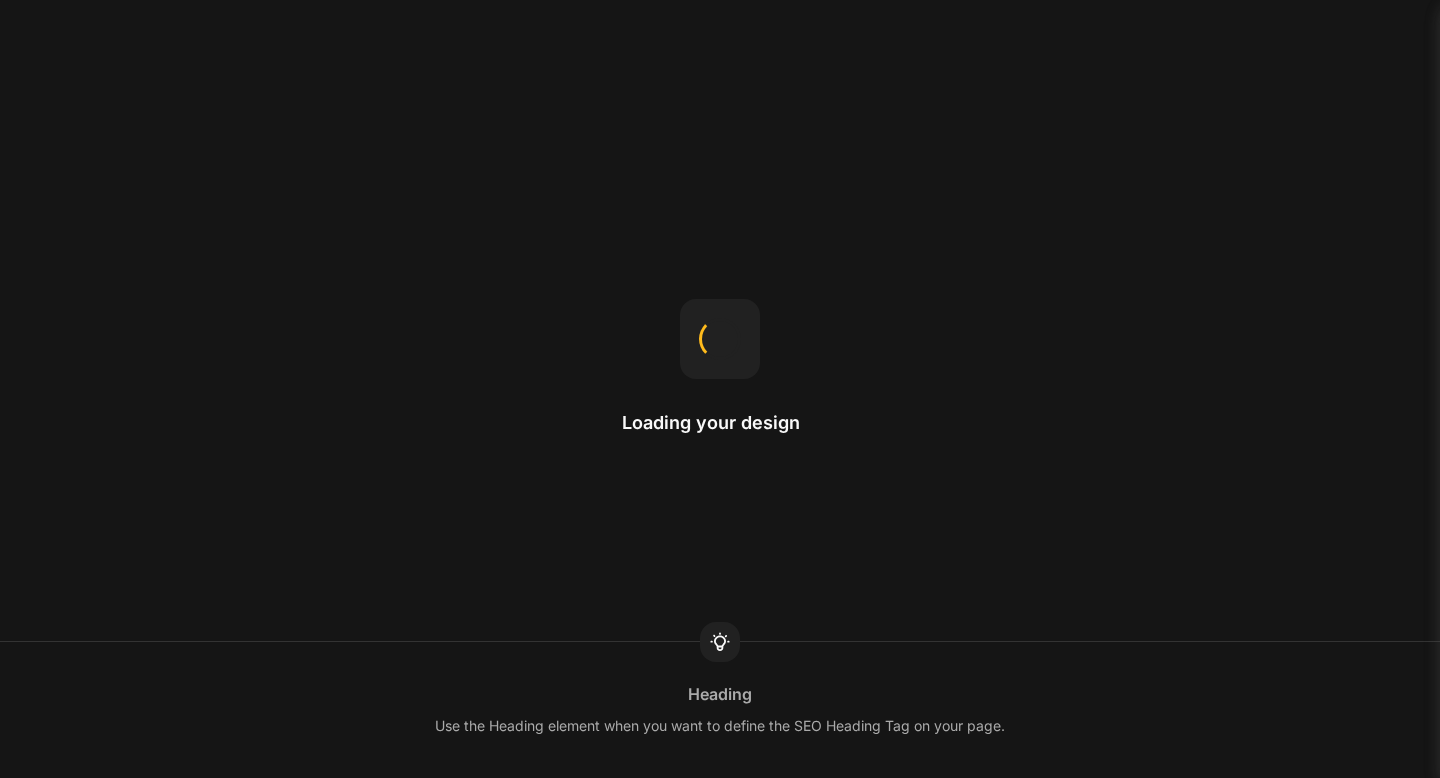 scroll, scrollTop: 0, scrollLeft: 0, axis: both 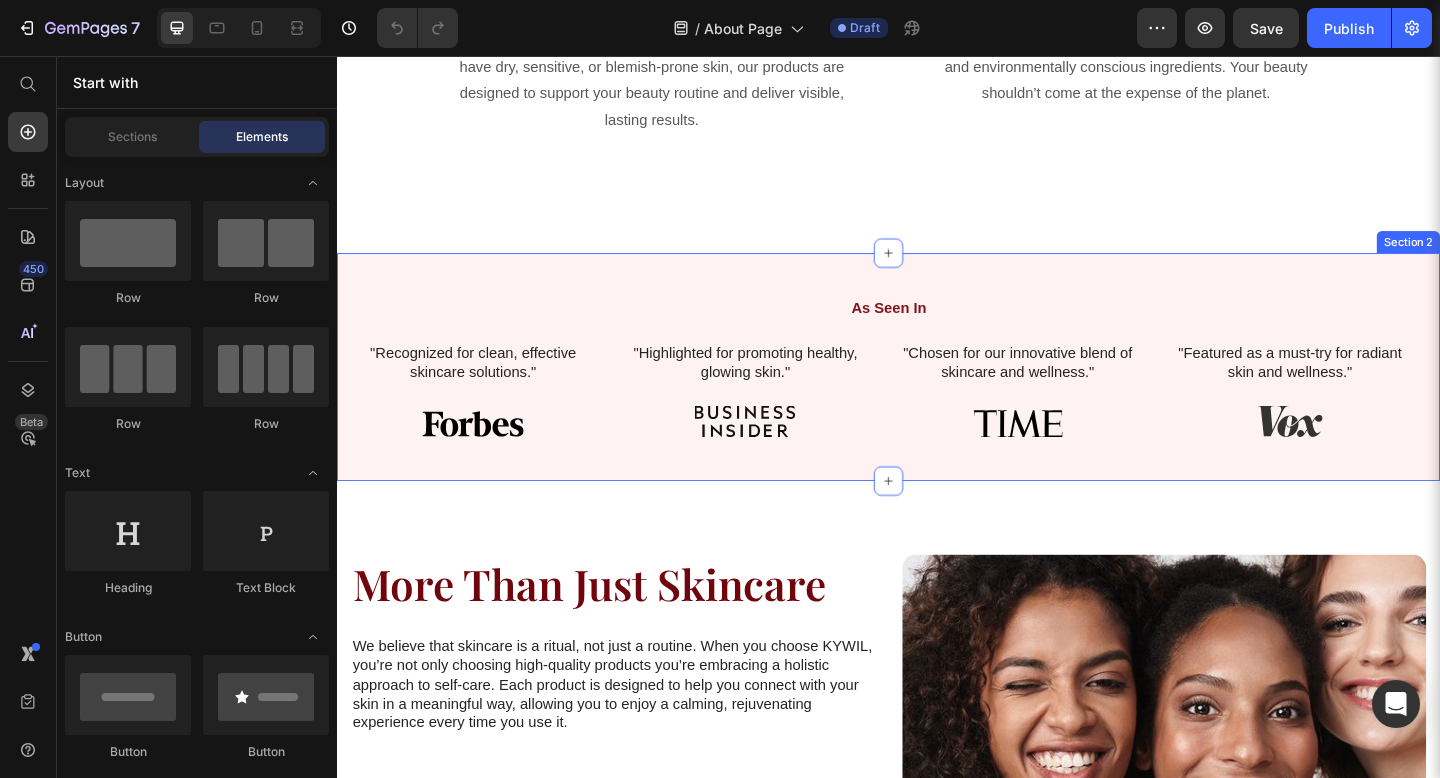 click on "As Seen In Heading "Recognized for clean, effective skincare solutions." Text Block Image Hero Banner "Highlighted for promoting healthy, glowing skin." Text Block Image Hero Banner "Chosen for our innovative blend of skincare and wellness." Text Block Image Hero Banner "Featured as a must-try for radiant skin and wellness." Text Block Image Hero Banner Carousel Row Section 2" at bounding box center (937, 395) 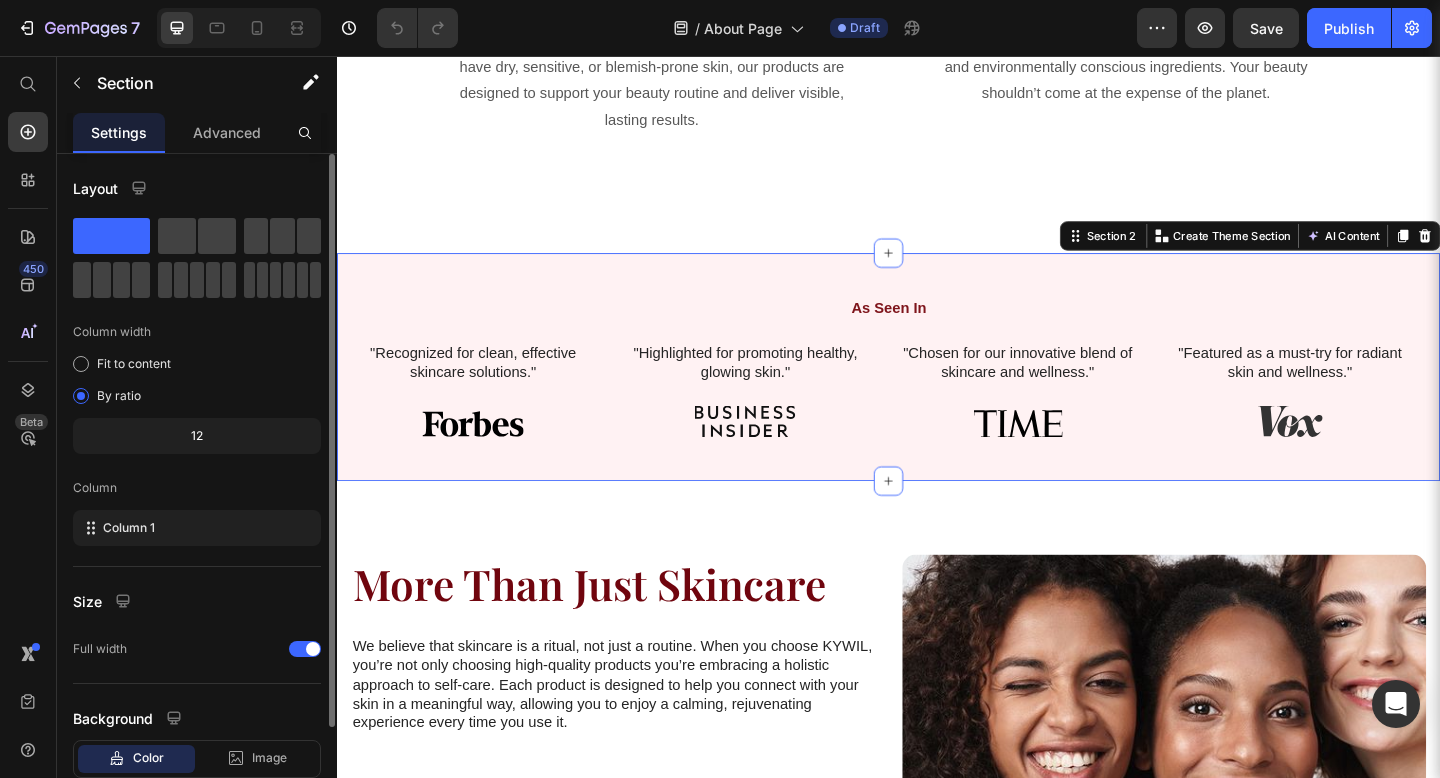 scroll, scrollTop: 127, scrollLeft: 0, axis: vertical 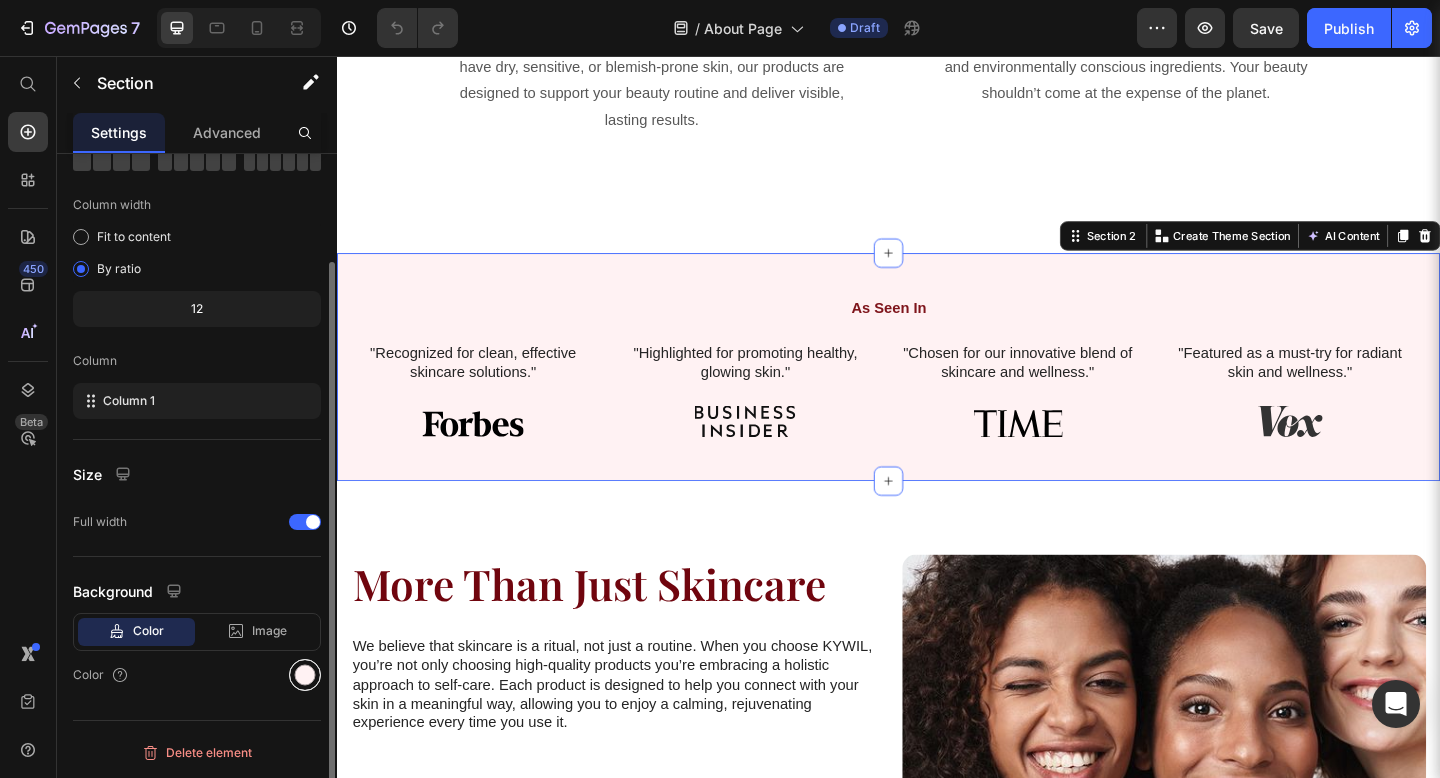 click at bounding box center (305, 675) 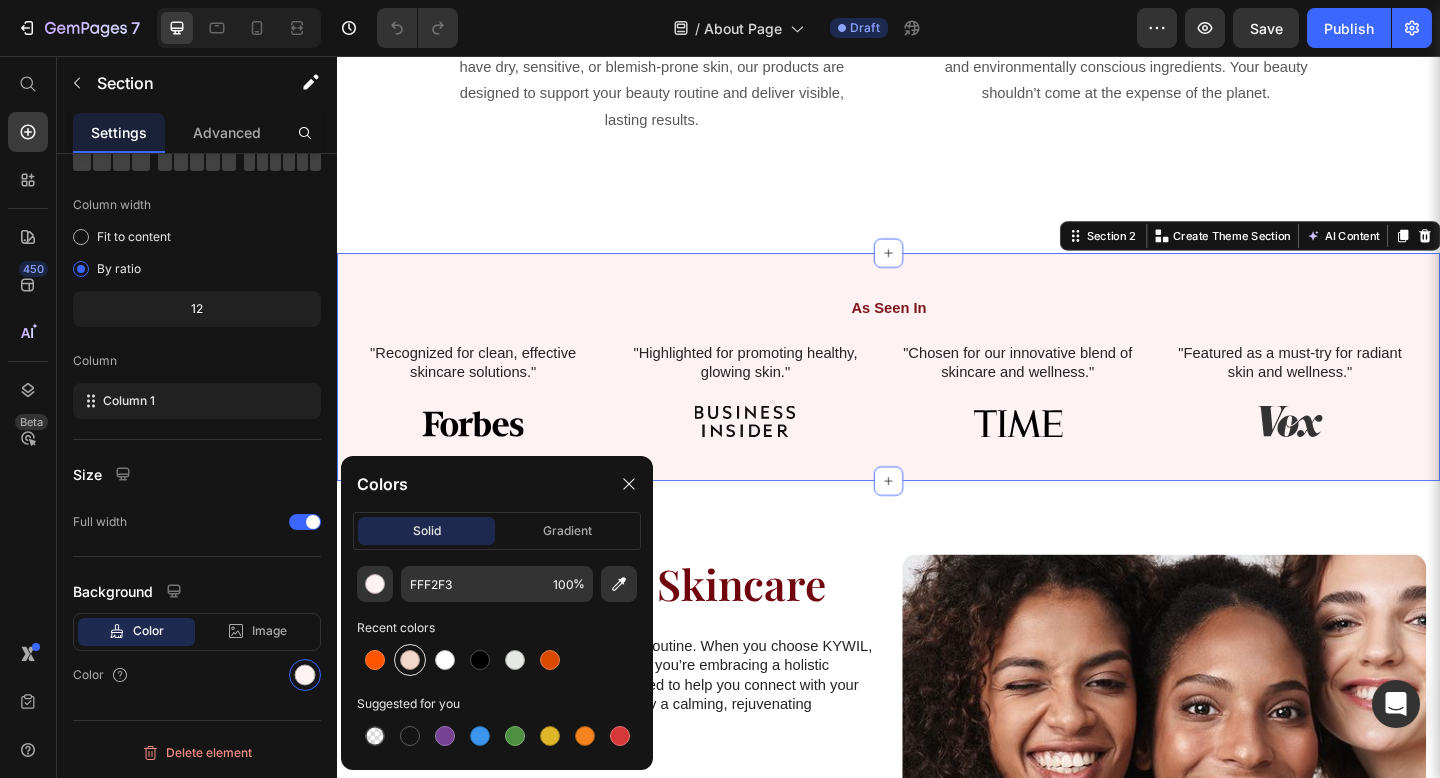 click at bounding box center (410, 660) 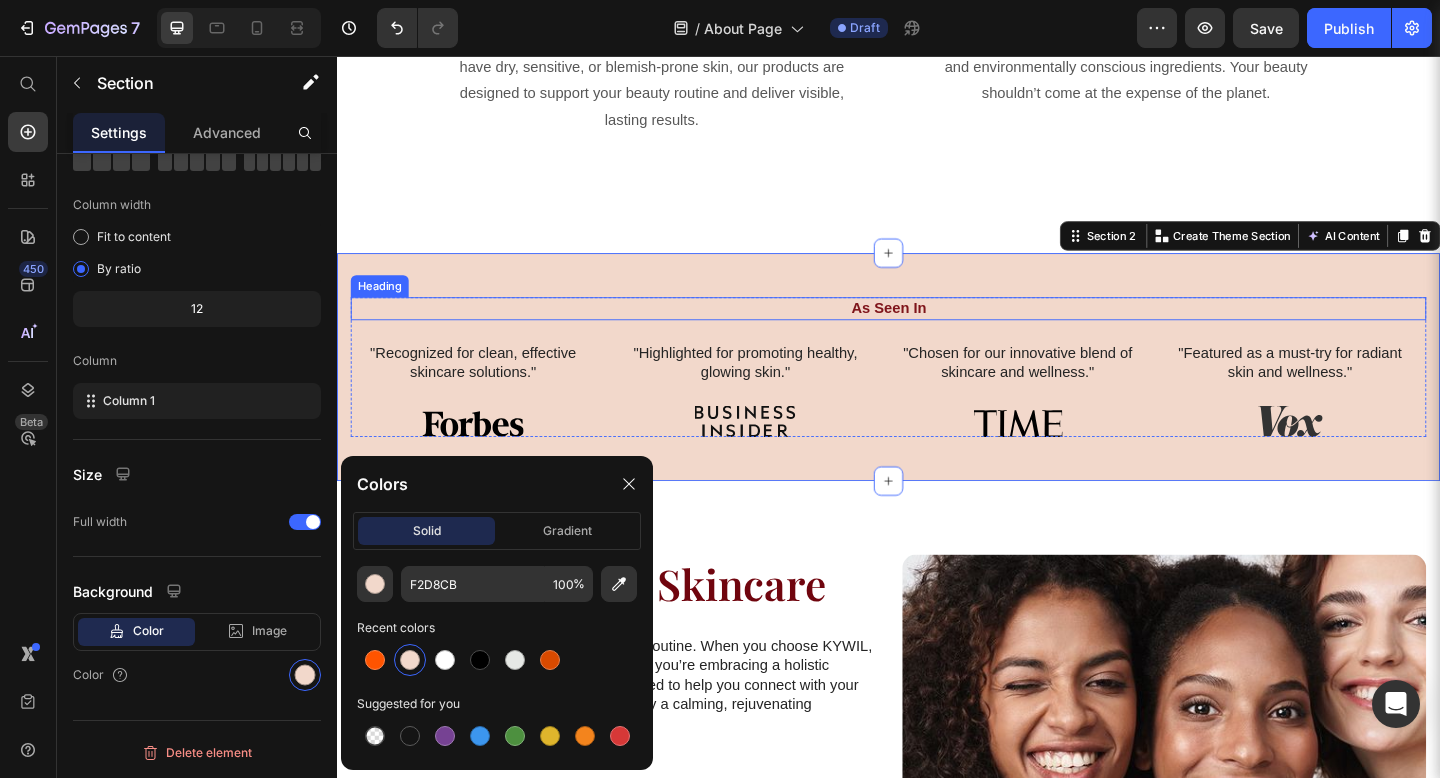 click on "As Seen In" at bounding box center [937, 331] 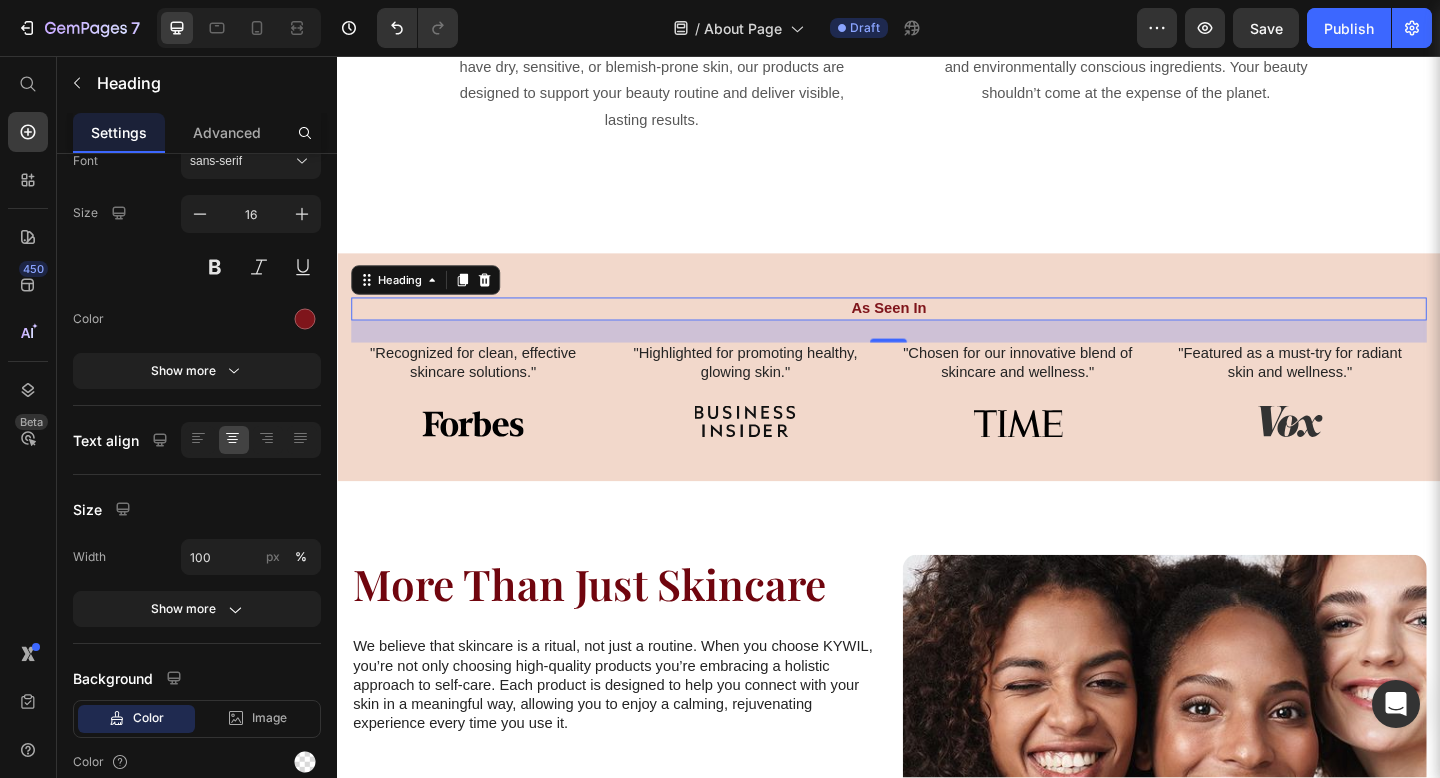 scroll, scrollTop: 0, scrollLeft: 0, axis: both 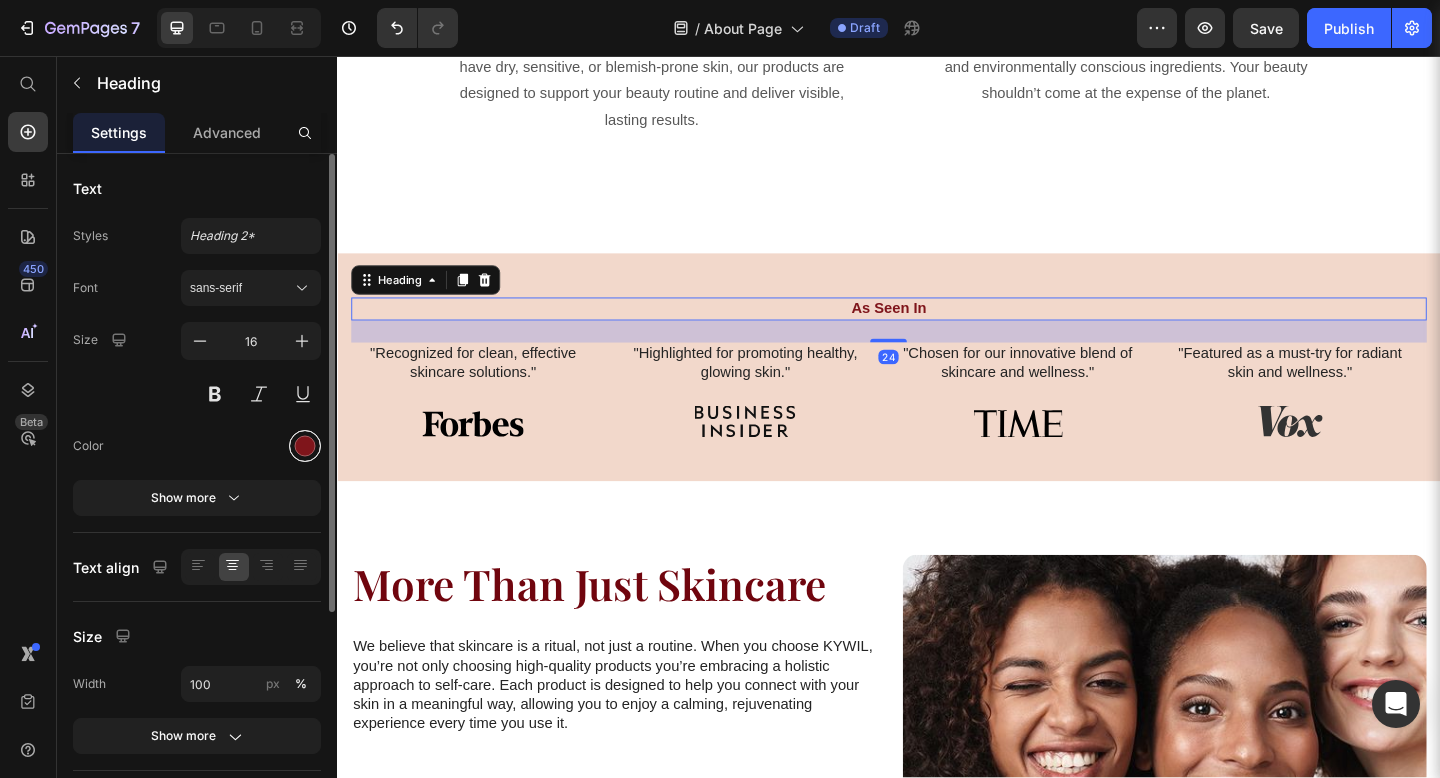 click at bounding box center (305, 446) 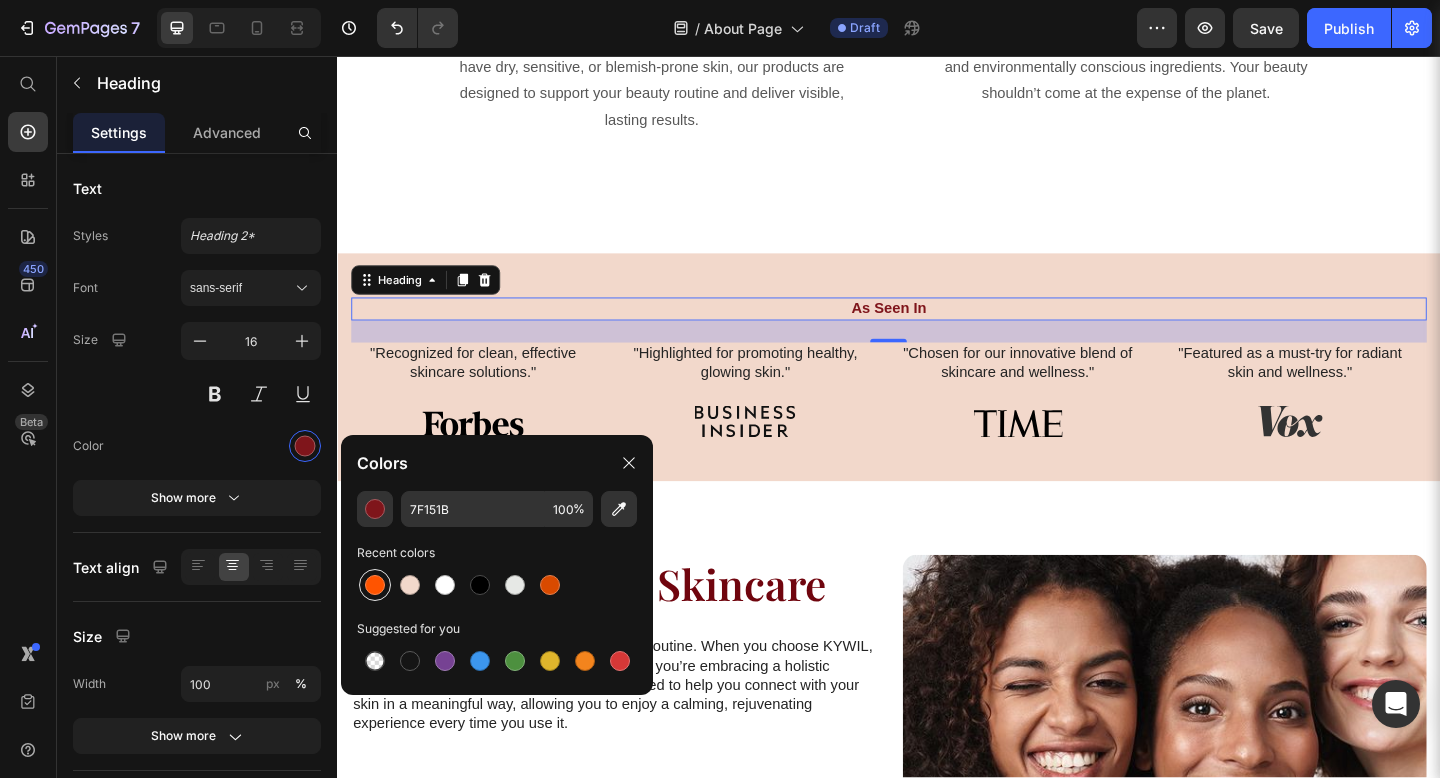 click at bounding box center [375, 585] 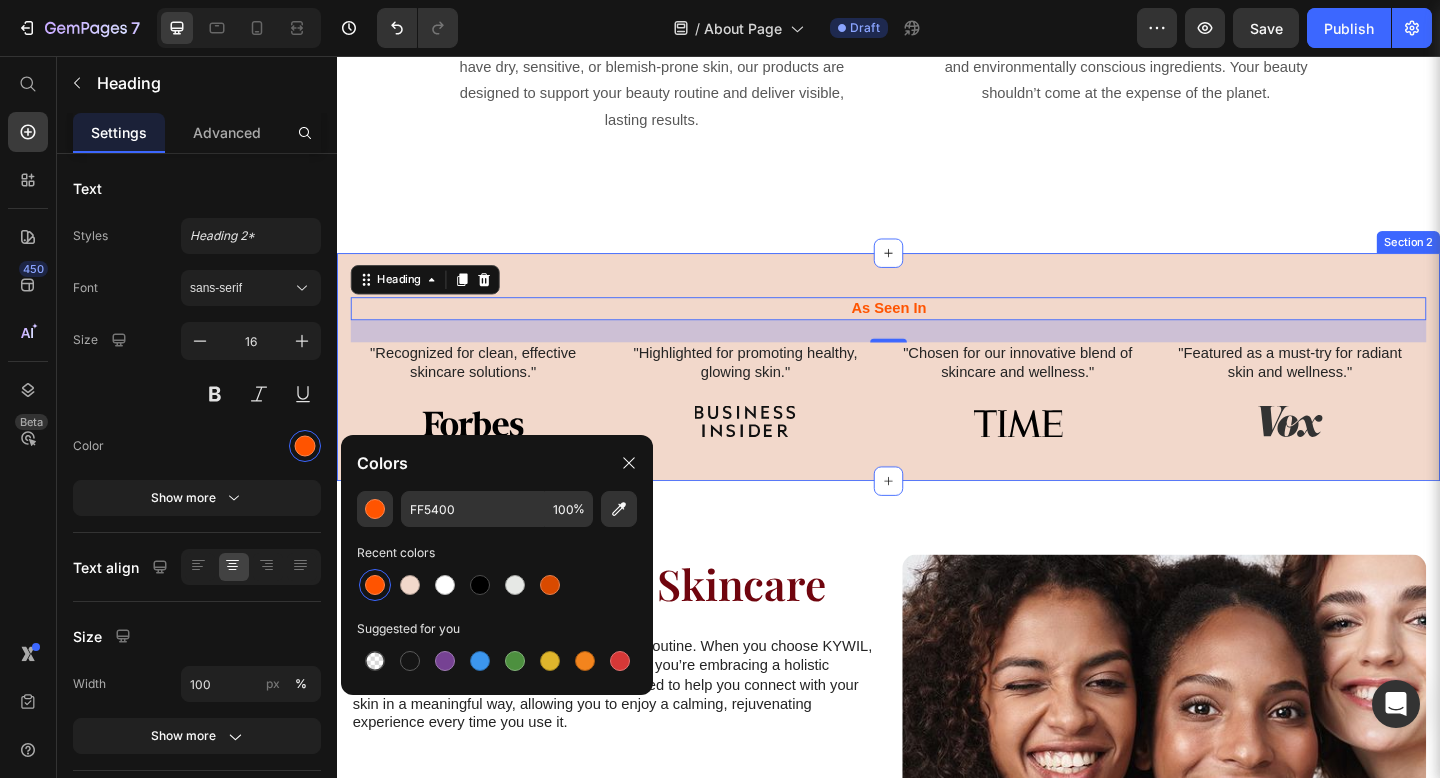 click on "As Seen In Heading   24 "Recognized for clean, effective skincare solutions." Text Block Image Hero Banner "Highlighted for promoting healthy, glowing skin." Text Block Image Hero Banner "Chosen for our innovative blend of skincare and wellness." Text Block Image Hero Banner "Featured as a must-try for radiant skin and wellness." Text Block Image Hero Banner Carousel Row Section 2" at bounding box center [937, 395] 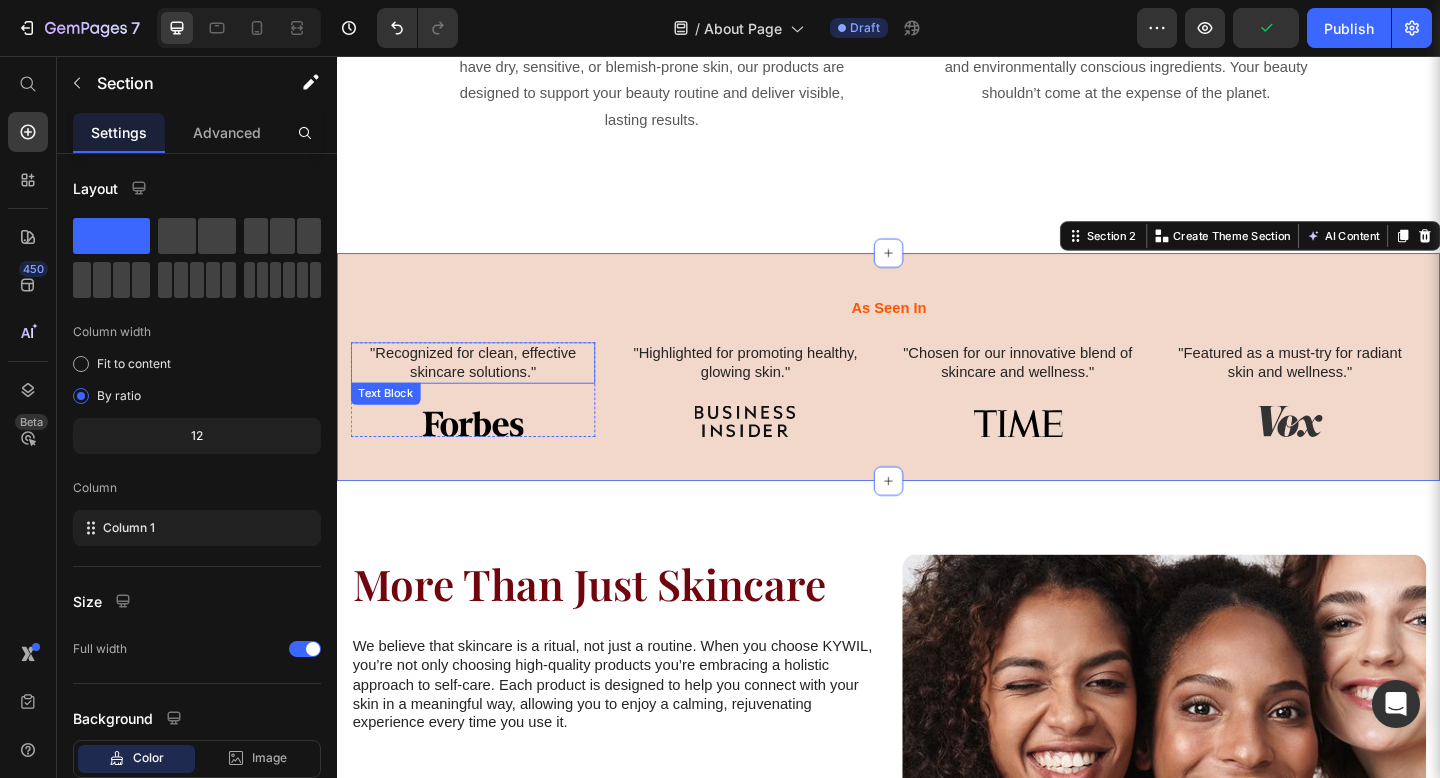 click on ""Recognized for clean, effective skincare solutions."" at bounding box center (485, 391) 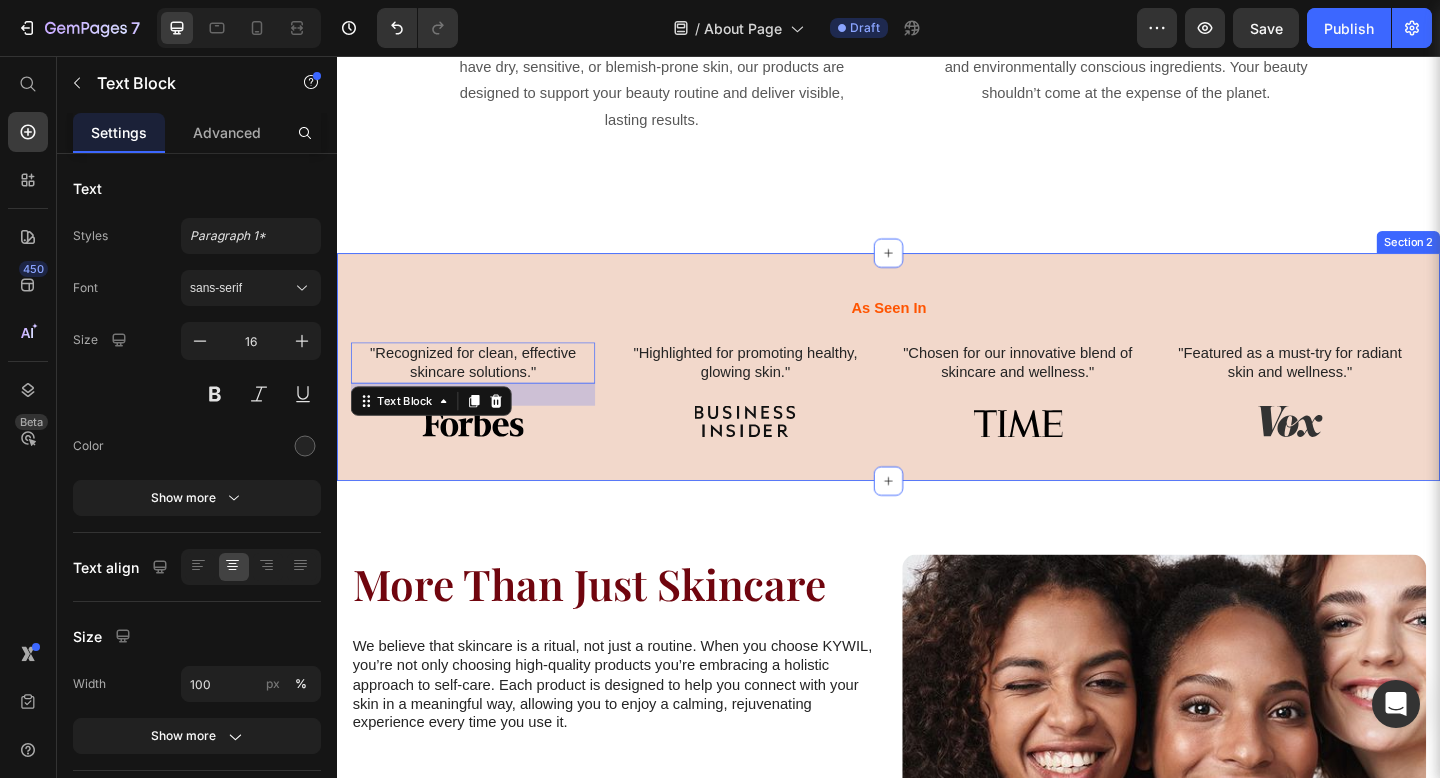 click on "As Seen In Heading "Recognized for clean, effective skincare solutions." Text Block   24 Image Hero Banner "Highlighted for promoting healthy, glowing skin." Text Block Image Hero Banner "Chosen for our innovative blend of skincare and wellness." Text Block Image Hero Banner "Featured as a must-try for radiant skin and wellness." Text Block Image Hero Banner Carousel Row Section 2" at bounding box center (937, 395) 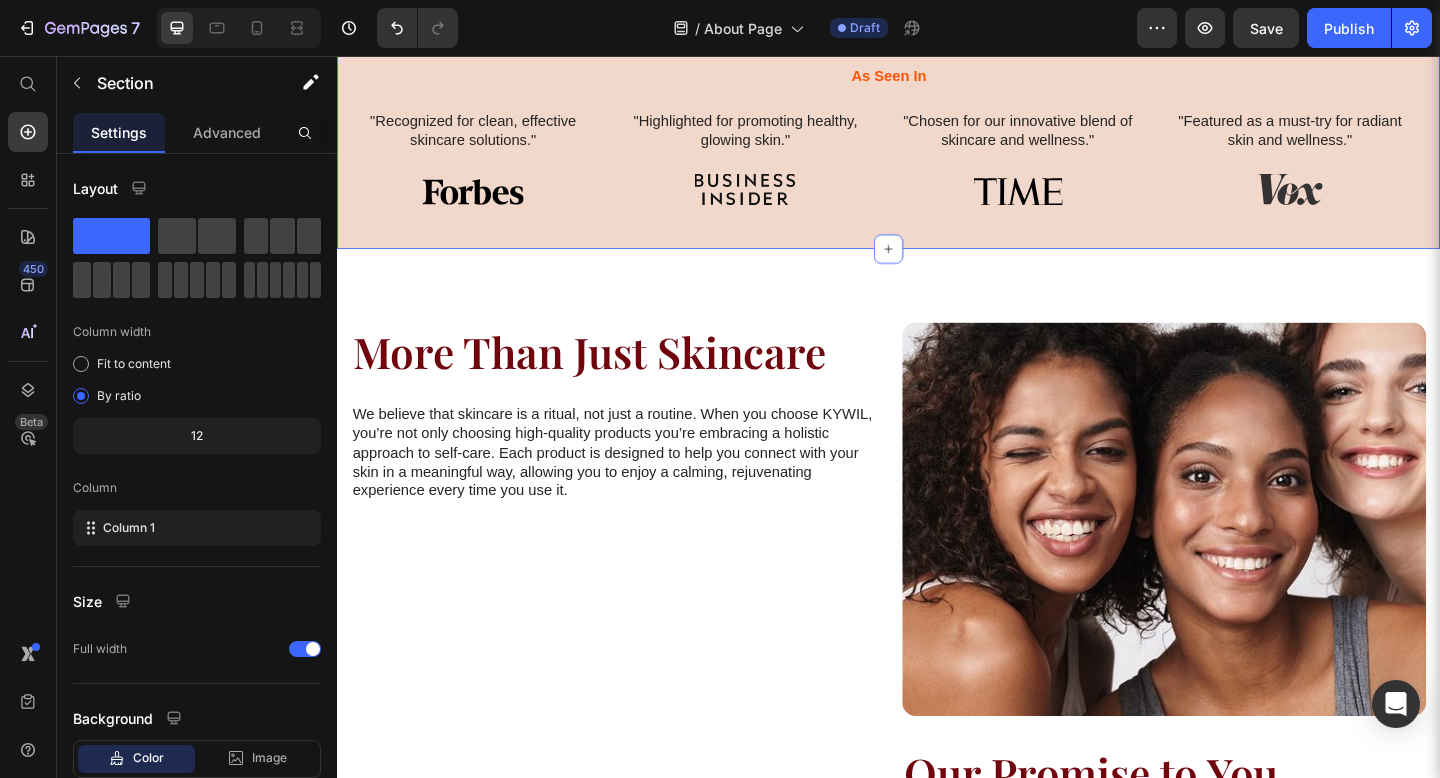 scroll, scrollTop: 1102, scrollLeft: 0, axis: vertical 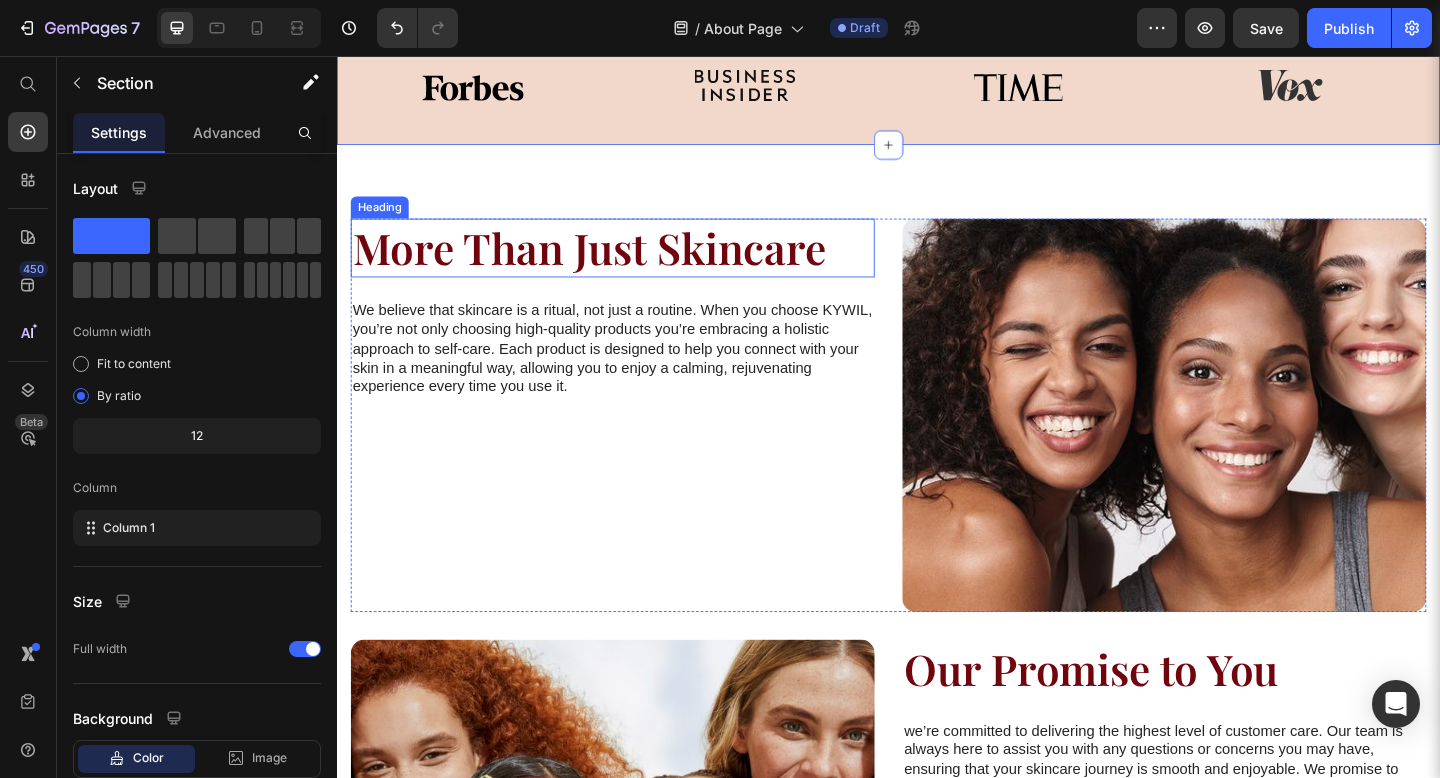 click on "More Than Just Skincare" at bounding box center (637, 265) 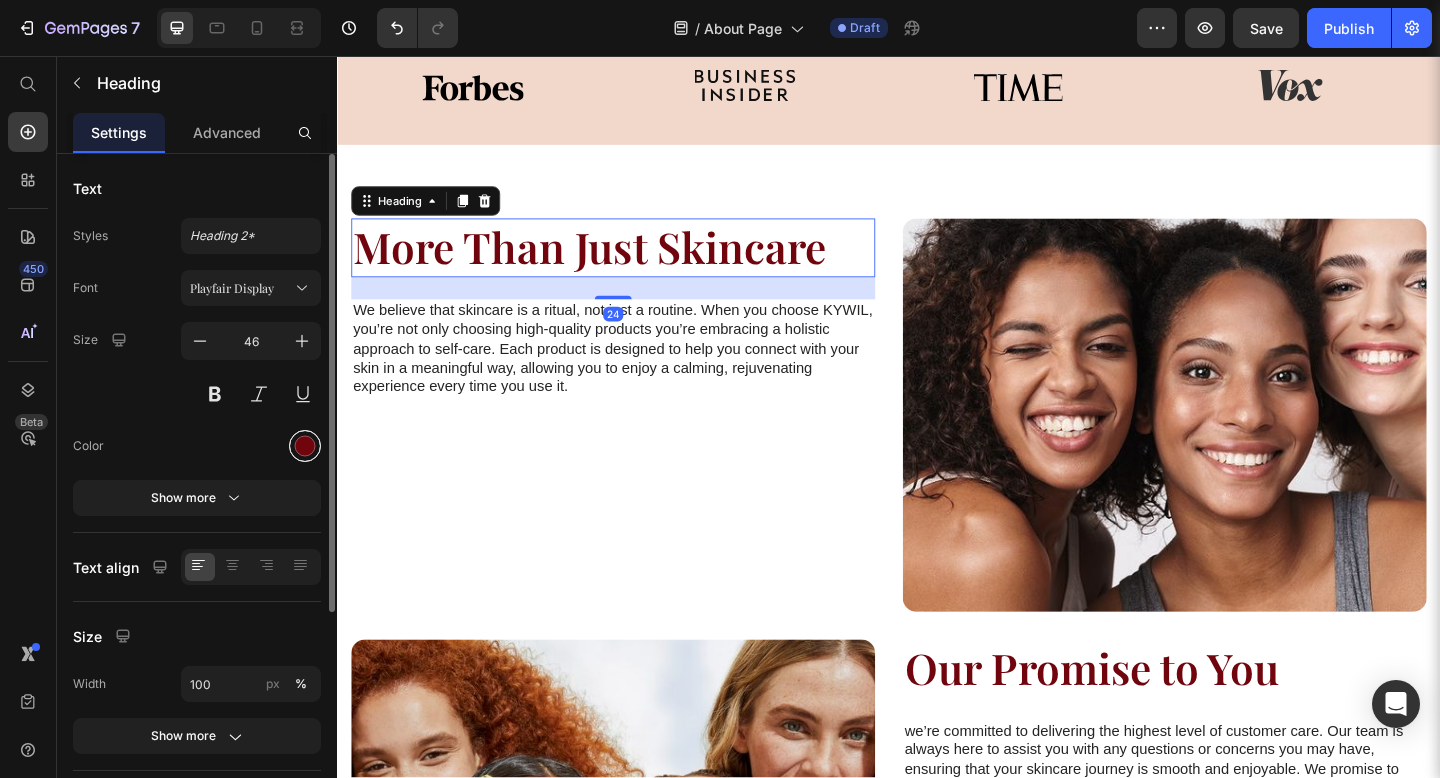 click at bounding box center [305, 446] 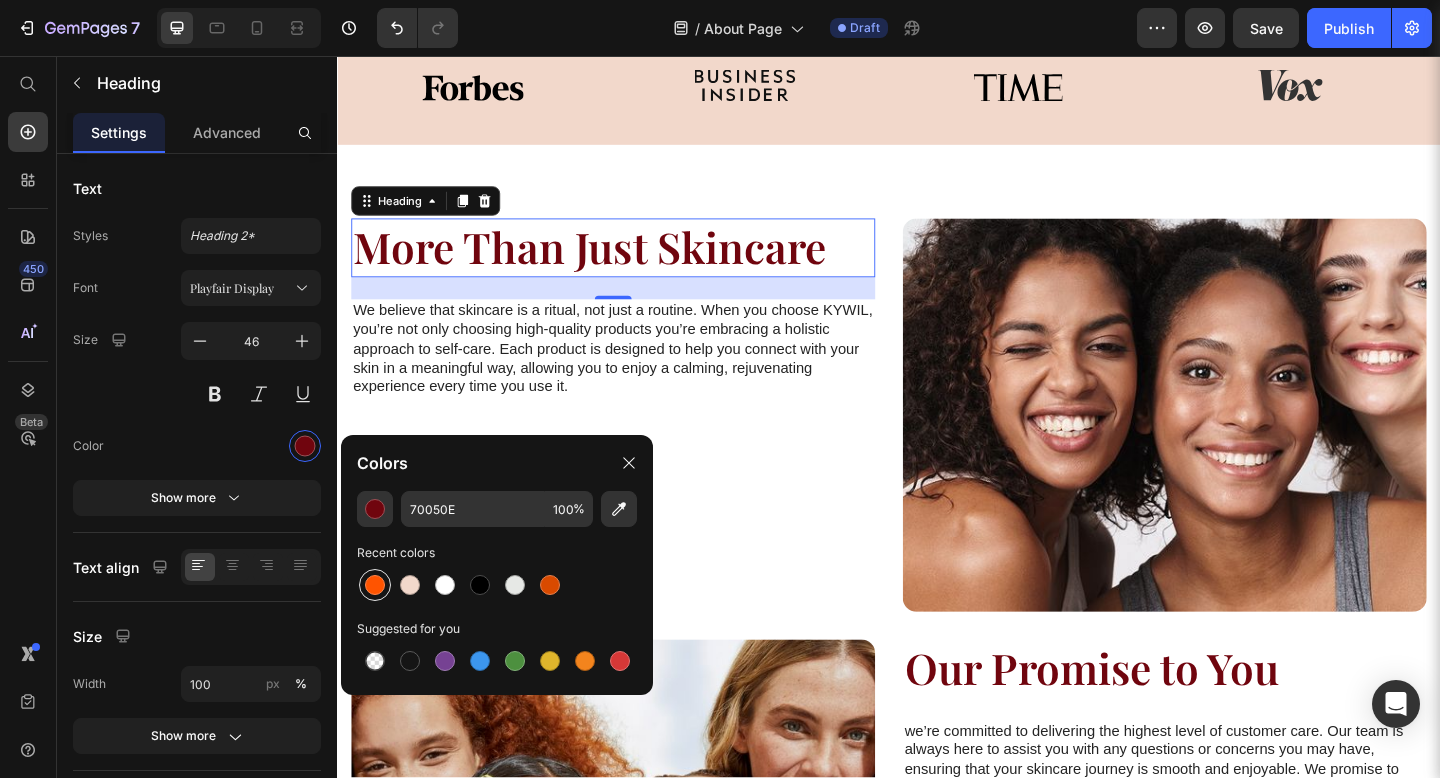click at bounding box center (375, 585) 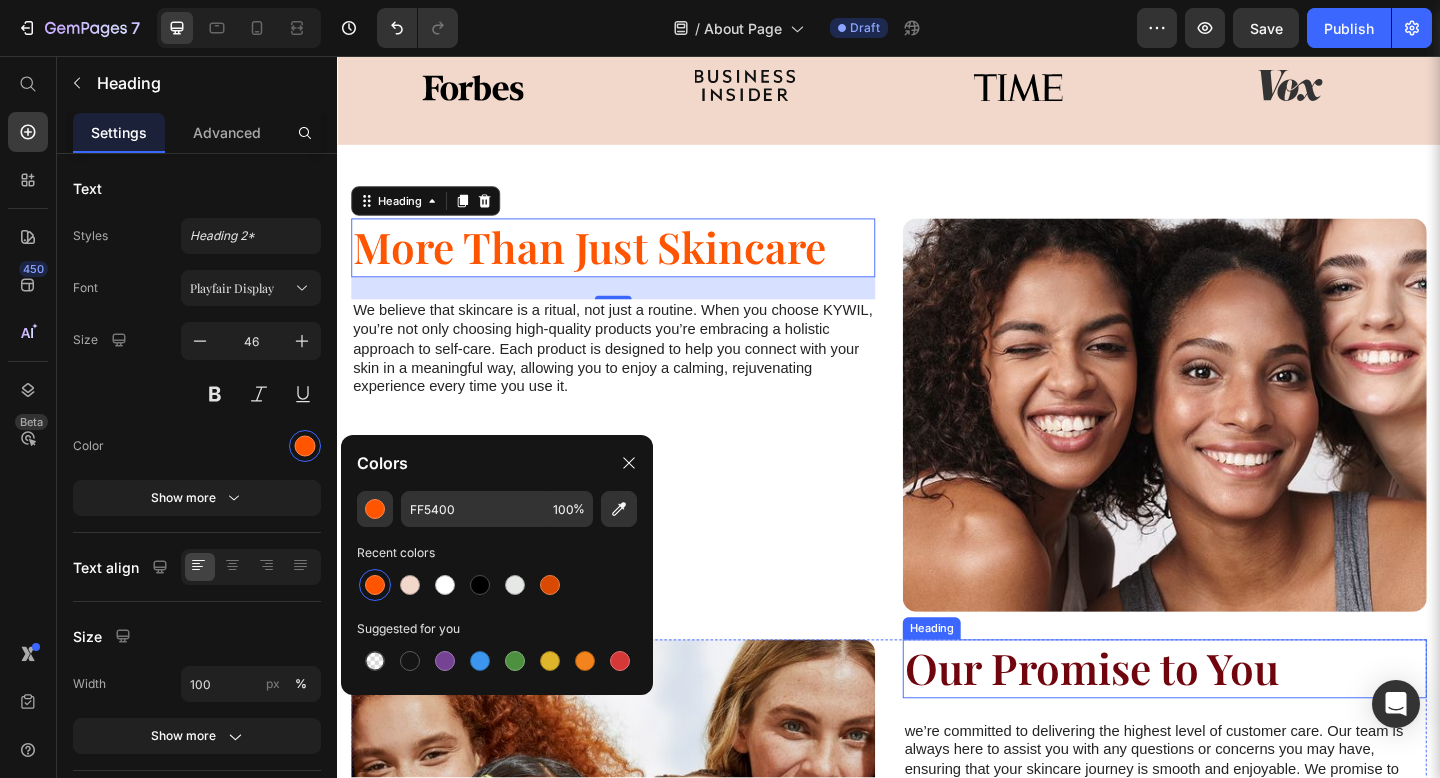 click on "Our Promise to You" at bounding box center (1237, 723) 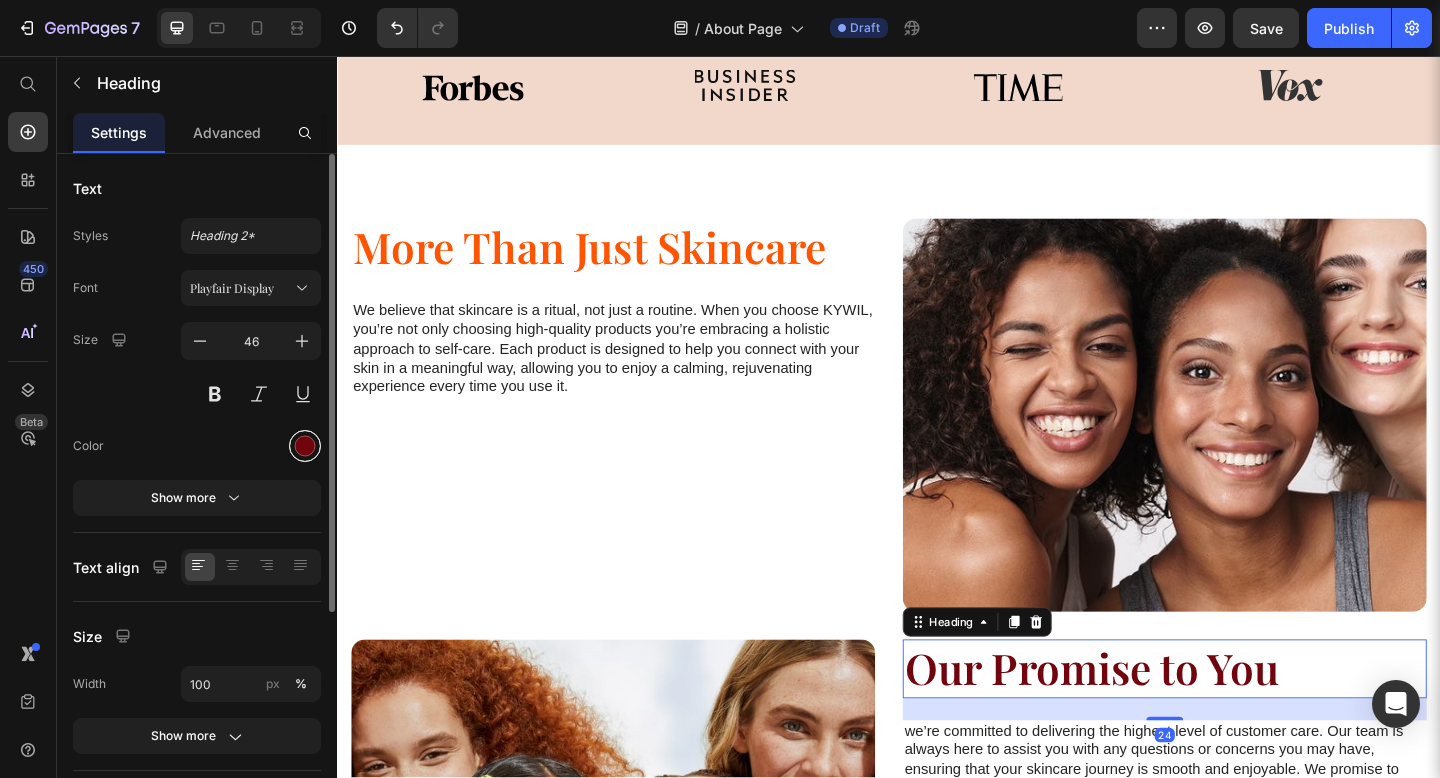 click at bounding box center [305, 446] 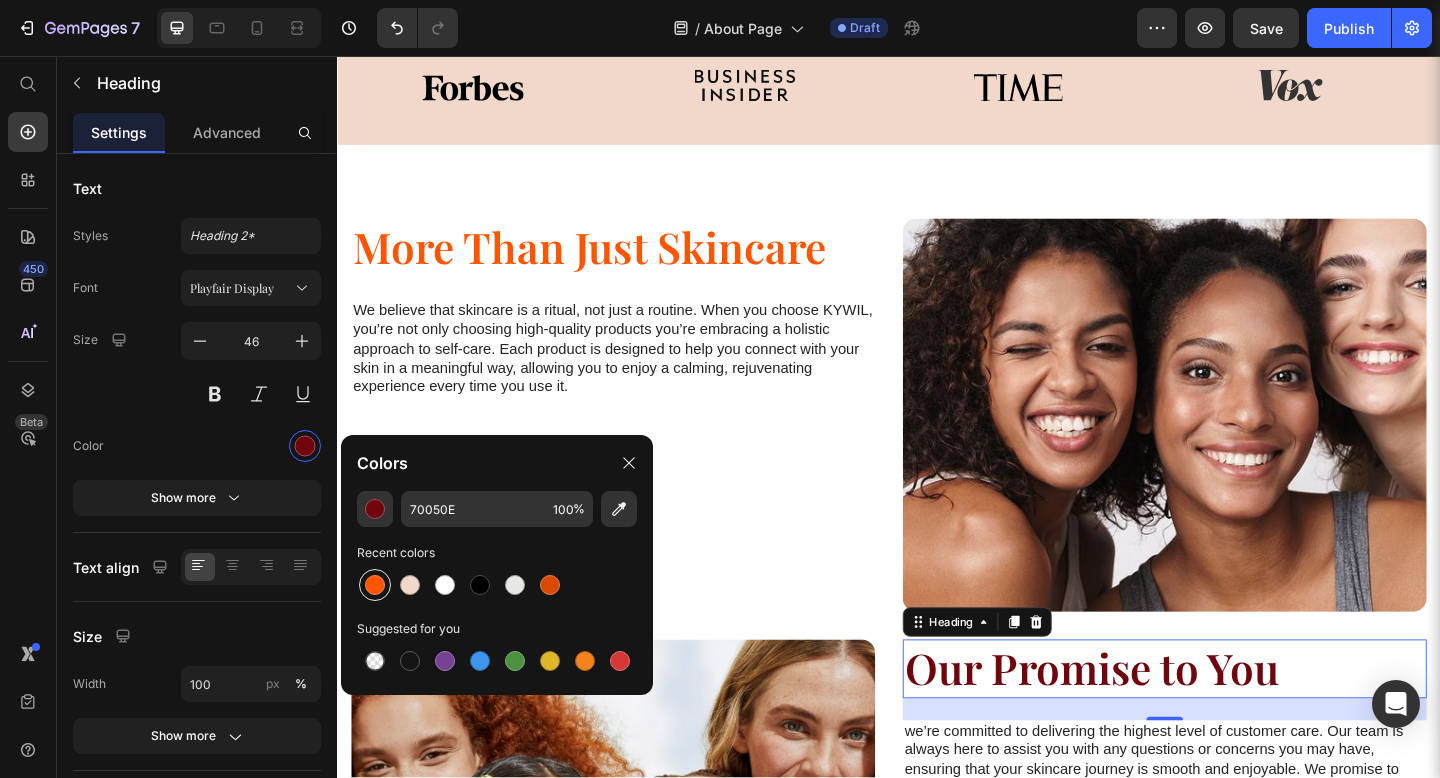 click at bounding box center (375, 585) 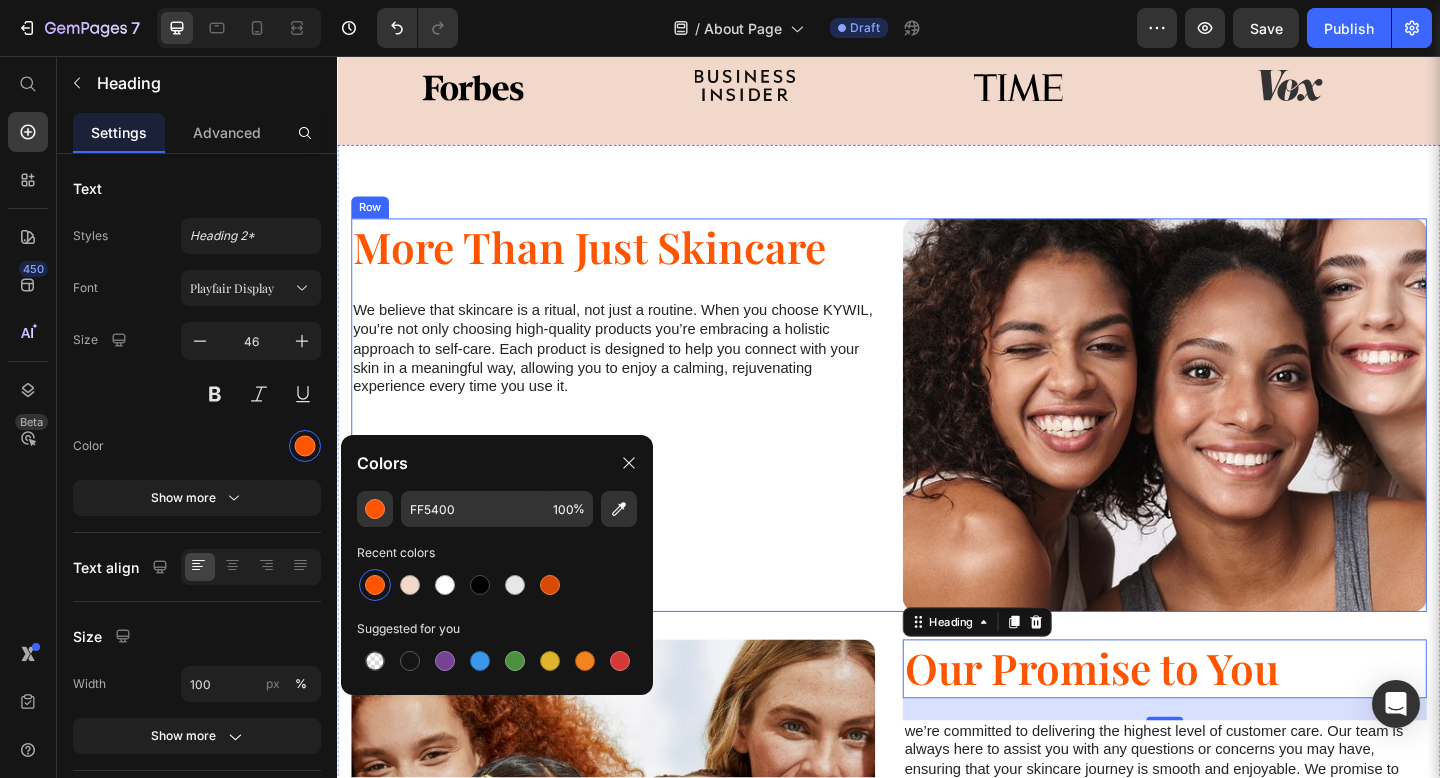 click on "Image  More Than Just Skincare Heading We believe that skincare is a ritual, not just a routine. When you choose KYWIL, you’re not only choosing high-quality products you’re embracing a holistic approach to self-care. Each product is designed to help you connect with your skin in a meaningful way, allowing you to enjoy a calming, rejuvenating experience every time you use it. Text Block" at bounding box center [637, 447] 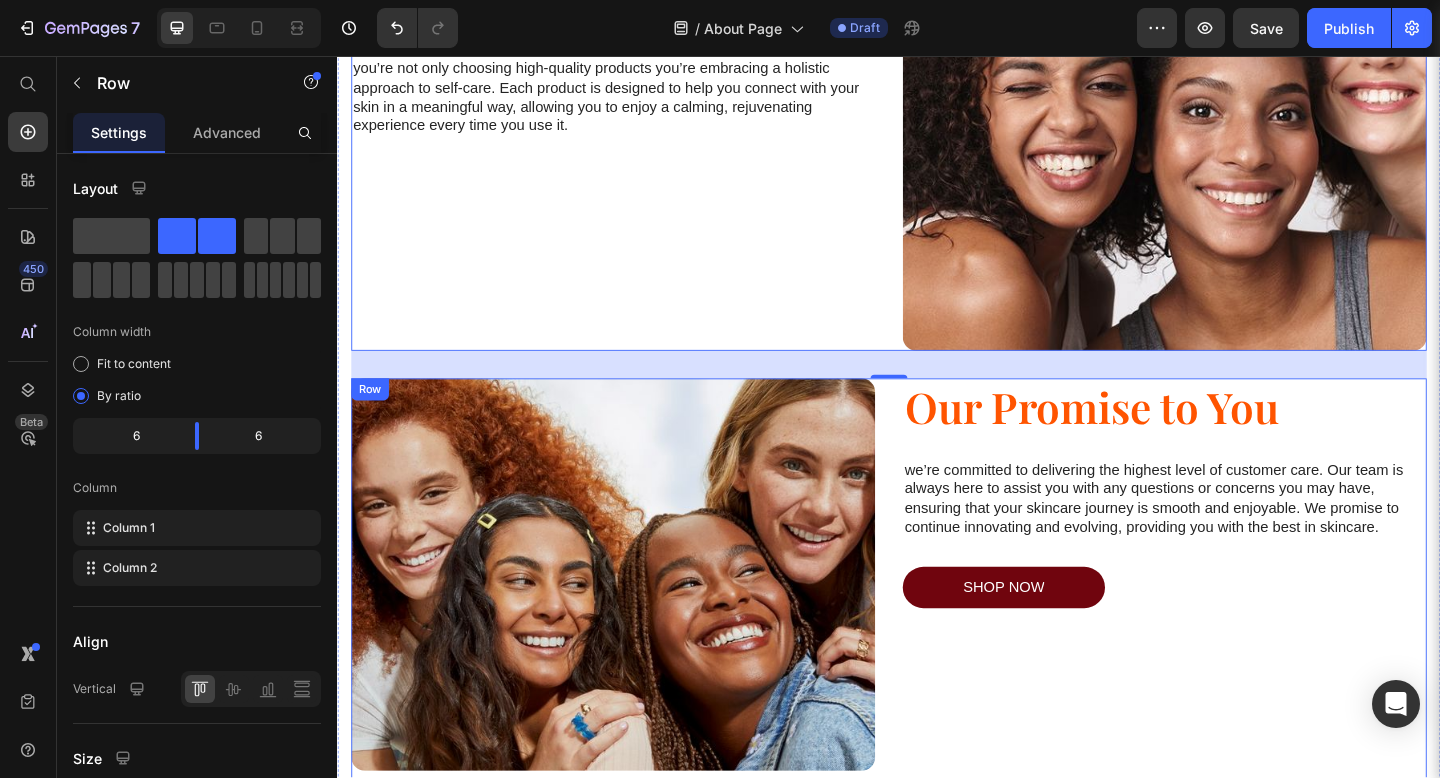 scroll, scrollTop: 1552, scrollLeft: 0, axis: vertical 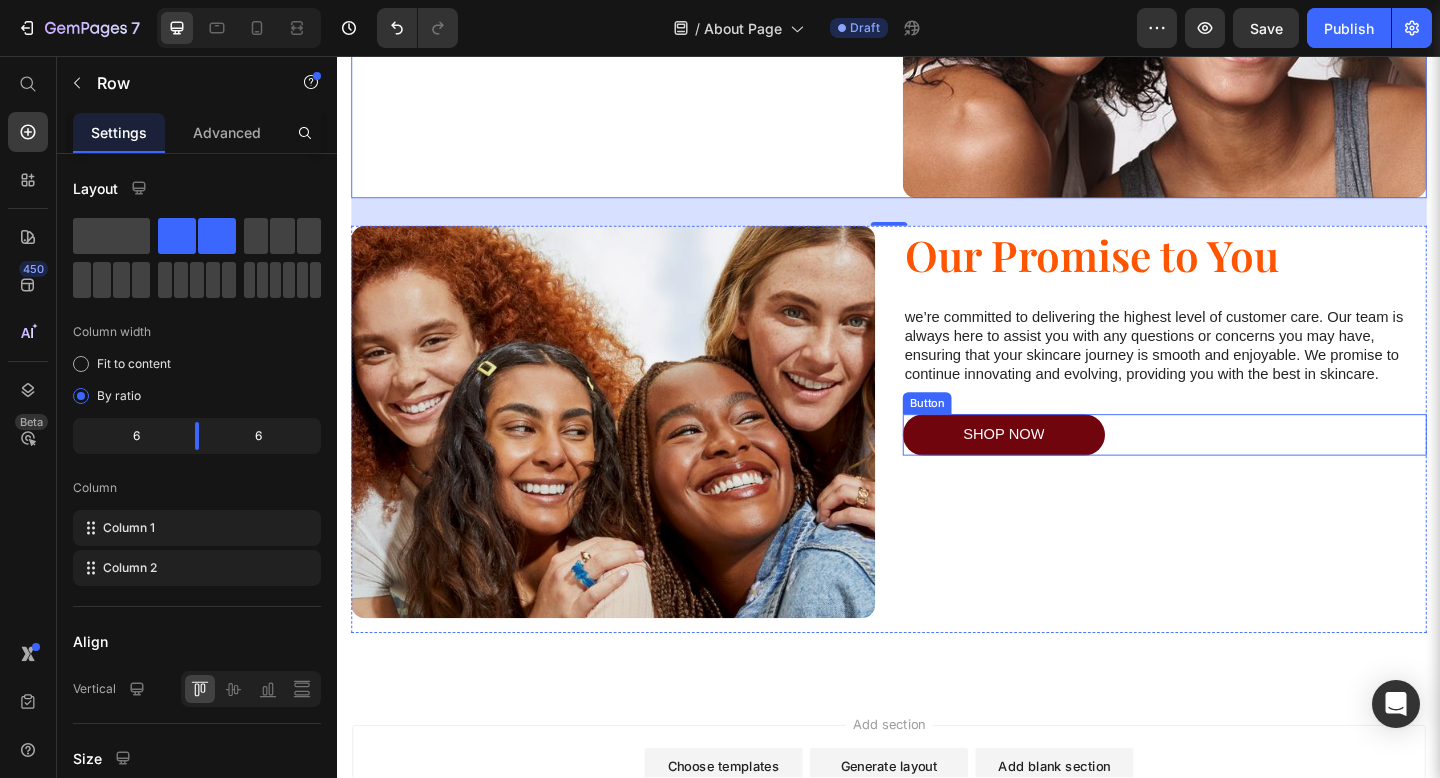 click on "SHOP NOW Button" at bounding box center [1237, 468] 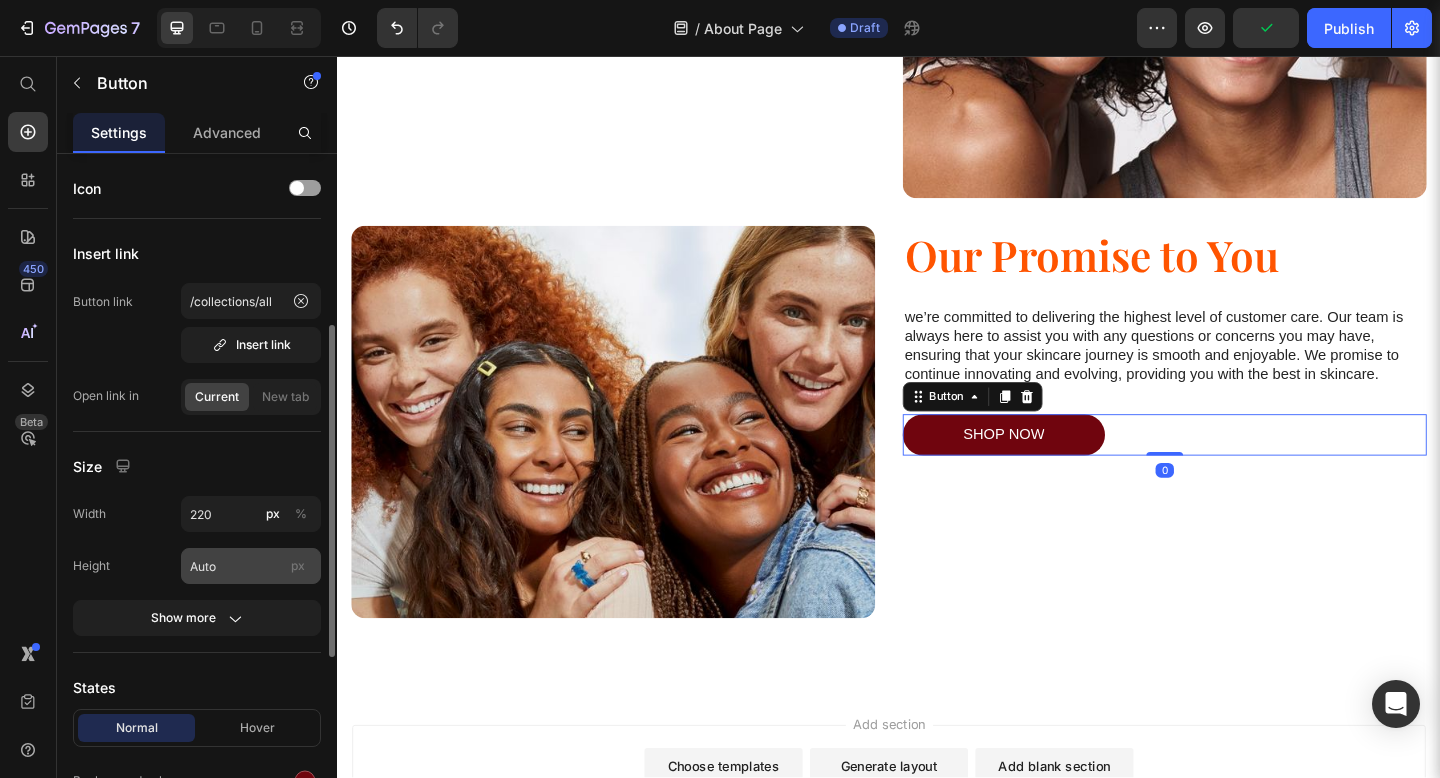 scroll, scrollTop: 282, scrollLeft: 0, axis: vertical 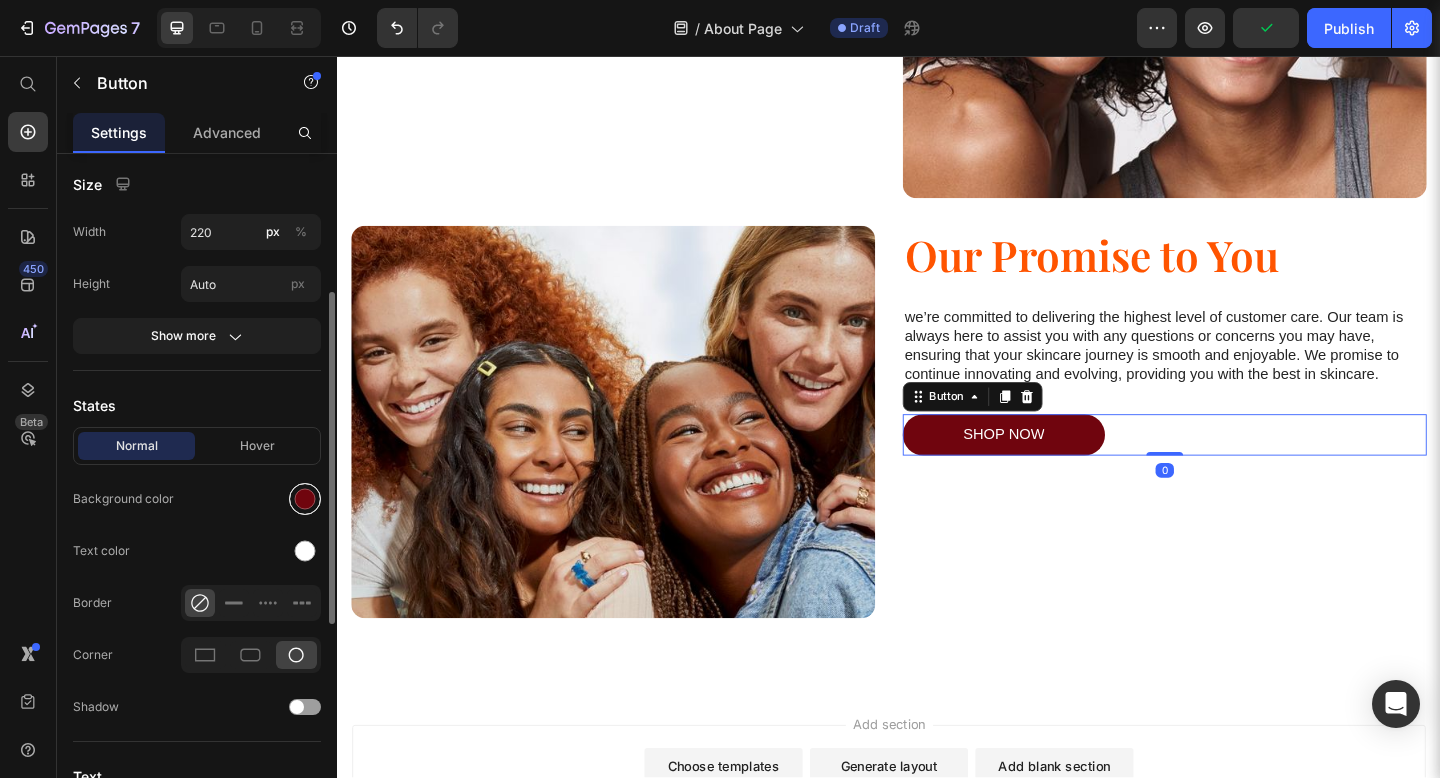 click at bounding box center (305, 499) 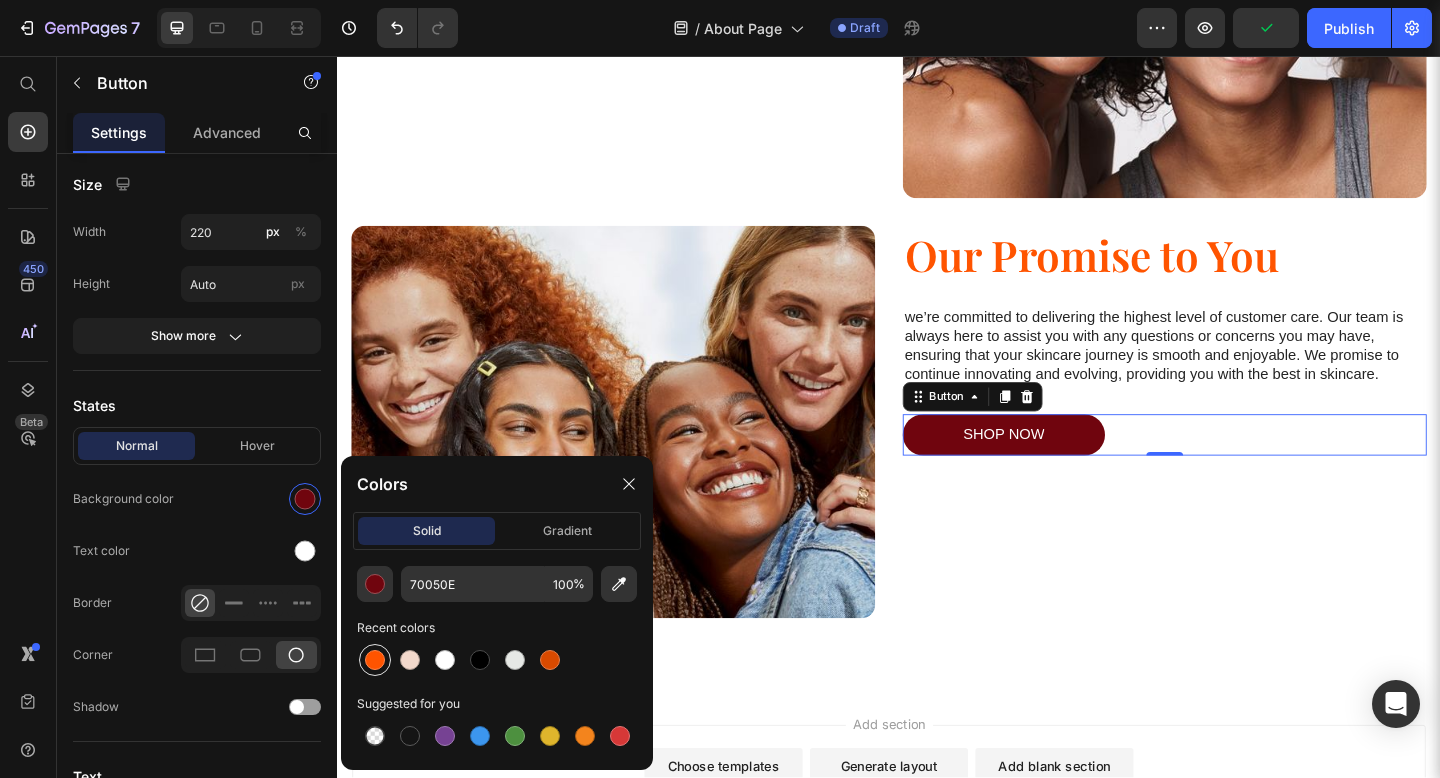 click at bounding box center [375, 660] 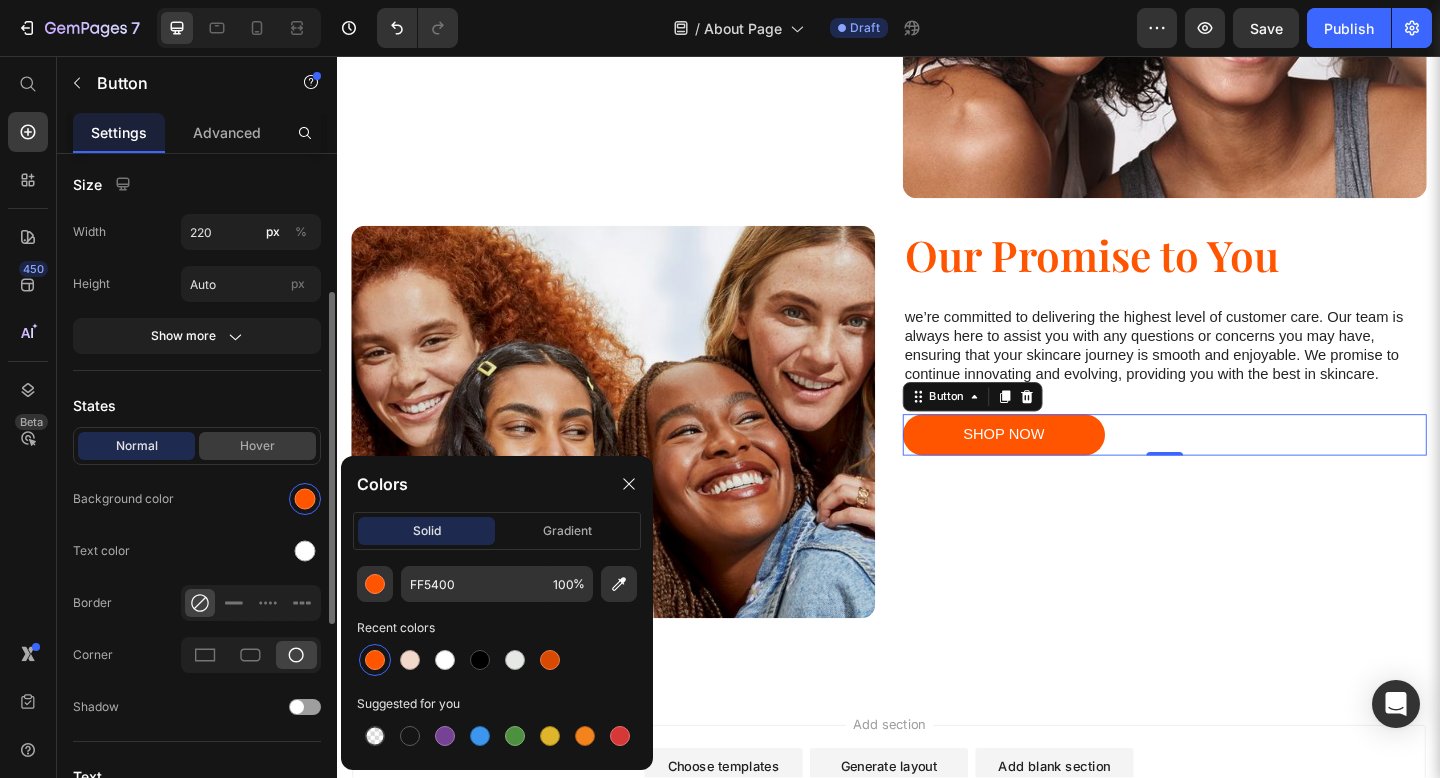click on "Hover" at bounding box center (257, 446) 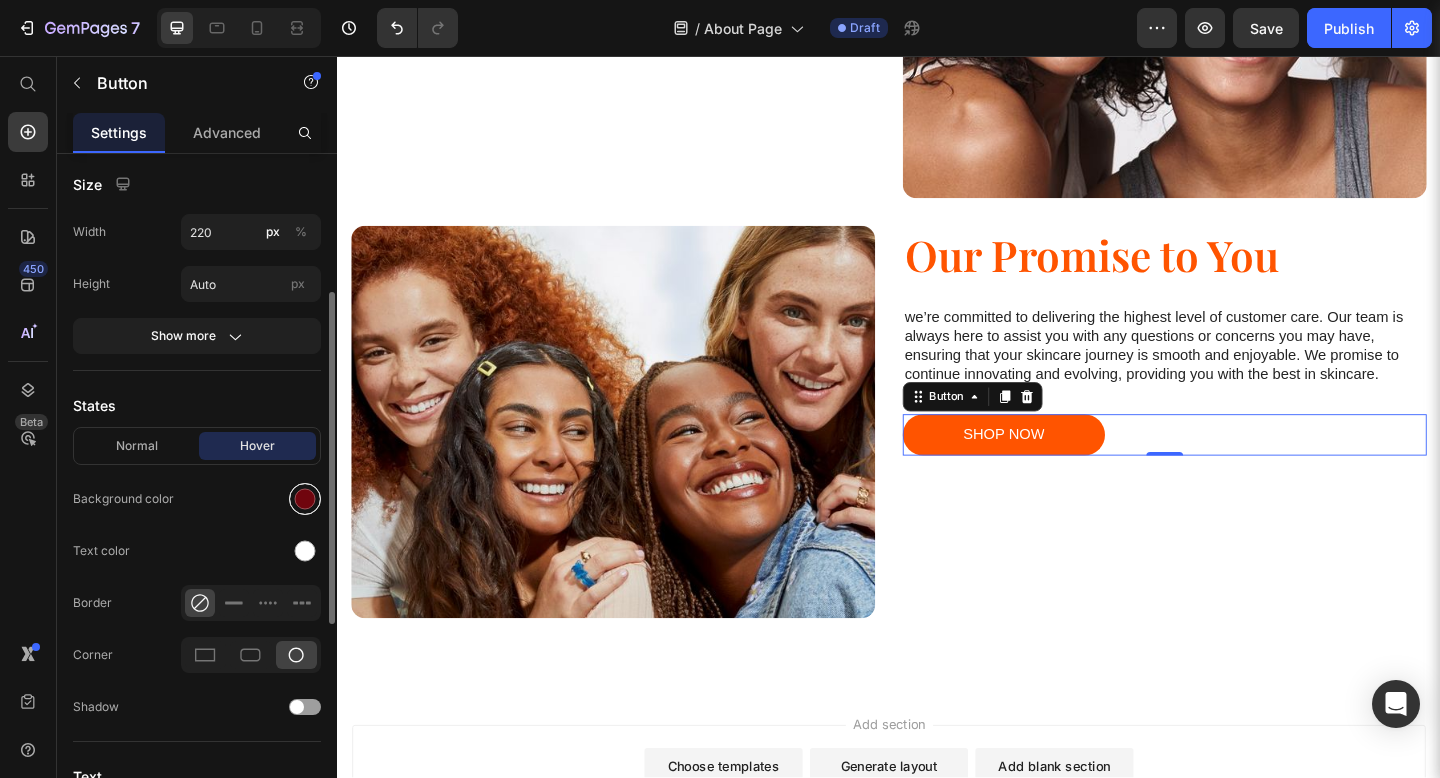 click at bounding box center (305, 499) 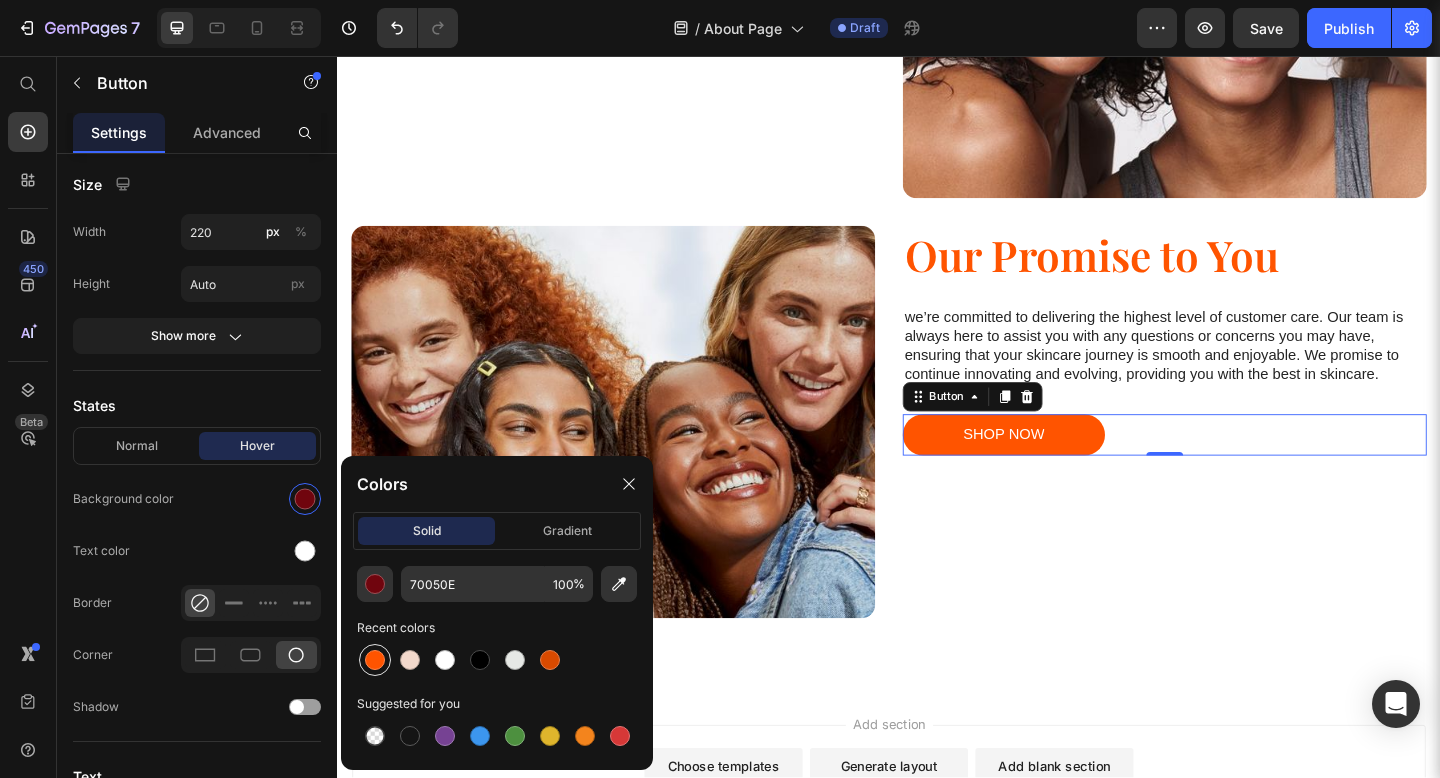 click at bounding box center [375, 660] 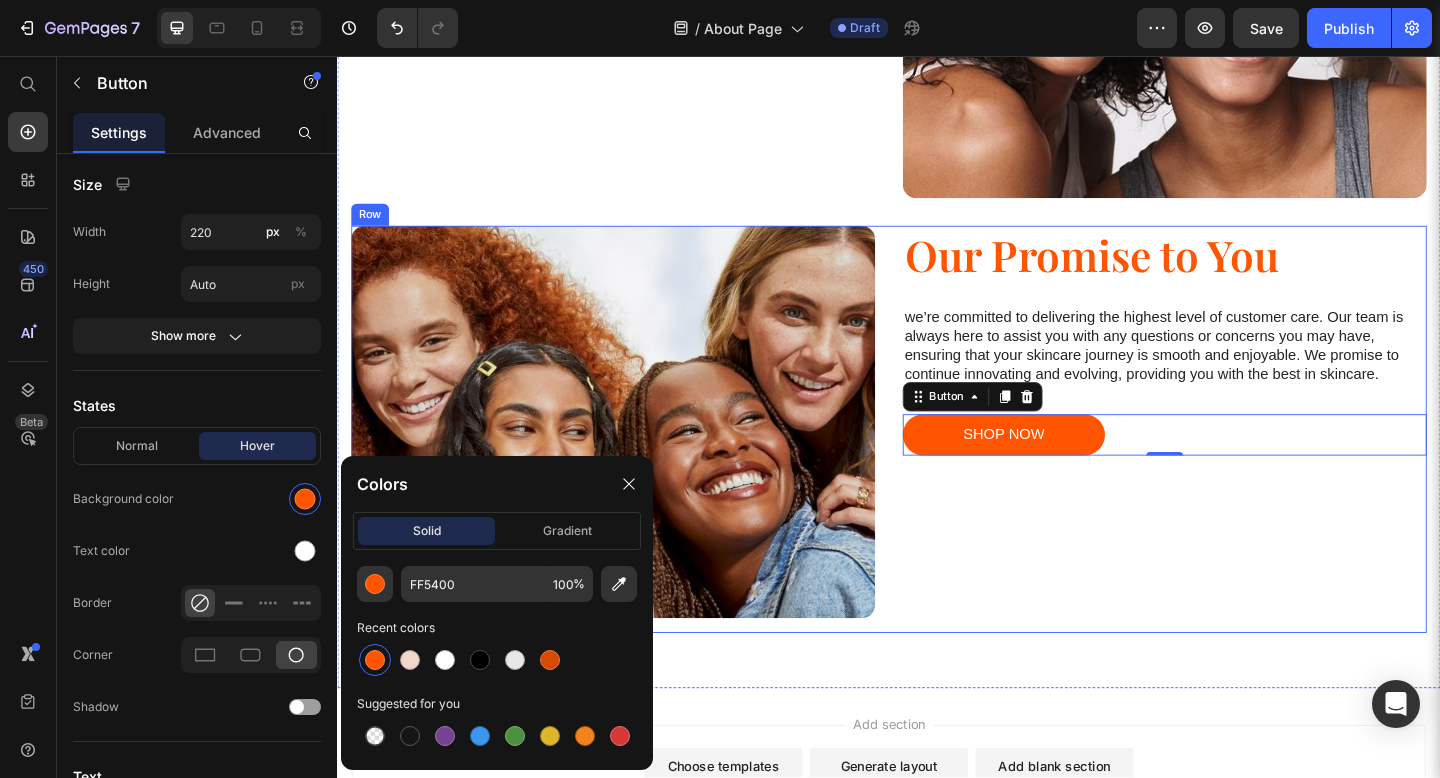 click on "Our Promise to You Heading we’re committed to delivering the highest level of customer care. Our team is always here to assist you with any questions or concerns you may have, ensuring that your skincare journey is smooth and enjoyable. We promise to continue innovating and evolving, providing you with the best in skincare. Text Block SHOP NOW Button   0" at bounding box center [1237, 463] 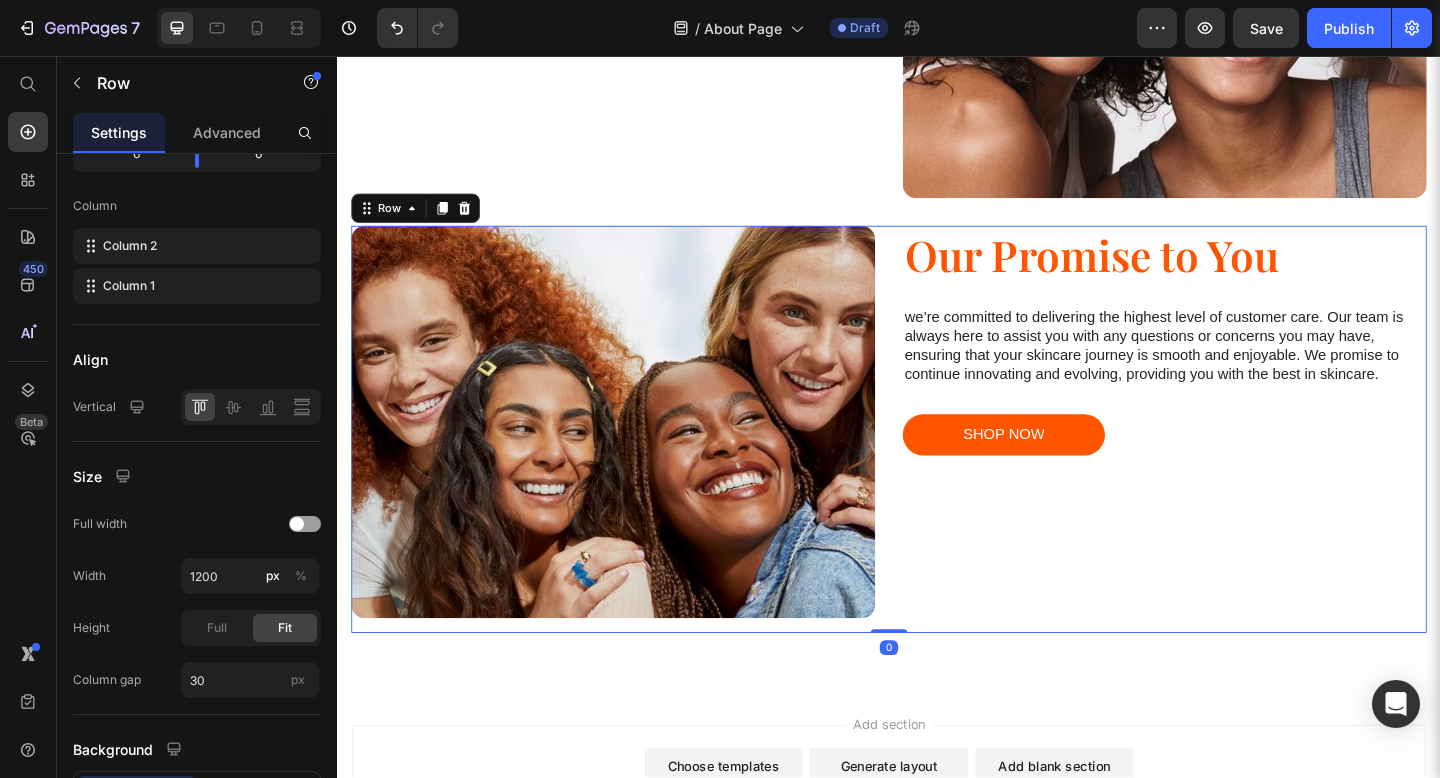 scroll, scrollTop: 0, scrollLeft: 0, axis: both 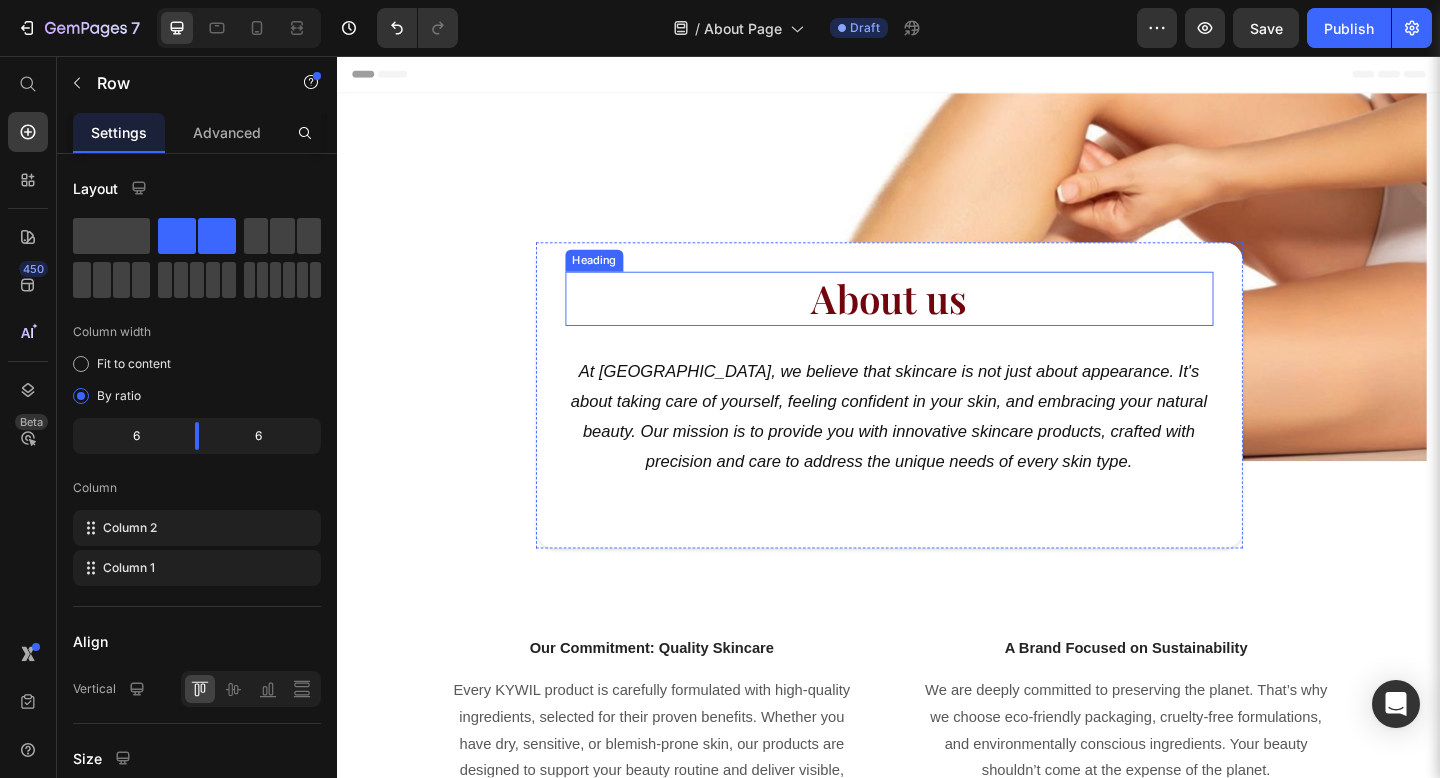 click on "About us" at bounding box center (937, 320) 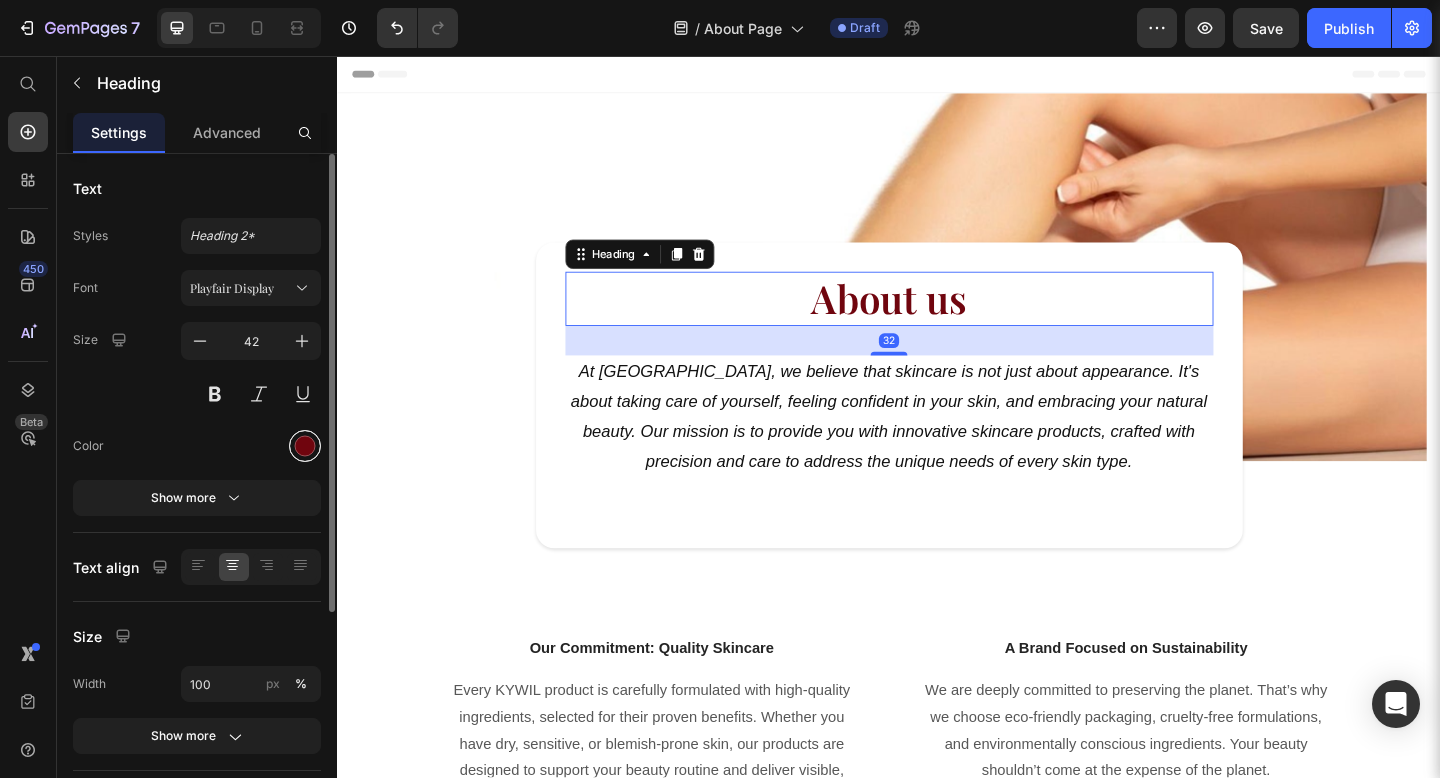 click at bounding box center (305, 446) 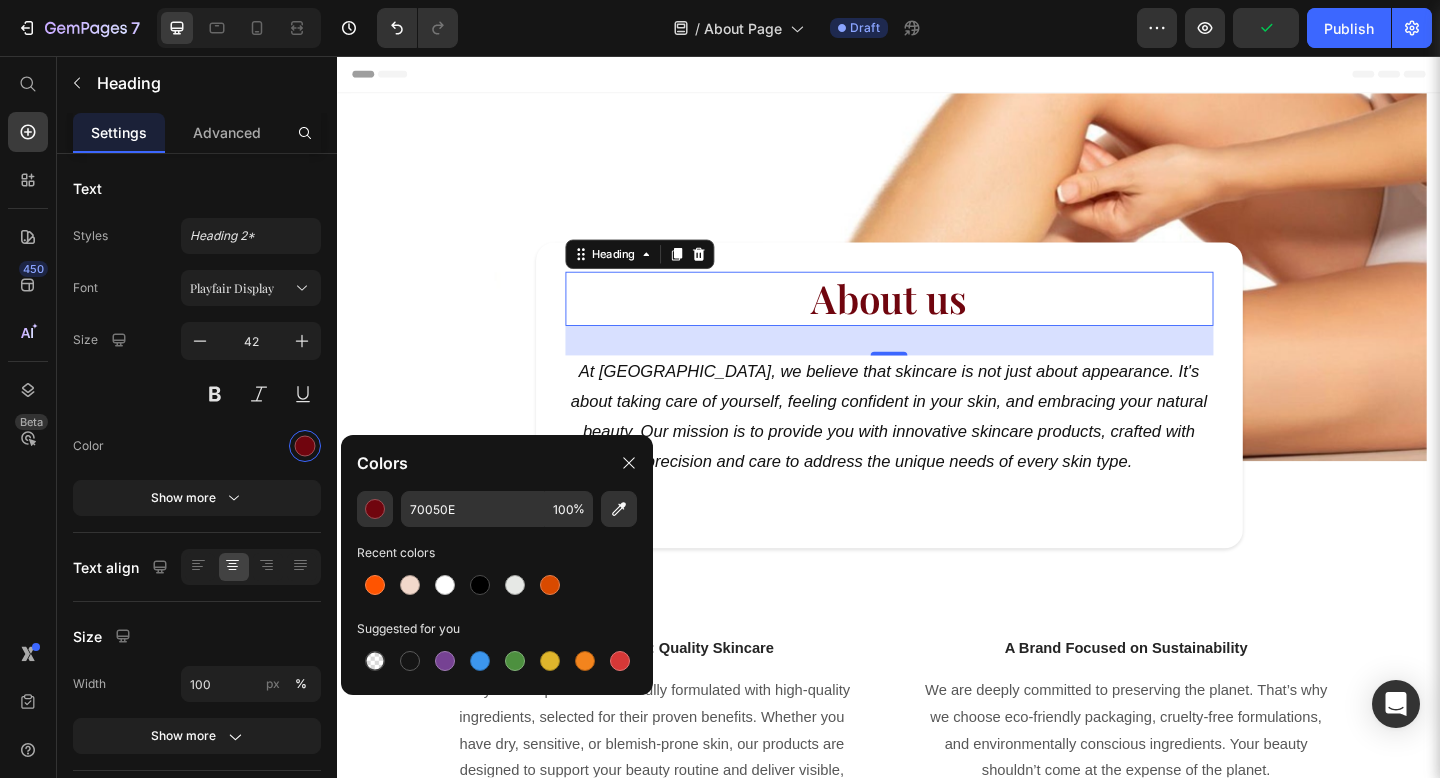 click on "70050E 100 % Recent colors Suggested for you" 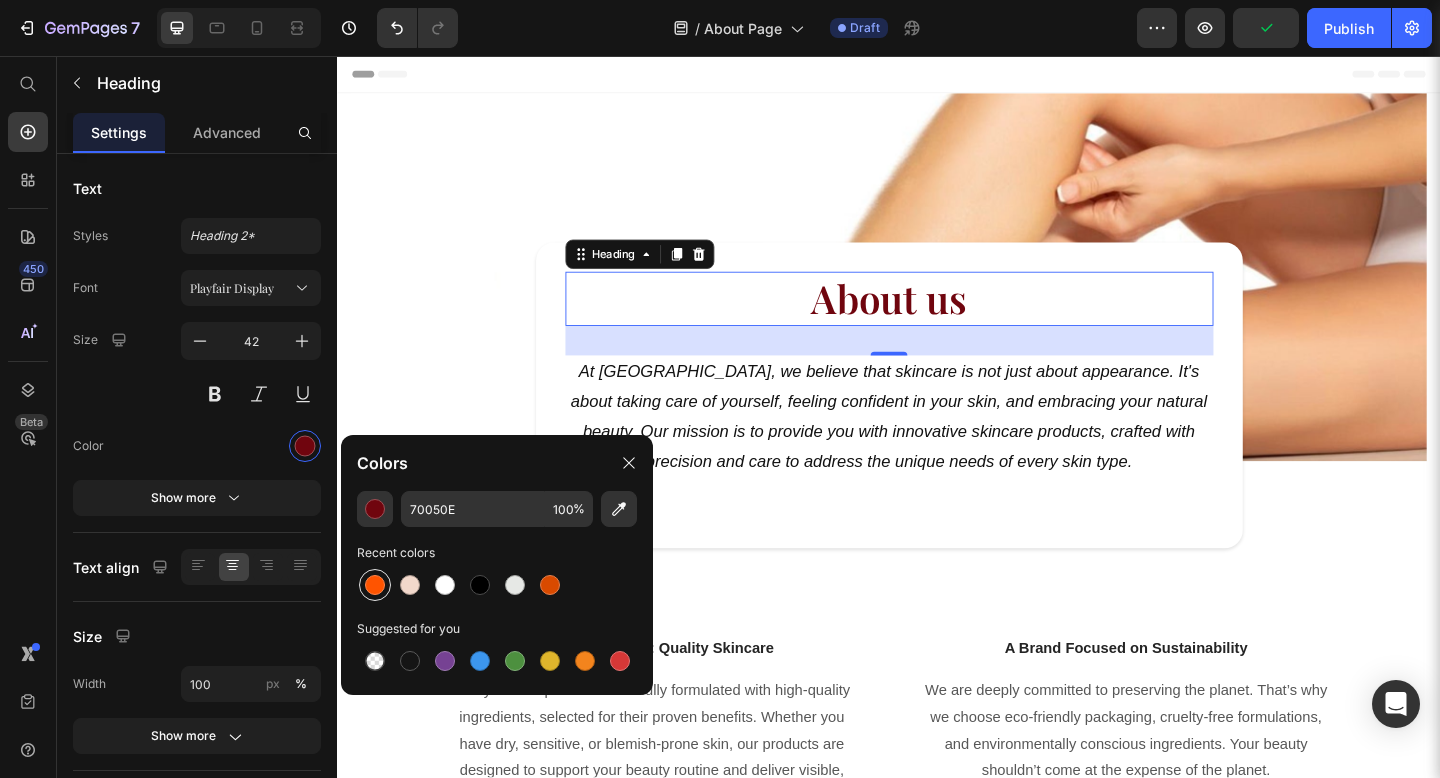 click at bounding box center [375, 585] 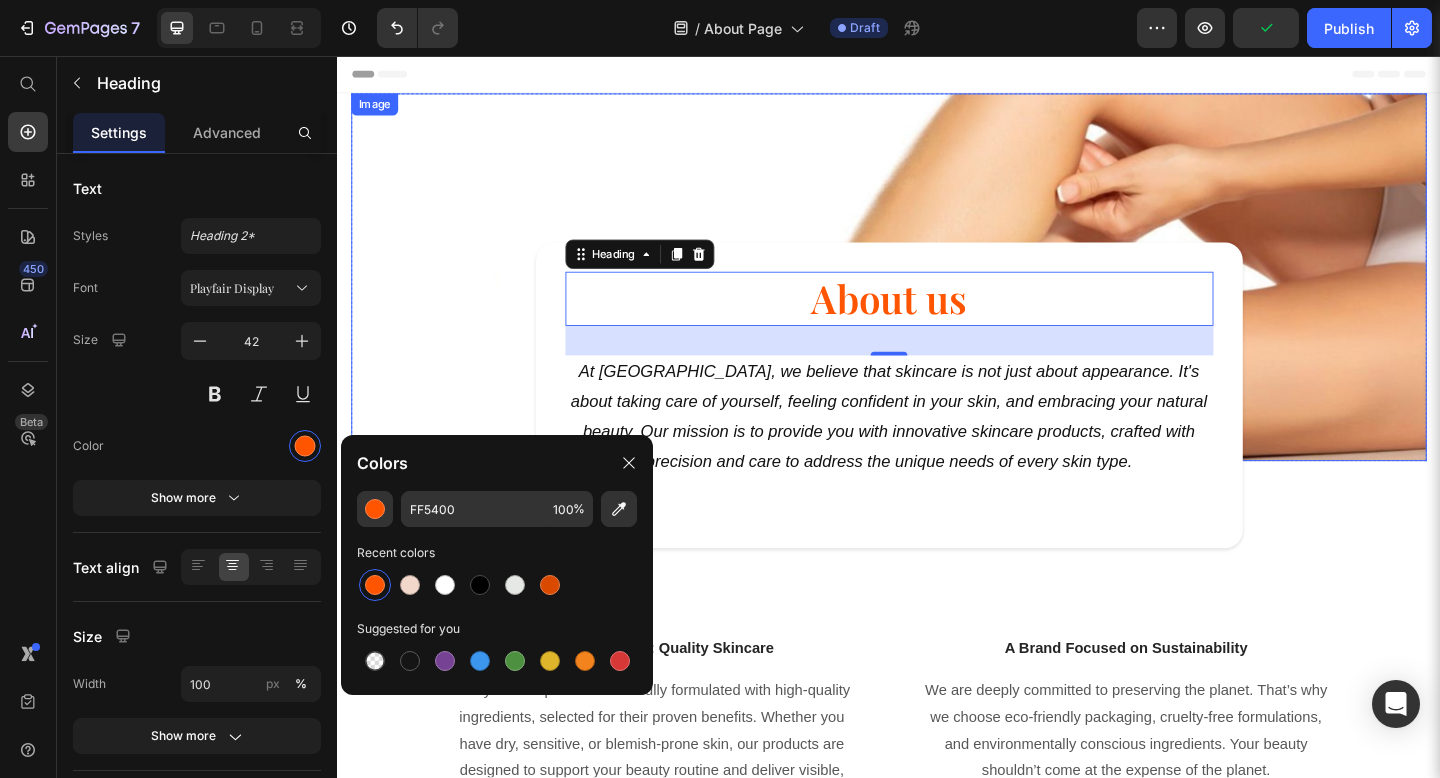 click at bounding box center (937, 297) 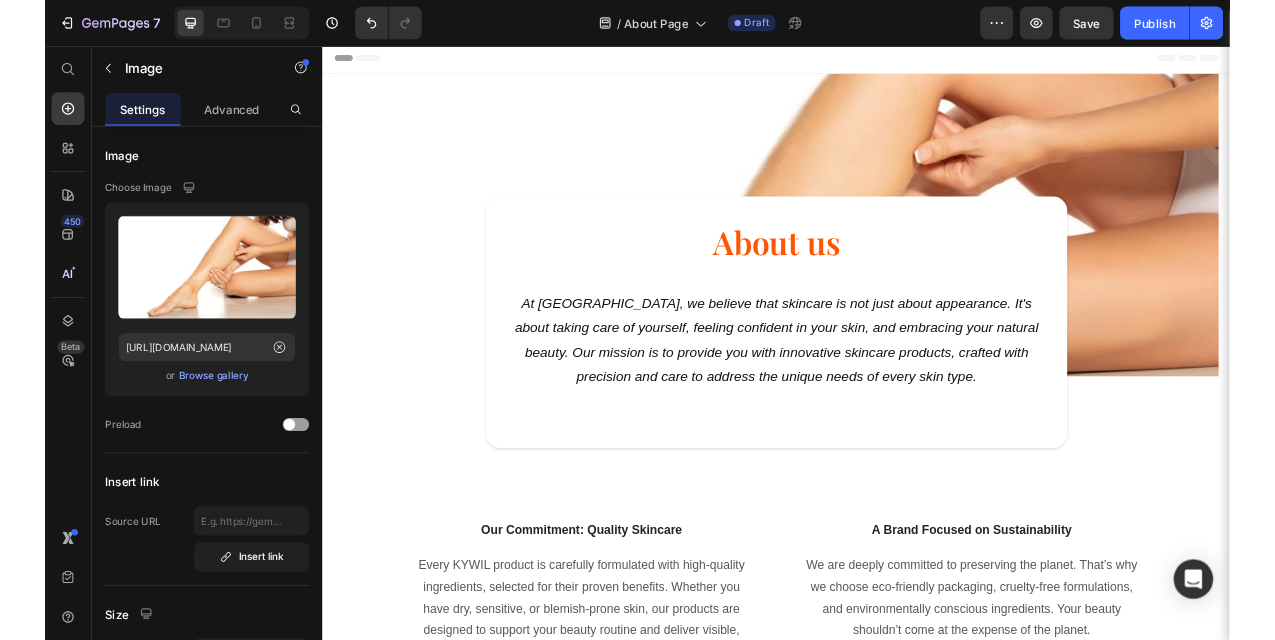 scroll, scrollTop: 0, scrollLeft: 0, axis: both 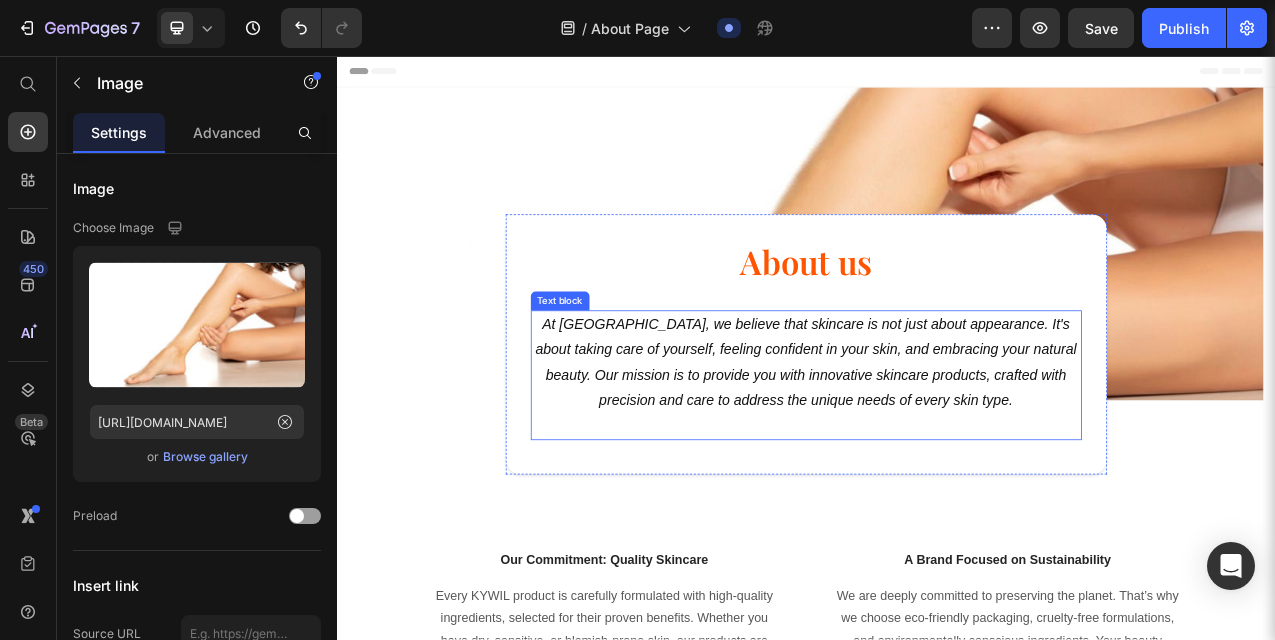 click on "At KYWIL, we believe that skincare is not just about appearance. It's about taking care of yourself, feeling confident in your skin, and embracing your natural beauty. Our mission is to provide you with innovative skincare products, crafted with precision and care to address the unique needs of every skin type." at bounding box center (937, 449) 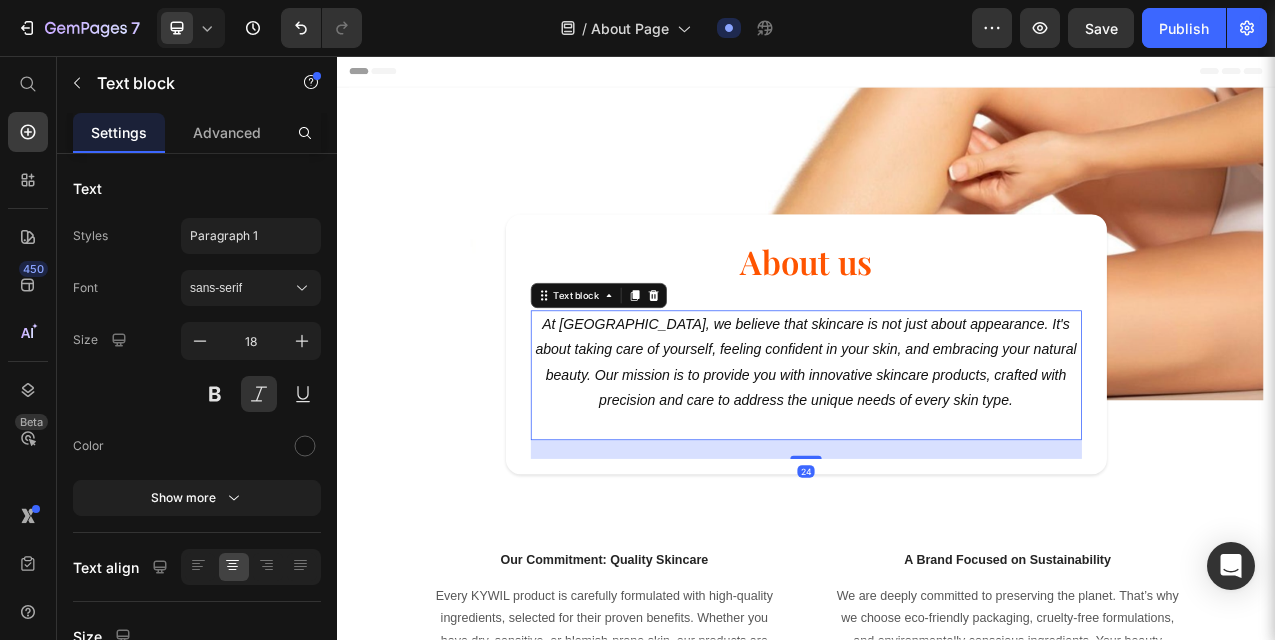 click on "At KYWIL, we believe that skincare is not just about appearance. It's about taking care of yourself, feeling confident in your skin, and embracing your natural beauty. Our mission is to provide you with innovative skincare products, crafted with precision and care to address the unique needs of every skin type." at bounding box center [937, 449] 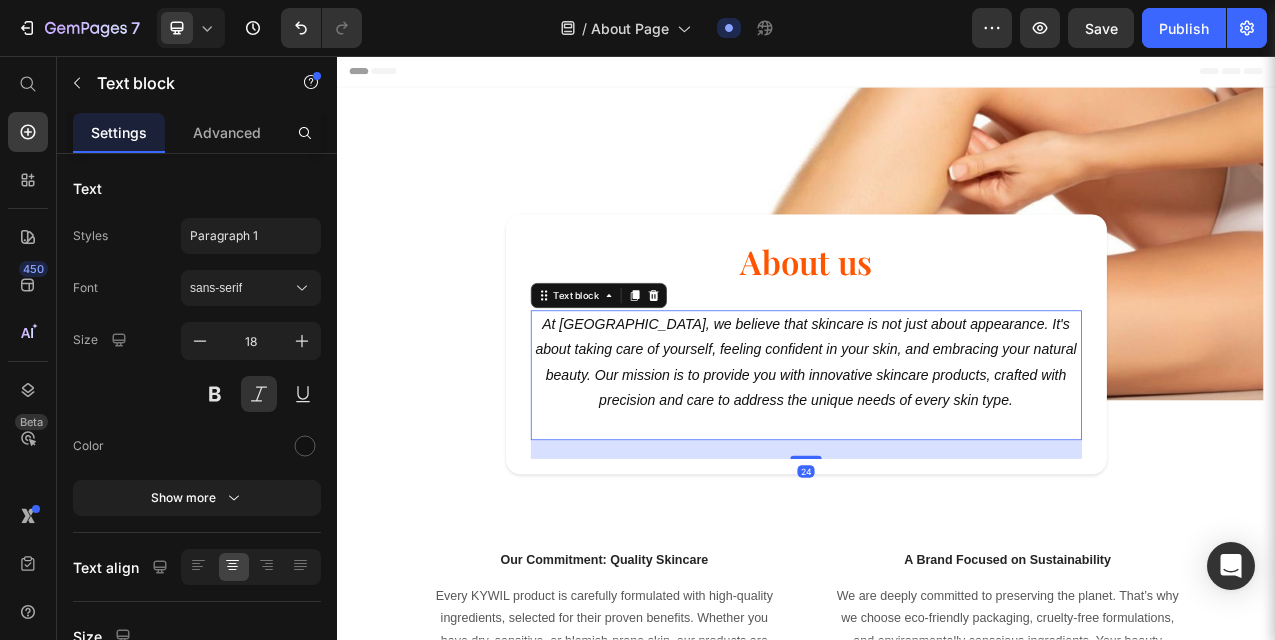 click on "At KYWIL, we believe that skincare is not just about appearance. It's about taking care of yourself, feeling confident in your skin, and embracing your natural beauty. Our mission is to provide you with innovative skincare products, crafted with precision and care to address the unique needs of every skin type." at bounding box center [937, 449] 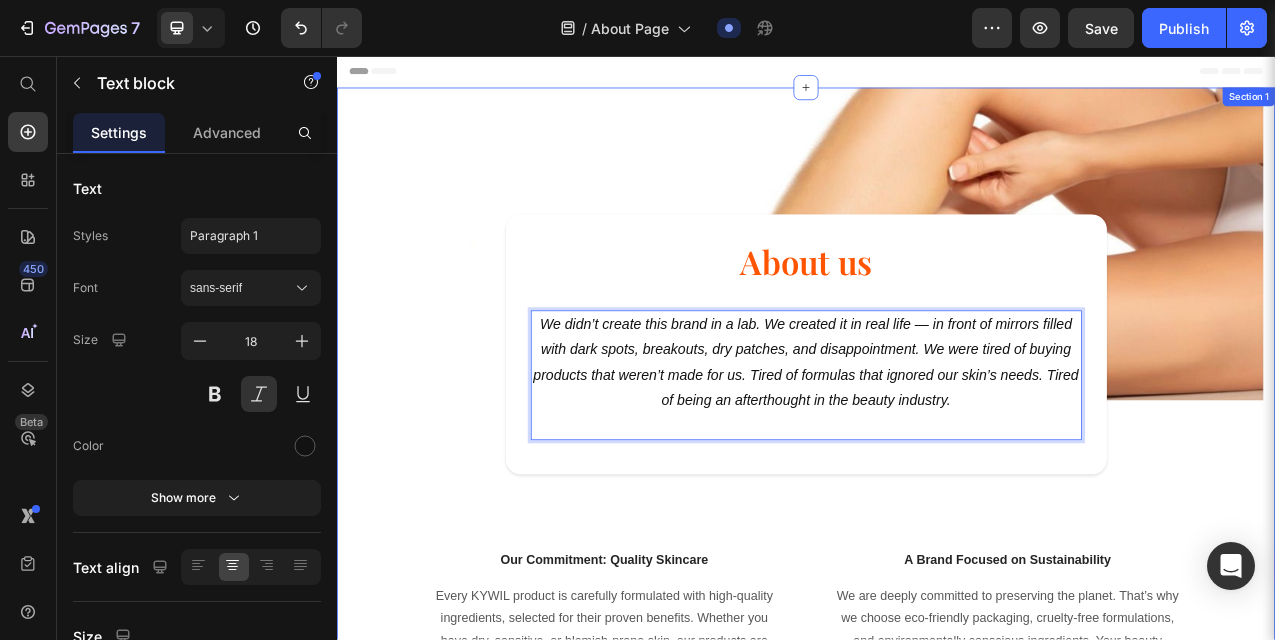 click on "Image About us Heading We didn’t create this brand in a lab. We created it in real life — in front of mirrors filled with dark spots, breakouts, dry patches, and disappointment. We were tired of buying products that weren’t made for us. Tired of formulas that ignored our skin’s needs. Tired of being an afterthought in the beauty industry. Text block   24 Row Row Our Commitment: Quality Skincare Text block Every KYWIL product is carefully formulated with high-quality ingredients, selected for their proven benefits. Whether you have dry, sensitive, or blemish-prone skin, our products are designed to support your beauty routine and deliver visible, lasting results. Text block A Brand Focused on Sustainability Text block We are deeply committed to preserving the planet. That’s why we choose eco-friendly packaging, cruelty-free formulations, and environmentally conscious ingredients. Your beauty shouldn’t come at the expense of the planet. Text block Row Row" at bounding box center [937, 512] 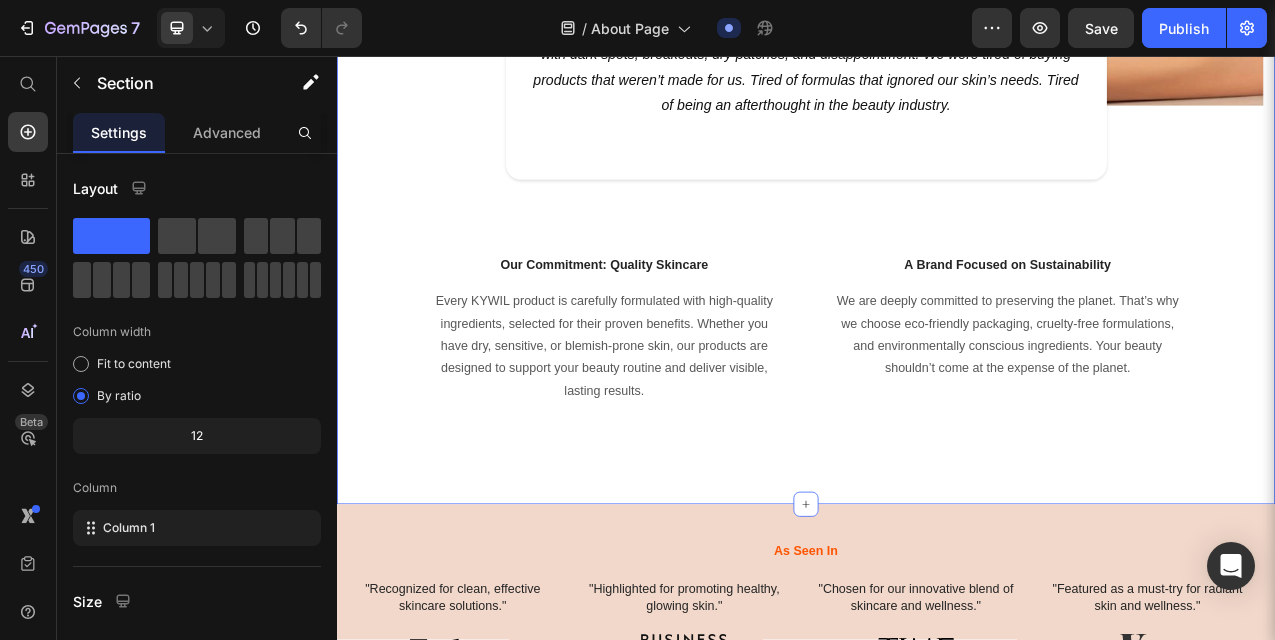scroll, scrollTop: 383, scrollLeft: 0, axis: vertical 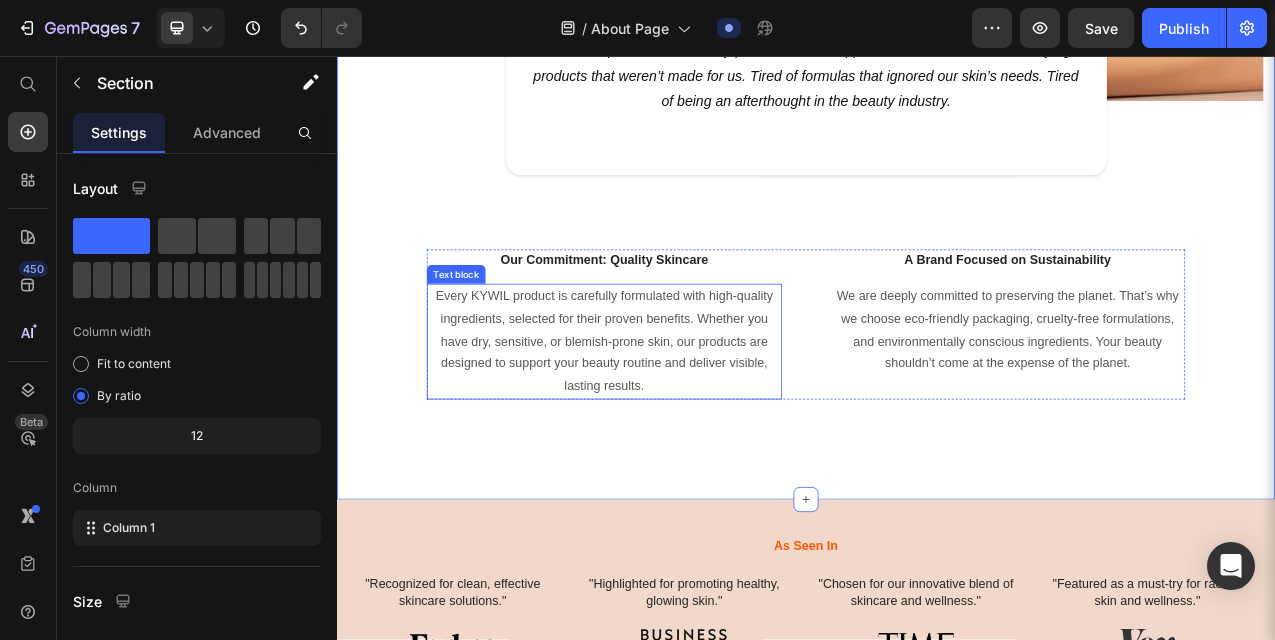 click on "Every KYWIL product is carefully formulated with high-quality ingredients, selected for their proven benefits. Whether you have dry, sensitive, or blemish-prone skin, our products are designed to support your beauty routine and deliver visible, lasting results." at bounding box center [679, 422] 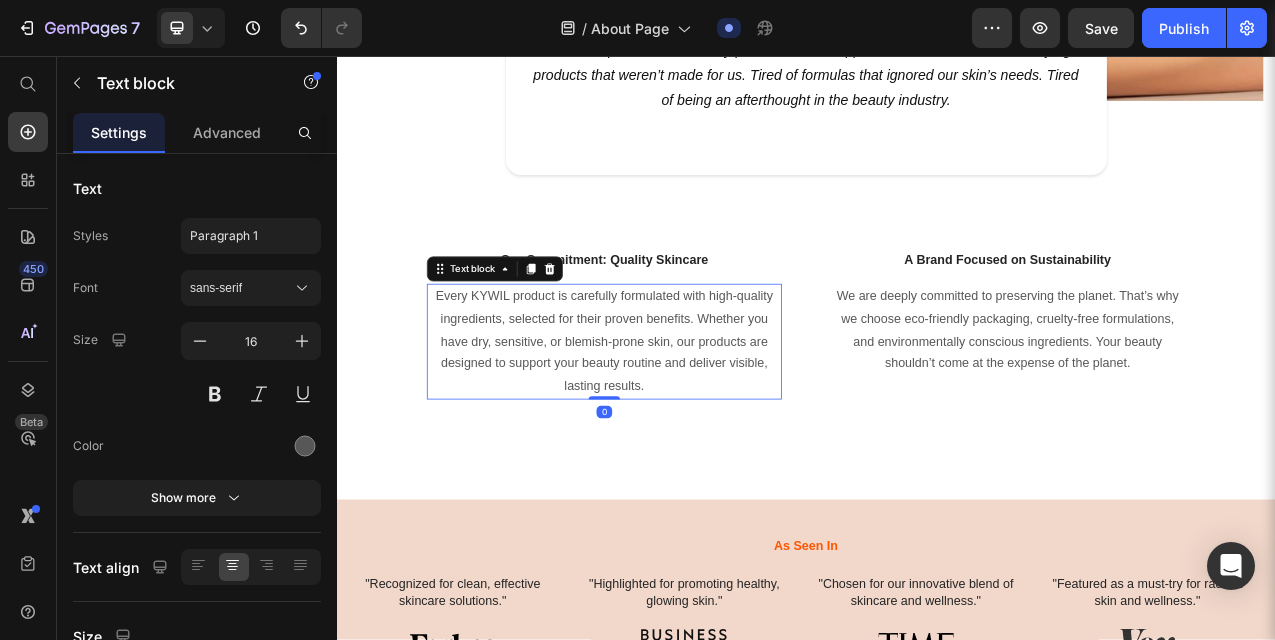 click on "Every KYWIL product is carefully formulated with high-quality ingredients, selected for their proven benefits. Whether you have dry, sensitive, or blemish-prone skin, our products are designed to support your beauty routine and deliver visible, lasting results." at bounding box center (679, 422) 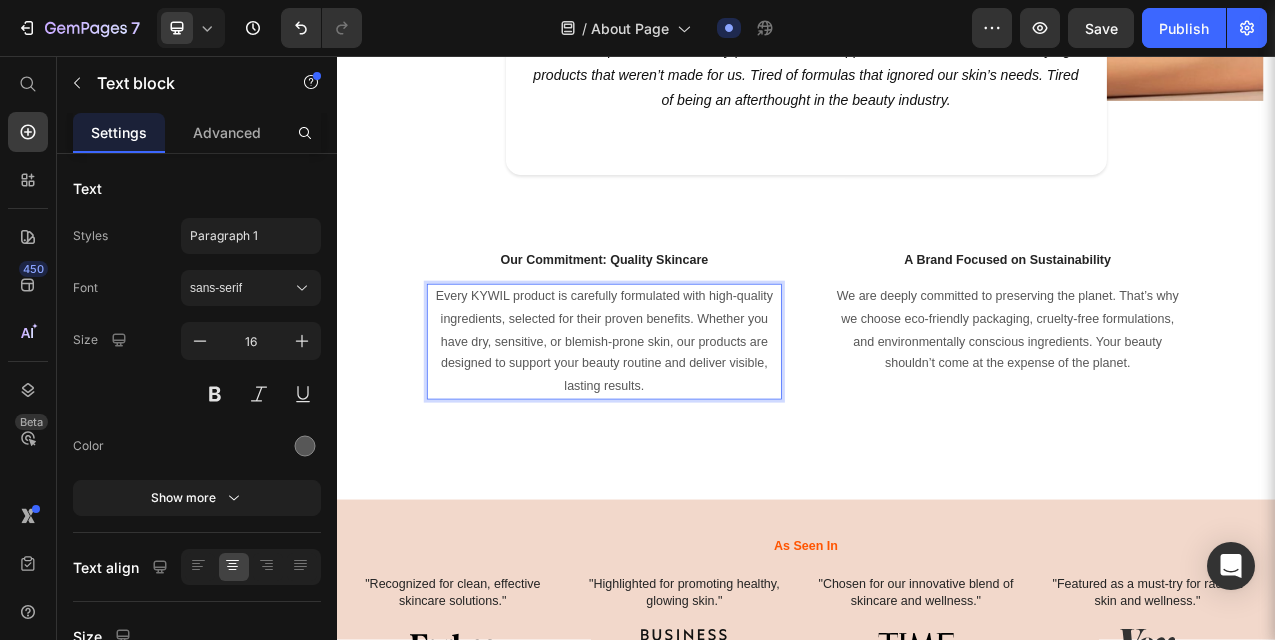 click on "Every KYWIL product is carefully formulated with high-quality ingredients, selected for their proven benefits. Whether you have dry, sensitive, or blemish-prone skin, our products are designed to support your beauty routine and deliver visible, lasting results." at bounding box center (679, 422) 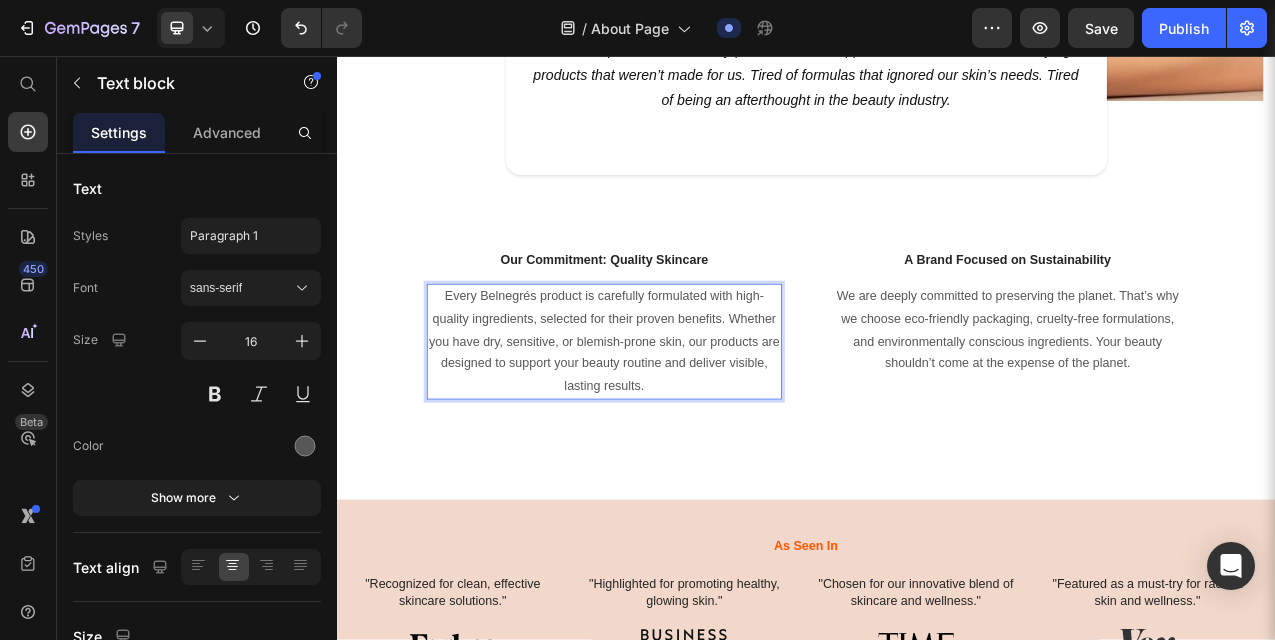 click on "Every Belnegrés product is carefully formulated with high-quality ingredients, selected for their proven benefits. Whether you have dry, sensitive, or blemish-prone skin, our products are designed to support your beauty routine and deliver visible, lasting results." at bounding box center [679, 422] 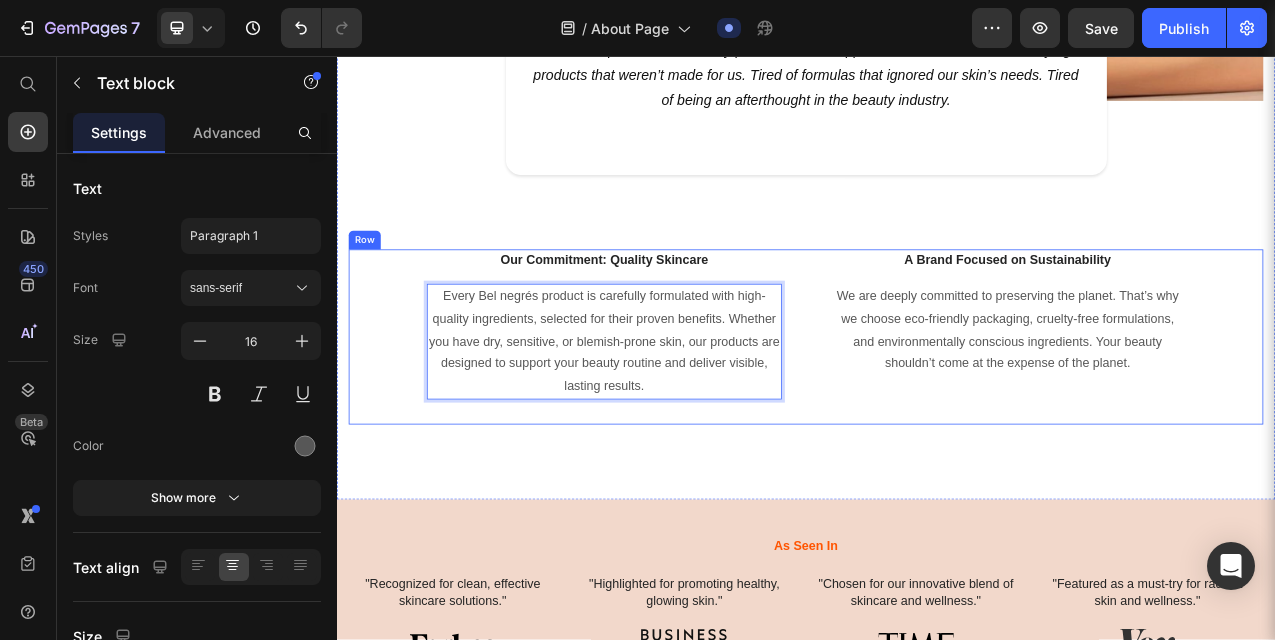 click on "Our Commitment: Quality Skincare Text block Every Bel negrés product is carefully formulated with high-quality ingredients, selected for their proven benefits. Whether you have dry, sensitive, or blemish-prone skin, our products are designed to support your beauty routine and deliver visible, lasting results. Text block   0 A Brand Focused on Sustainability Text block We are deeply committed to preserving the planet. That’s why we choose eco-friendly packaging, cruelty-free formulations, and environmentally conscious ingredients. Your beauty shouldn’t come at the expense of the planet. Text block Row" at bounding box center [937, 416] 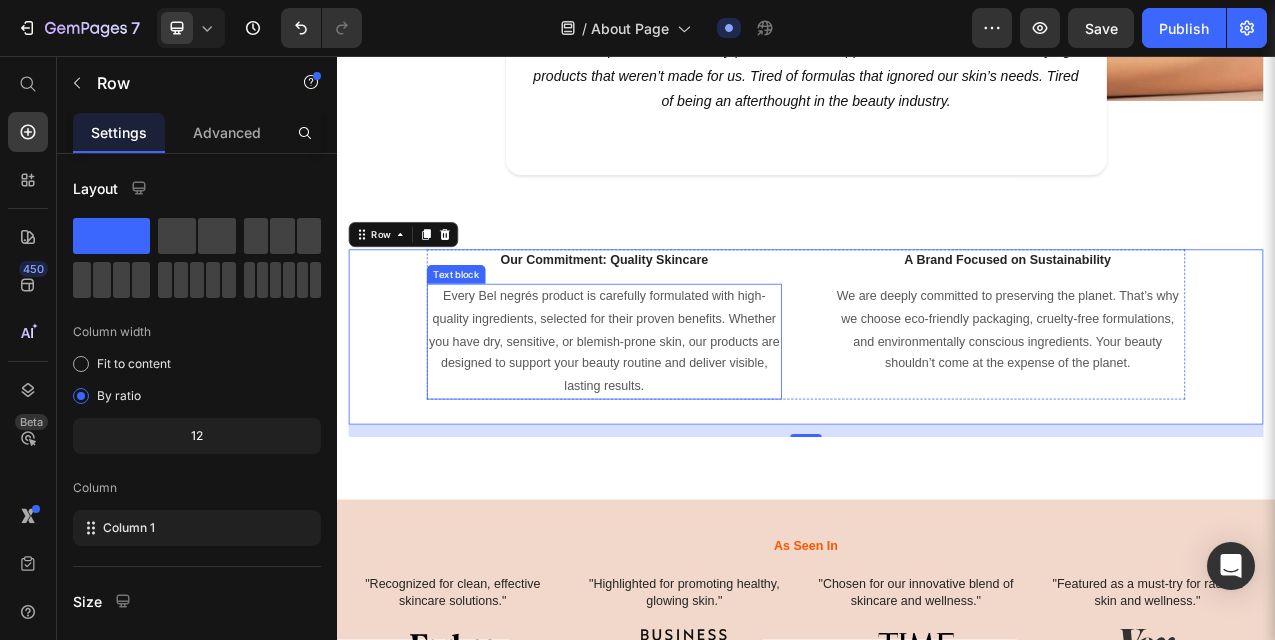 click on "Every Bel negrés product is carefully formulated with high-quality ingredients, selected for their proven benefits. Whether you have dry, sensitive, or blemish-prone skin, our products are designed to support your beauty routine and deliver visible, lasting results." at bounding box center (679, 422) 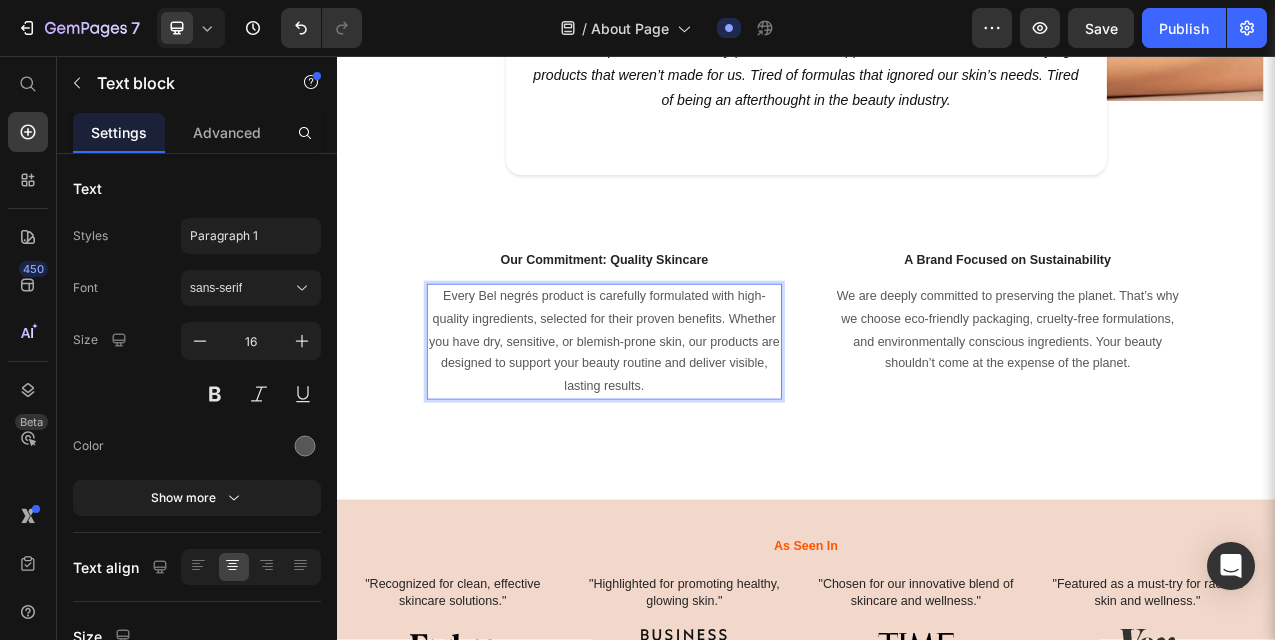 click on "Every Bel negrés product is carefully formulated with high-quality ingredients, selected for their proven benefits. Whether you have dry, sensitive, or blemish-prone skin, our products are designed to support your beauty routine and deliver visible, lasting results." at bounding box center [679, 422] 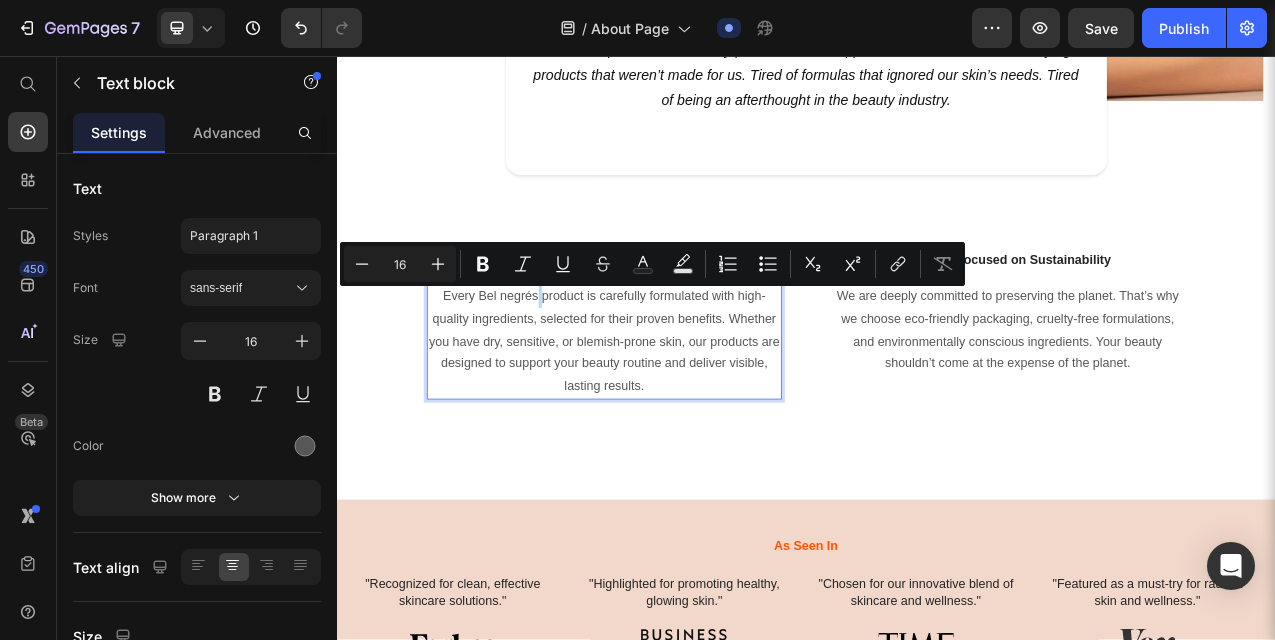 click on "Every Bel negrés product is carefully formulated with high-quality ingredients, selected for their proven benefits. Whether you have dry, sensitive, or blemish-prone skin, our products are designed to support your beauty routine and deliver visible, lasting results." at bounding box center (679, 422) 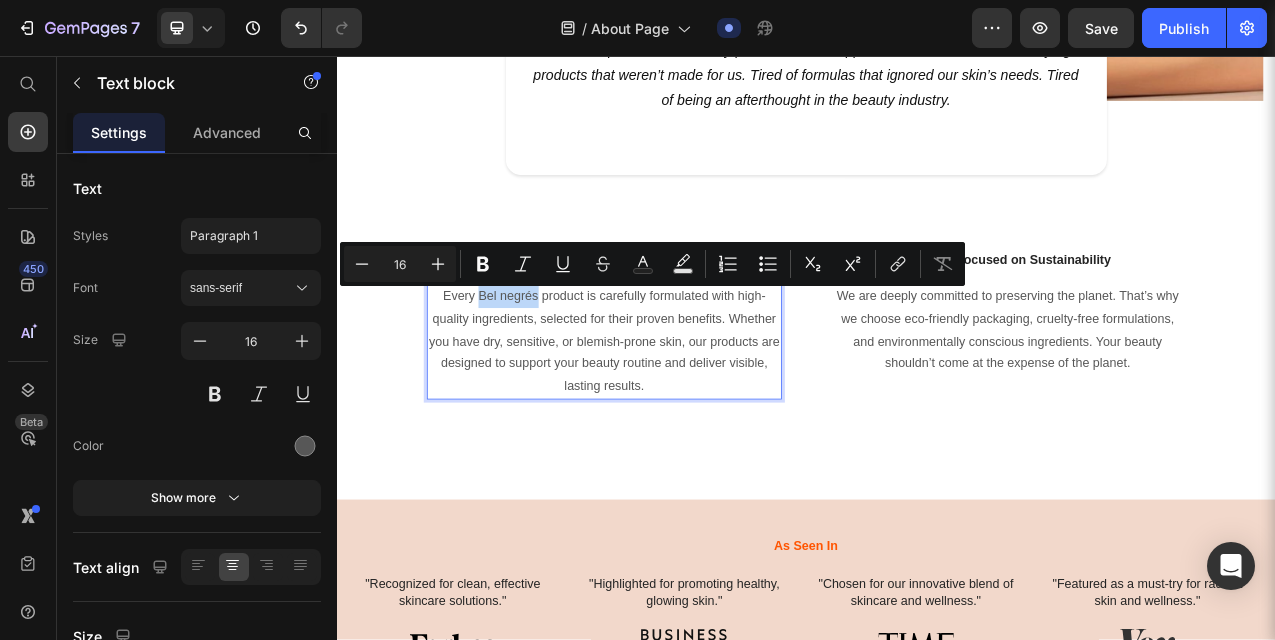 drag, startPoint x: 588, startPoint y: 367, endPoint x: 516, endPoint y: 366, distance: 72.00694 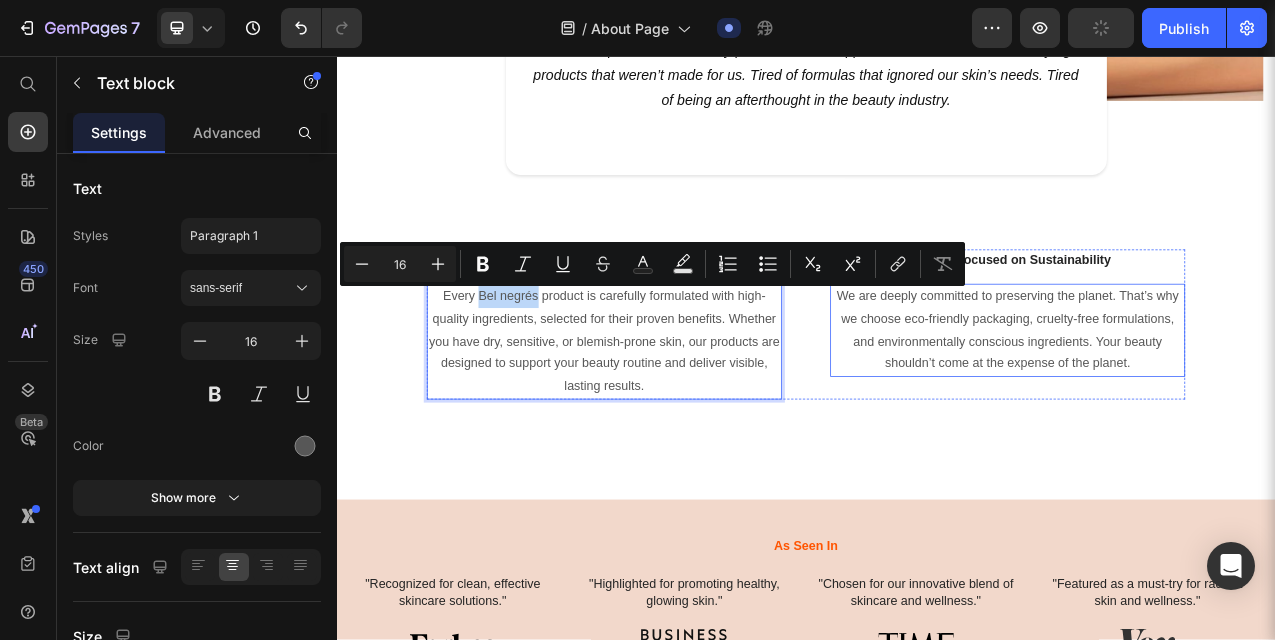 click on "We are deeply committed to preserving the planet. That’s why we choose eco-friendly packaging, cruelty-free formulations, and environmentally conscious ingredients. Your beauty shouldn’t come at the expense of the planet." at bounding box center (1195, 407) 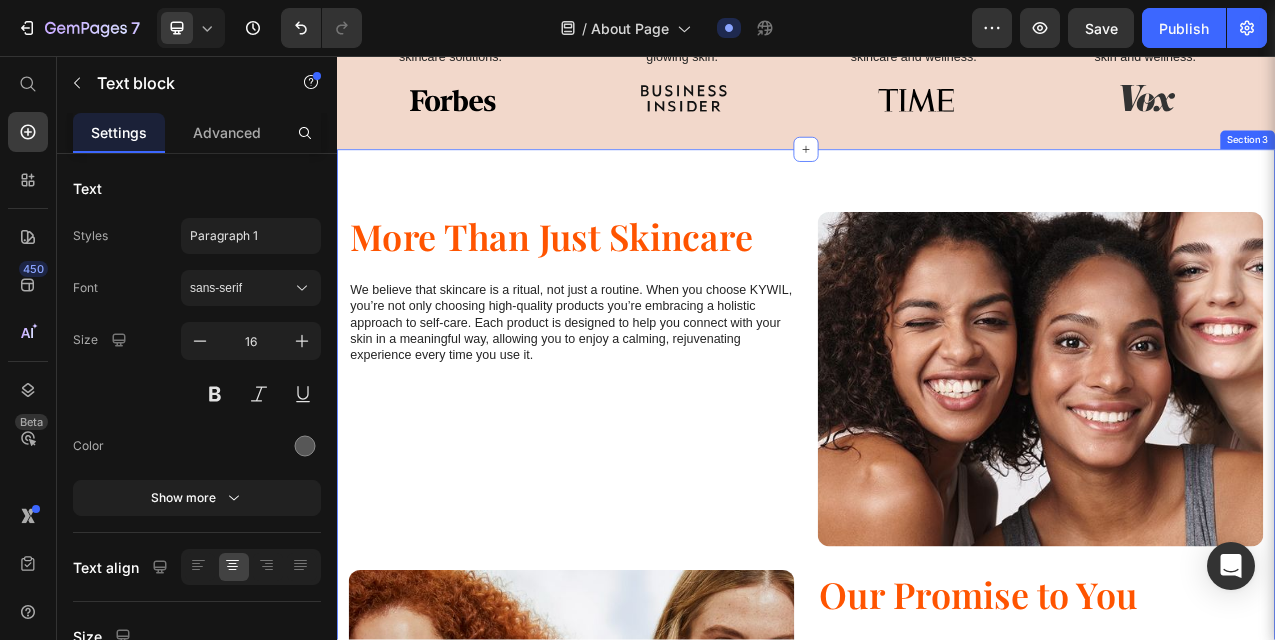 scroll, scrollTop: 1091, scrollLeft: 0, axis: vertical 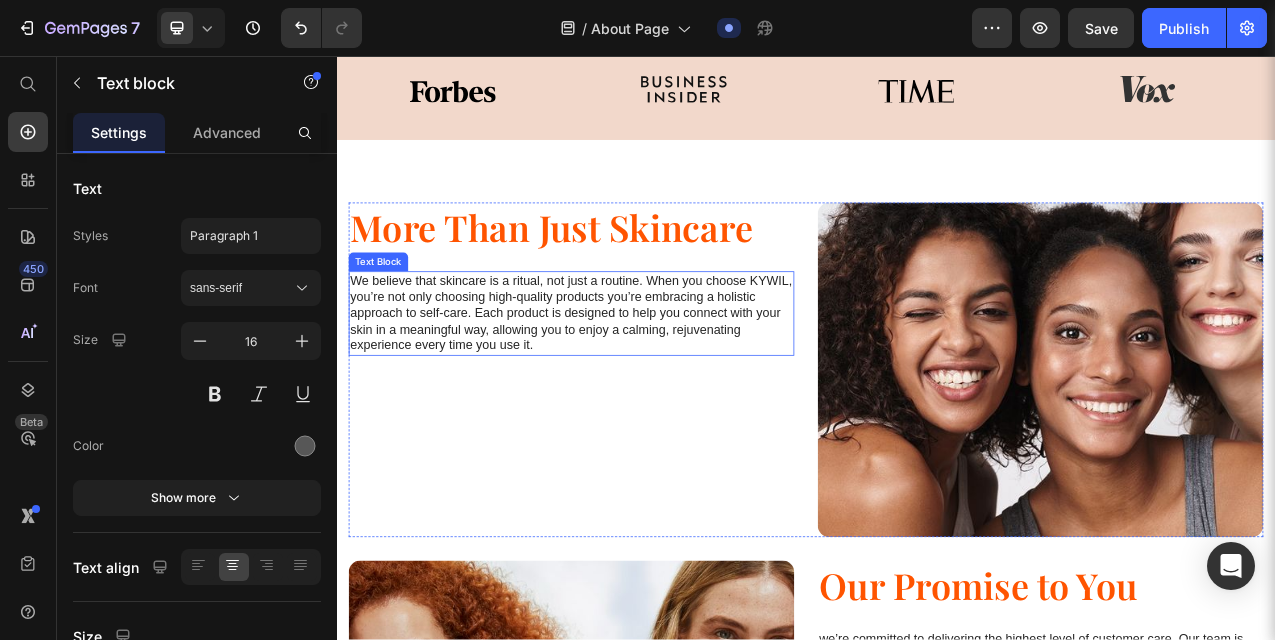 click on "We believe that skincare is a ritual, not just a routine. When you choose KYWIL, you’re not only choosing high-quality products you’re embracing a holistic approach to self-care. Each product is designed to help you connect with your skin in a meaningful way, allowing you to enjoy a calming, rejuvenating experience every time you use it." at bounding box center [637, 386] 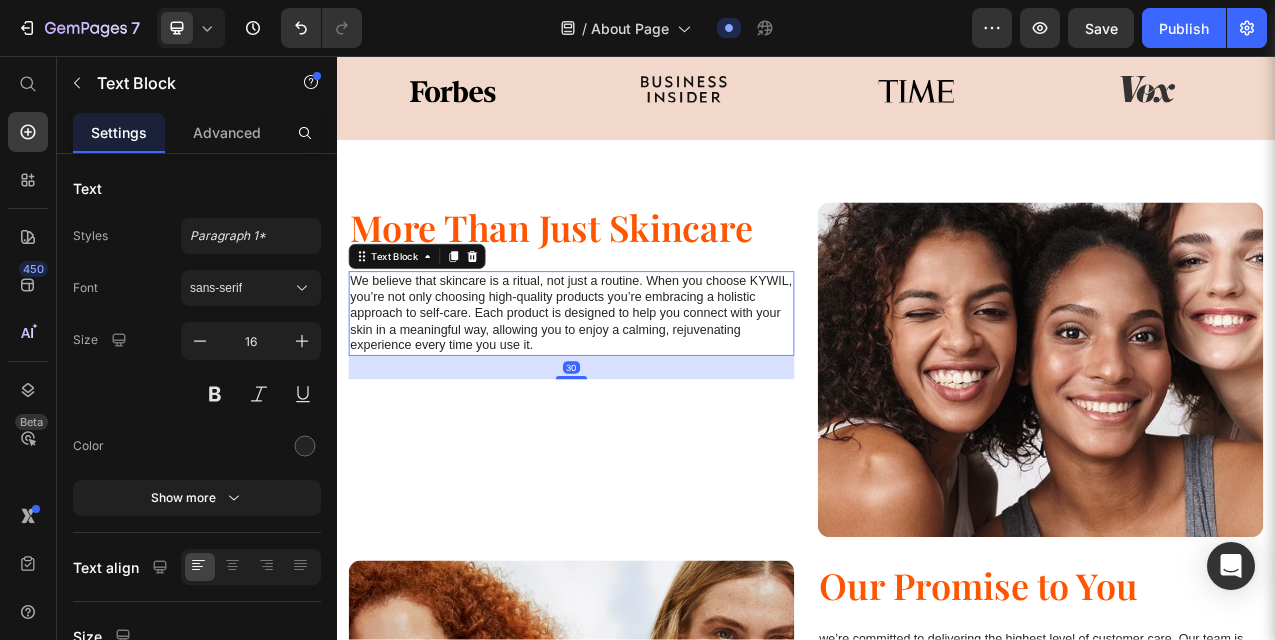 click on "We believe that skincare is a ritual, not just a routine. When you choose KYWIL, you’re not only choosing high-quality products you’re embracing a holistic approach to self-care. Each product is designed to help you connect with your skin in a meaningful way, allowing you to enjoy a calming, rejuvenating experience every time you use it." at bounding box center [637, 386] 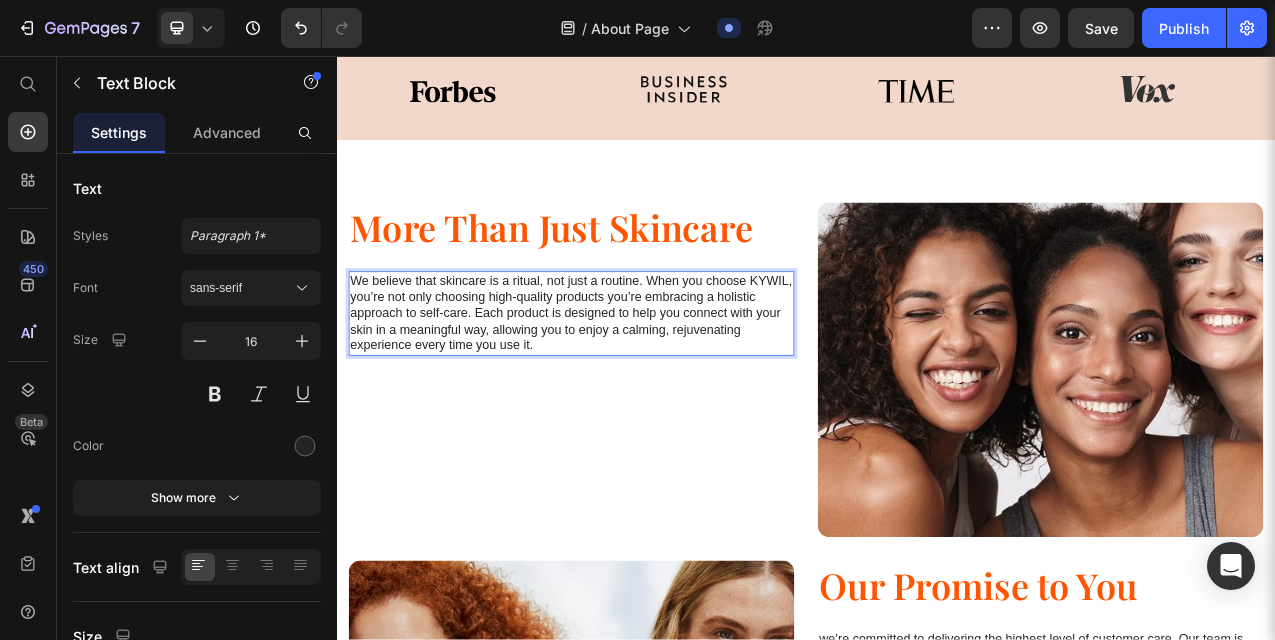 click on "We believe that skincare is a ritual, not just a routine. When you choose KYWIL, you’re not only choosing high-quality products you’re embracing a holistic approach to self-care. Each product is designed to help you connect with your skin in a meaningful way, allowing you to enjoy a calming, rejuvenating experience every time you use it." at bounding box center [637, 386] 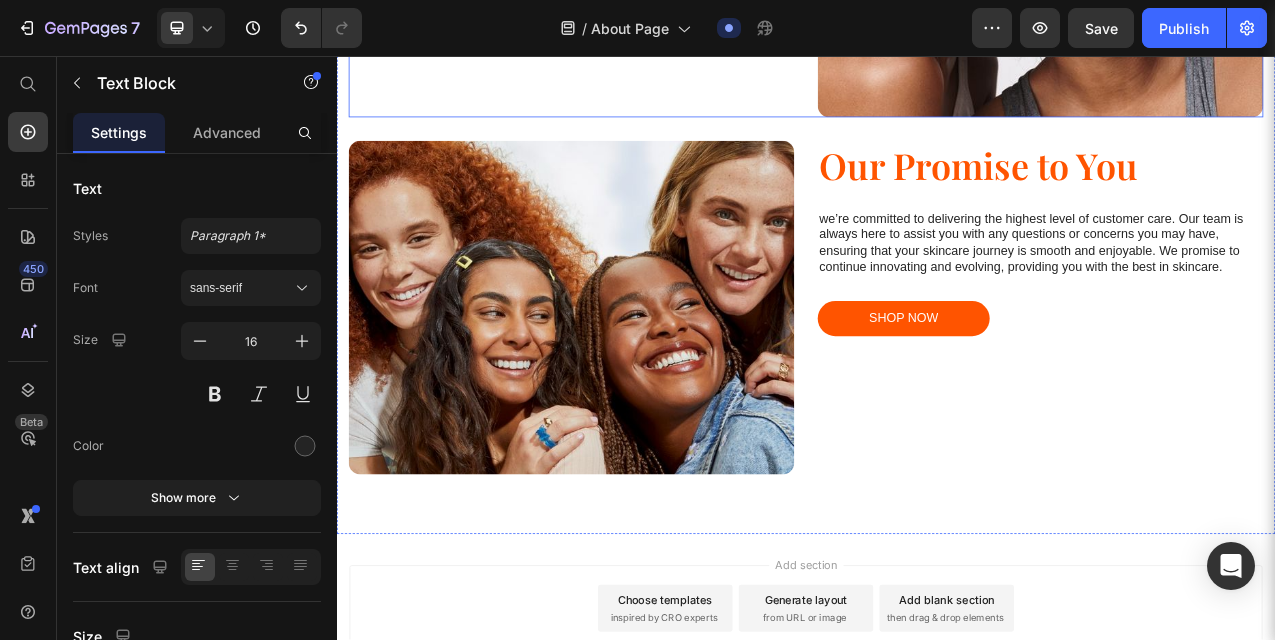 scroll, scrollTop: 1664, scrollLeft: 0, axis: vertical 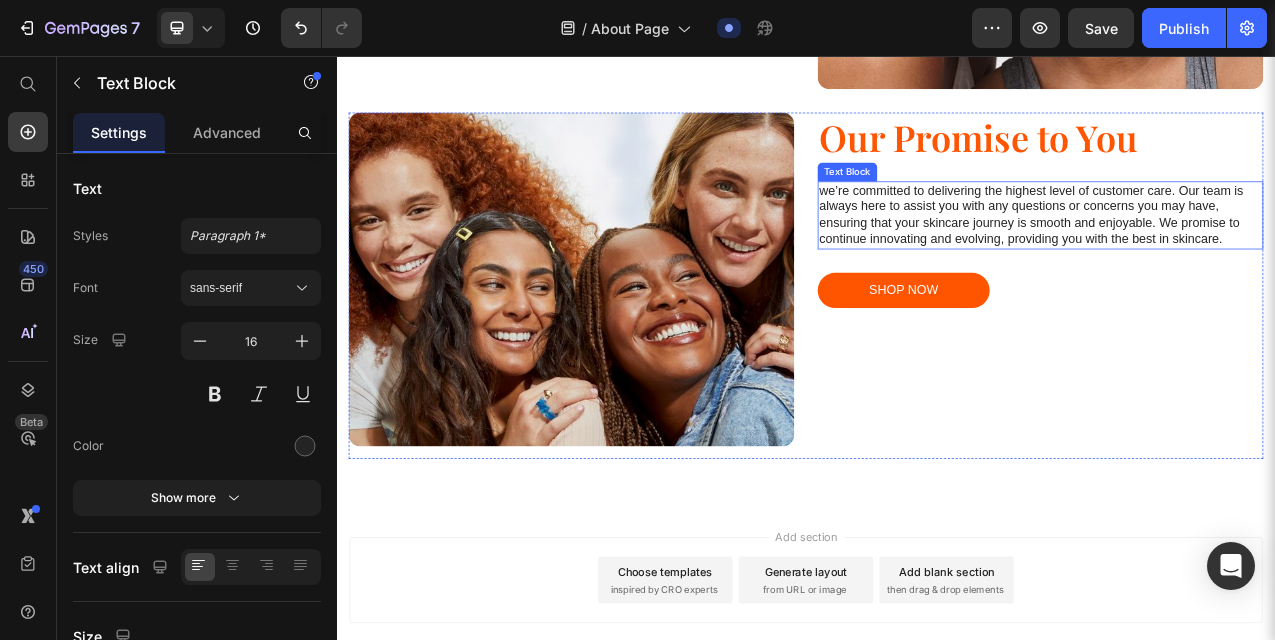 click on "we’re committed to delivering the highest level of customer care. Our team is always here to assist you with any questions or concerns you may have, ensuring that your skincare journey is smooth and enjoyable. We promise to continue innovating and evolving, providing you with the best in skincare." at bounding box center [1237, 260] 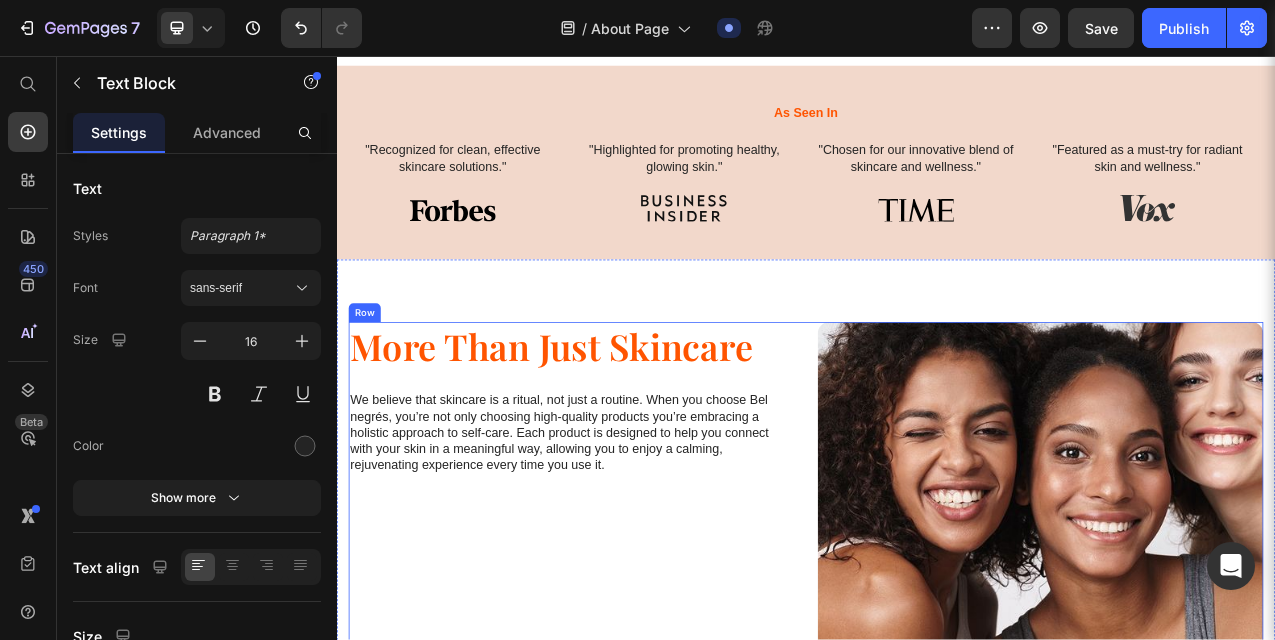 scroll, scrollTop: 1722, scrollLeft: 0, axis: vertical 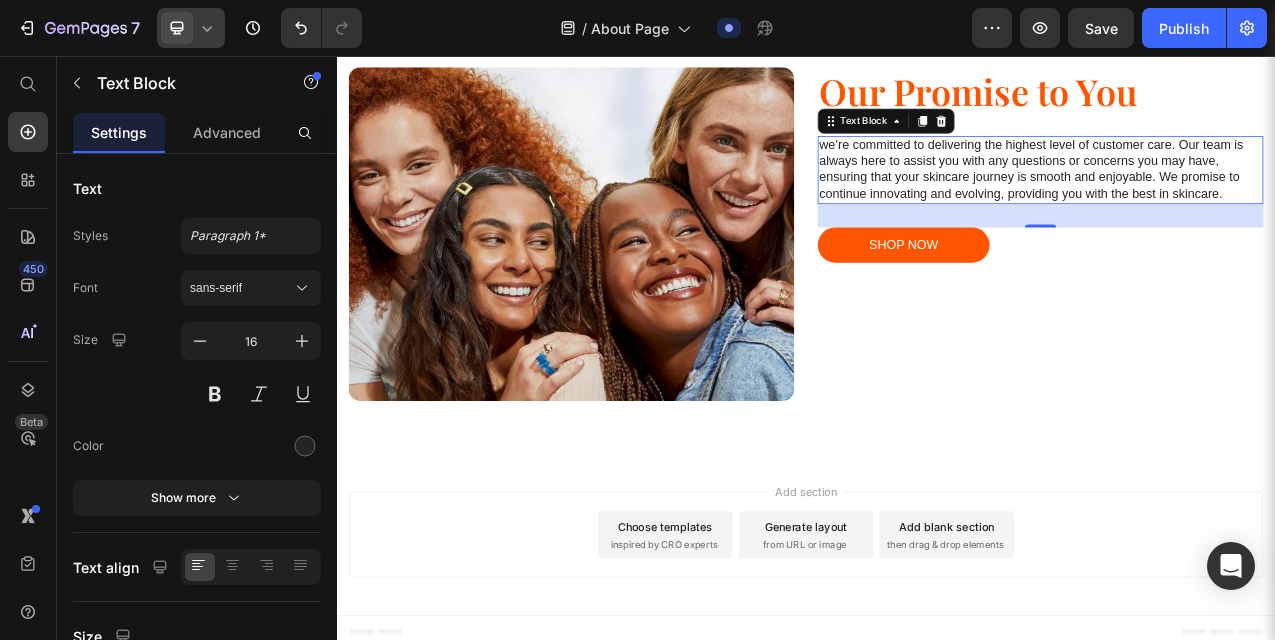 click 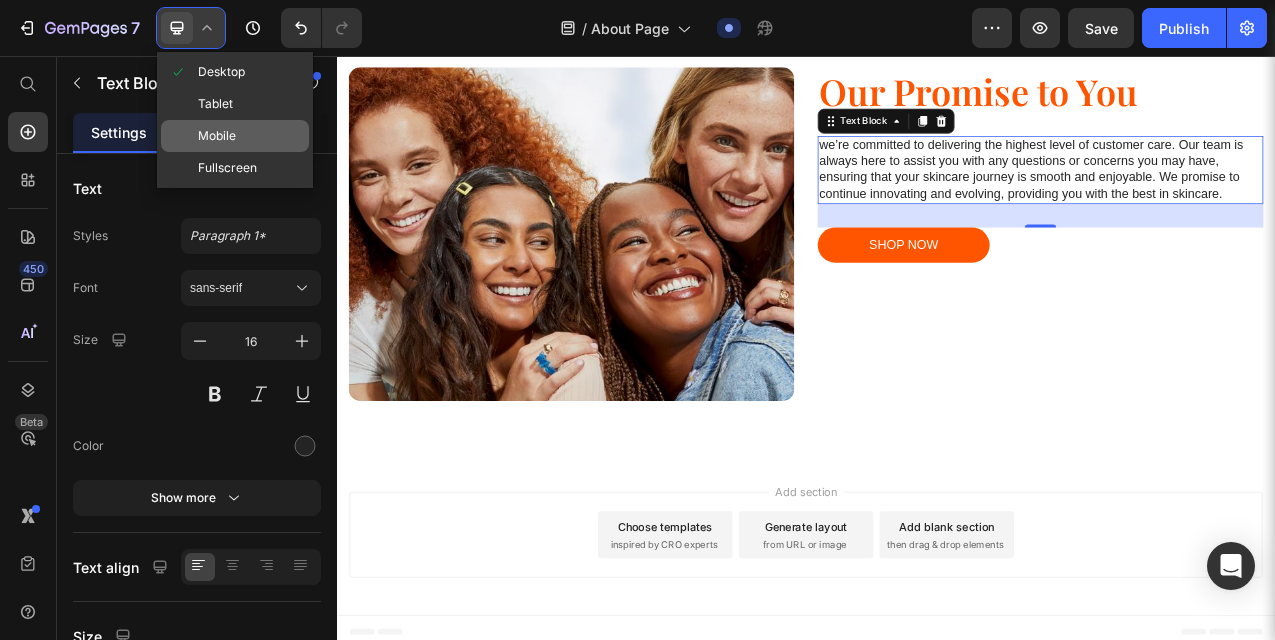 click on "Mobile" at bounding box center [217, 136] 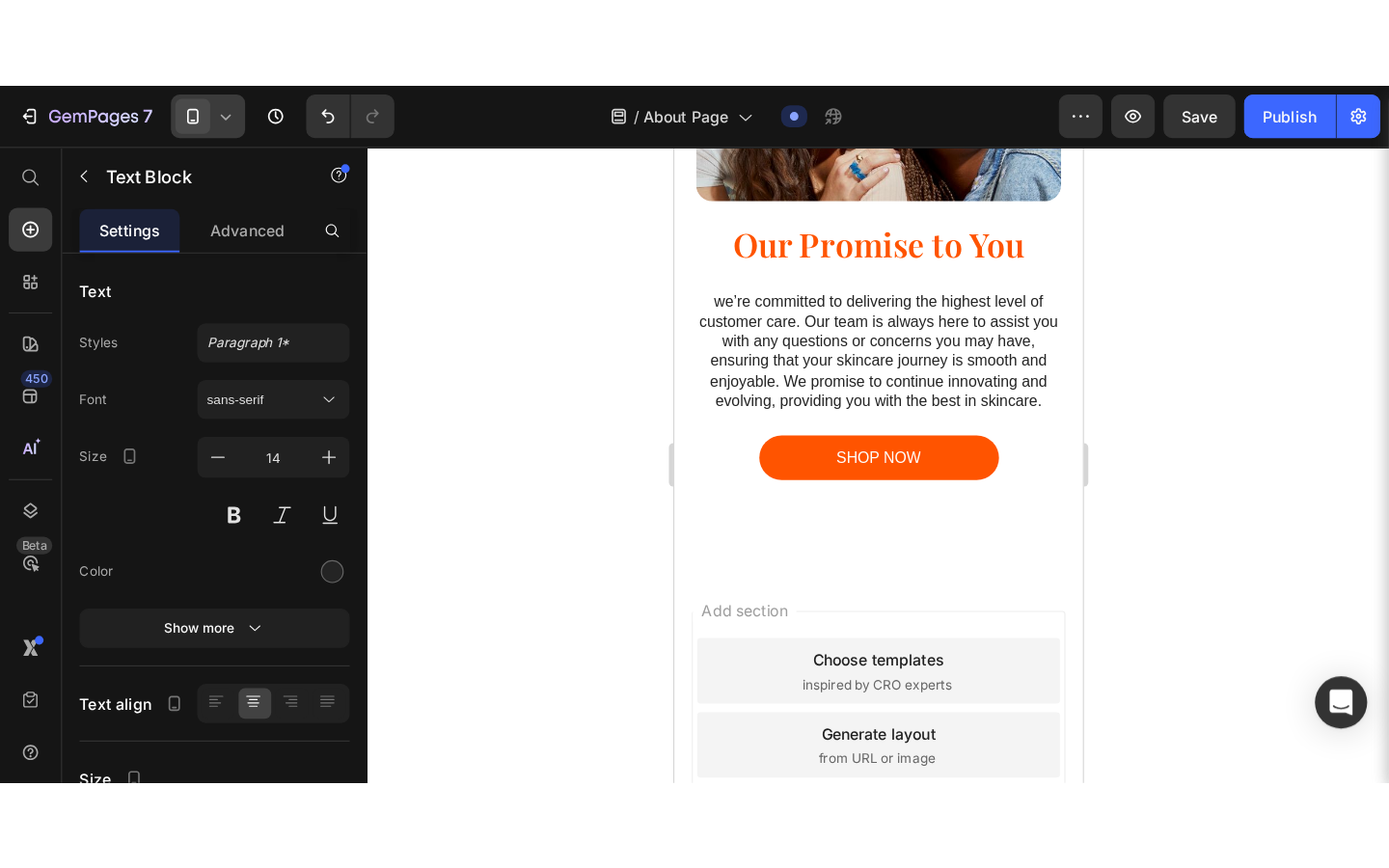 scroll, scrollTop: 2496, scrollLeft: 0, axis: vertical 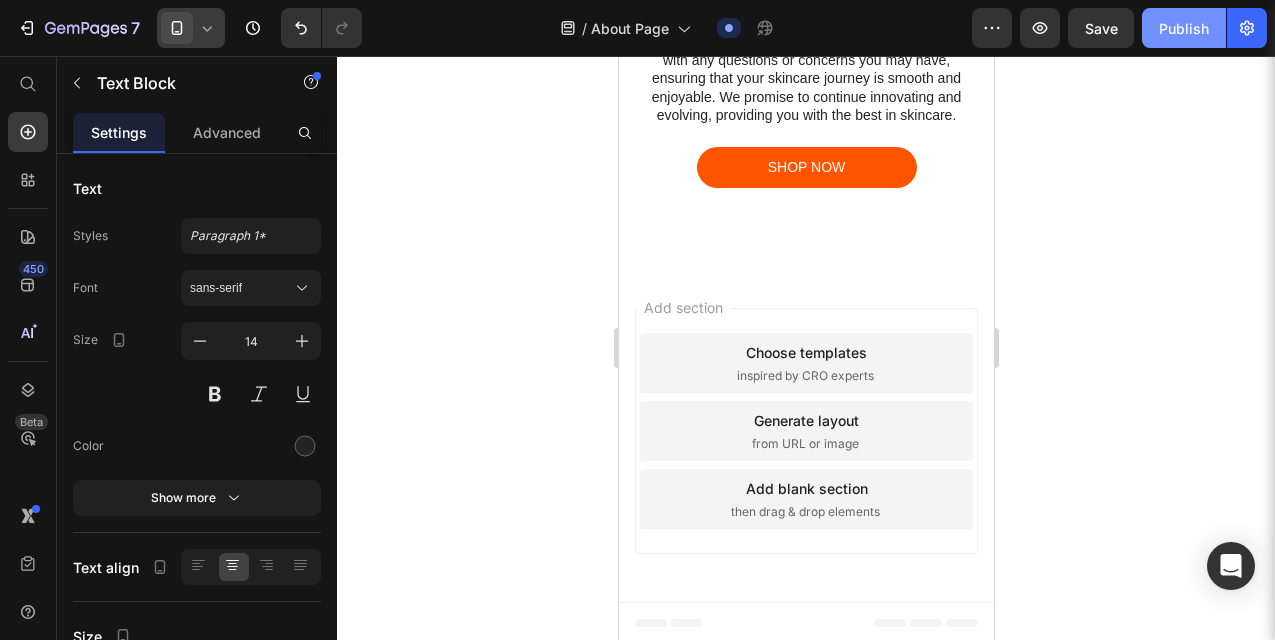 click on "Publish" at bounding box center (1184, 28) 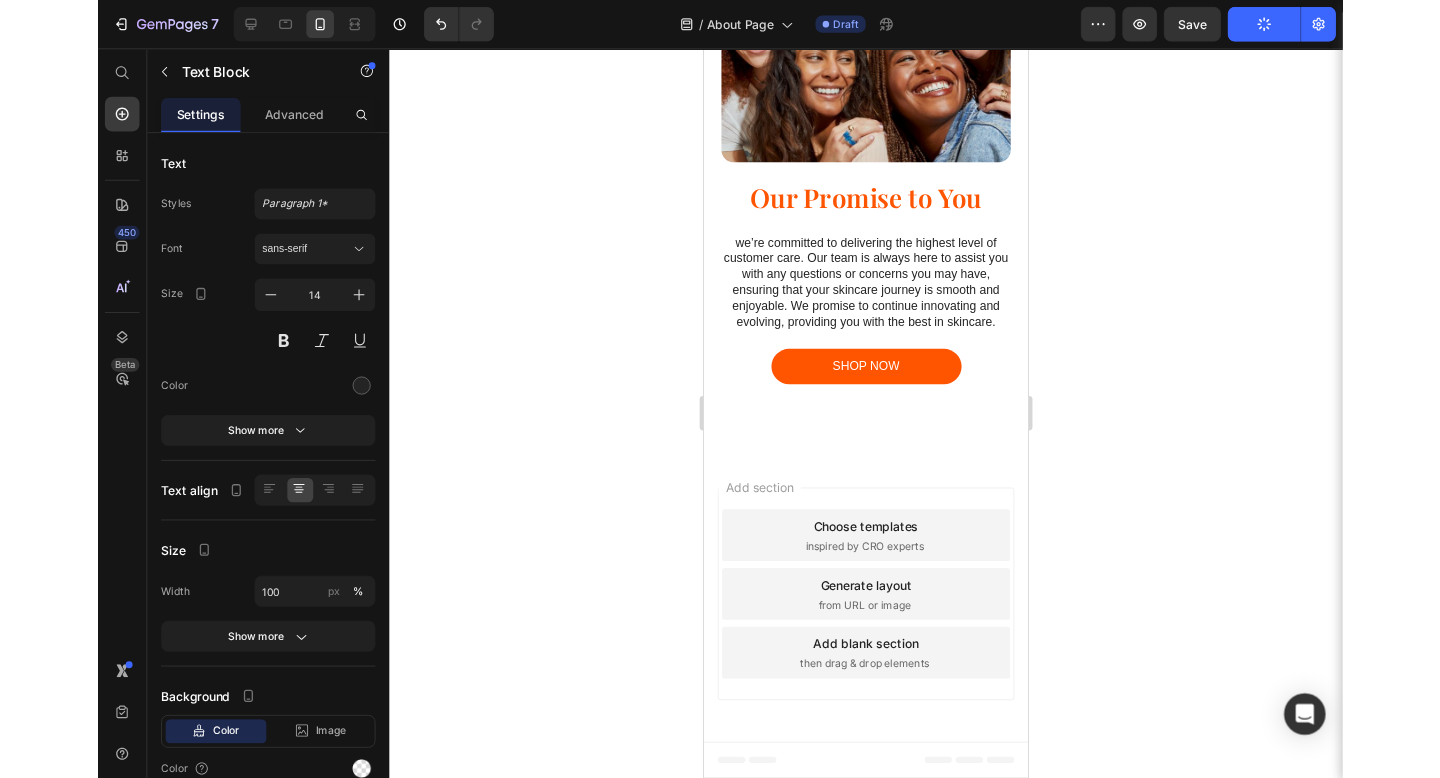 scroll, scrollTop: 2328, scrollLeft: 0, axis: vertical 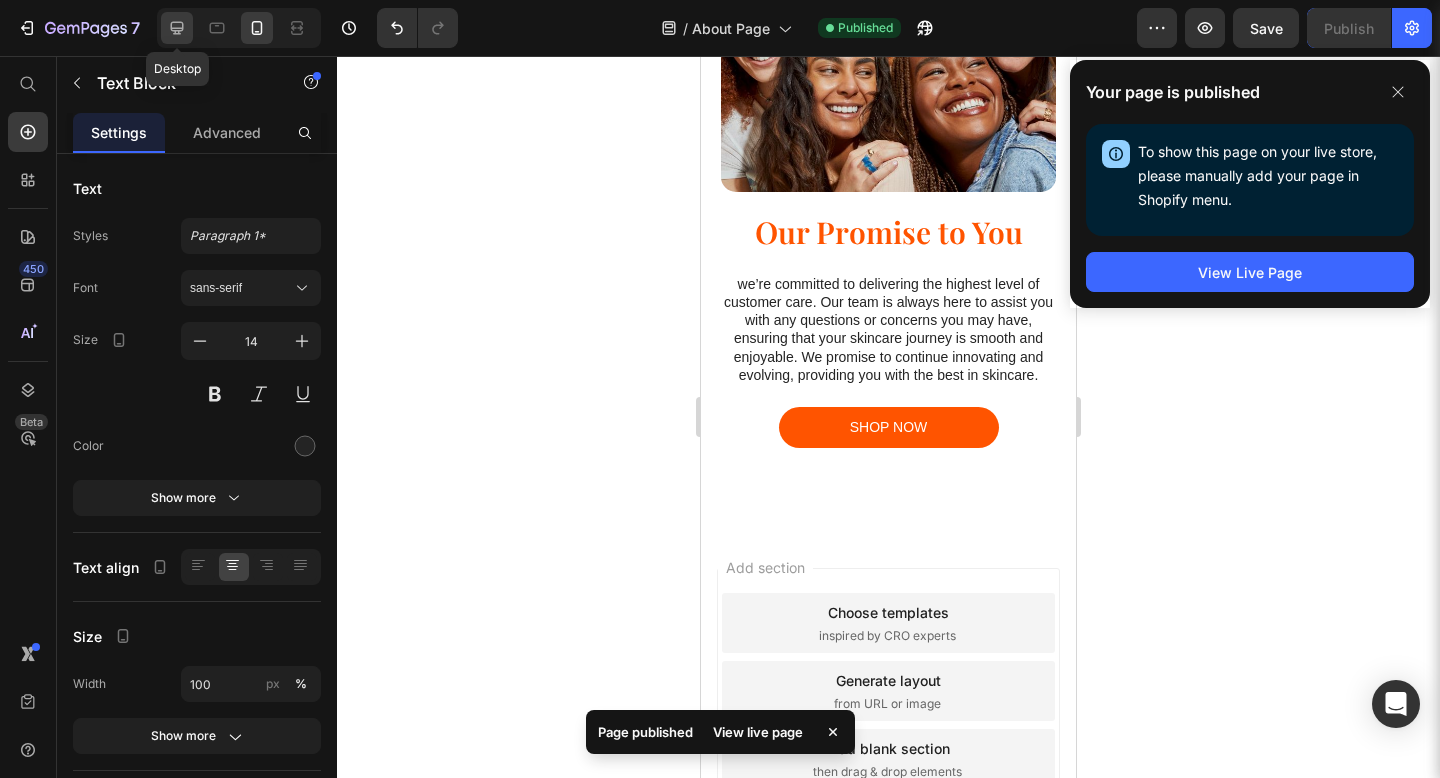 click 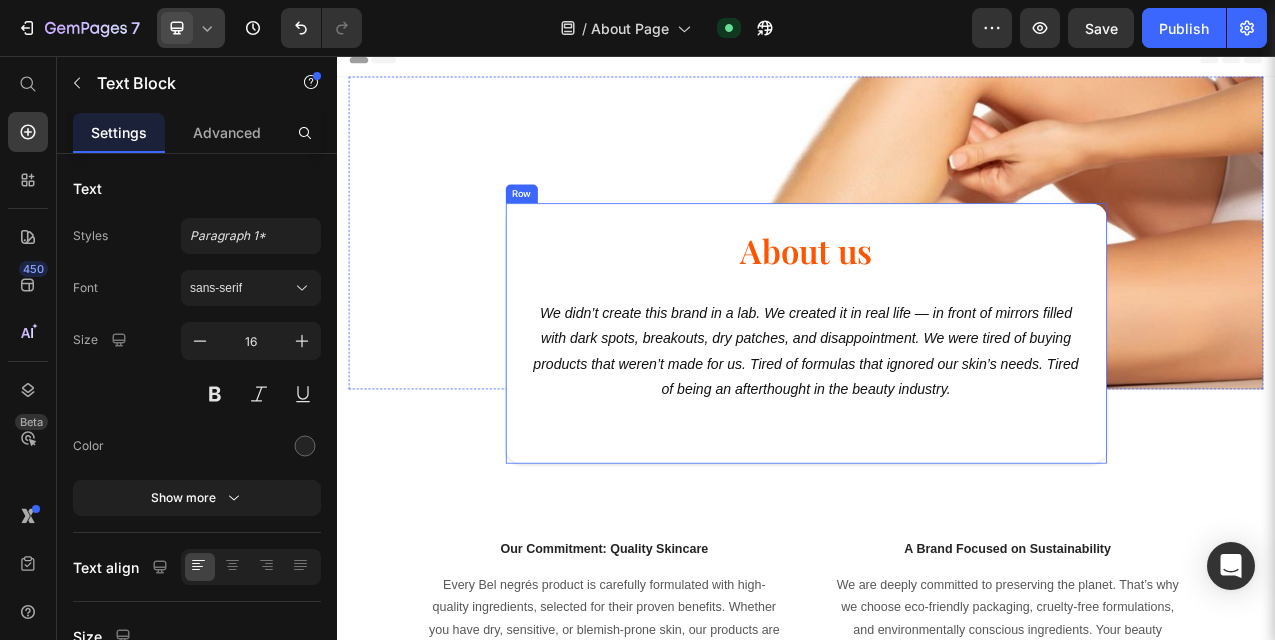 scroll, scrollTop: 0, scrollLeft: 0, axis: both 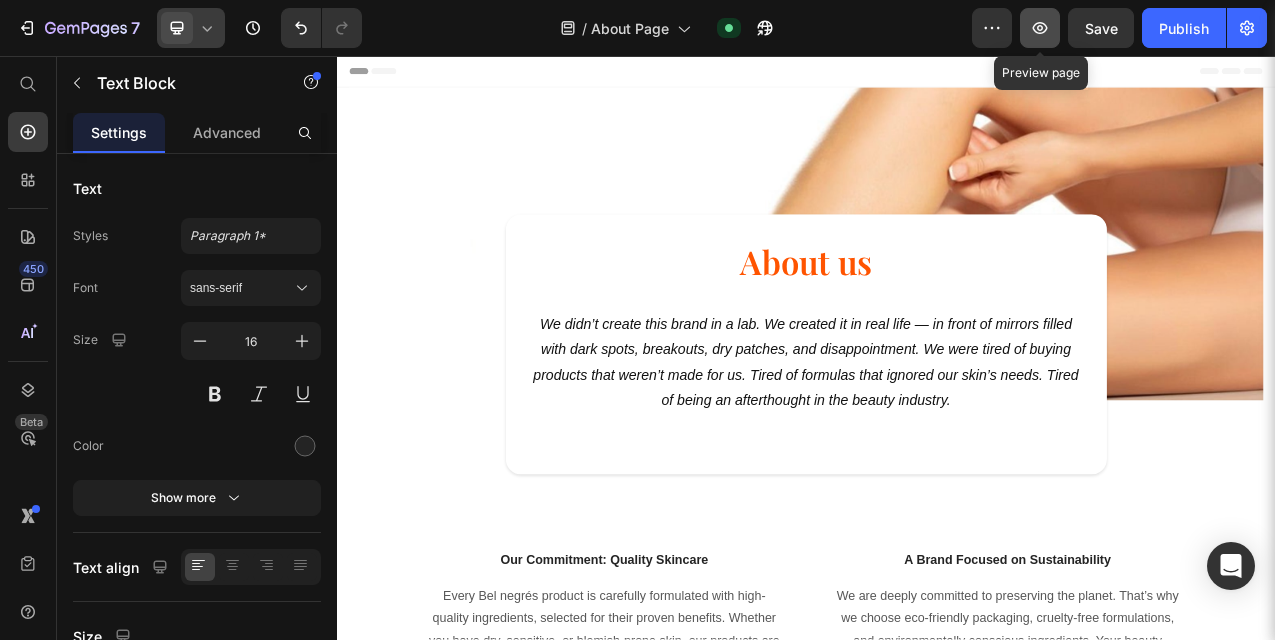 click 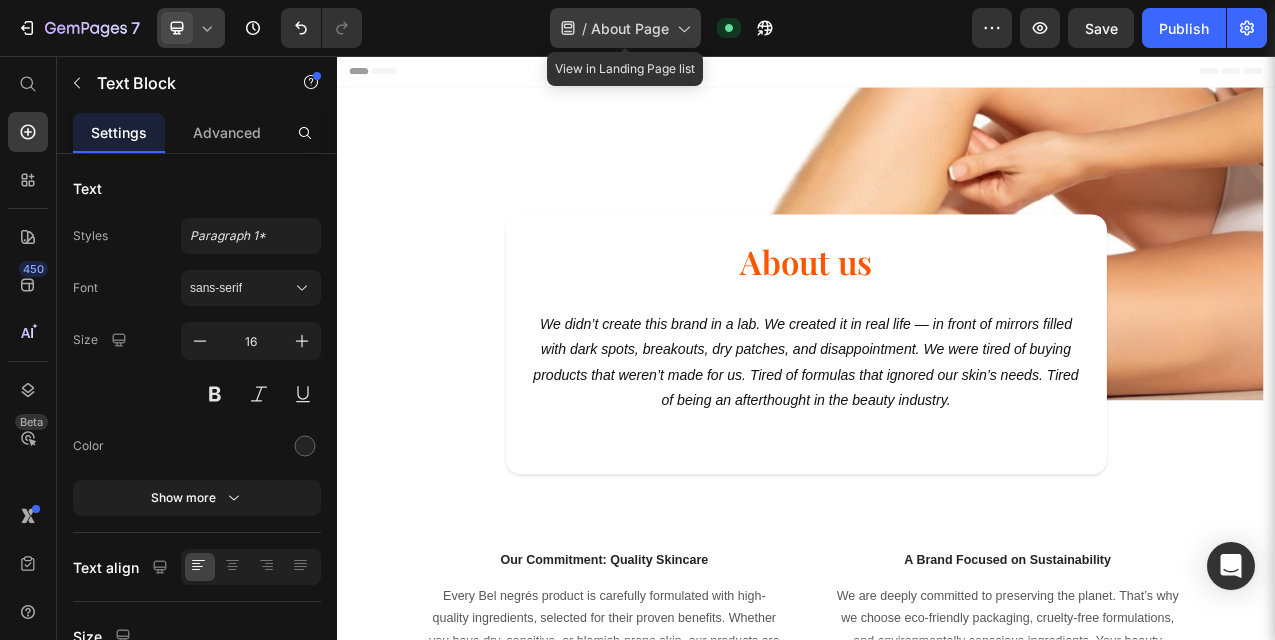 click on "About Page" at bounding box center (630, 28) 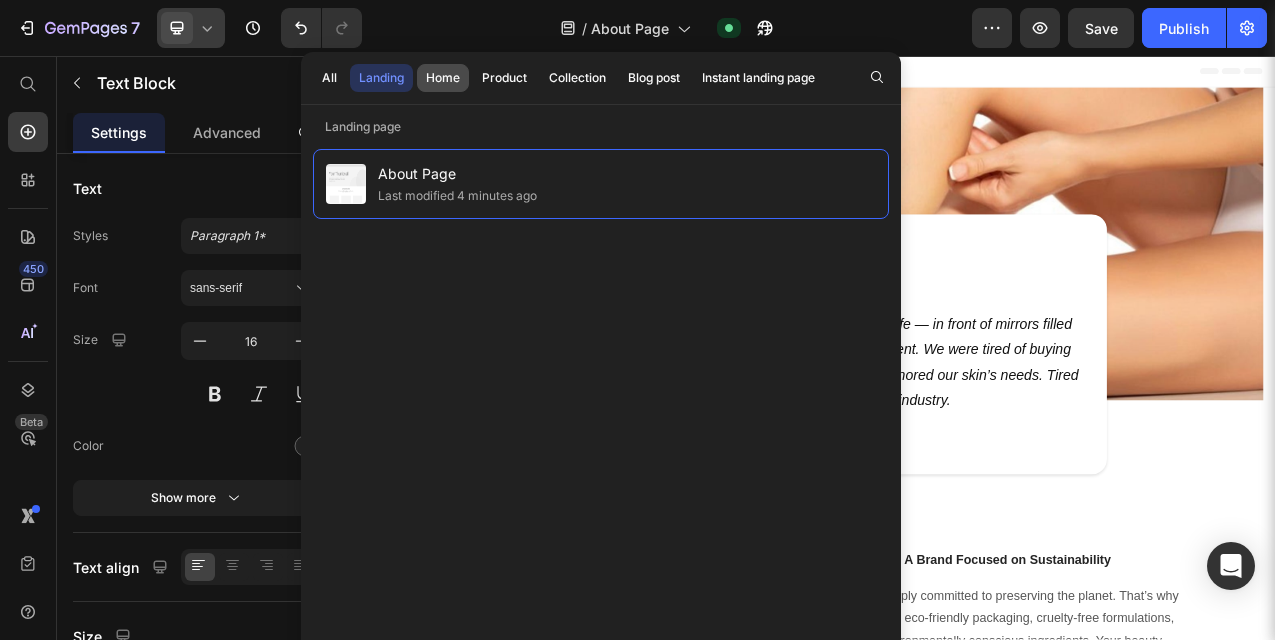 click on "Home" at bounding box center [443, 78] 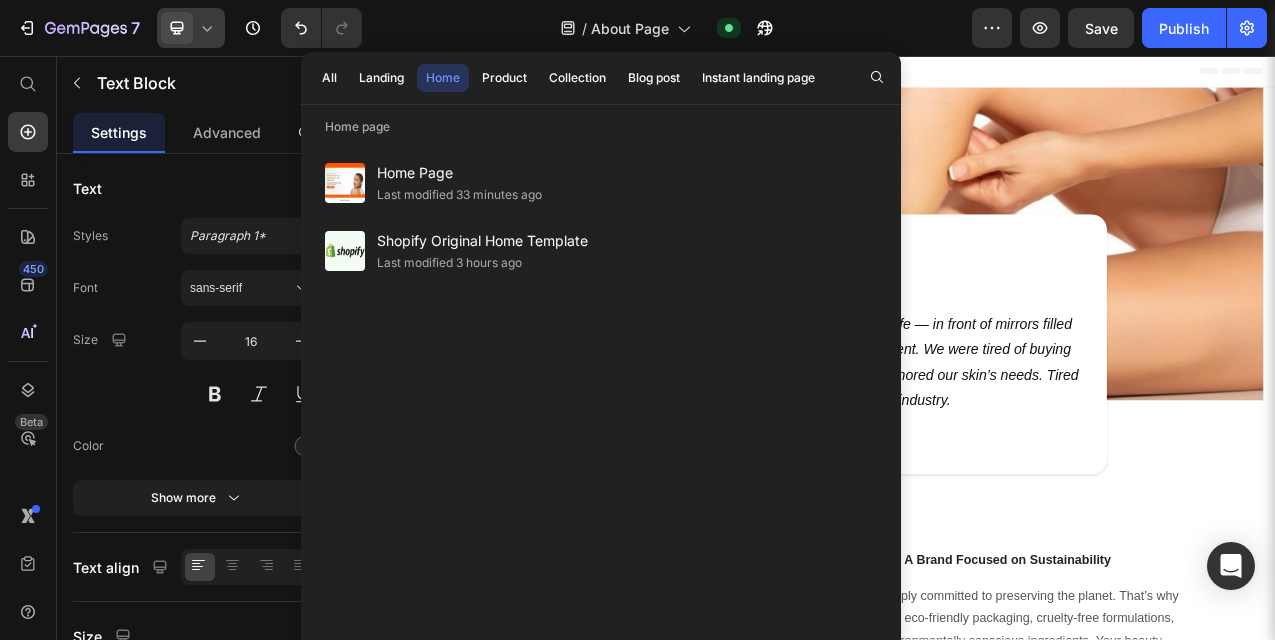 click on "Home" at bounding box center (443, 78) 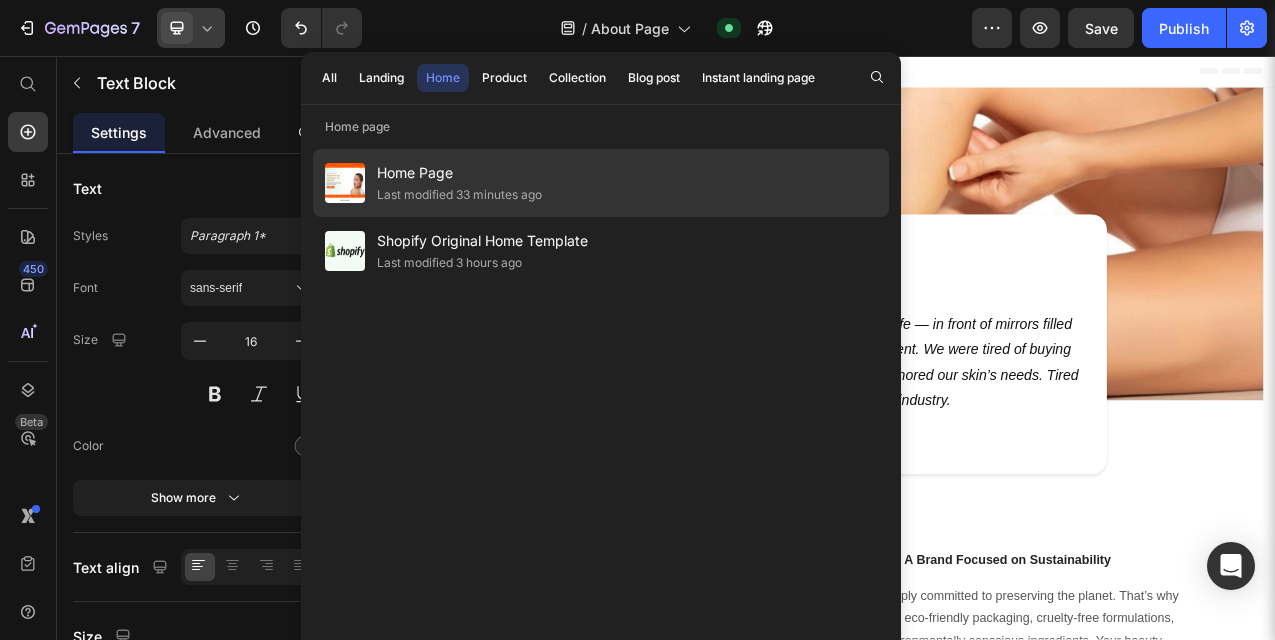 click on "Home Page Last modified 33 minutes ago" 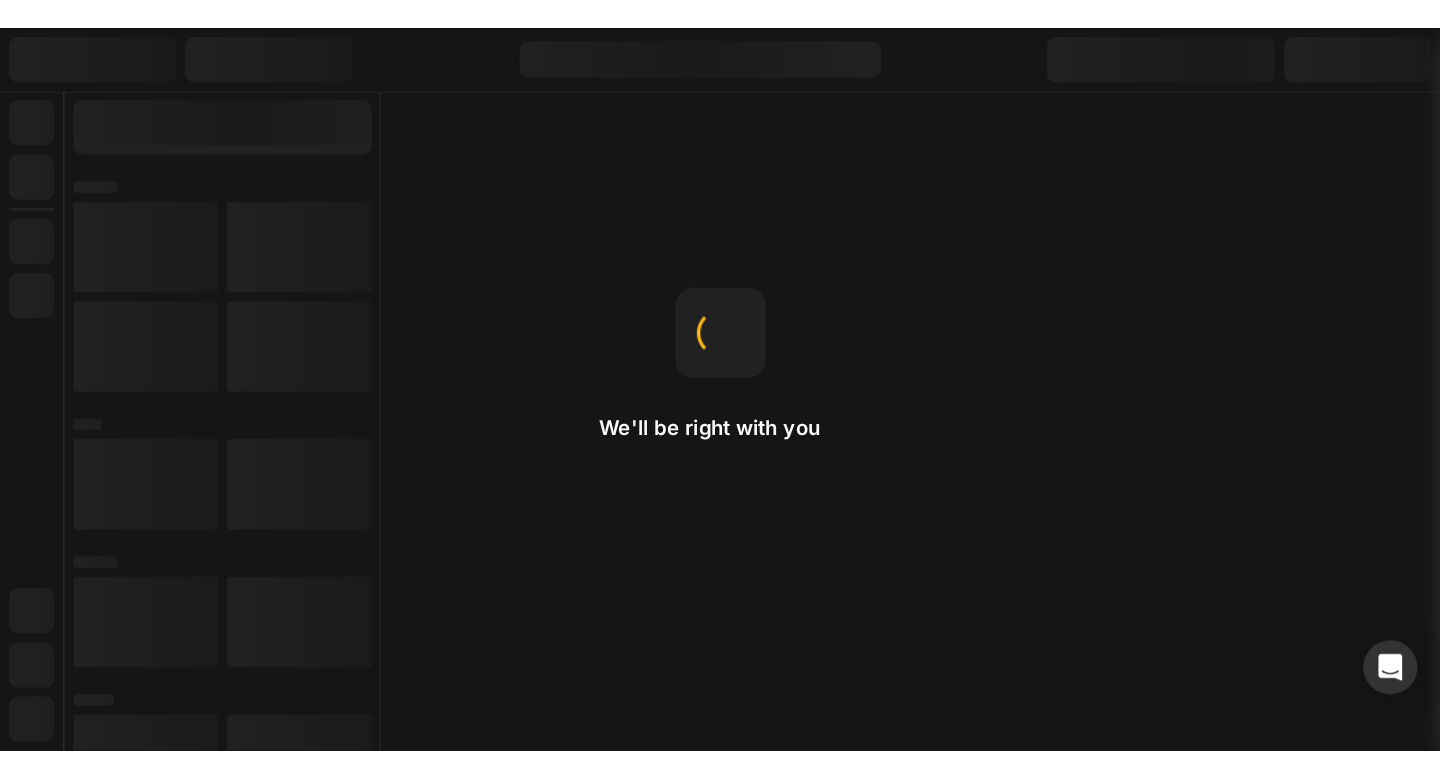 scroll, scrollTop: 0, scrollLeft: 0, axis: both 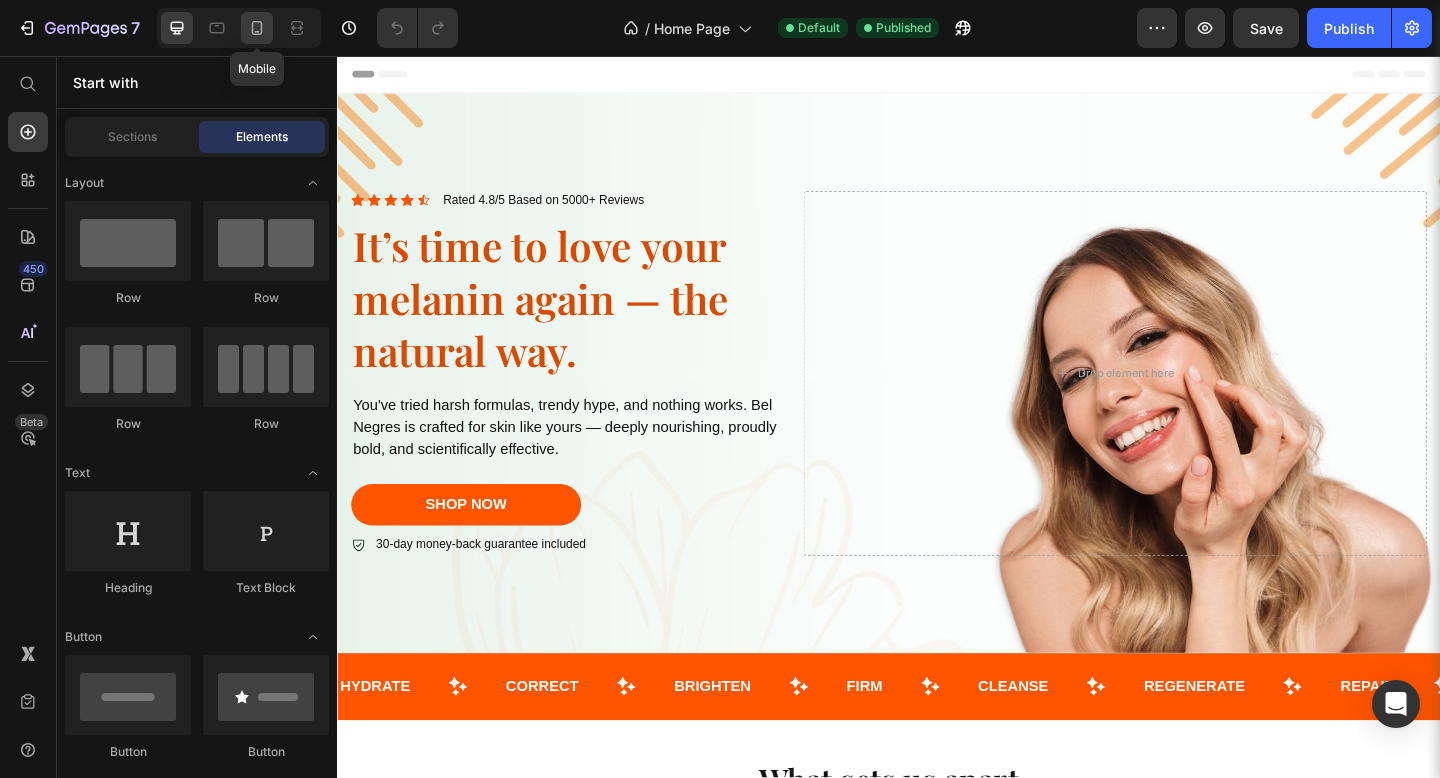 click 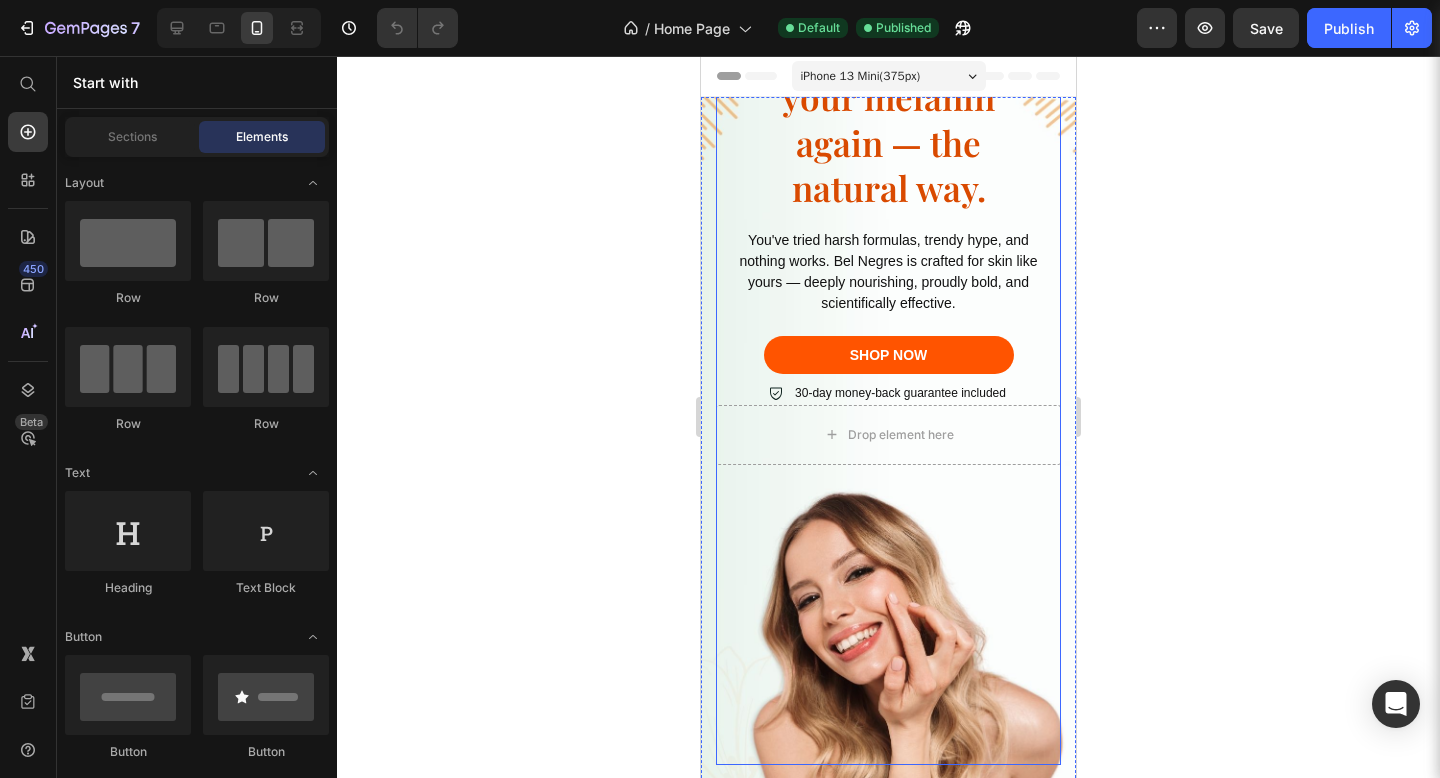 click on "Icon Icon Icon Icon
Icon Icon List Rated 4.8/5 Based on 5000+ Reviews Text Block Row It’s time to love your melanin again — the natural way. Heading You've tried harsh formulas, trendy hype, and nothing works. Bel Negres is crafted for skin like yours — deeply nourishing, proudly bold, and scientifically effective. Text Block shop now Button
30-day money-back guarantee included  Item List
Drop element here Row" at bounding box center [888, 382] 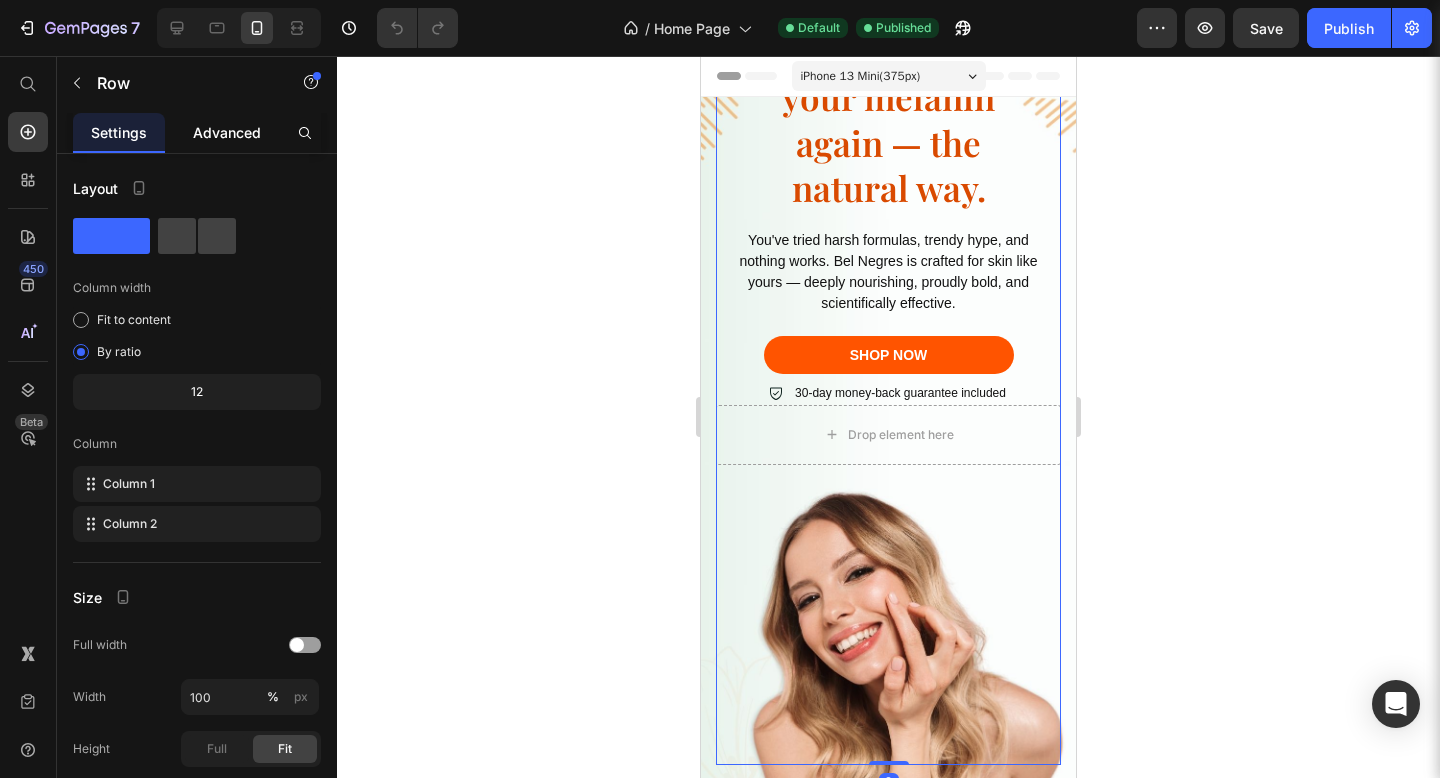 click on "Advanced" at bounding box center [227, 132] 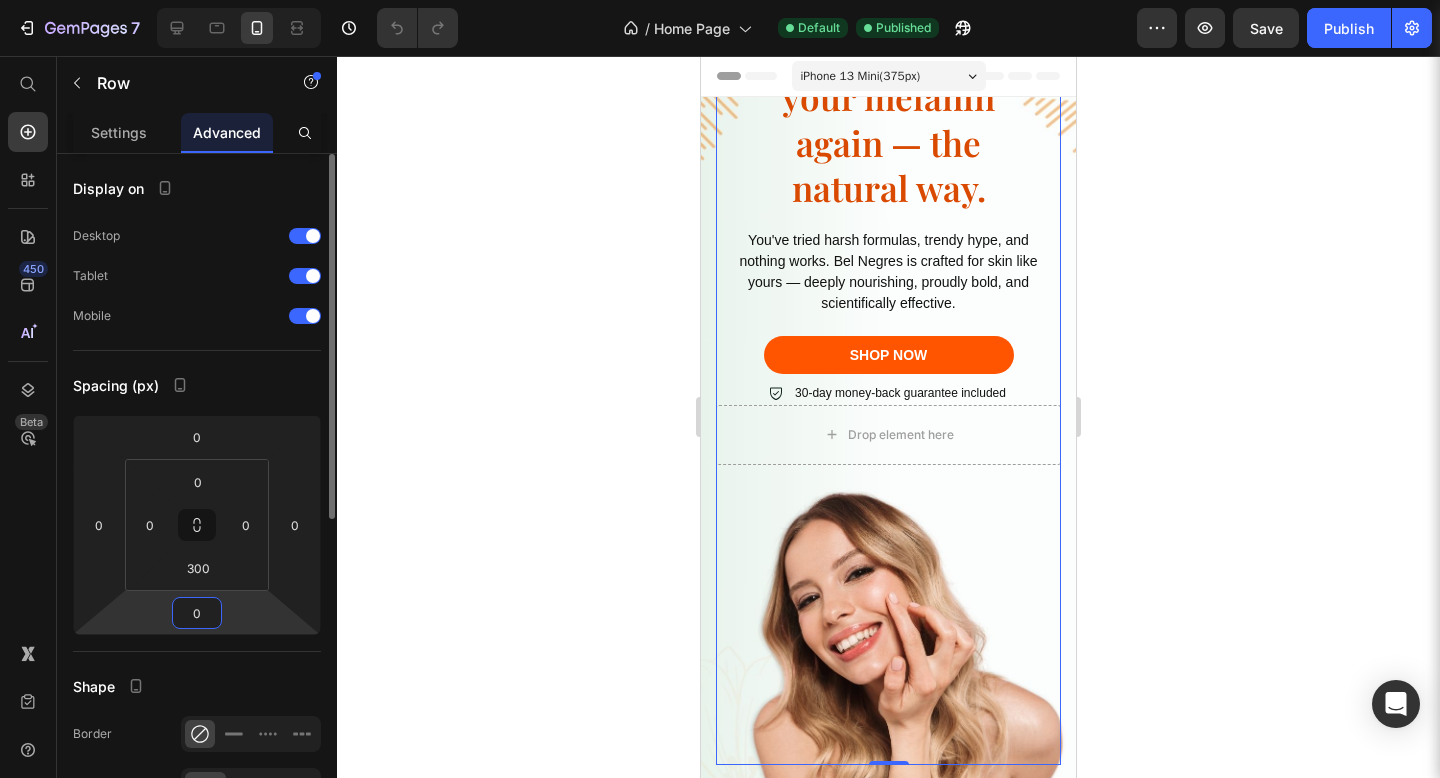click on "0" at bounding box center (197, 613) 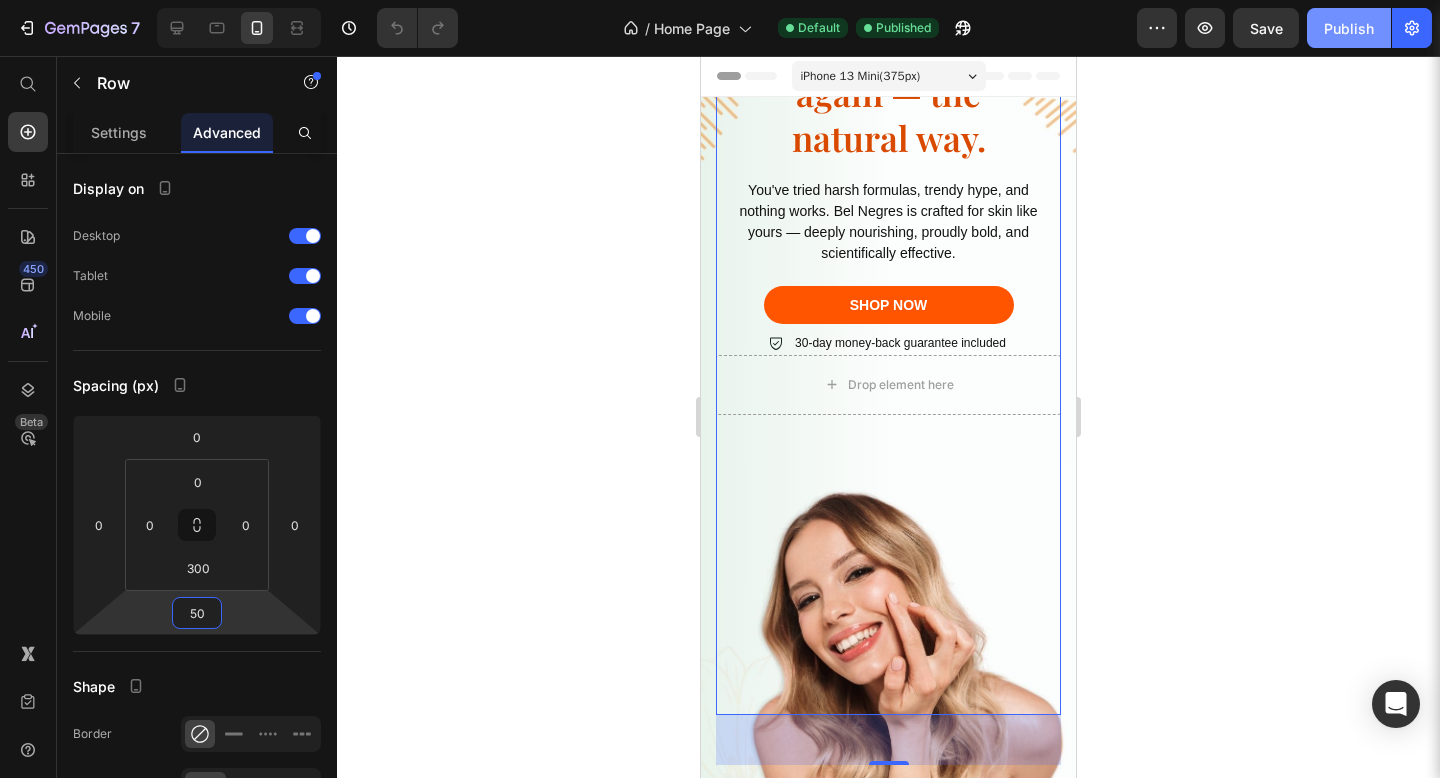 type on "50" 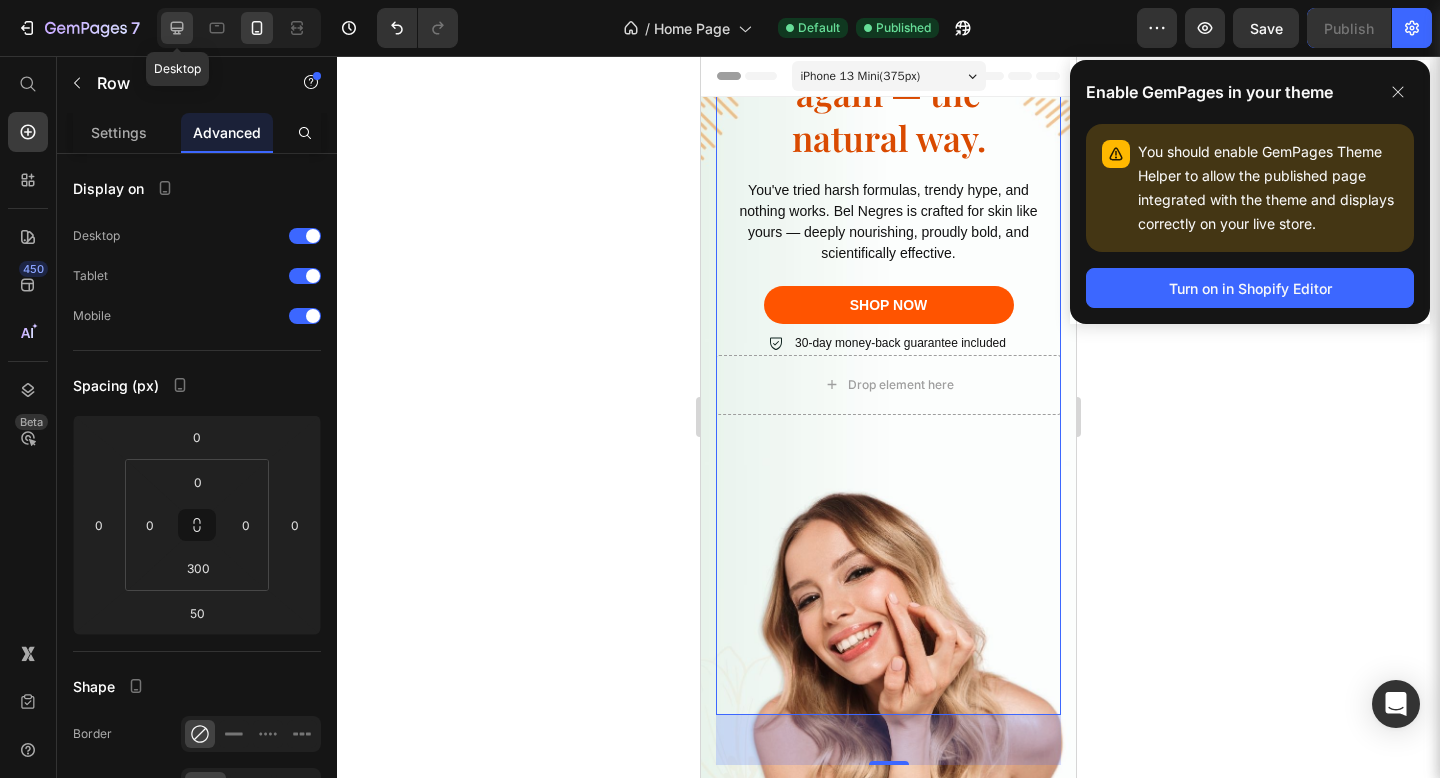 click 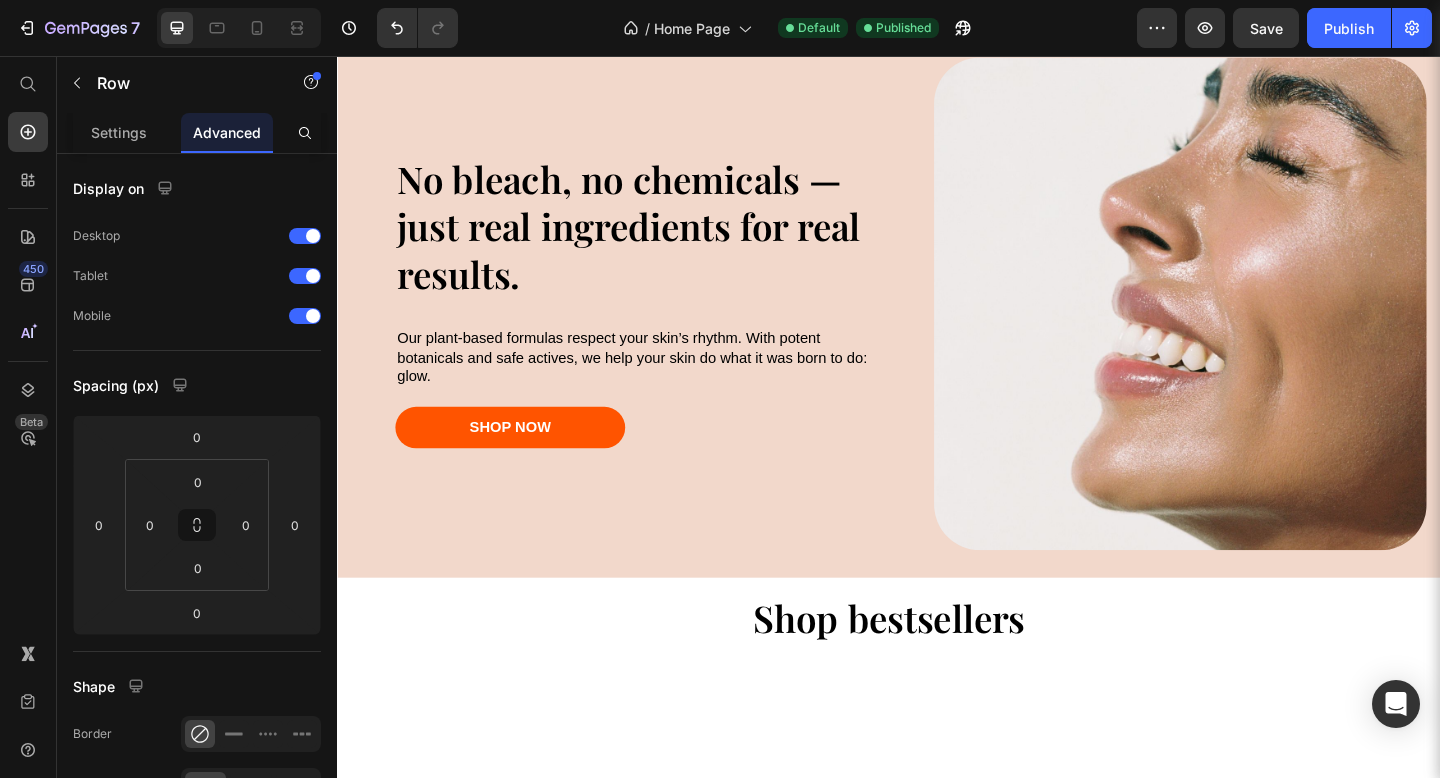 scroll, scrollTop: 1604, scrollLeft: 0, axis: vertical 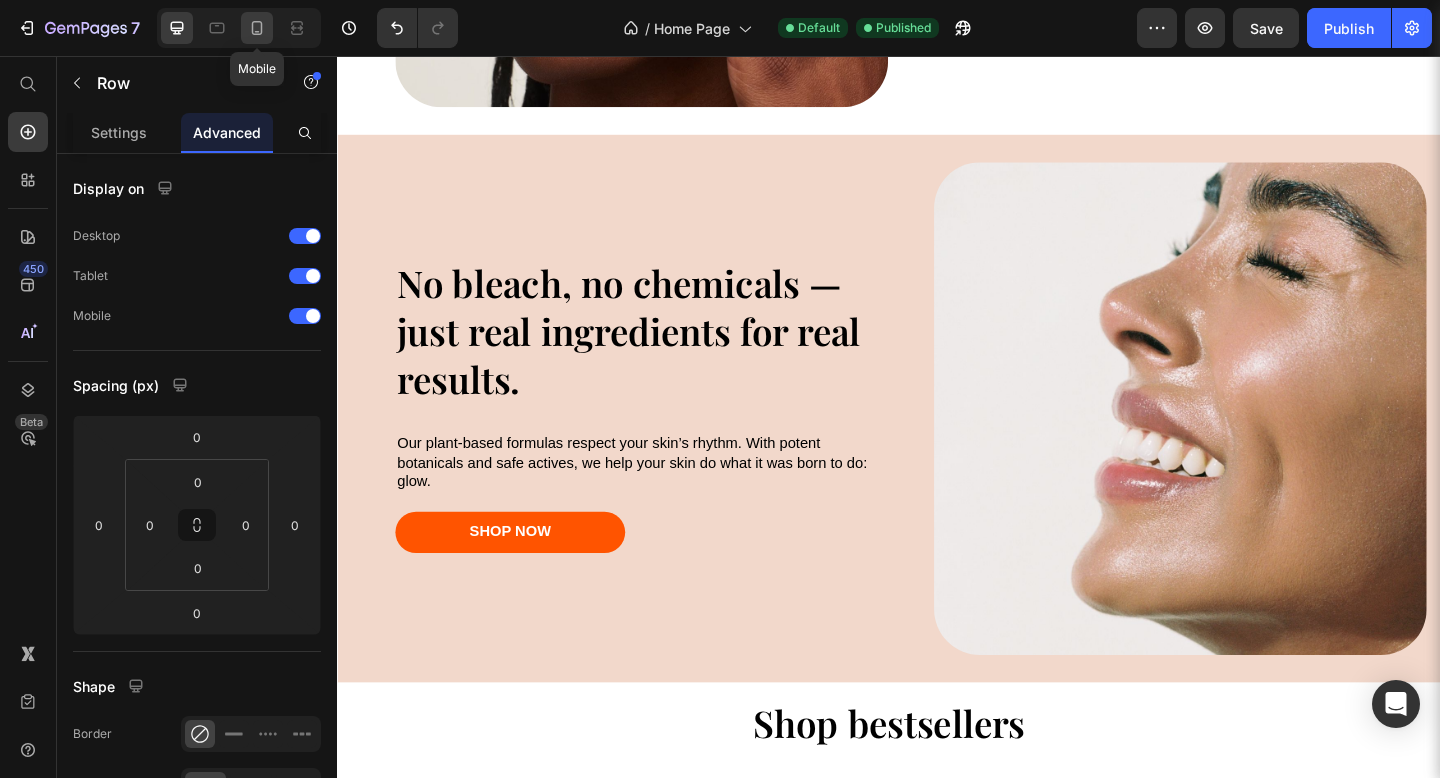 click 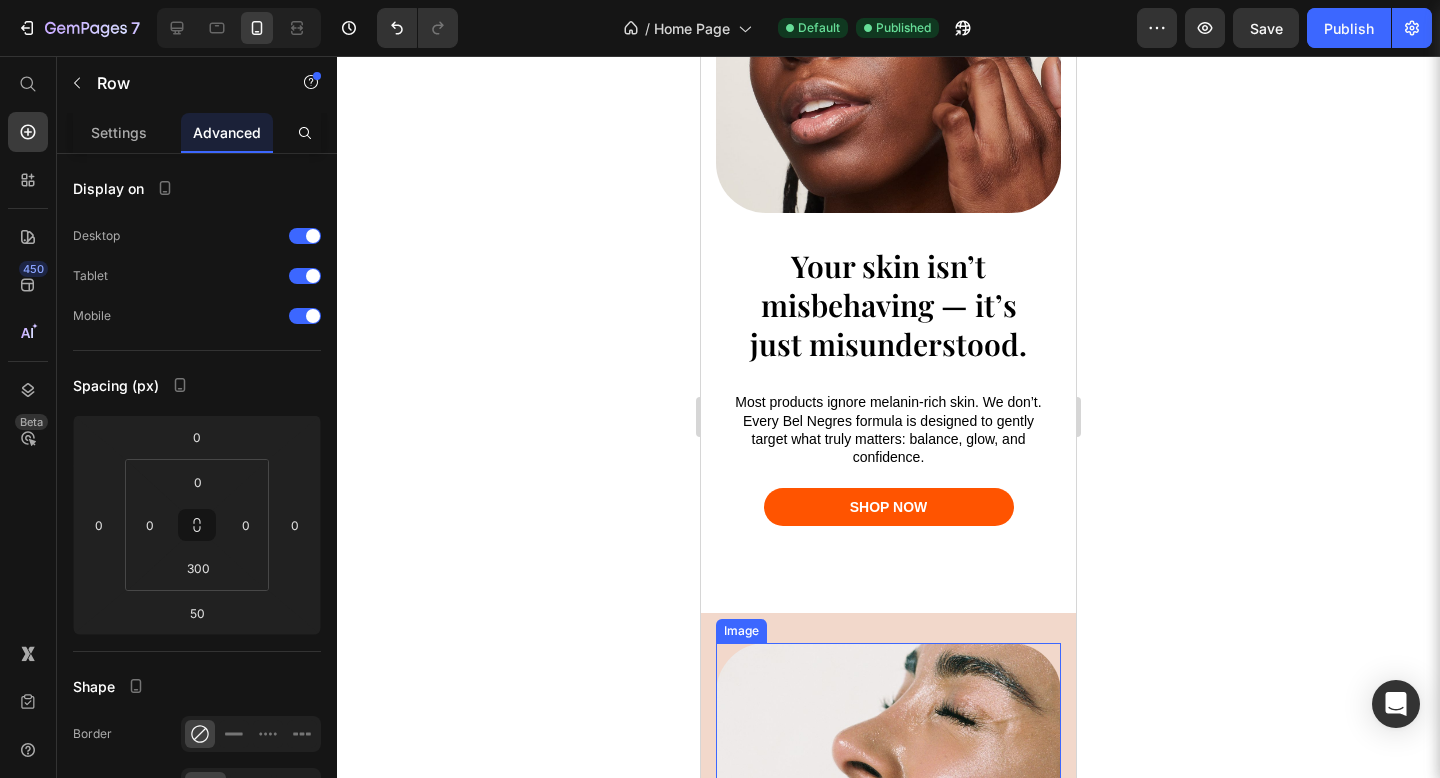 scroll, scrollTop: 1327, scrollLeft: 0, axis: vertical 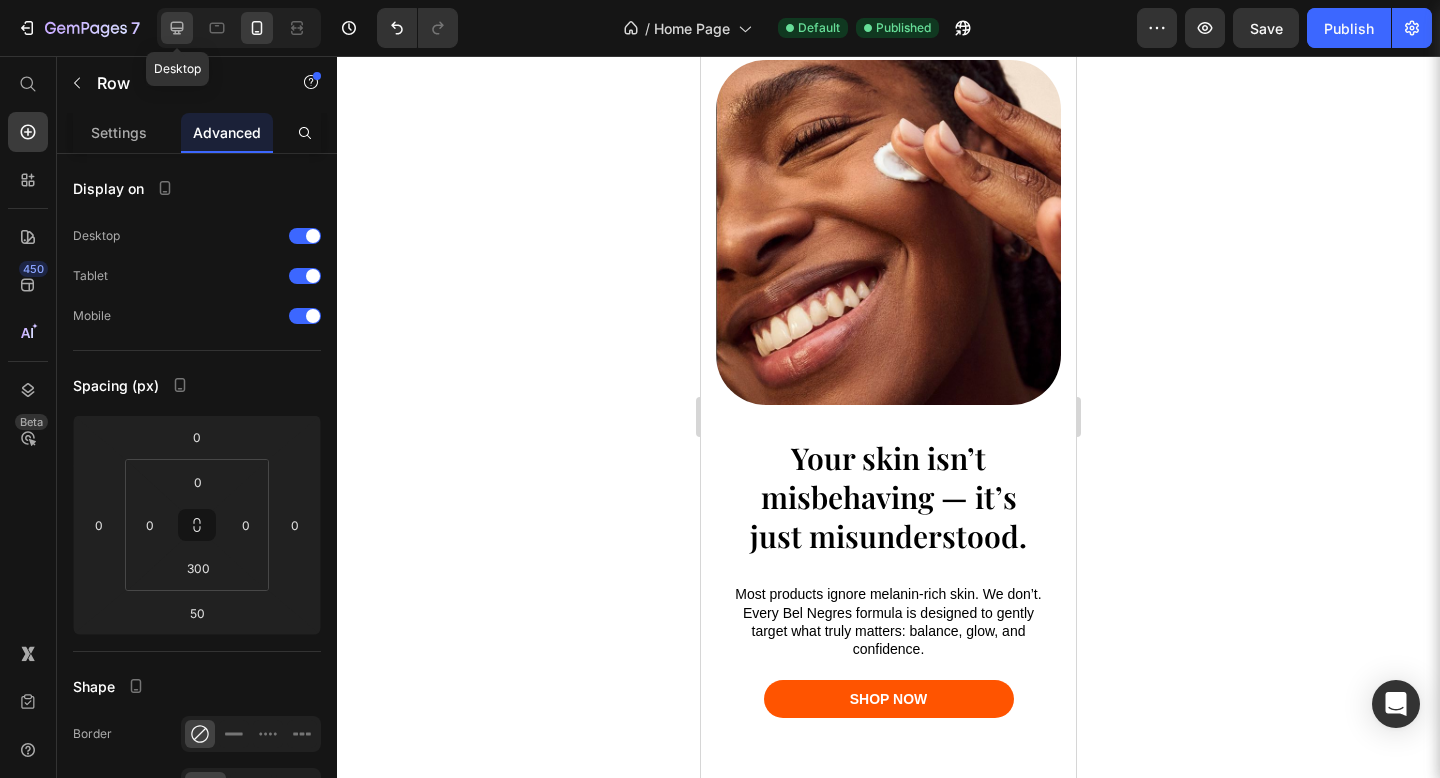 click 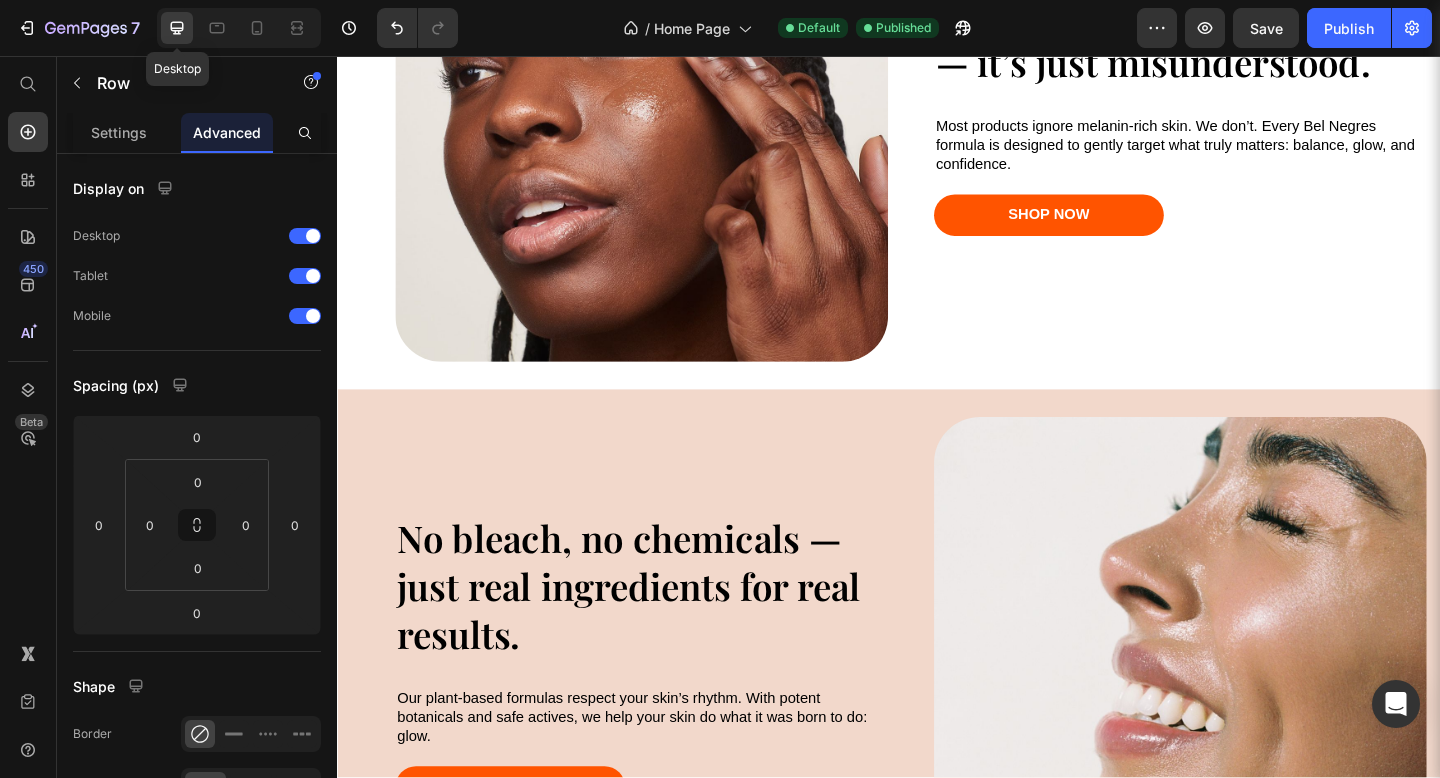 scroll, scrollTop: 1368, scrollLeft: 0, axis: vertical 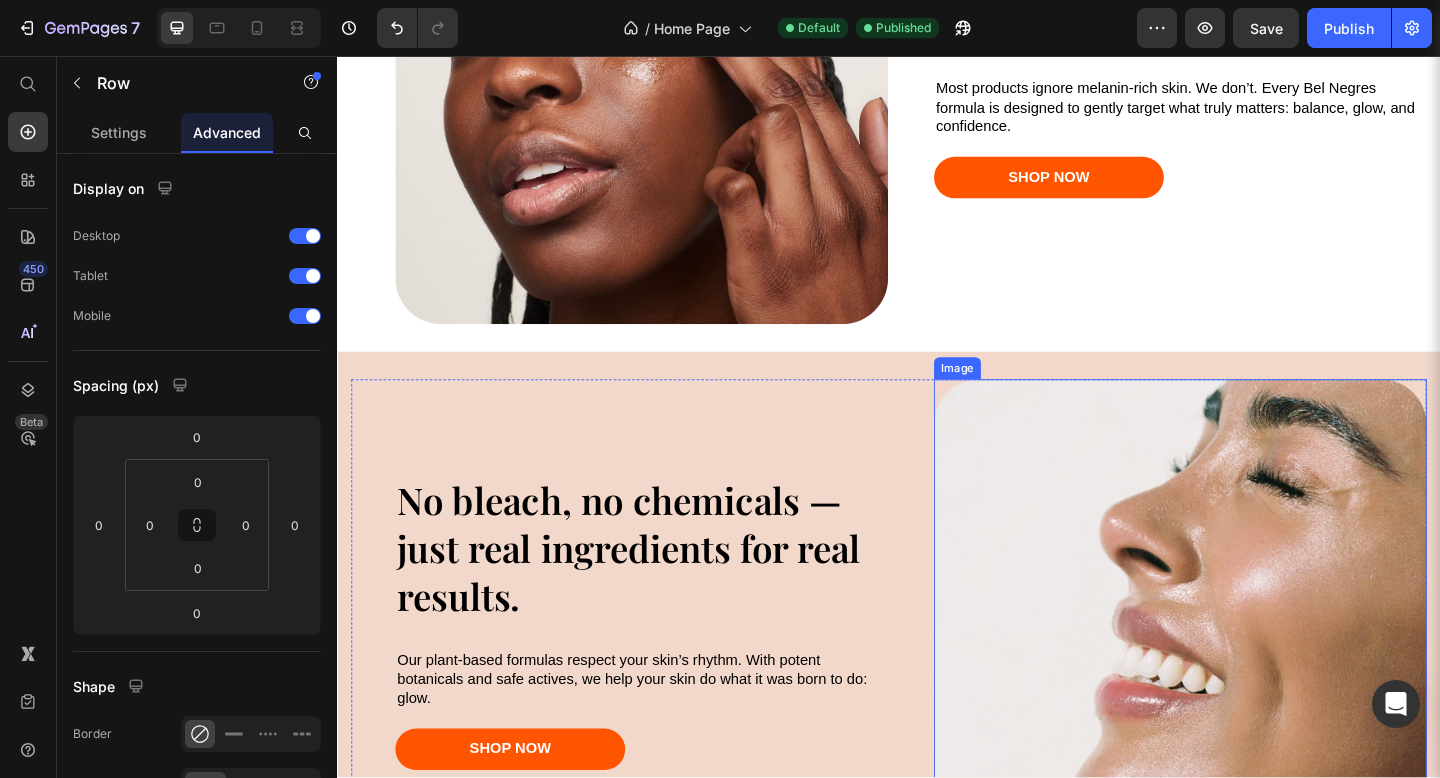 click at bounding box center [1254, 676] 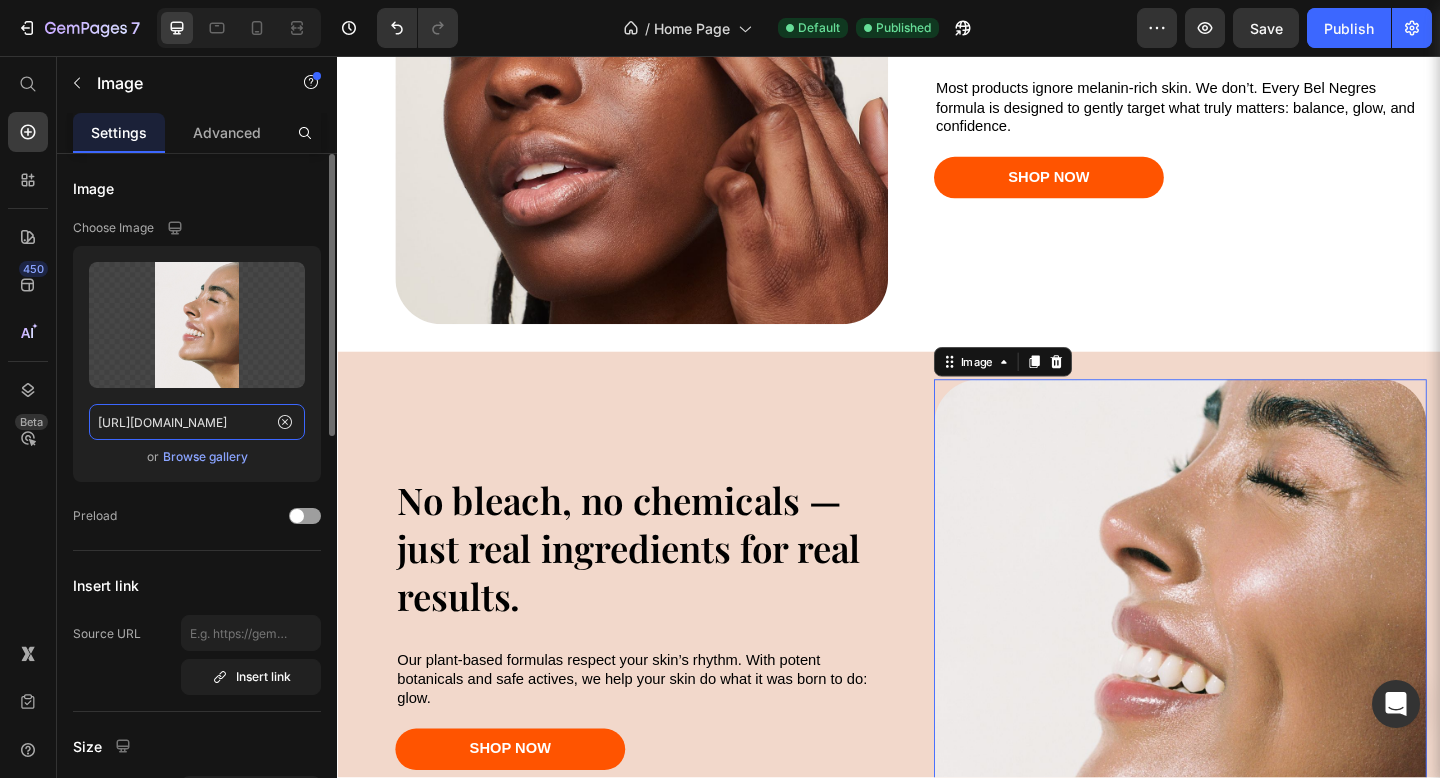click on "https://i.pinimg.com/1200x/60/5e/bd/605ebdf718510848944f0e72c68fc581.jpg" 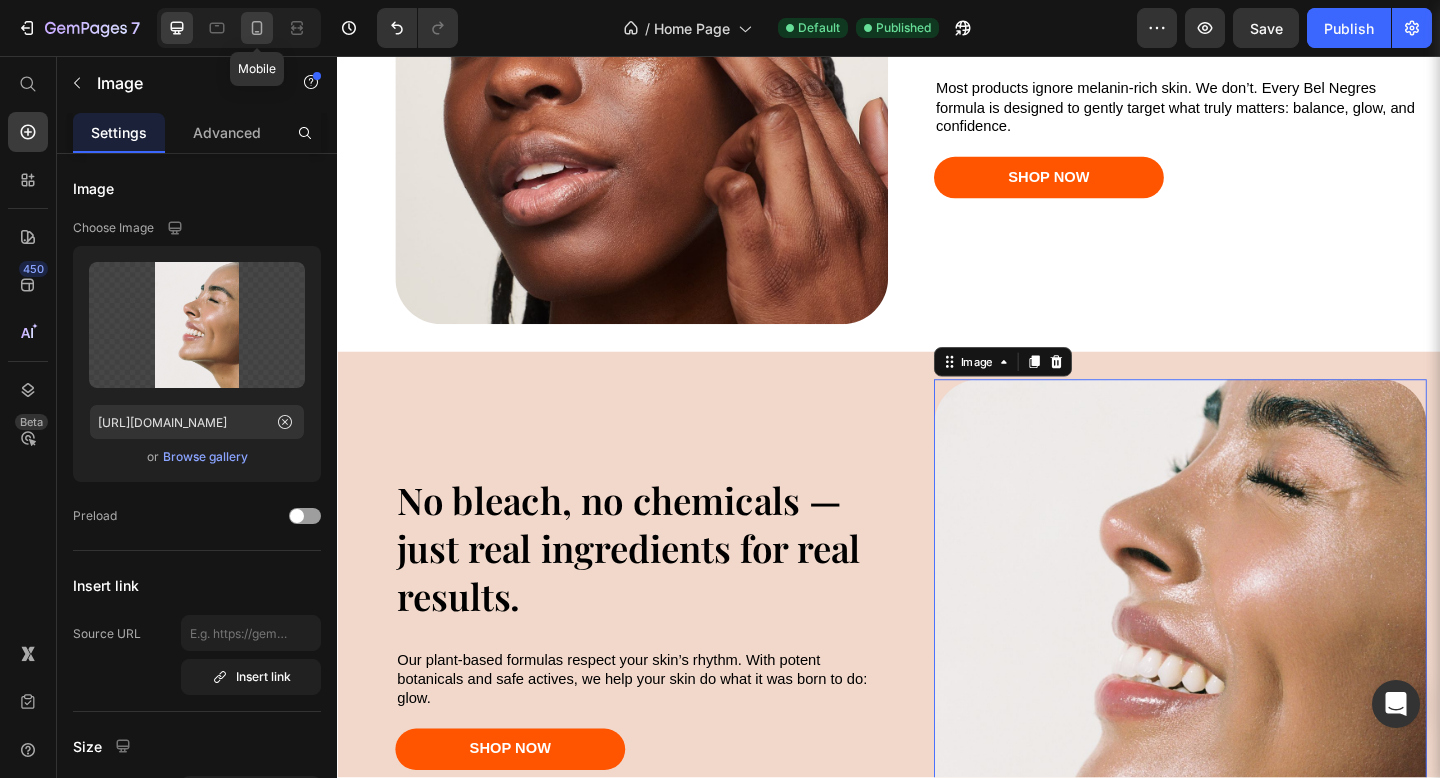 click 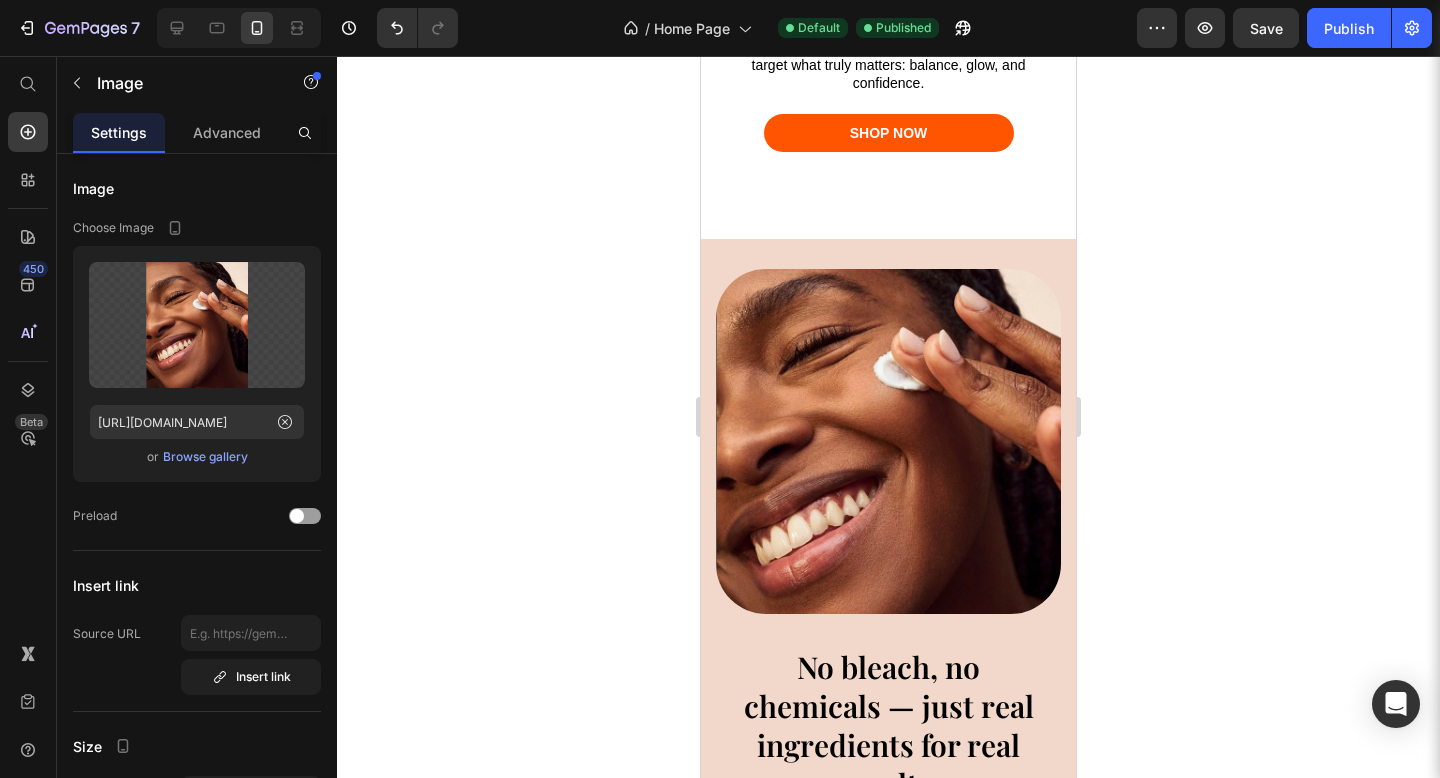 scroll, scrollTop: 1966, scrollLeft: 0, axis: vertical 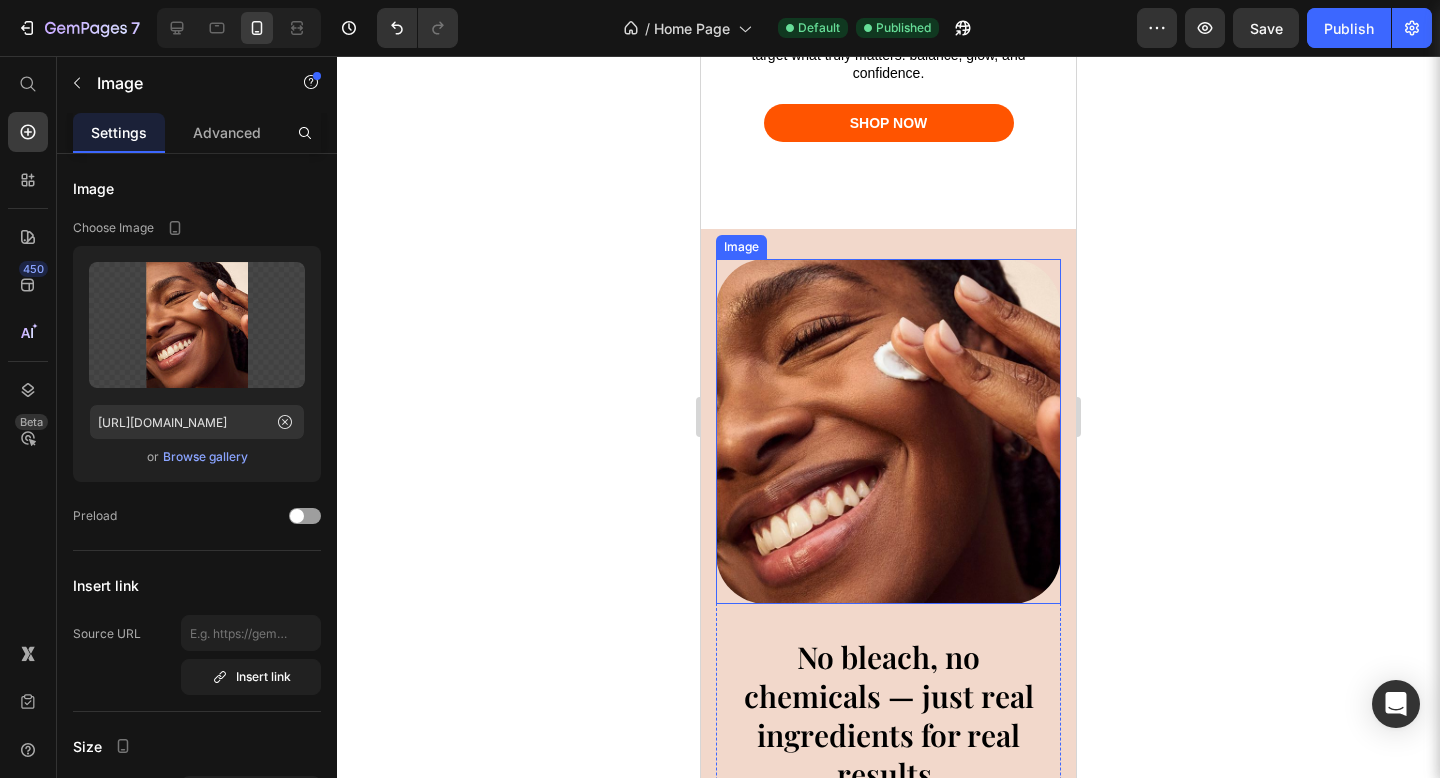click at bounding box center [888, 431] 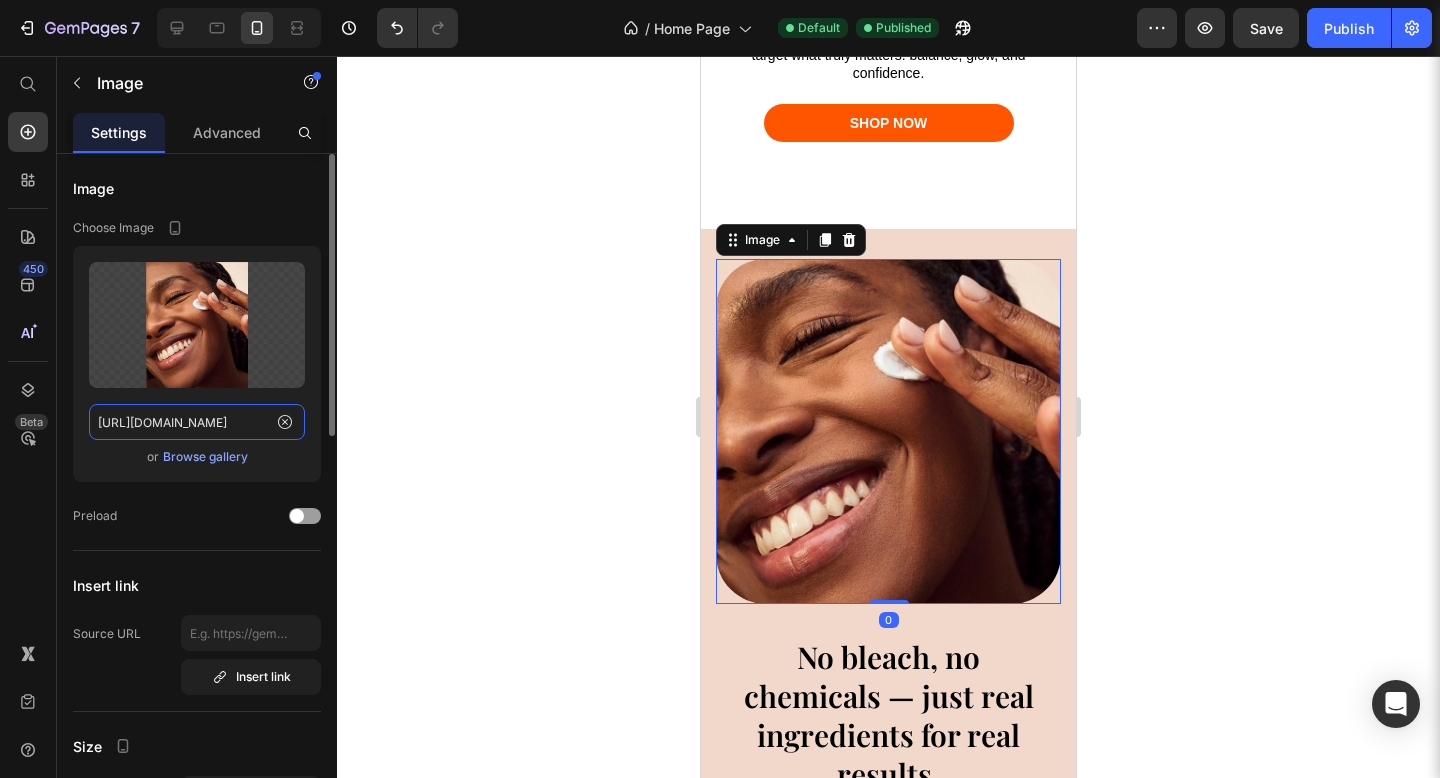 click on "https://cdn.shopify.com/s/files/1/0757/9841/3529/files/gempages_574721090480243487-e0f726d9-03ad-476f-ac8e-13c9c0d1355d.jpg" 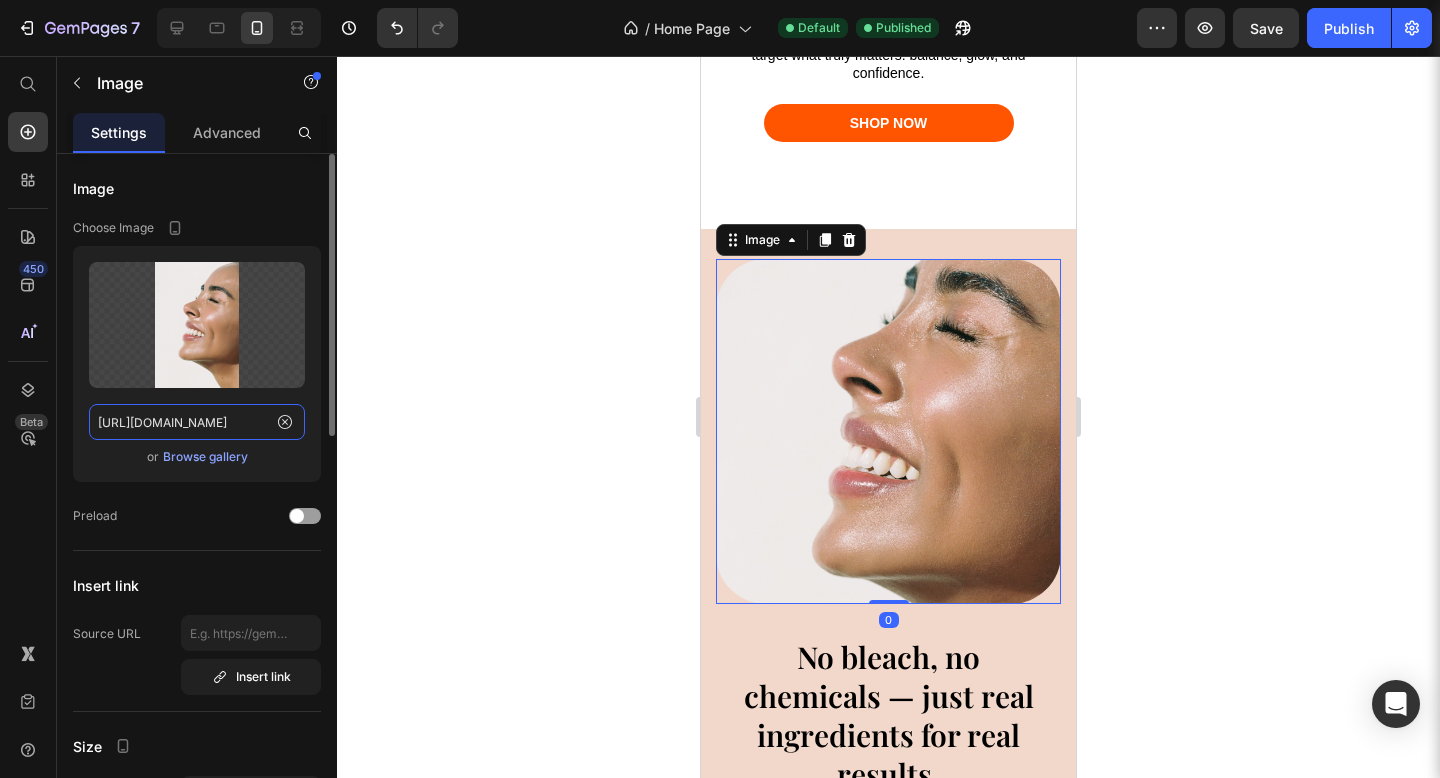 scroll, scrollTop: 0, scrollLeft: 277, axis: horizontal 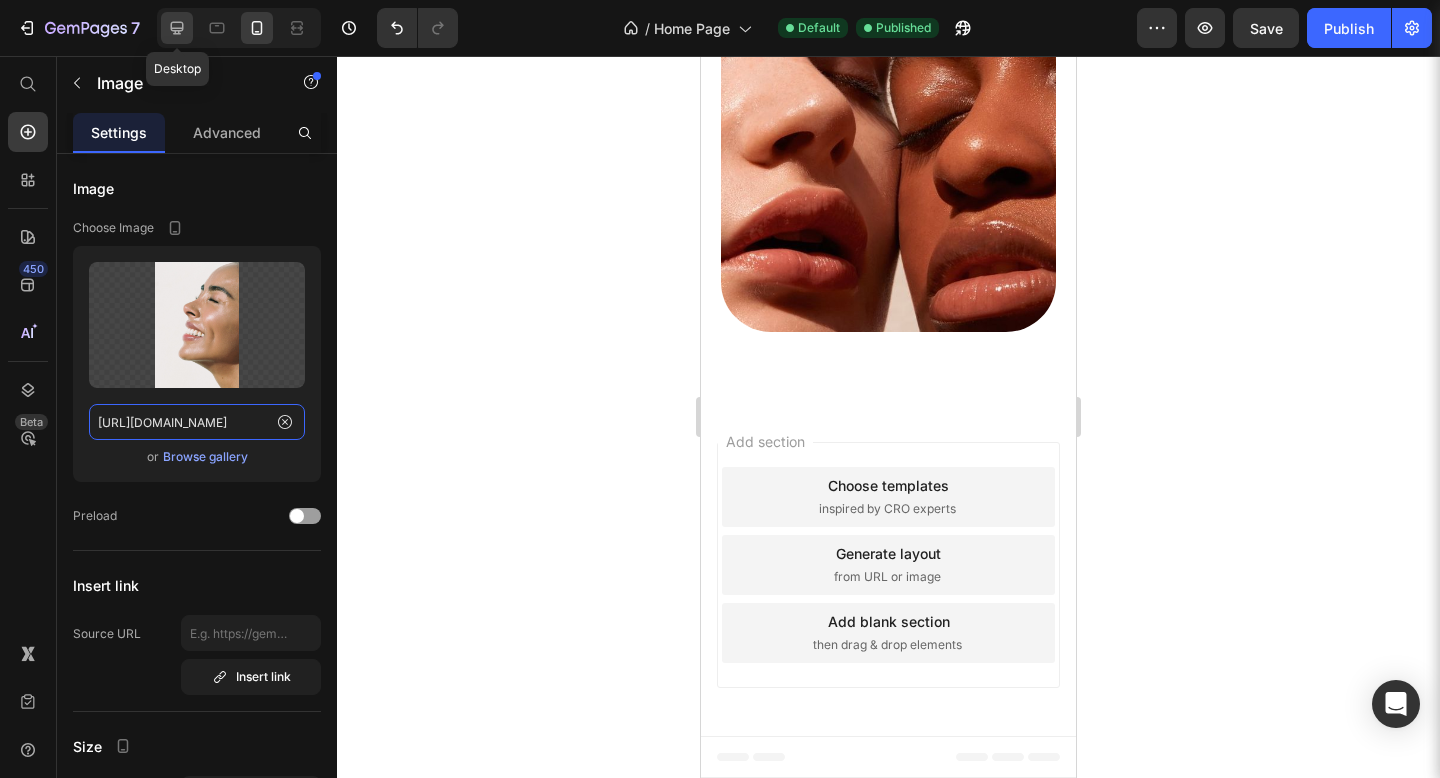 type on "https://i.pinimg.com/1200x/60/5e/bd/605ebdf718510848944f0e72c68fc581.jpg" 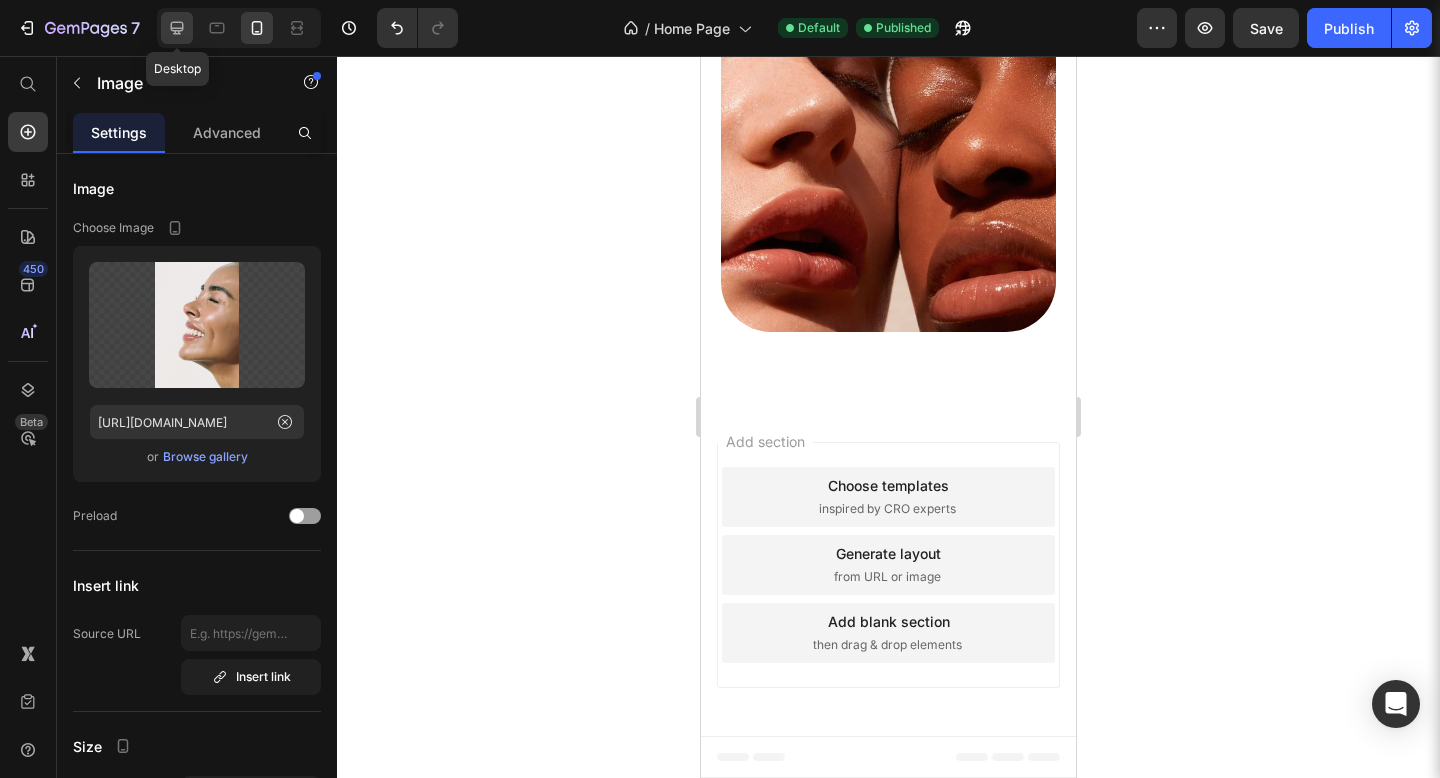 click 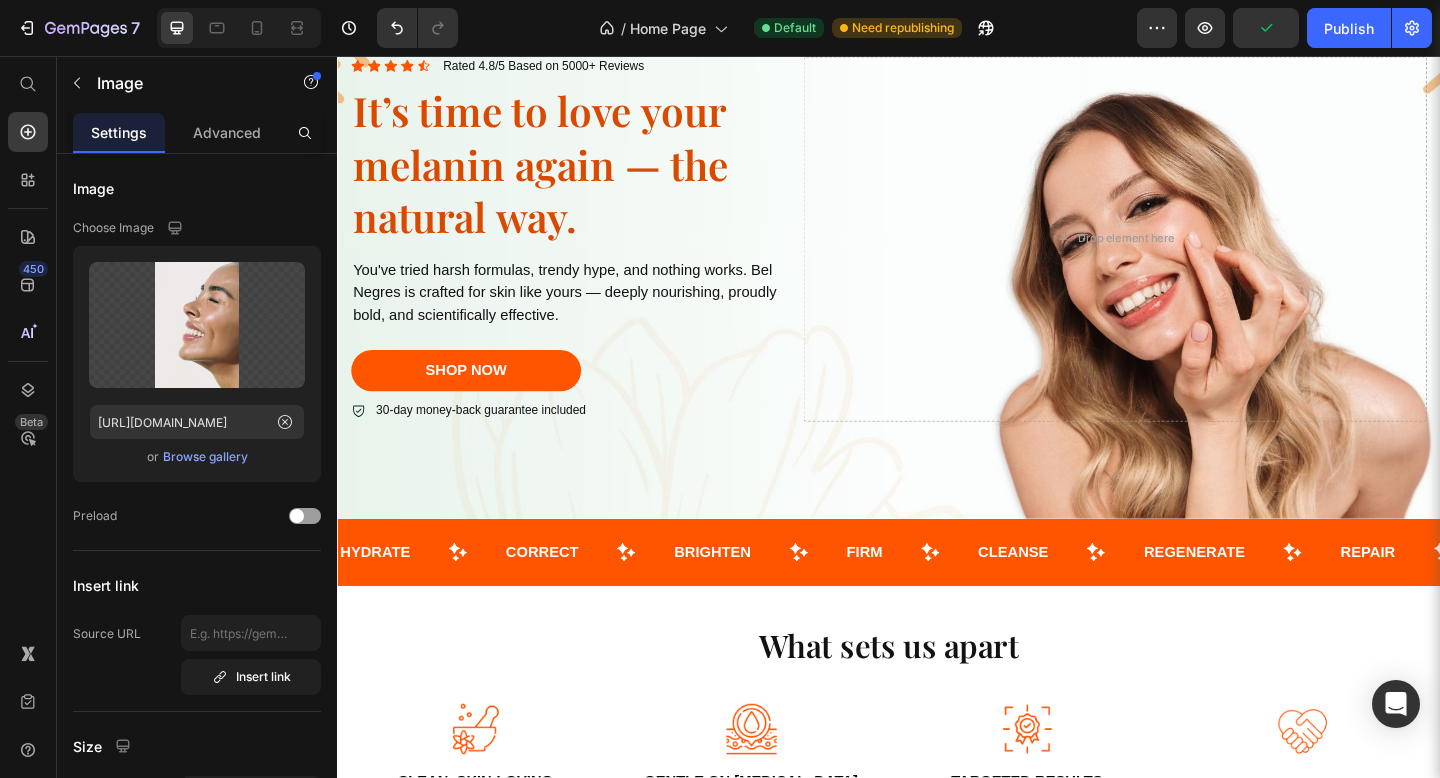 scroll, scrollTop: 0, scrollLeft: 0, axis: both 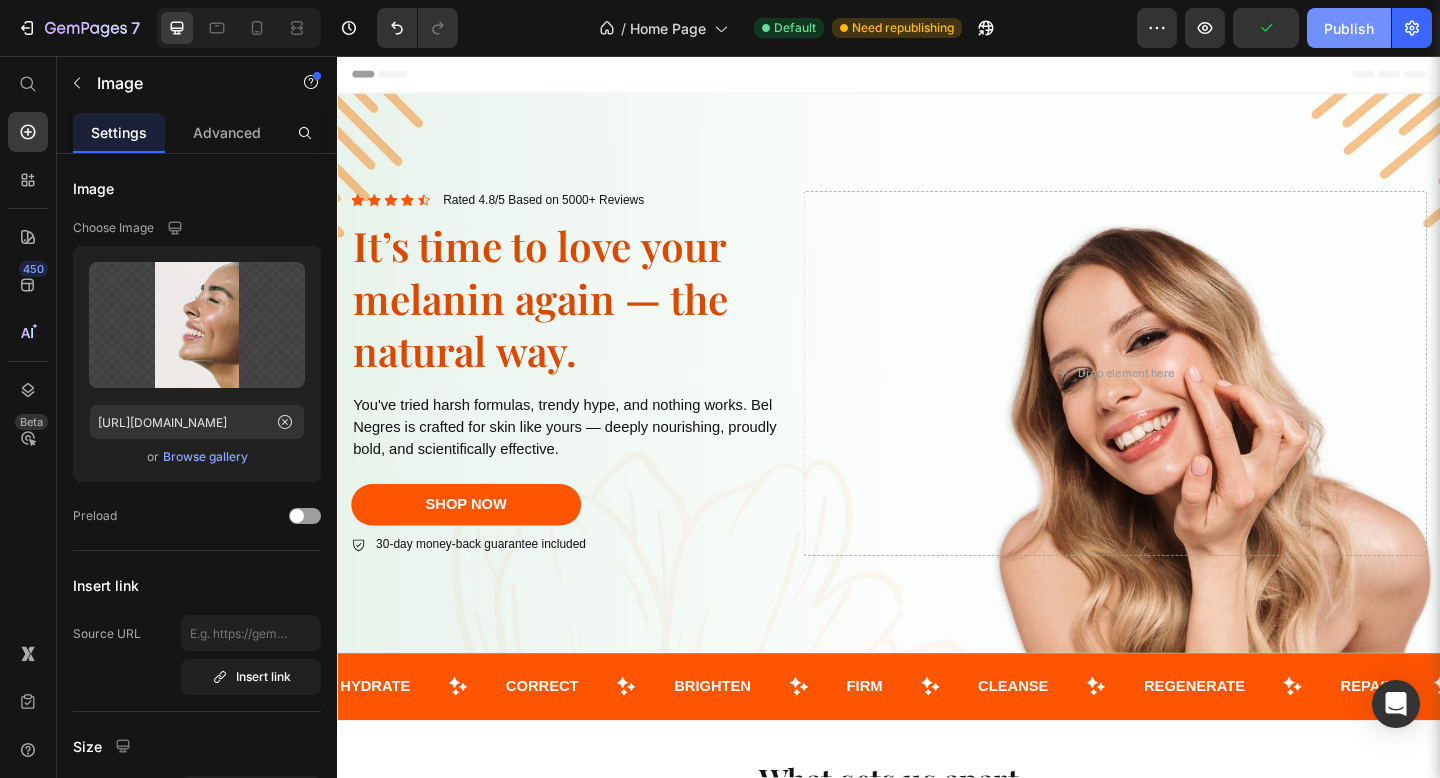 click on "Publish" at bounding box center [1349, 28] 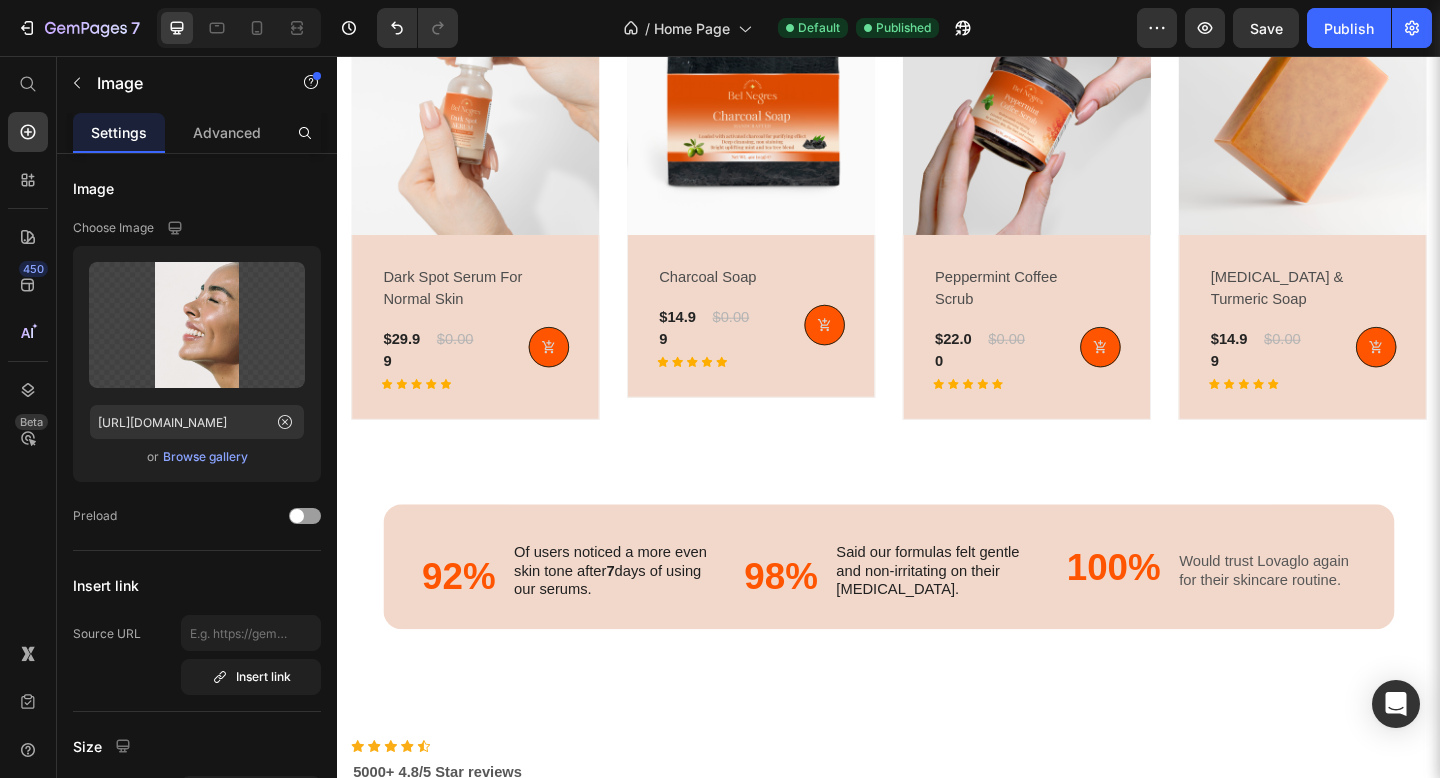 scroll, scrollTop: 2150, scrollLeft: 0, axis: vertical 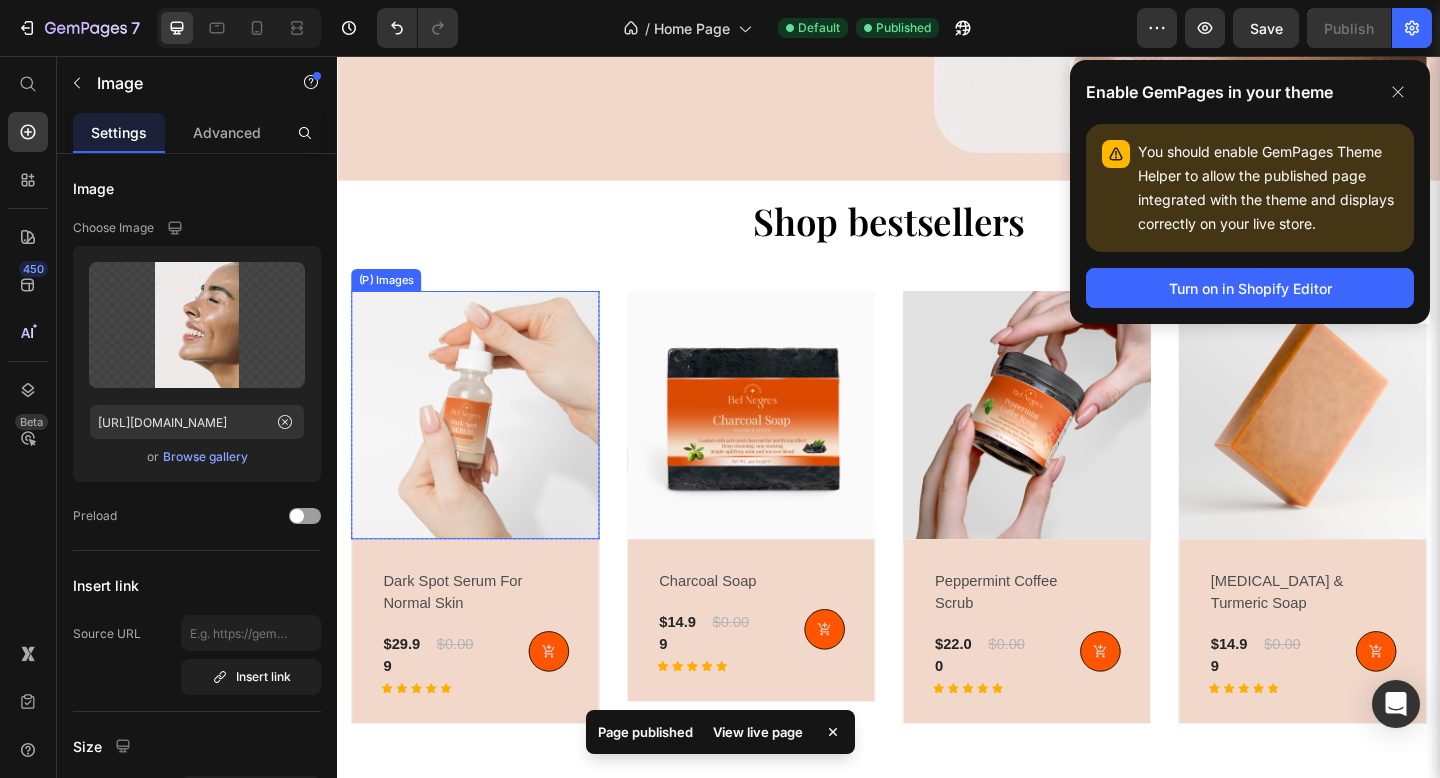 click at bounding box center (487, 447) 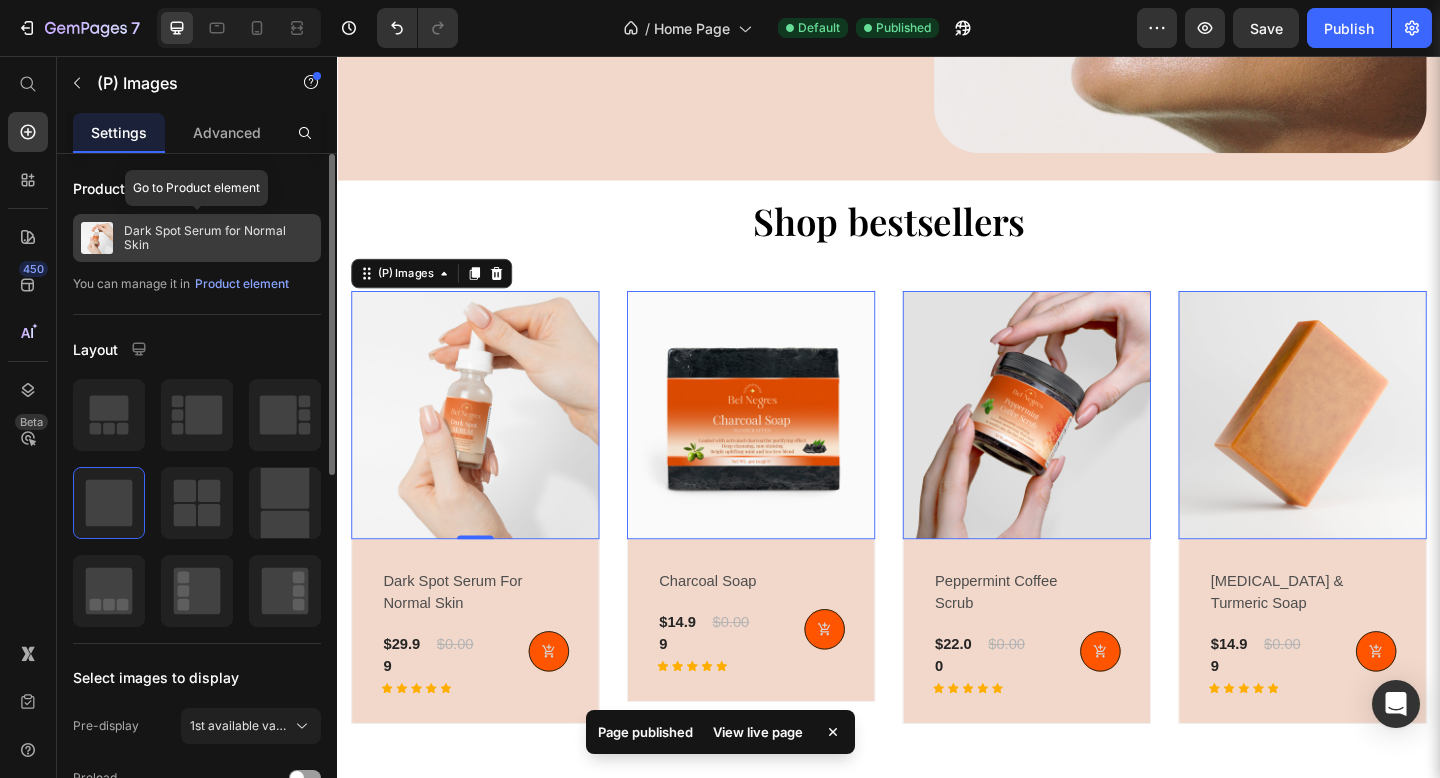 click on "Dark Spot Serum for Normal Skin" at bounding box center (197, 238) 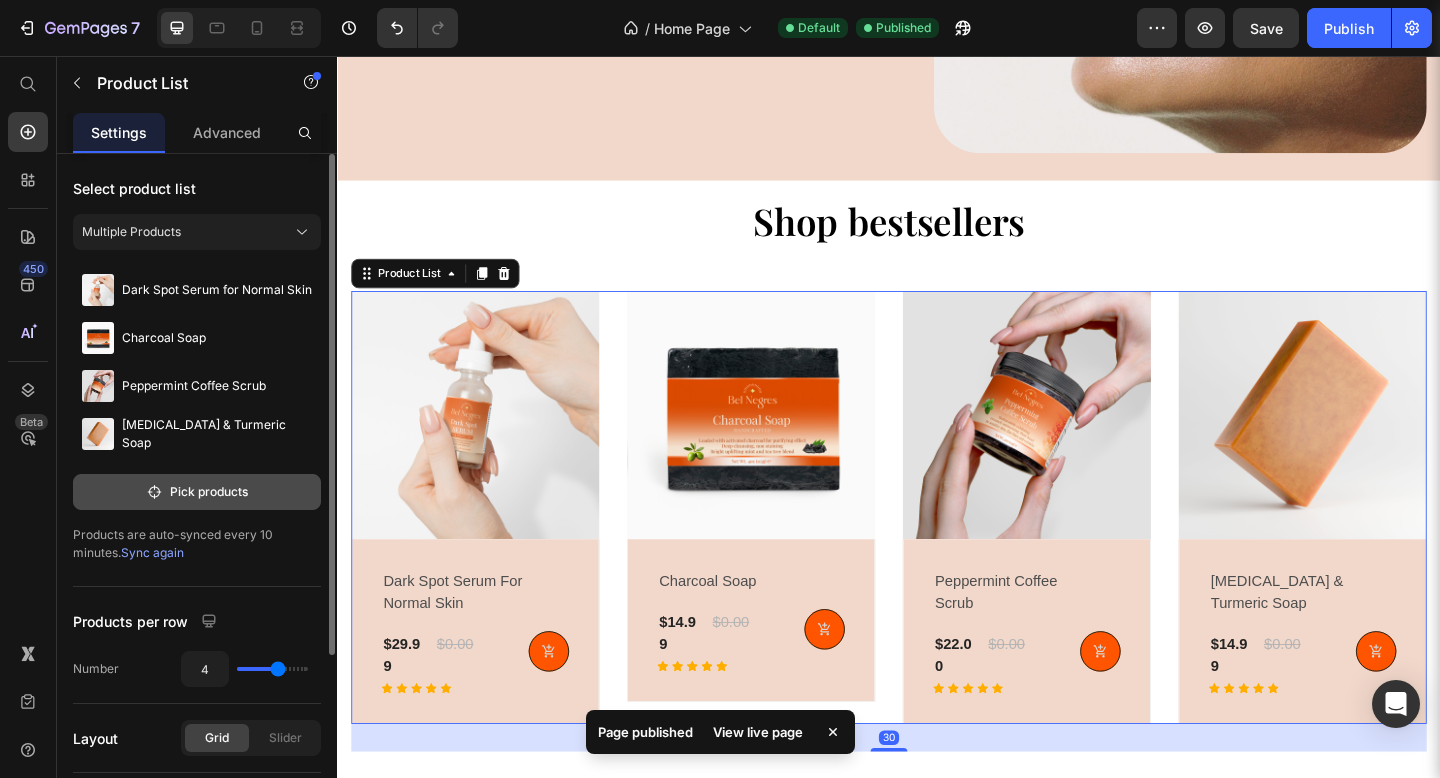 click on "Pick products" at bounding box center [197, 492] 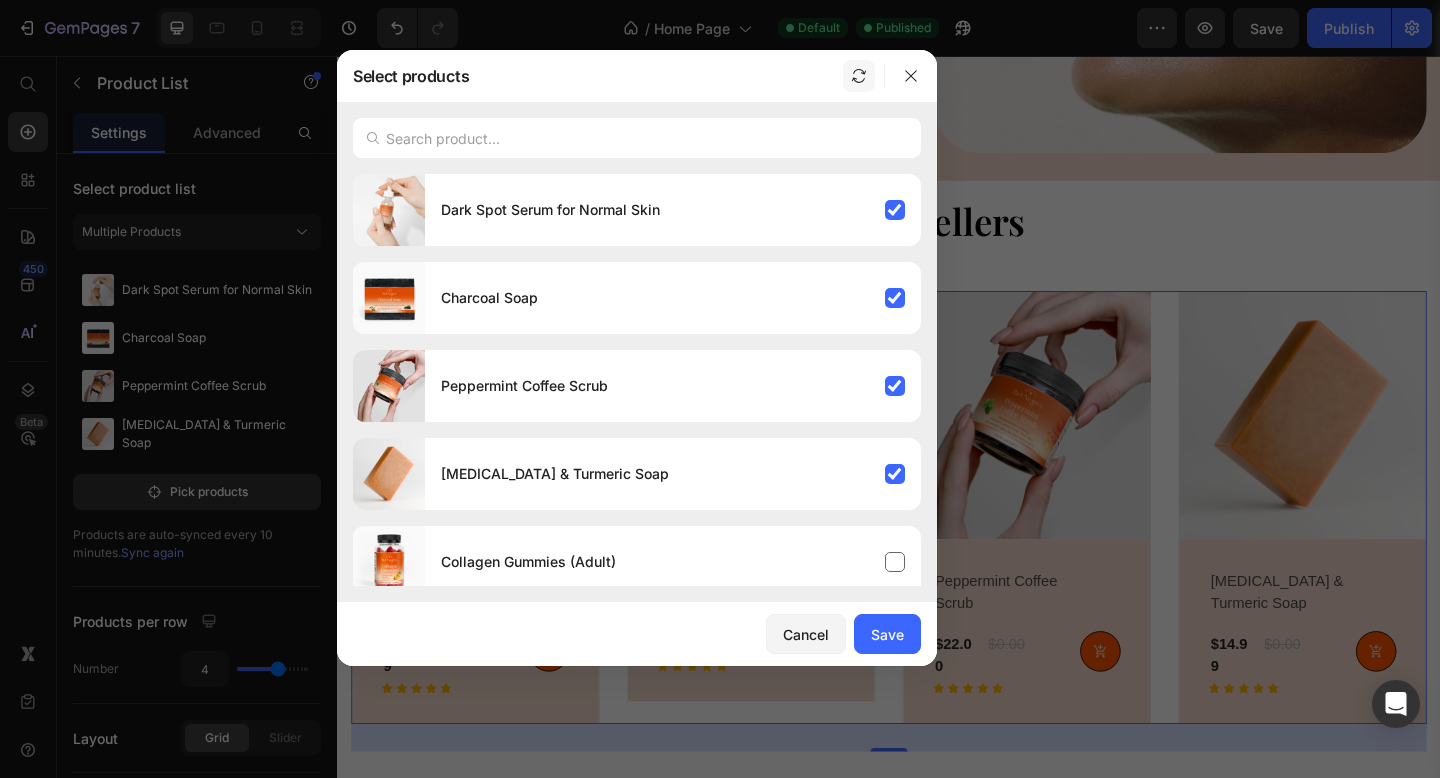 click 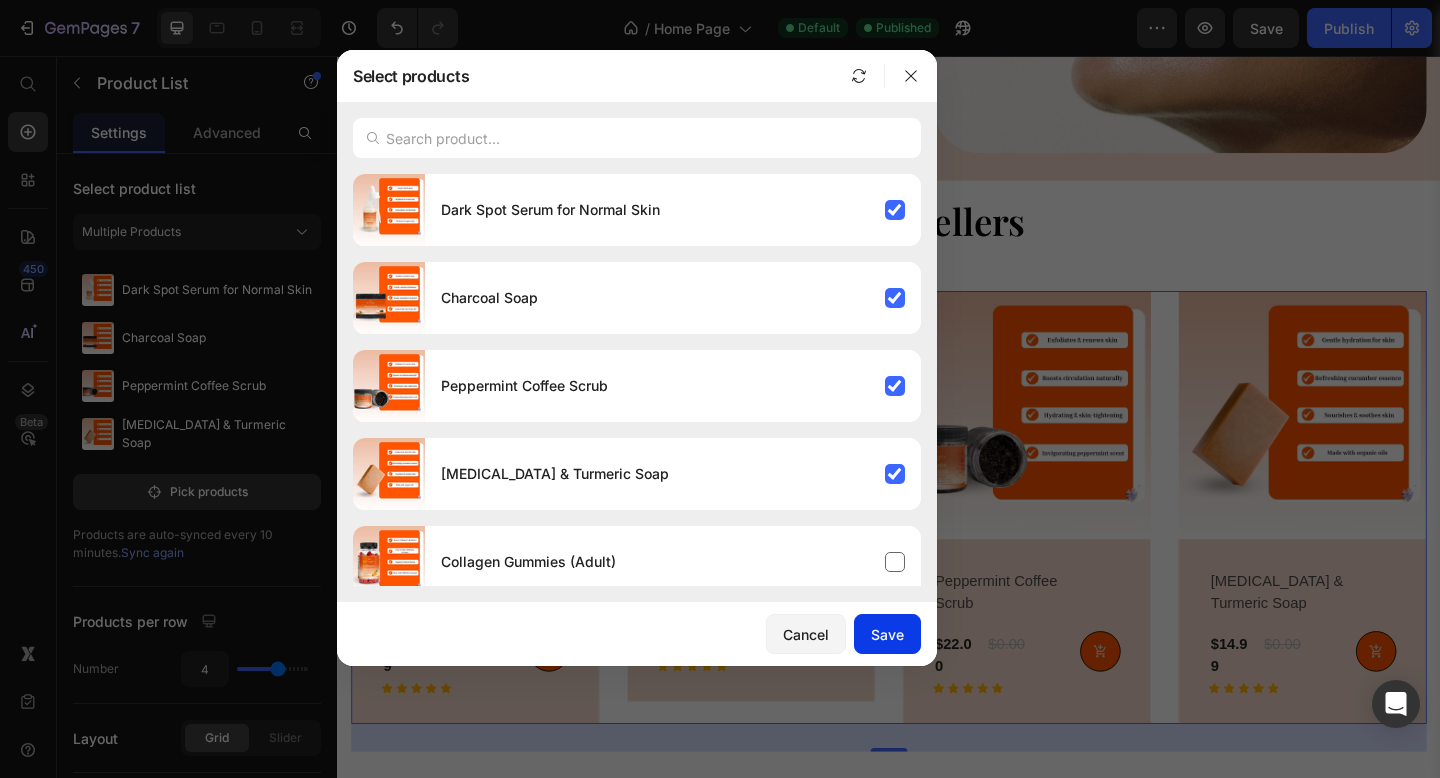 click on "Save" 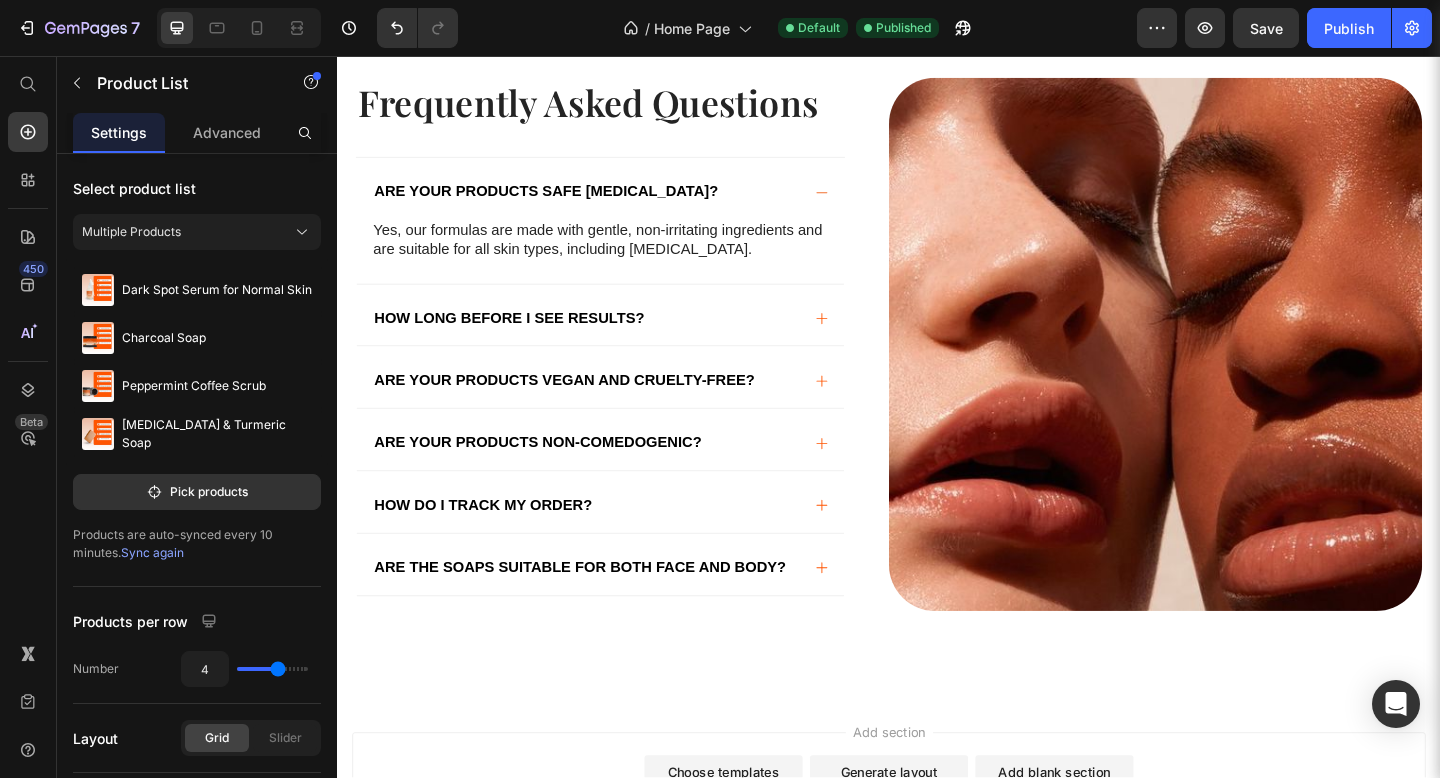 scroll, scrollTop: 5553, scrollLeft: 0, axis: vertical 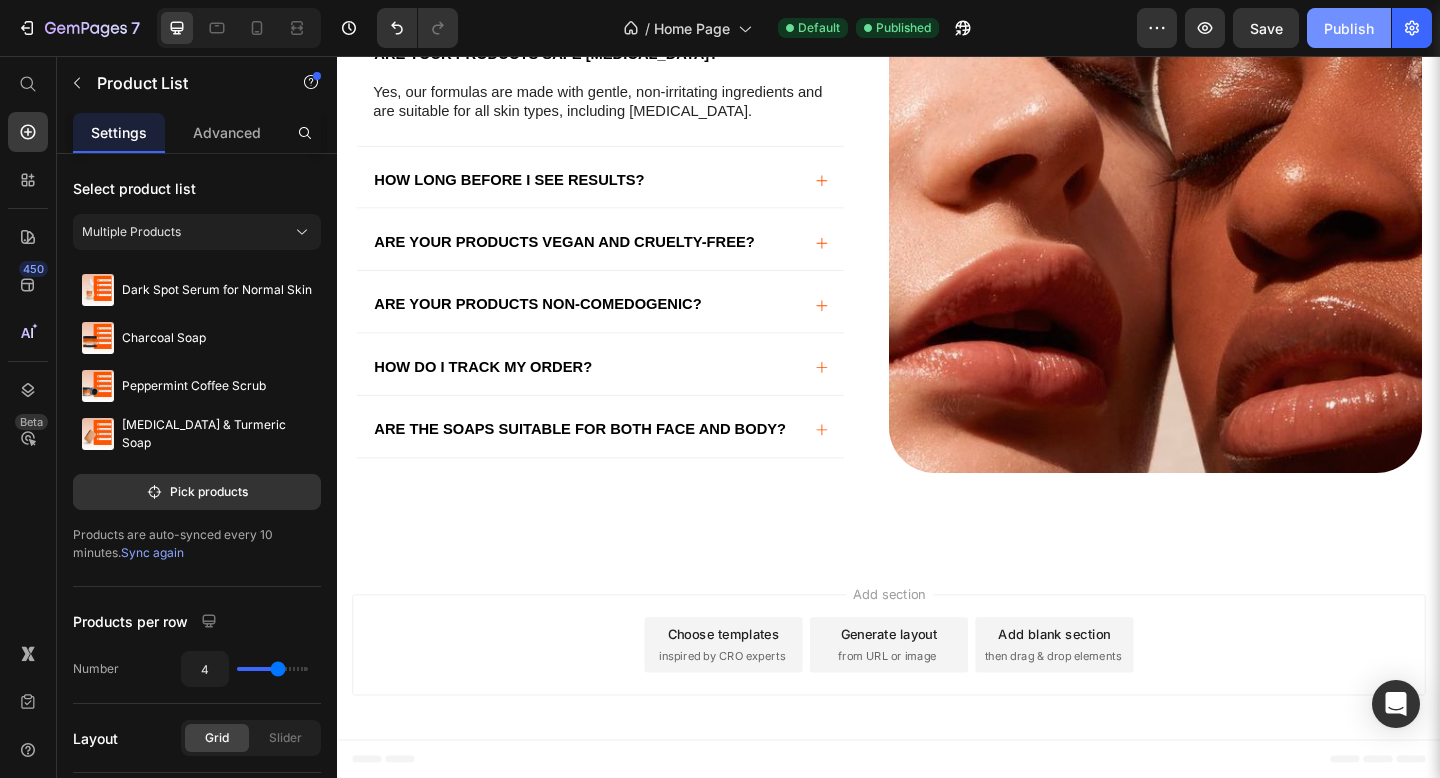 click on "Publish" at bounding box center (1349, 28) 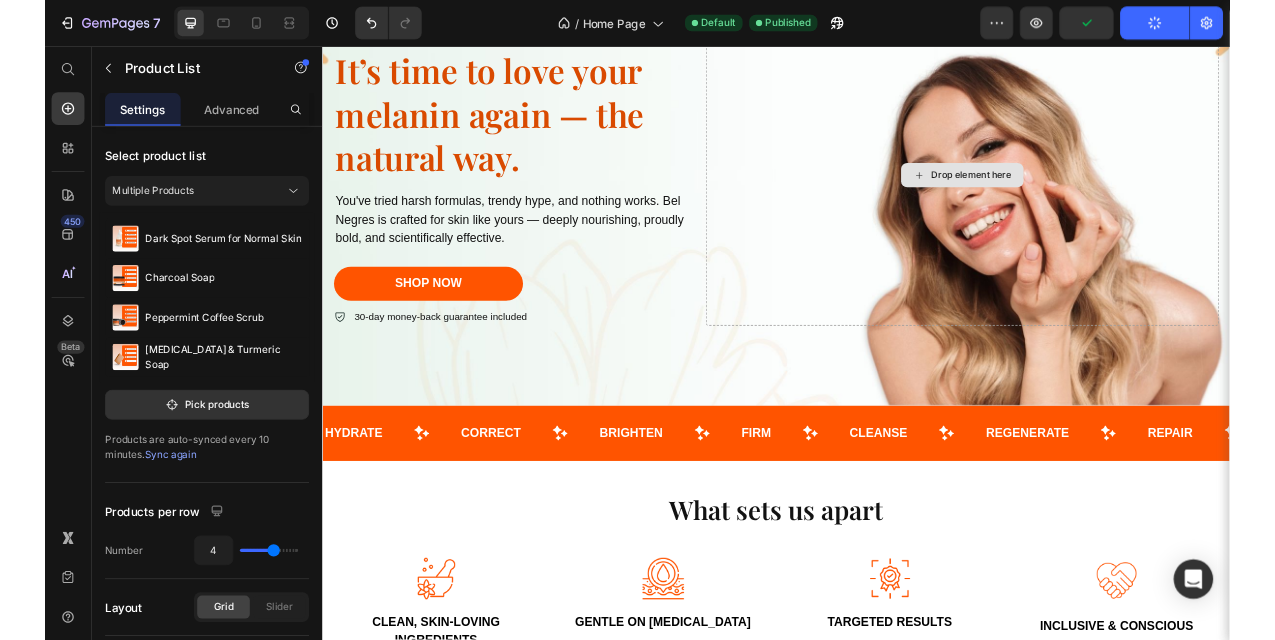 scroll, scrollTop: 0, scrollLeft: 0, axis: both 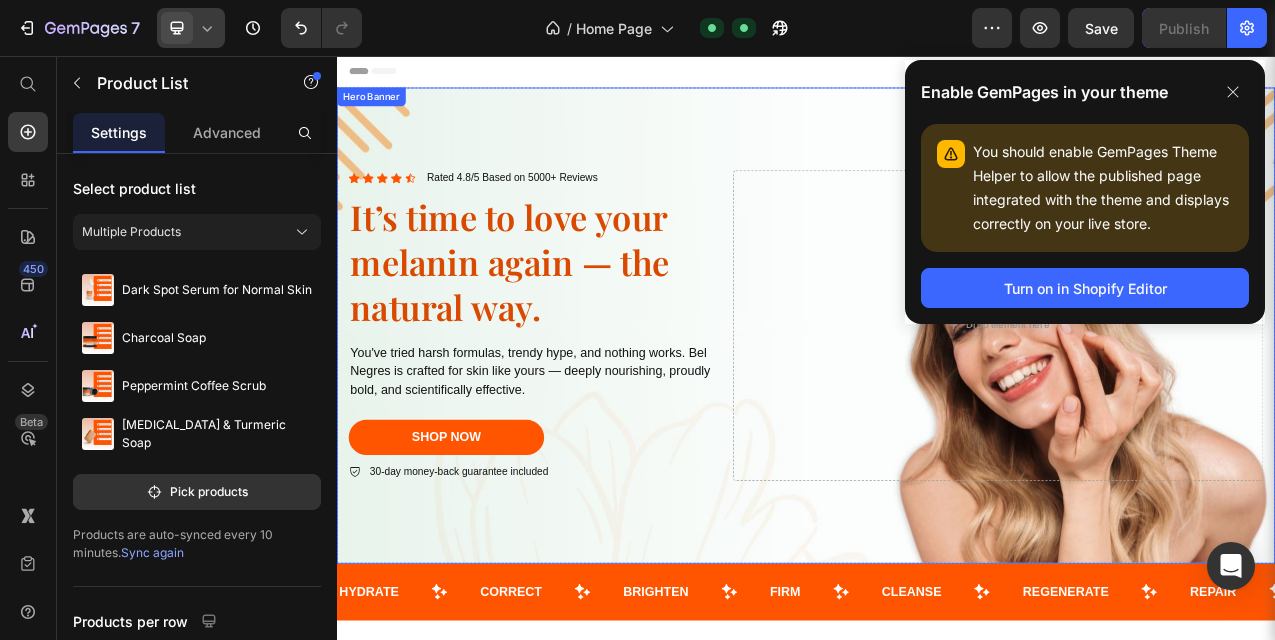 click at bounding box center [937, 401] 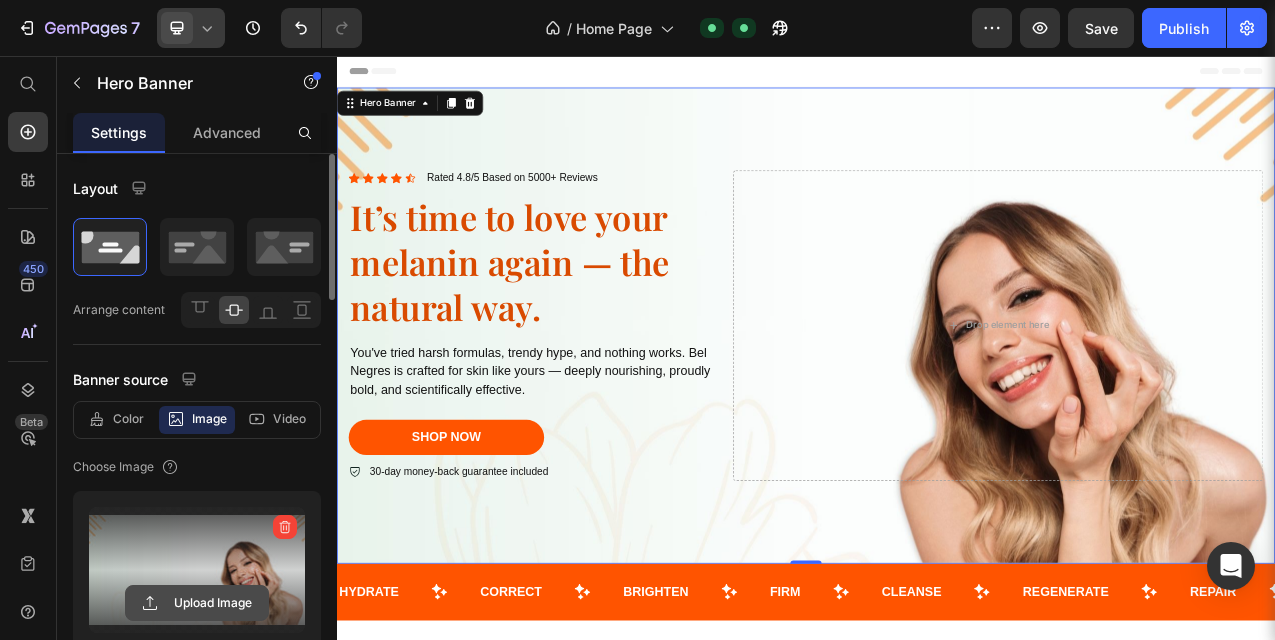 click 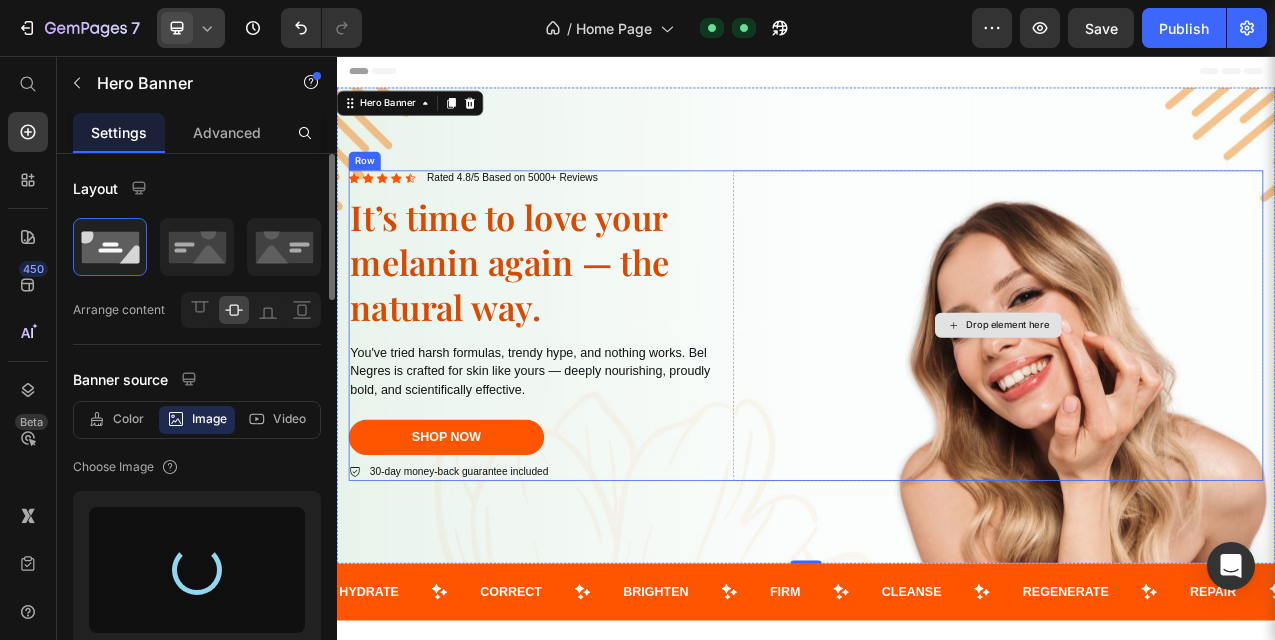type on "https://cdn.shopify.com/s/files/1/0757/9841/3529/files/gempages_574721090480243487-a1b6f2f9-1700-499a-9c39-ed7f90bb98c1.jpg" 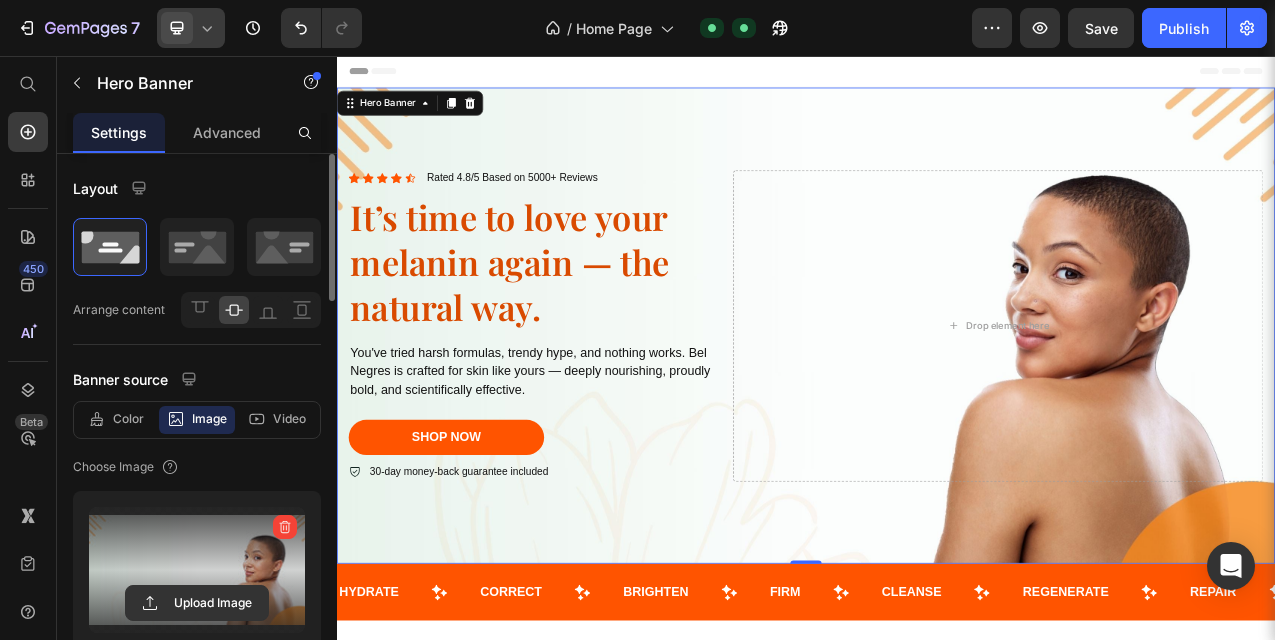 click 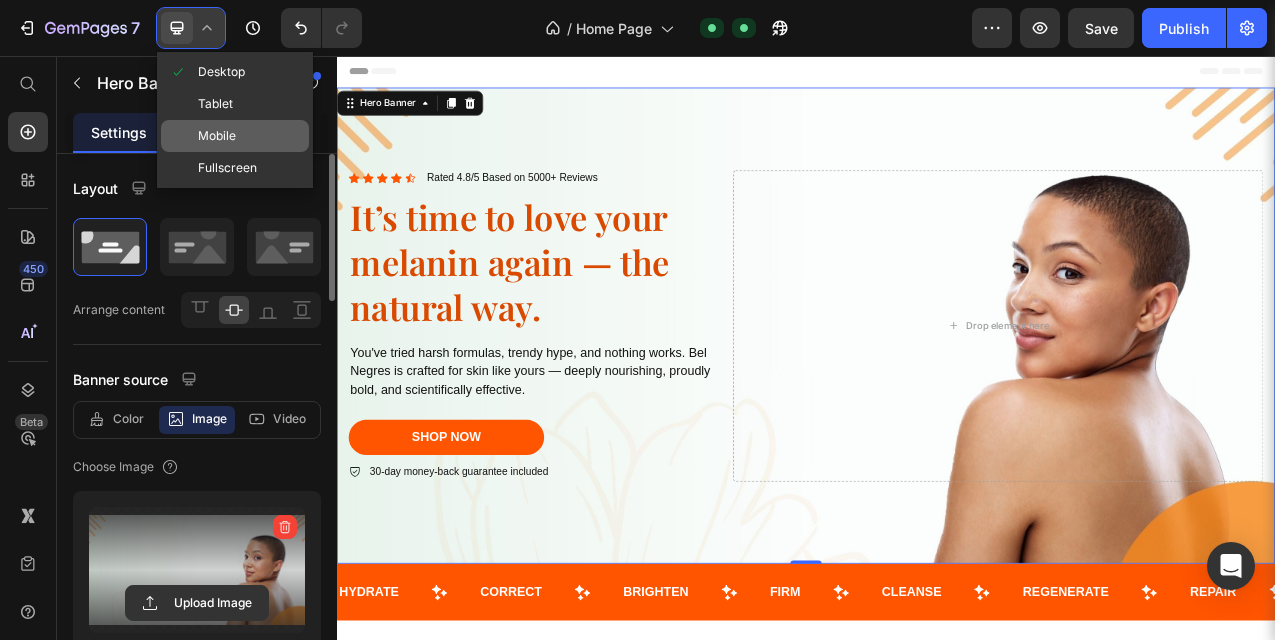 click on "Mobile" at bounding box center (217, 136) 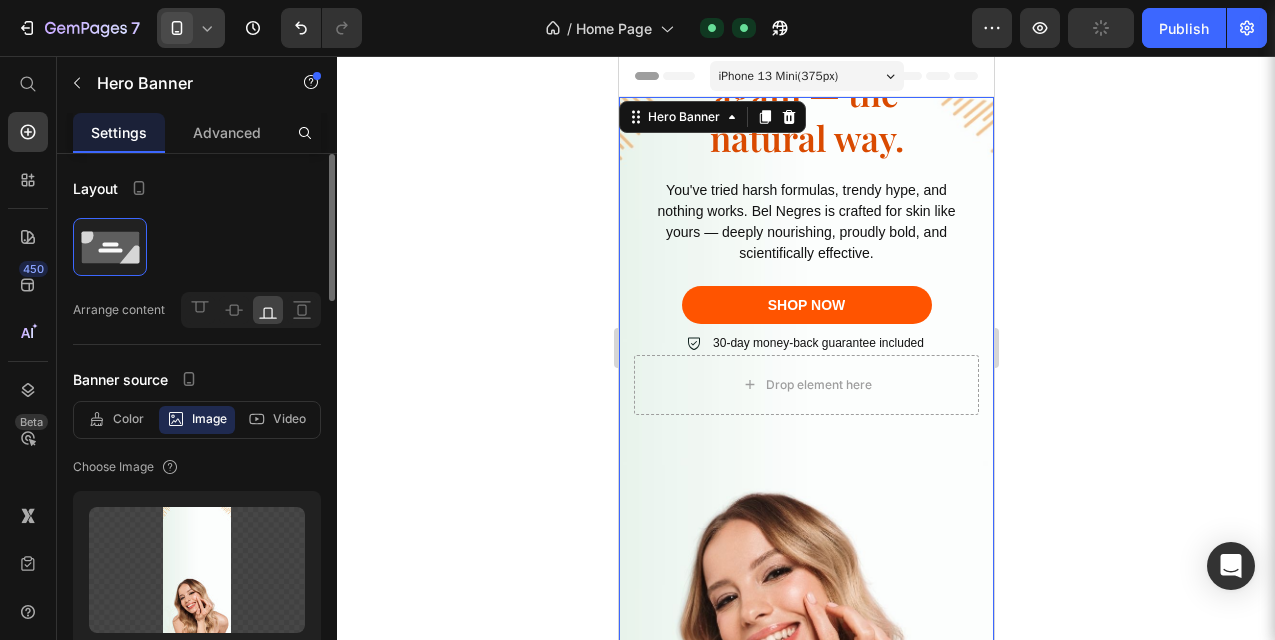 click on "Icon Icon Icon Icon
Icon Icon List Rated 4.8/5 Based on 5000+ Reviews Text Block Row It’s time to love your melanin again — the natural way. Heading You've tried harsh formulas, trendy hype, and nothing works. Bel Negres is crafted for skin like yours — deeply nourishing, proudly bold, and scientifically effective. Text Block shop now Button
30-day money-back guarantee included  Item List
Drop element here Row" at bounding box center [805, 357] 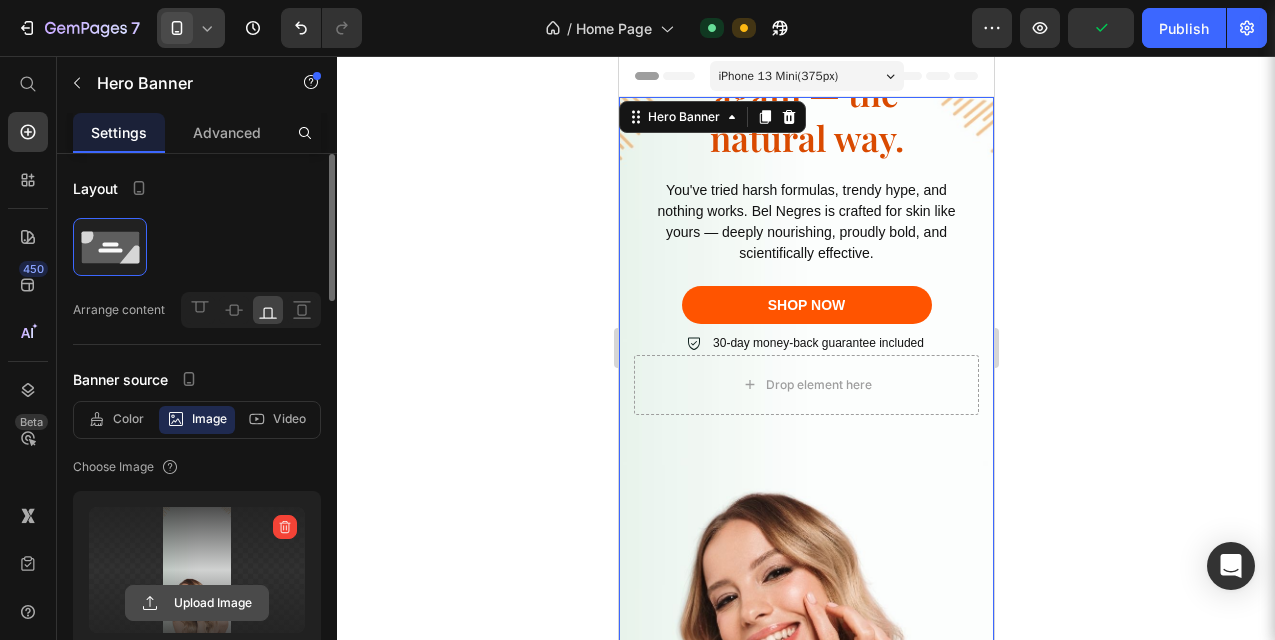 click 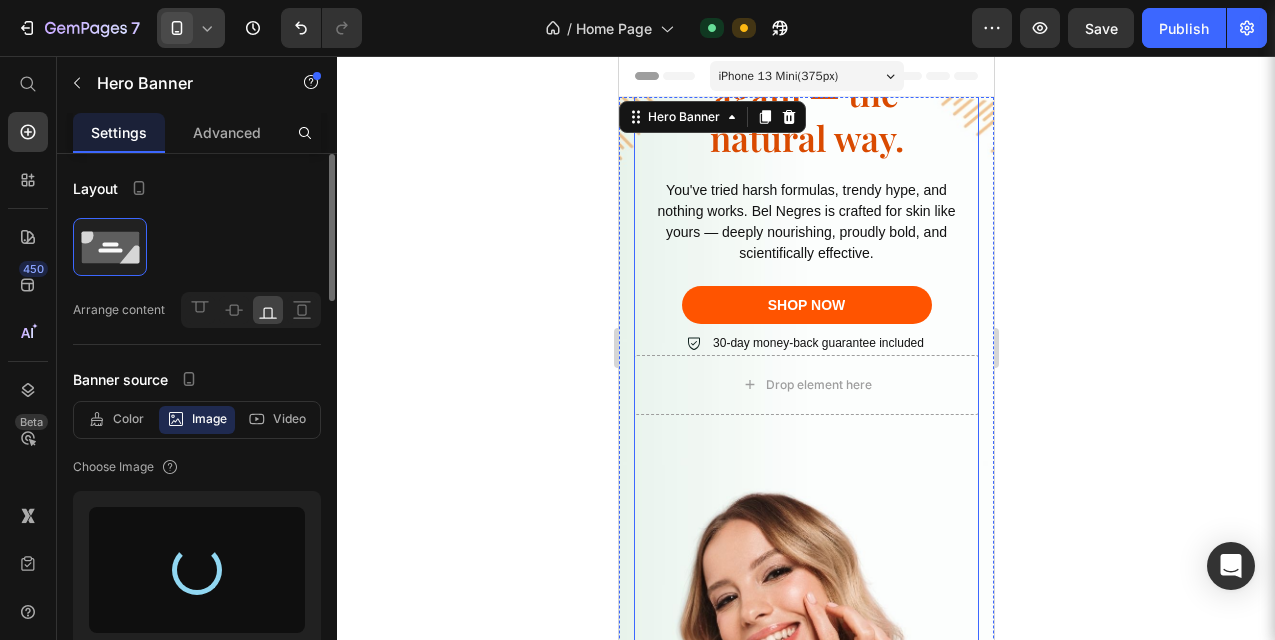 type on "https://cdn.shopify.com/s/files/1/0757/9841/3529/files/gempages_574721090480243487-58452faa-d610-4d26-babc-9f3308755e99.jpg" 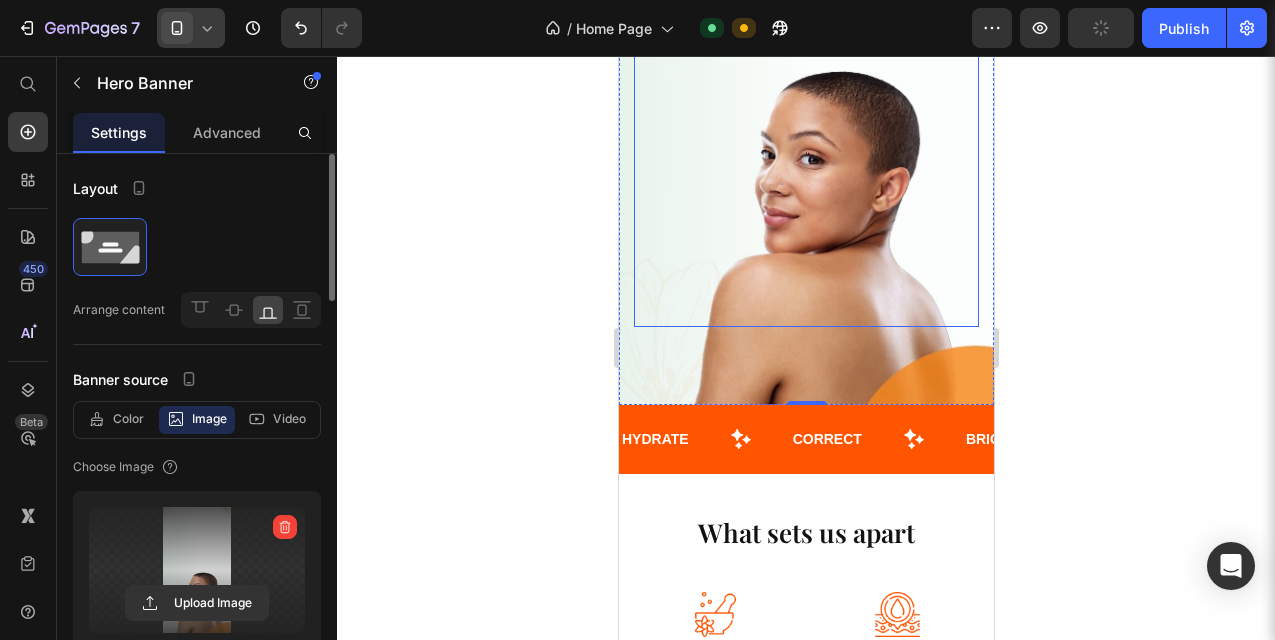 scroll, scrollTop: 291, scrollLeft: 0, axis: vertical 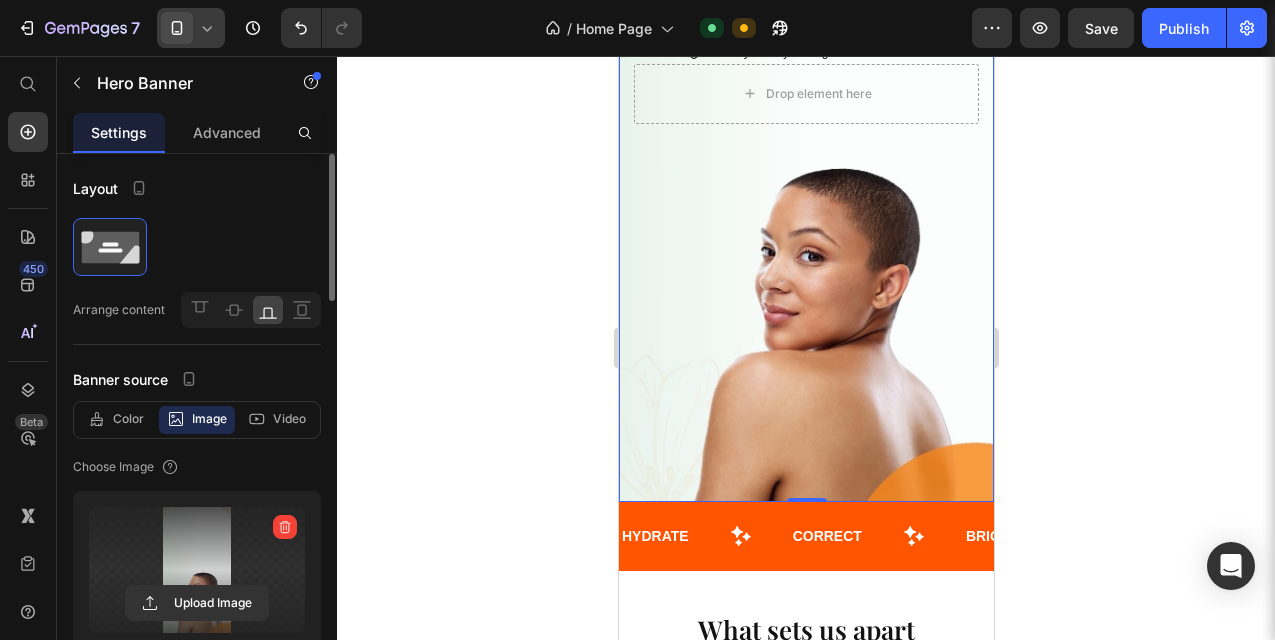 click 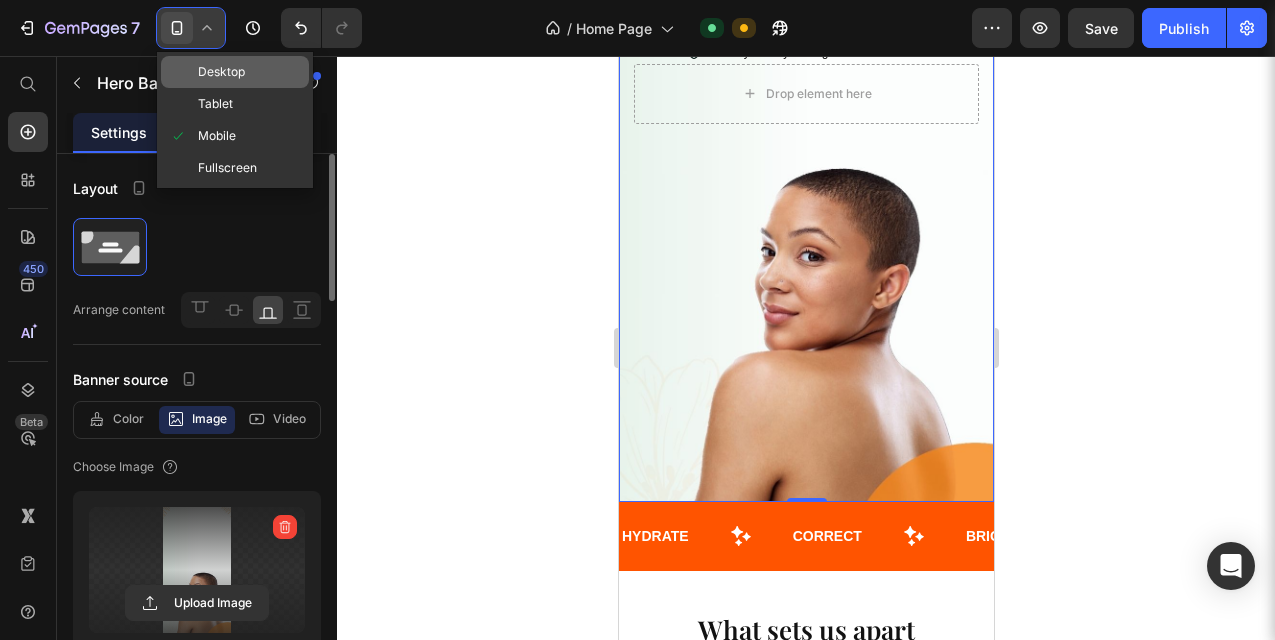 click on "Desktop" at bounding box center (221, 72) 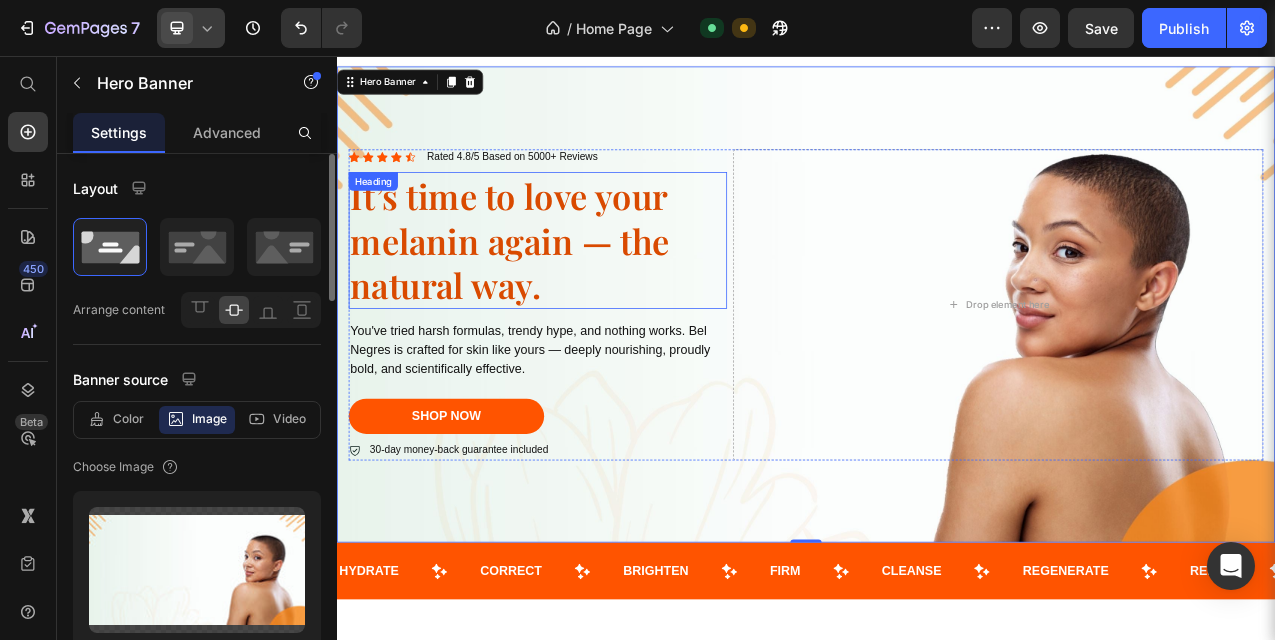 scroll, scrollTop: 0, scrollLeft: 0, axis: both 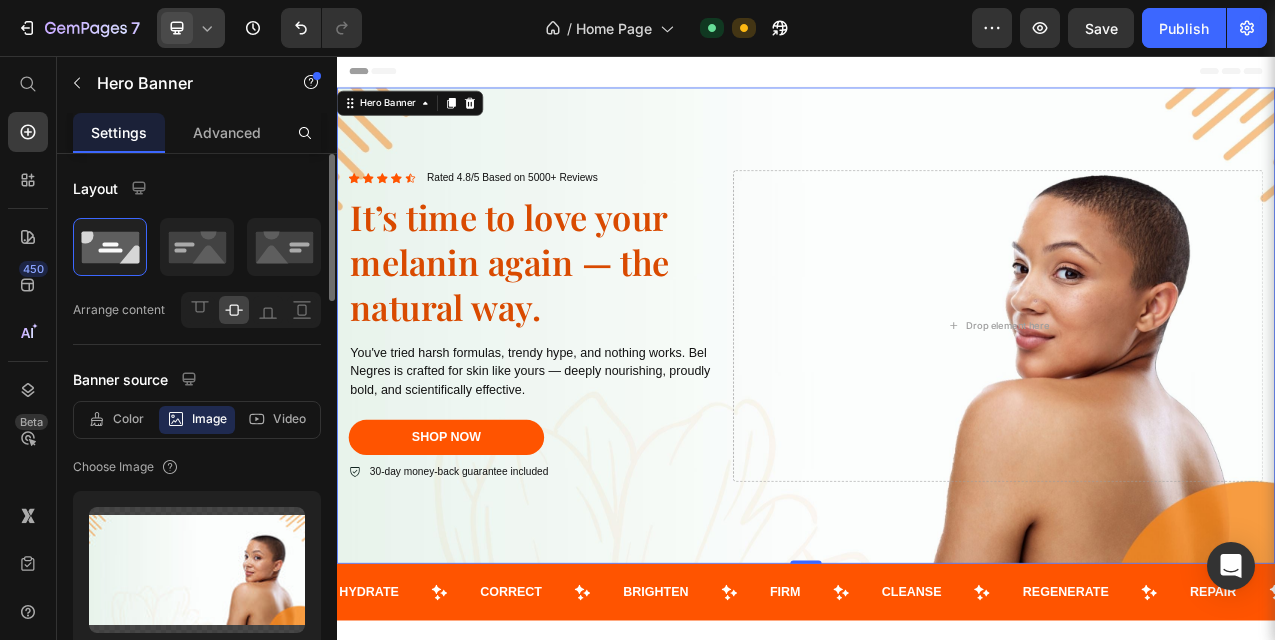 click at bounding box center (937, 401) 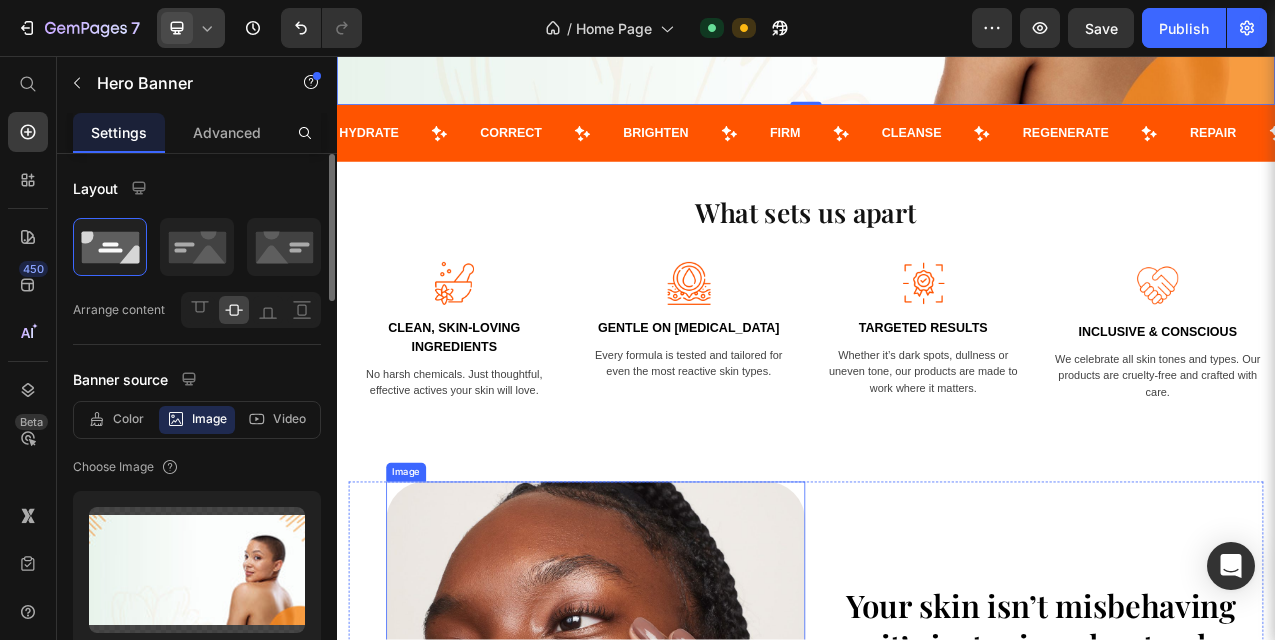 scroll, scrollTop: 0, scrollLeft: 0, axis: both 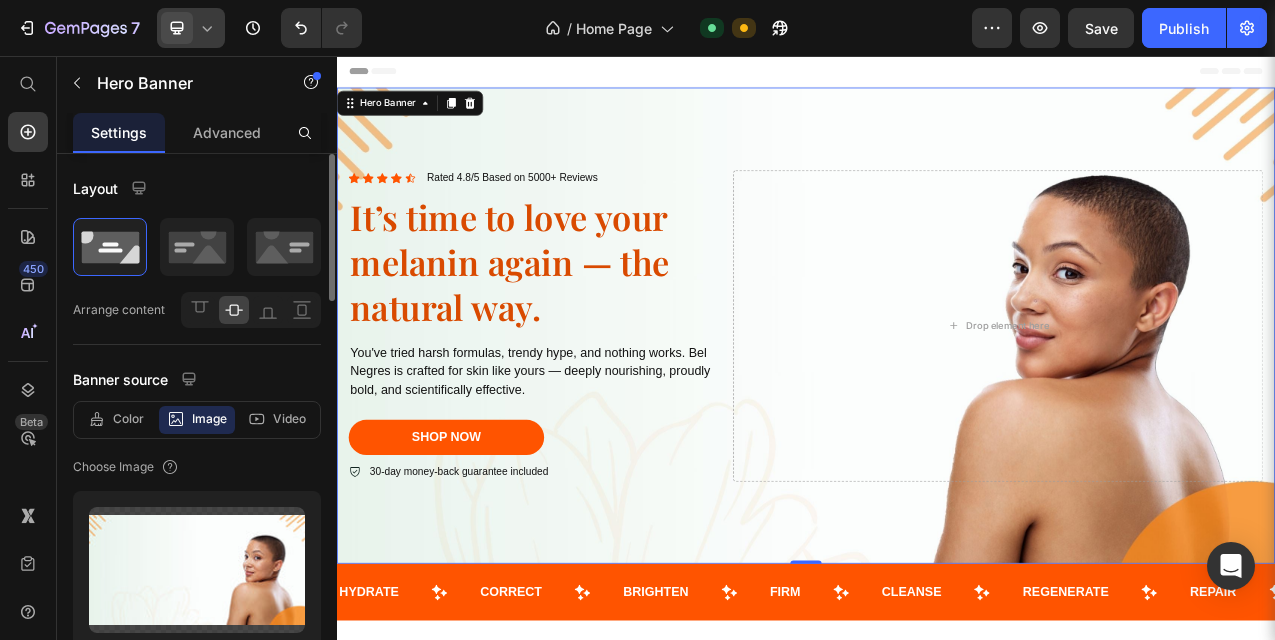 click at bounding box center [937, 401] 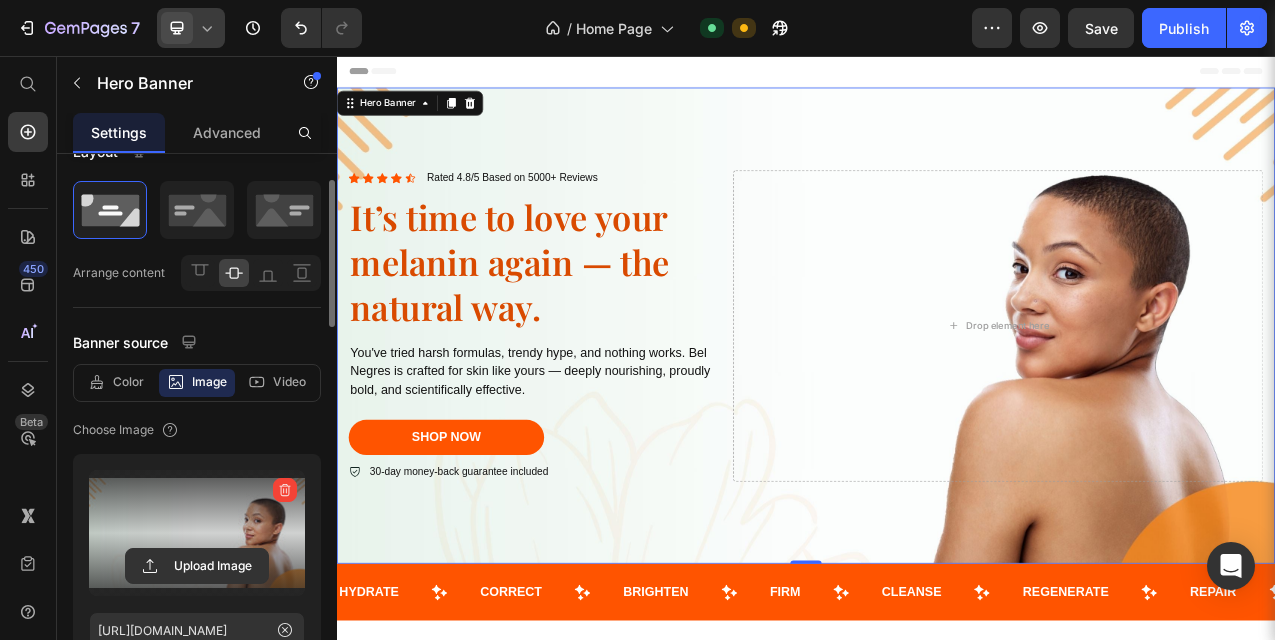 scroll, scrollTop: 50, scrollLeft: 0, axis: vertical 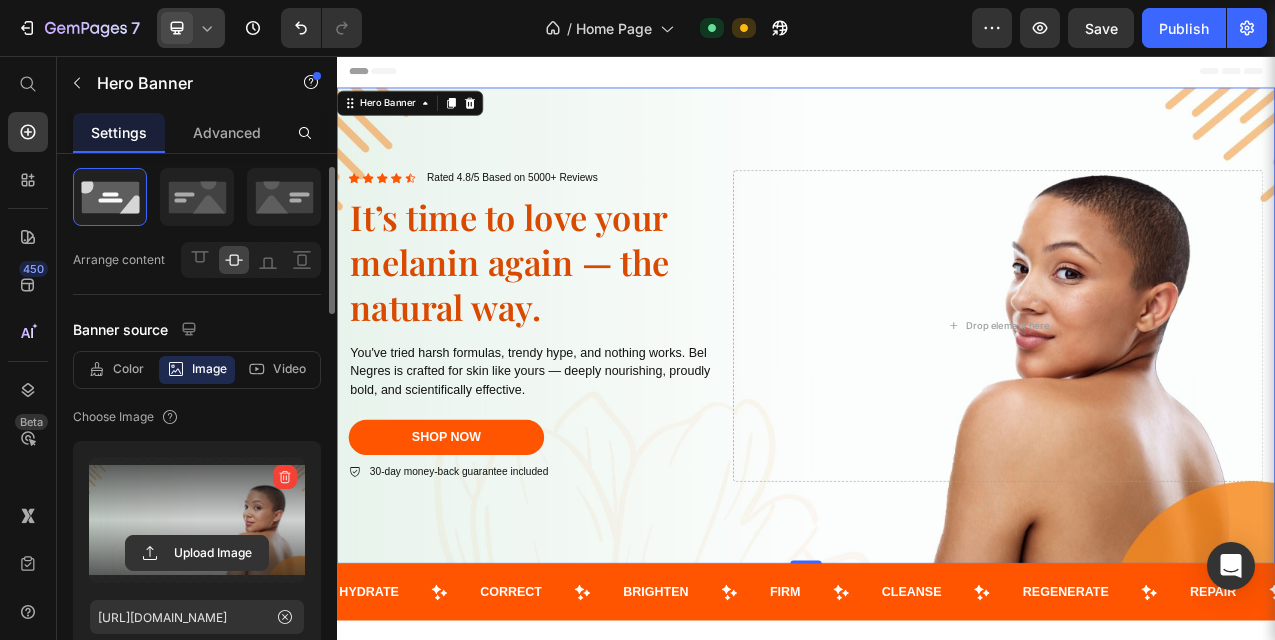 click 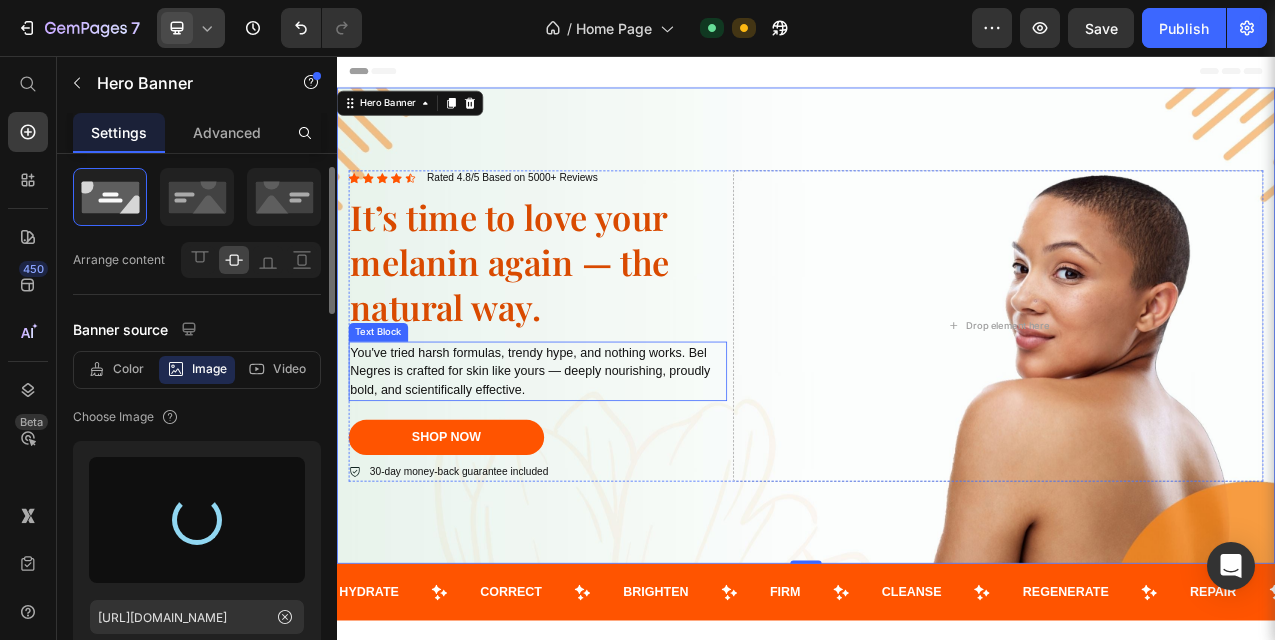 type on "https://cdn.shopify.com/s/files/1/0757/9841/3529/files/gempages_574721090480243487-dc3c800a-3676-4245-b546-82c12fe1dcde.jpg" 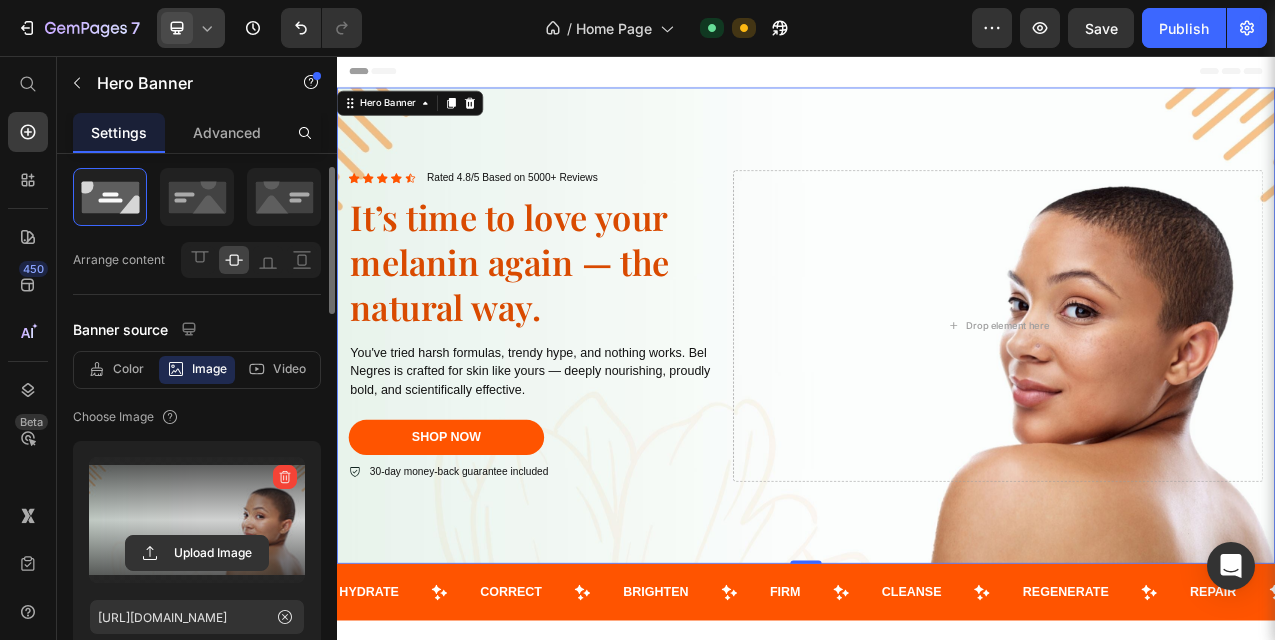 click at bounding box center [177, 28] 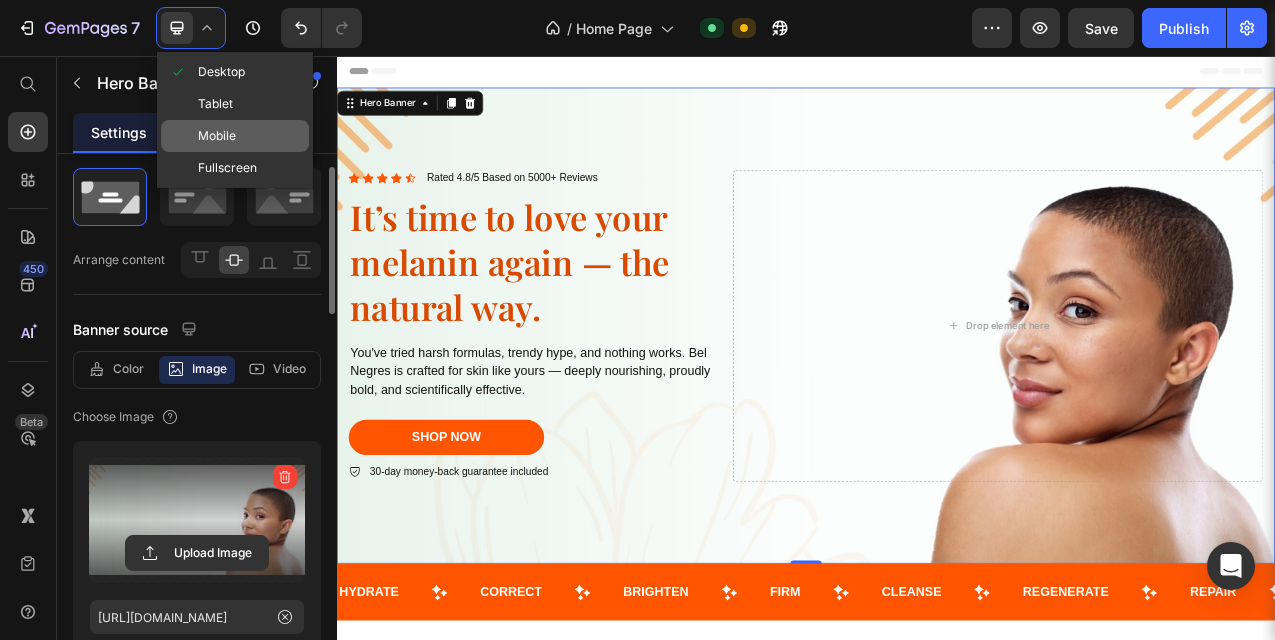 click on "Mobile" 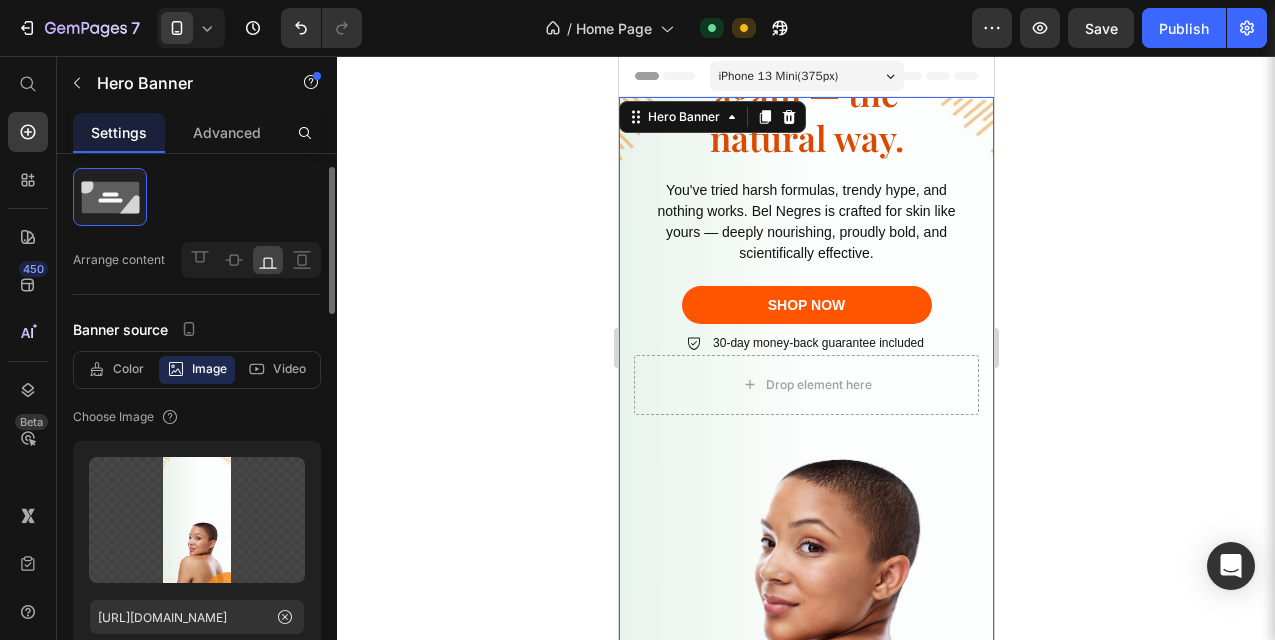 click on "Icon Icon Icon Icon
Icon Icon List Rated 4.8/5 Based on 5000+ Reviews Text Block Row It’s time to love your melanin again — the natural way. Heading You've tried harsh formulas, trendy hype, and nothing works. Bel Negres is crafted for skin like yours — deeply nourishing, proudly bold, and scientifically effective. Text Block shop now Button
30-day money-back guarantee included  Item List
Drop element here Row" at bounding box center [805, 357] 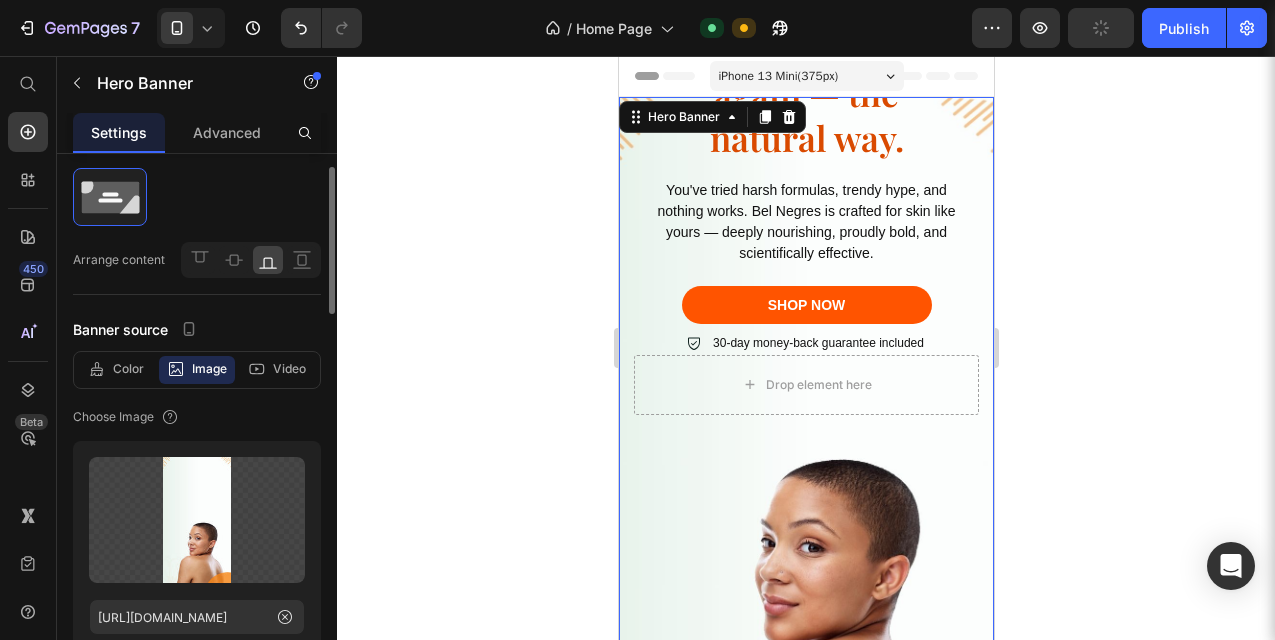 click on "Icon Icon Icon Icon
Icon Icon List Rated 4.8/5 Based on 5000+ Reviews Text Block Row It’s time to love your melanin again — the natural way. Heading You've tried harsh formulas, trendy hype, and nothing works. Bel Negres is crafted for skin like yours — deeply nourishing, proudly bold, and scientifically effective. Text Block shop now Button
30-day money-back guarantee included  Item List
Drop element here Row" at bounding box center [805, 357] 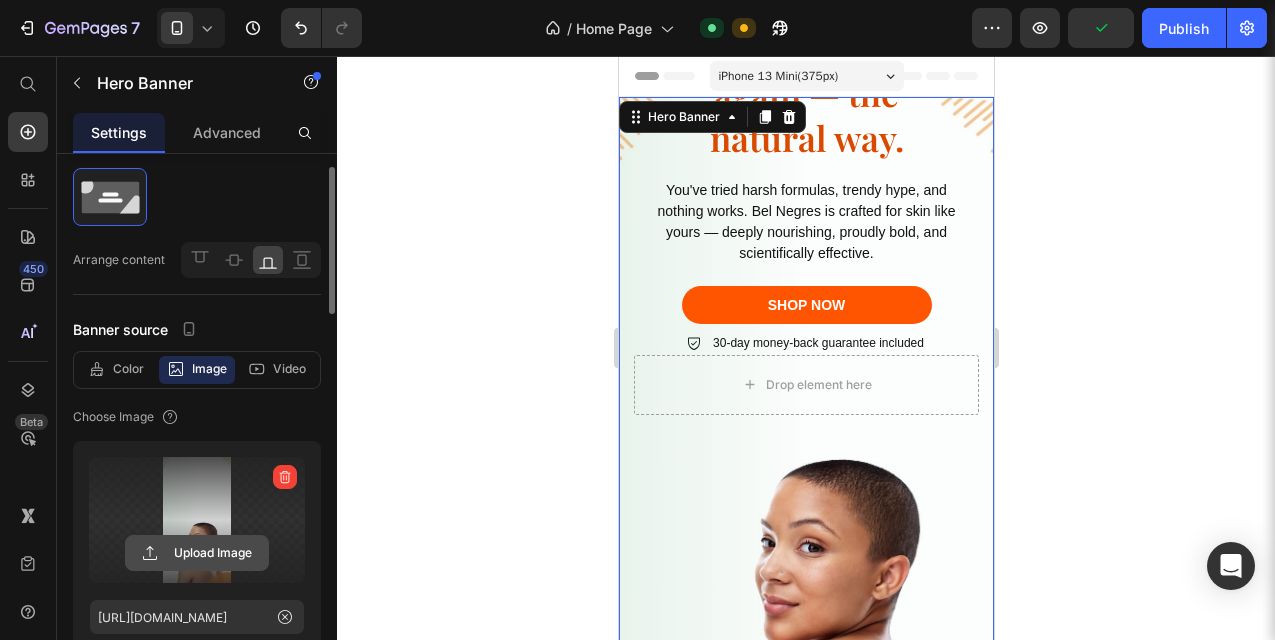 click 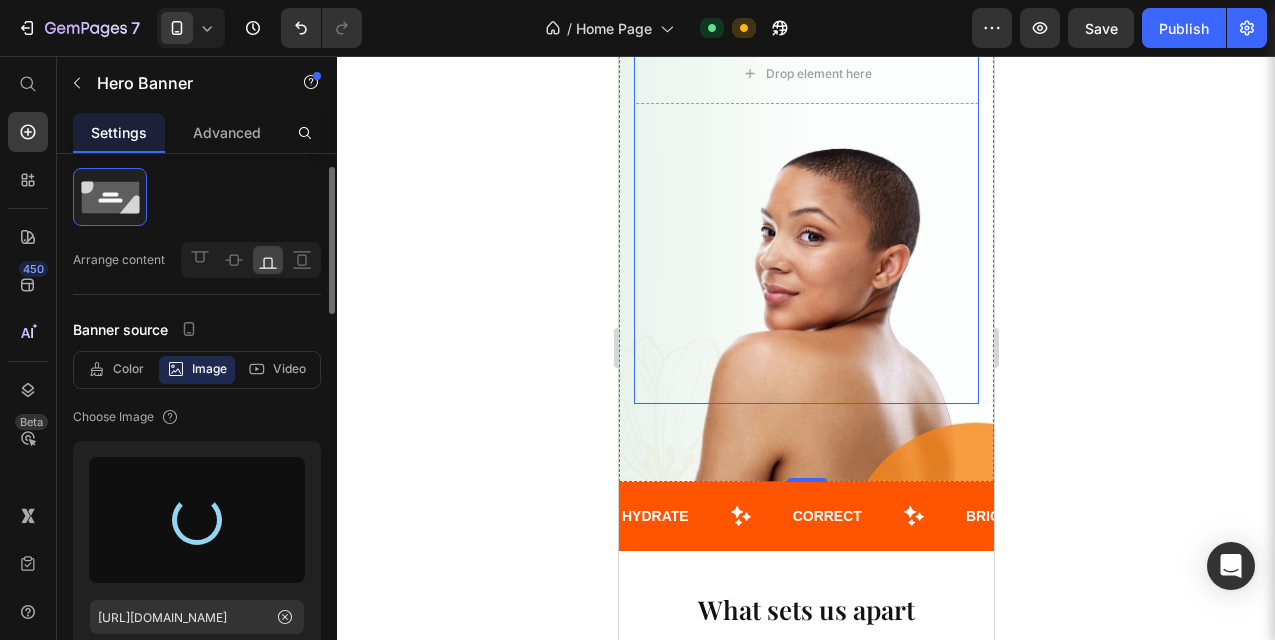 scroll, scrollTop: 315, scrollLeft: 0, axis: vertical 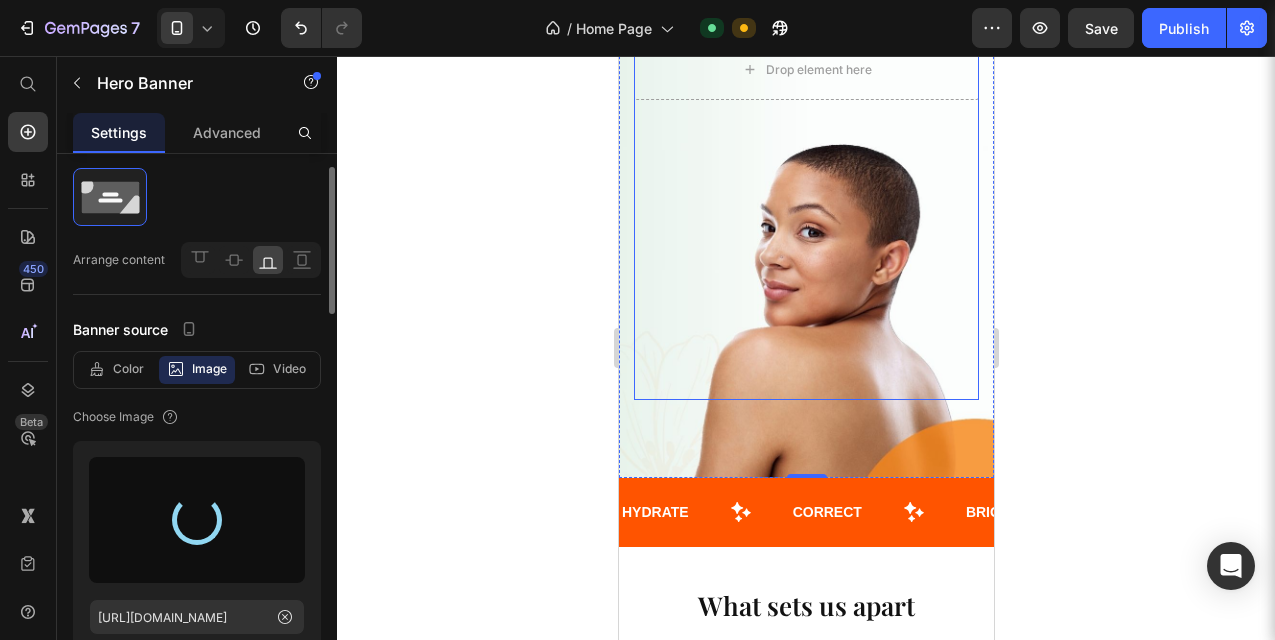 type on "https://cdn.shopify.com/s/files/1/0757/9841/3529/files/gempages_574721090480243487-5df60efd-f65f-498e-b785-a64be5dec81a.jpg" 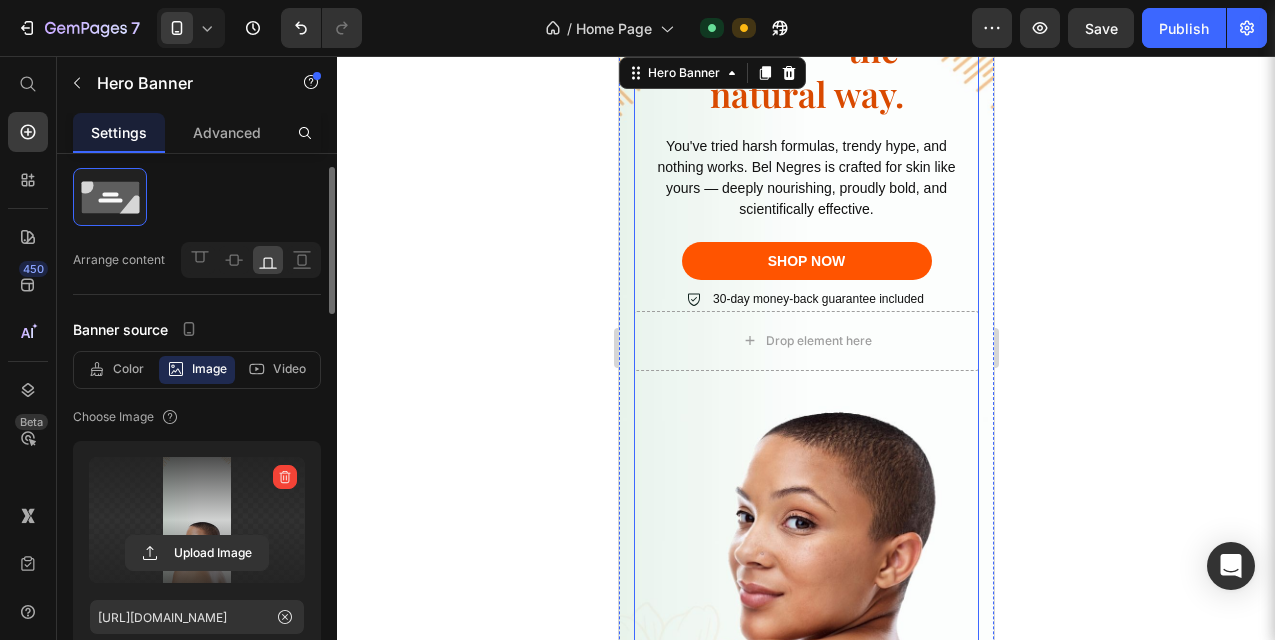 scroll, scrollTop: 0, scrollLeft: 0, axis: both 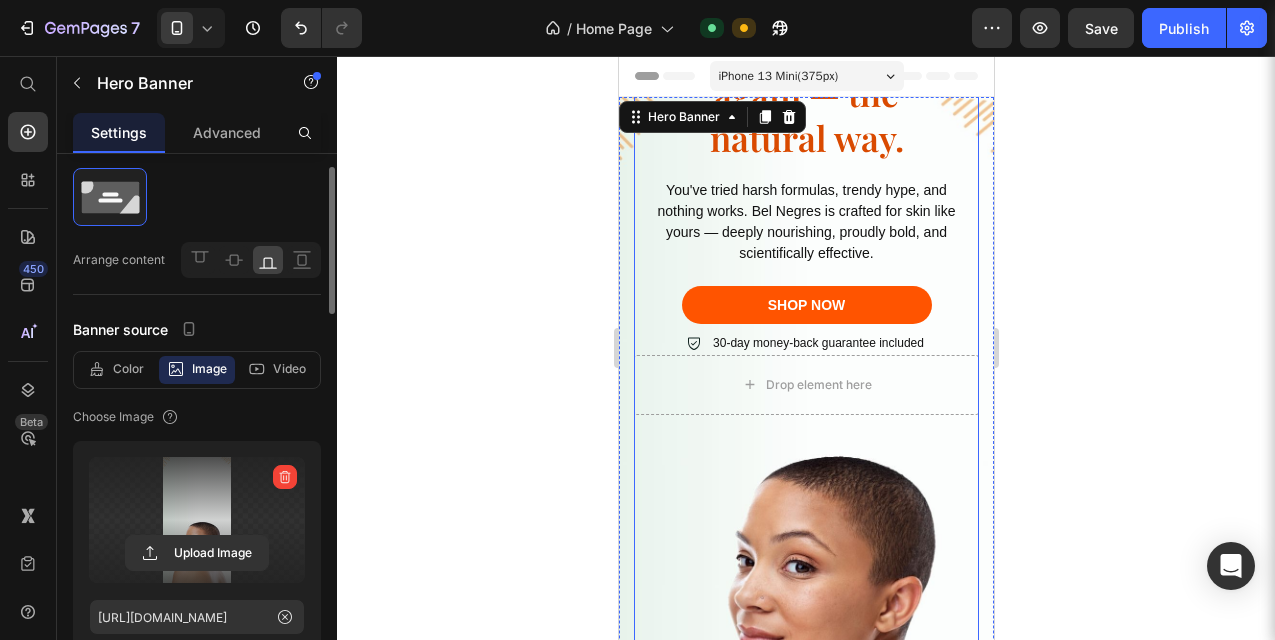 click on "Icon Icon Icon Icon
Icon Icon List Rated 4.8/5 Based on 5000+ Reviews Text Block Row It’s time to love your melanin again — the natural way. Heading You've tried harsh formulas, trendy hype, and nothing works. Bel Negres is crafted for skin like yours — deeply nourishing, proudly bold, and scientifically effective. Text Block shop now Button
30-day money-back guarantee included  Item List
Drop element here Row" at bounding box center (805, 332) 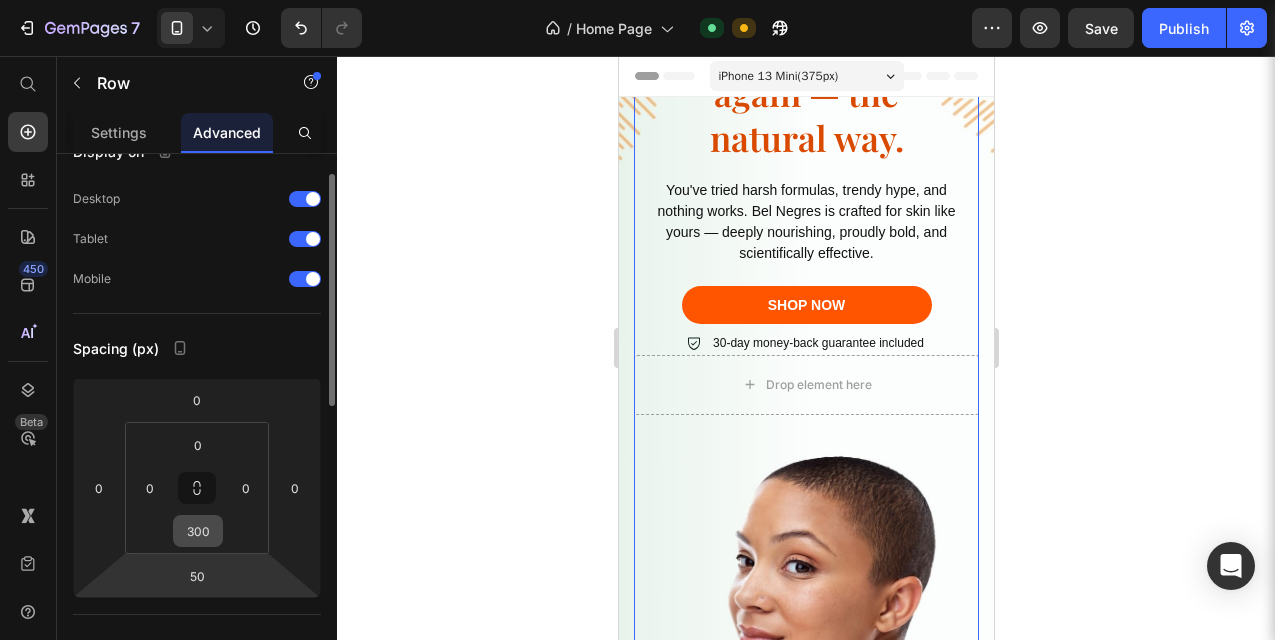 scroll, scrollTop: 44, scrollLeft: 0, axis: vertical 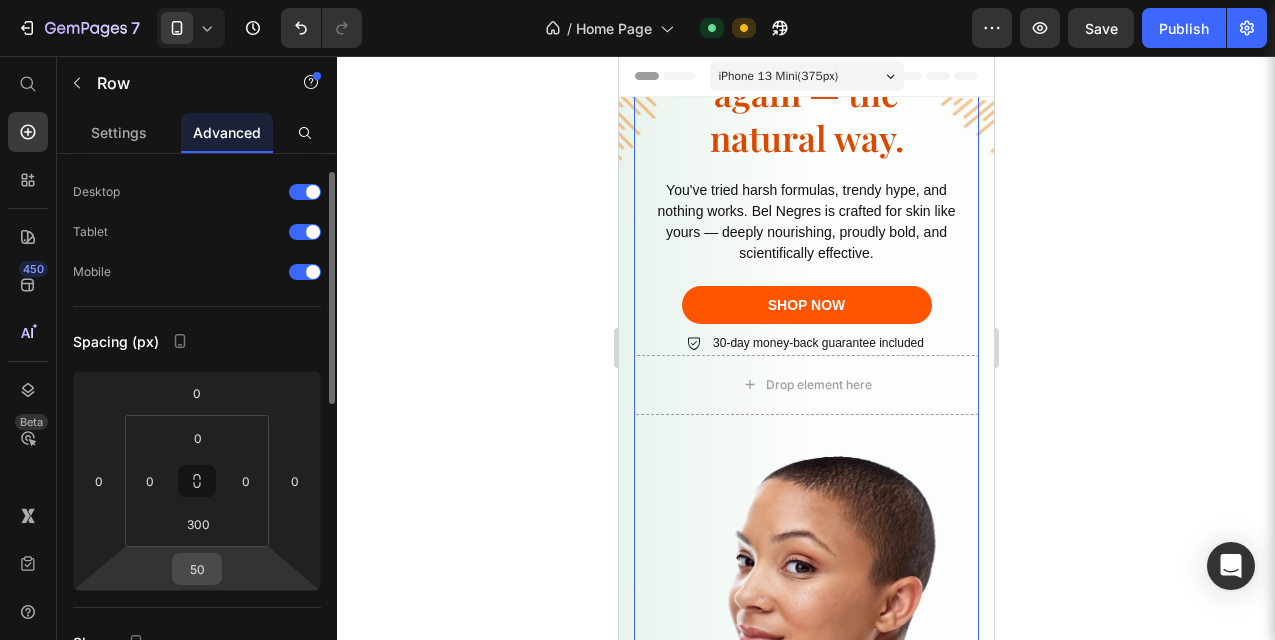 click on "50" at bounding box center [197, 569] 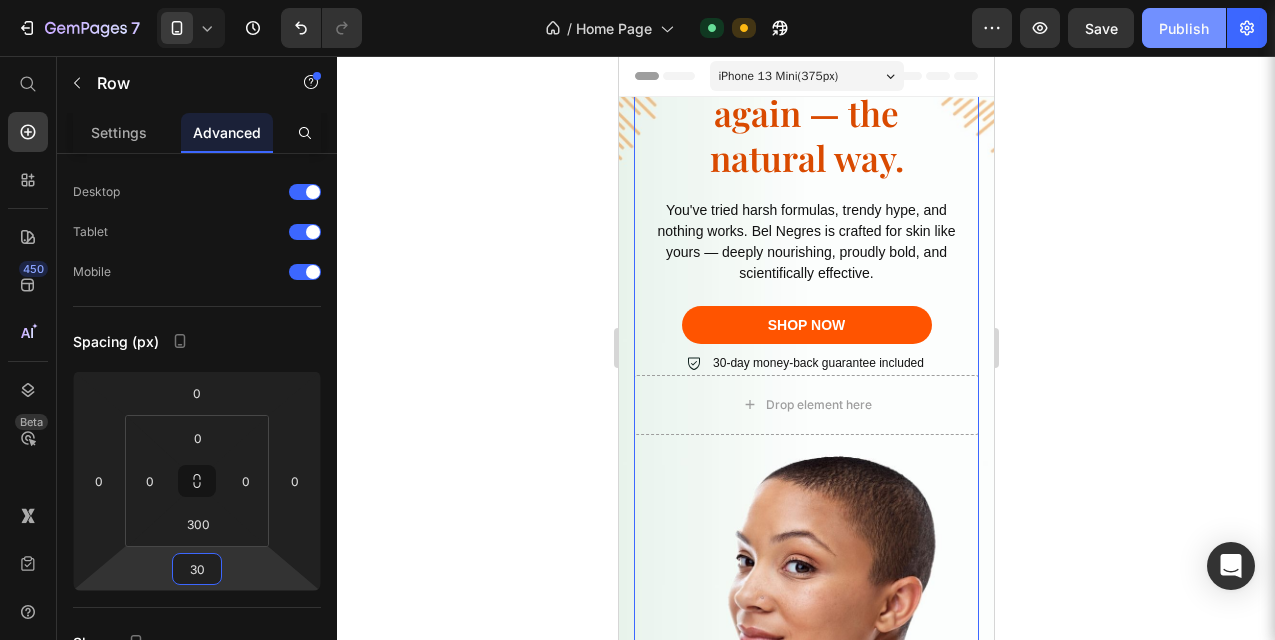 type on "30" 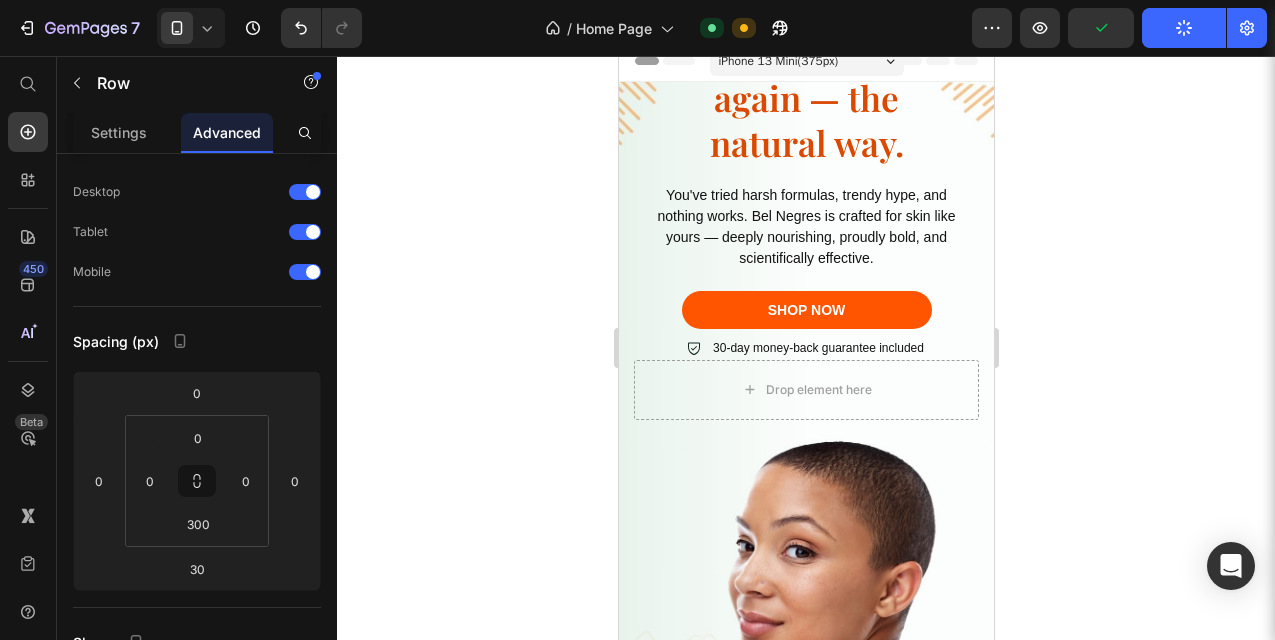 scroll, scrollTop: 0, scrollLeft: 0, axis: both 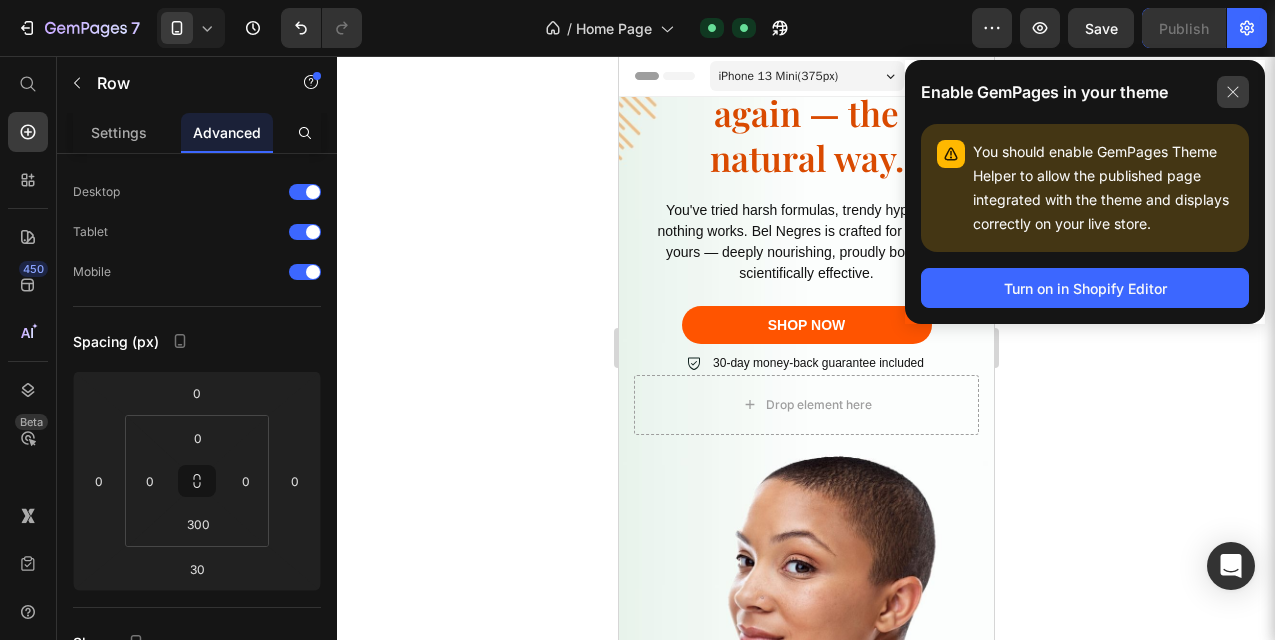 click 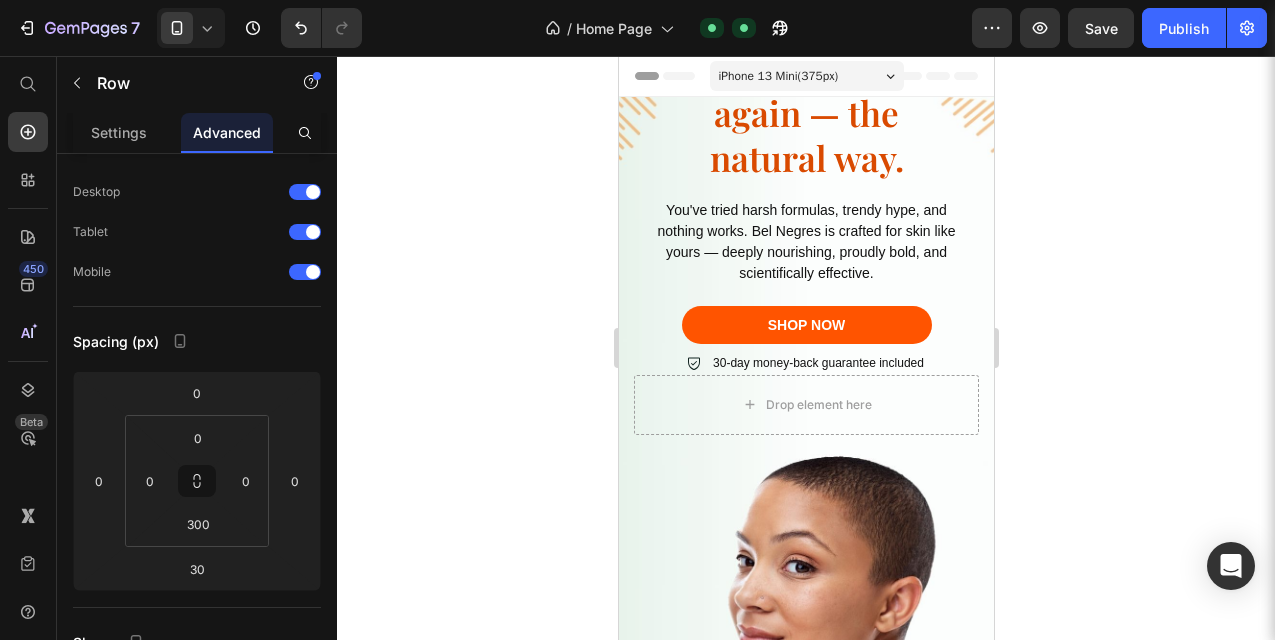 click on "Icon Icon Icon Icon
Icon Icon List Rated 4.8/5 Based on 5000+ Reviews Text Block Row It’s time to love your melanin again — the natural way. Heading You've tried harsh formulas, trendy hype, and nothing works. Bel Negres is crafted for skin like yours — deeply nourishing, proudly bold, and scientifically effective. Text Block shop now Button
30-day money-back guarantee included  Item List
Drop element here Row" at bounding box center (805, 352) 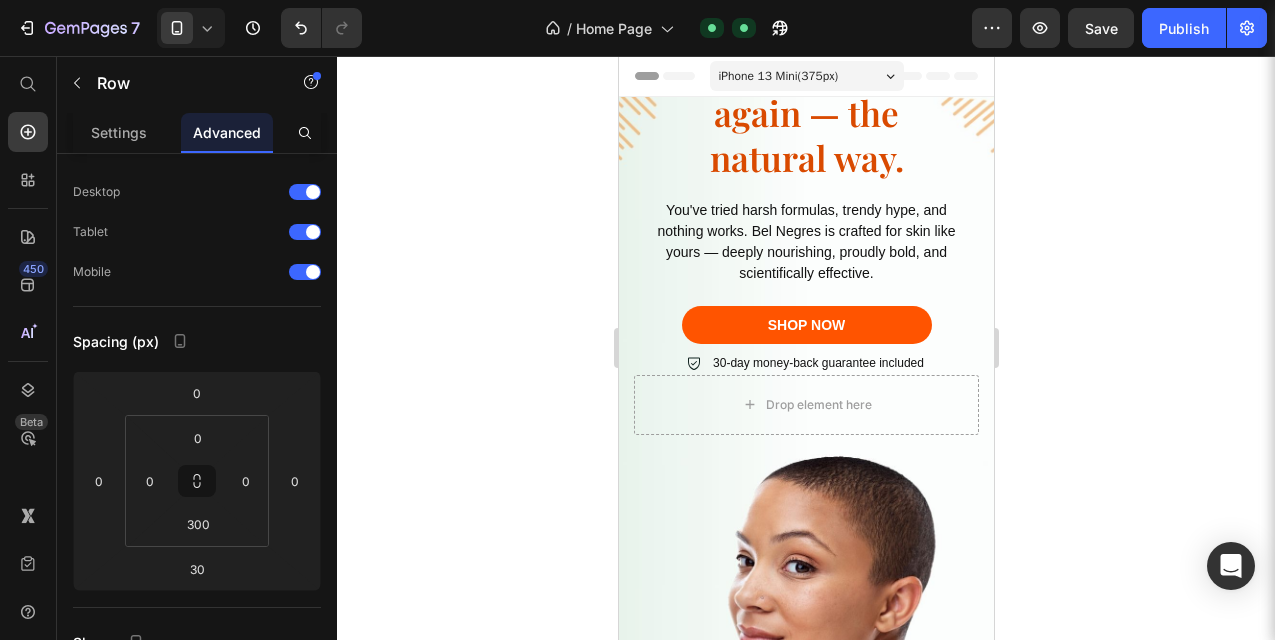 click on "Icon Icon Icon Icon
Icon Icon List Rated 4.8/5 Based on 5000+ Reviews Text Block Row It’s time to love your melanin again — the natural way. Heading You've tried harsh formulas, trendy hype, and nothing works. Bel Negres is crafted for skin like yours — deeply nourishing, proudly bold, and scientifically effective. Text Block shop now Button
30-day money-back guarantee included  Item List
Drop element here Row" at bounding box center (805, 352) 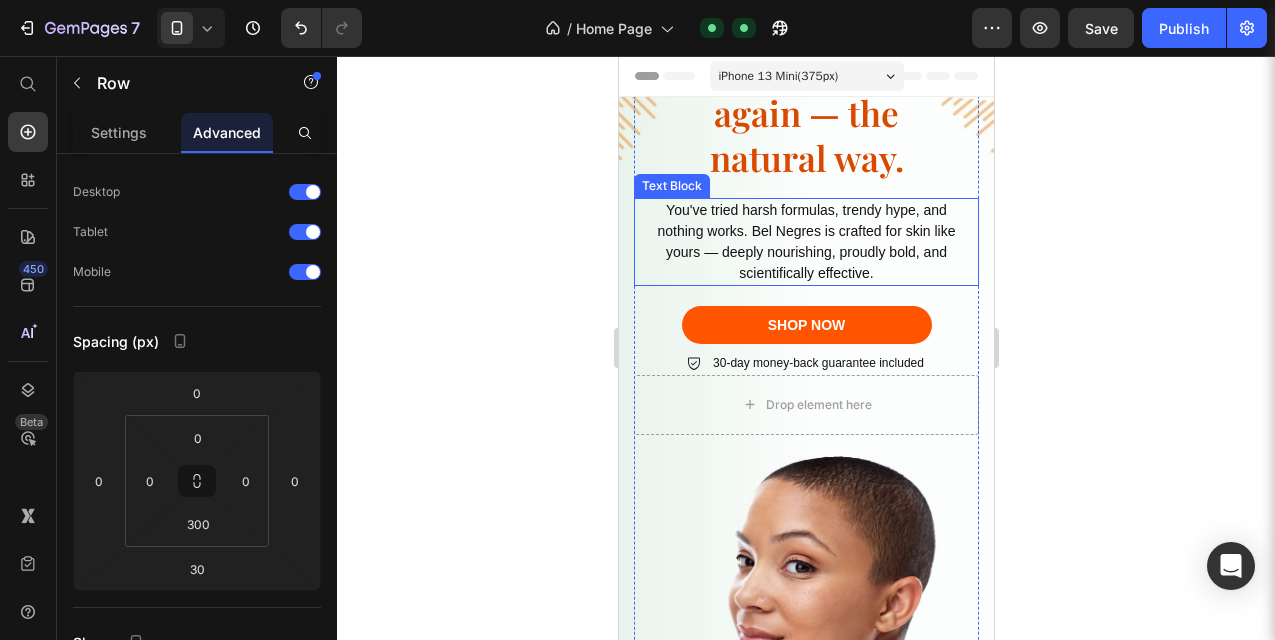 click on "You've tried harsh formulas, trendy hype, and nothing works. Bel Negres is crafted for skin like yours — deeply nourishing, proudly bold, and scientifically effective." at bounding box center [805, 242] 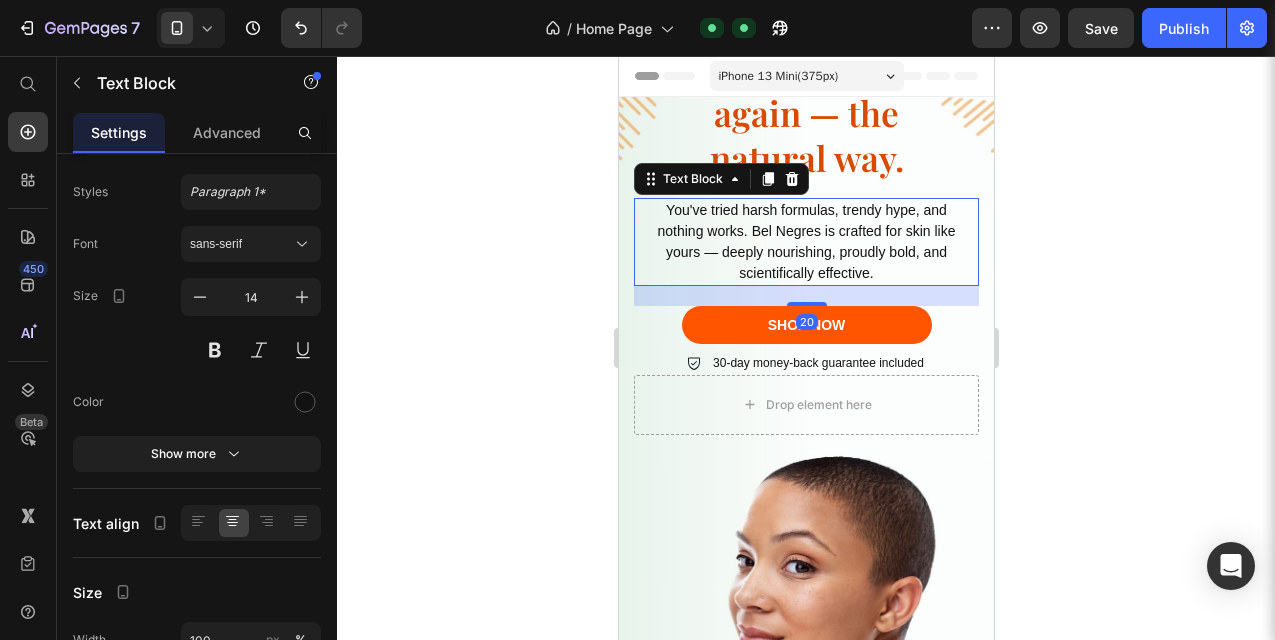 scroll, scrollTop: 0, scrollLeft: 0, axis: both 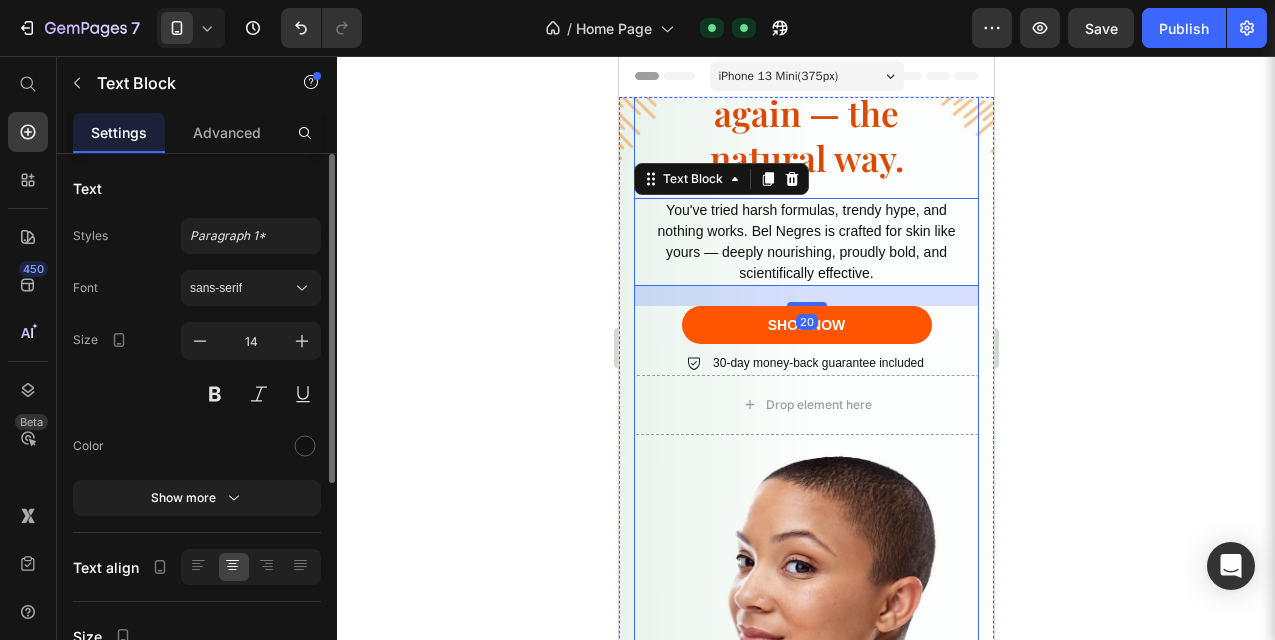 click on "Icon Icon Icon Icon
Icon Icon List Rated 4.8/5 Based on 5000+ Reviews Text Block Row It’s time to love your melanin again — the natural way. Heading You've tried harsh formulas, trendy hype, and nothing works. Bel Negres is crafted for skin like yours — deeply nourishing, proudly bold, and scientifically effective. Text Block   20 shop now Button
30-day money-back guarantee included  Item List
Drop element here Row" at bounding box center (805, 352) 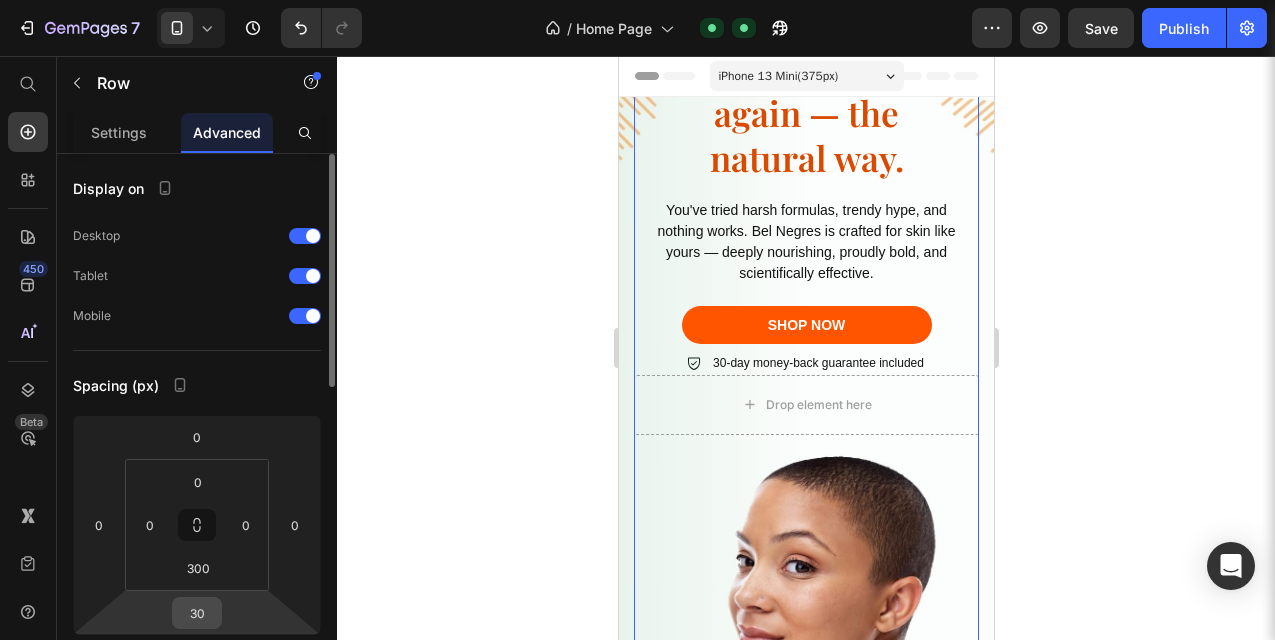click on "30" at bounding box center (197, 613) 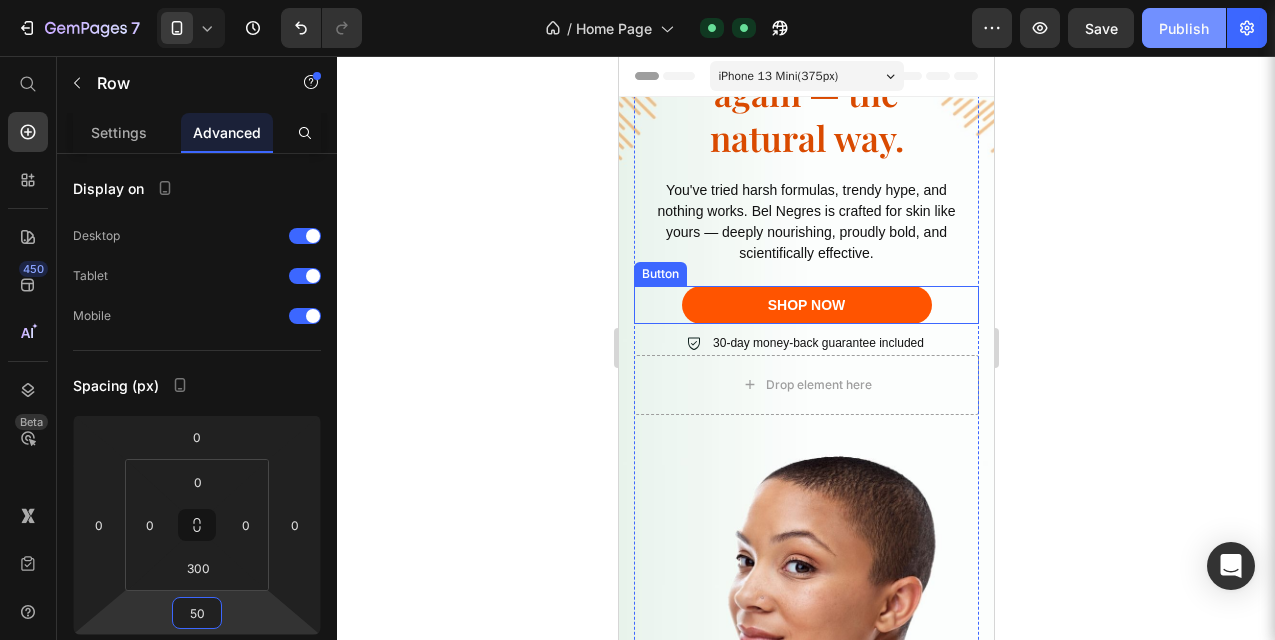 type on "50" 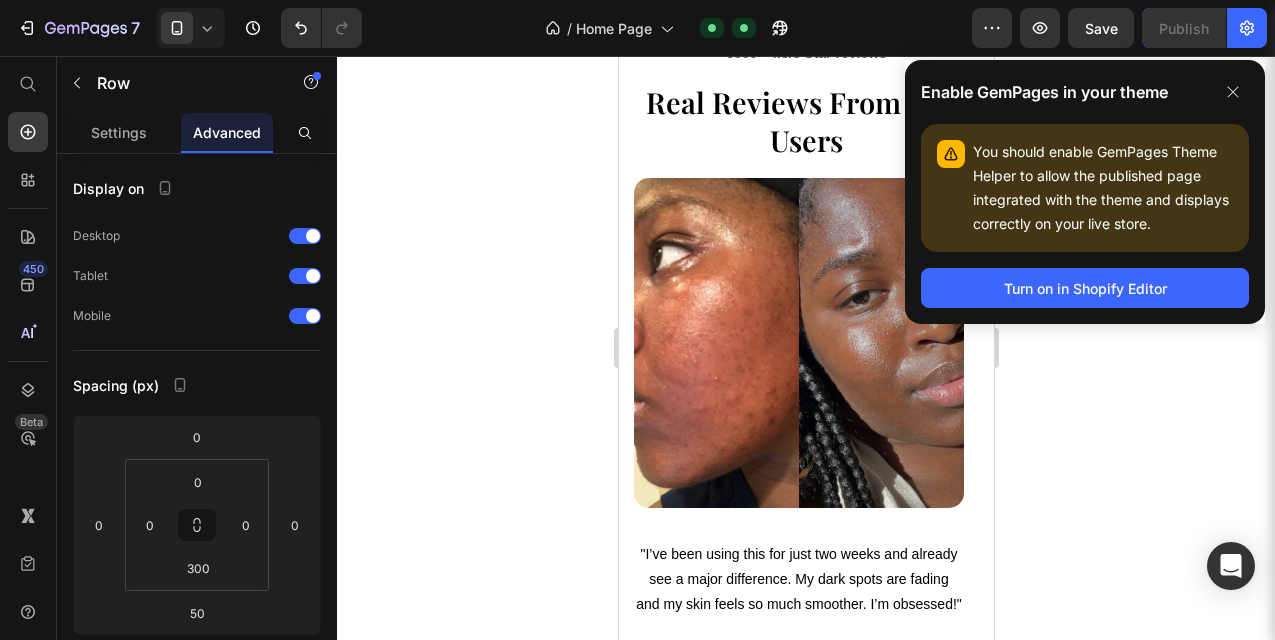scroll, scrollTop: 4617, scrollLeft: 0, axis: vertical 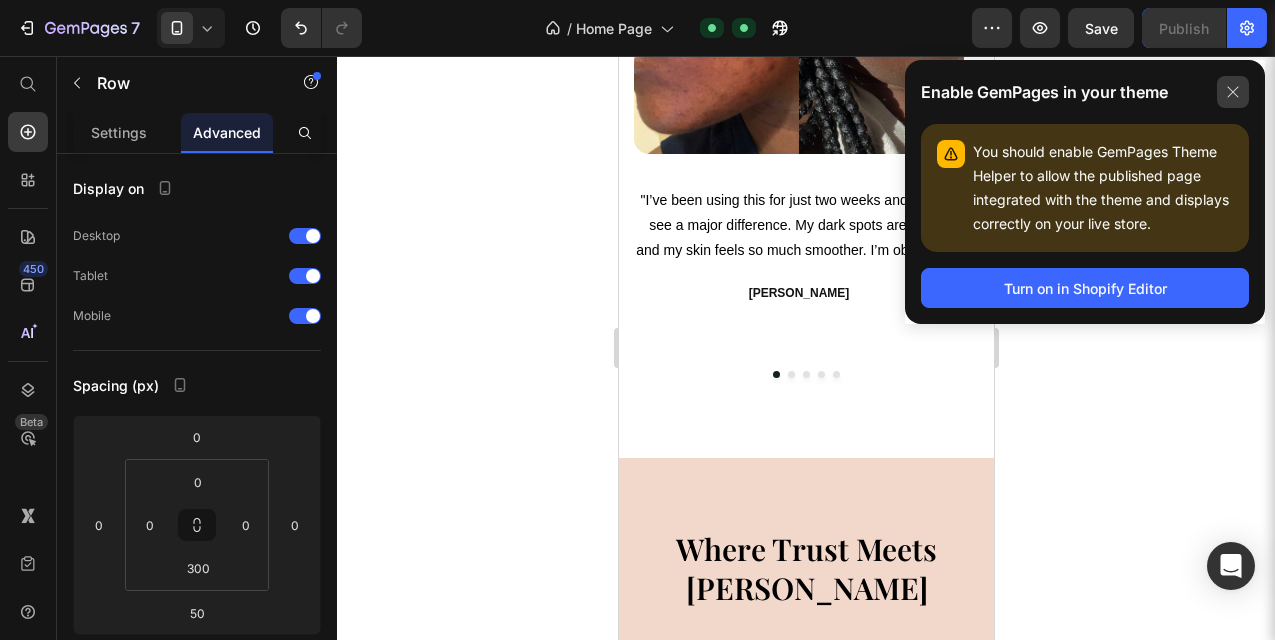 click 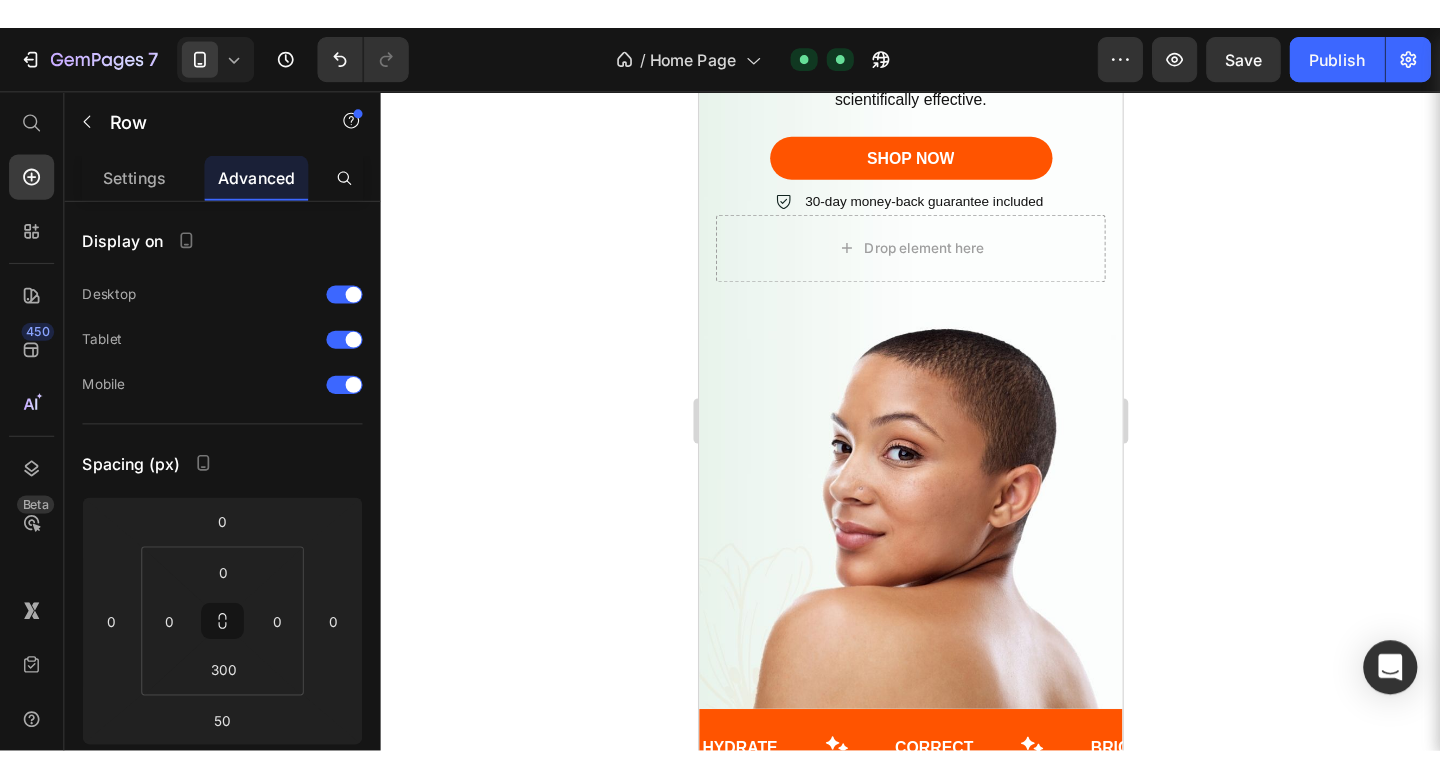 scroll, scrollTop: 0, scrollLeft: 0, axis: both 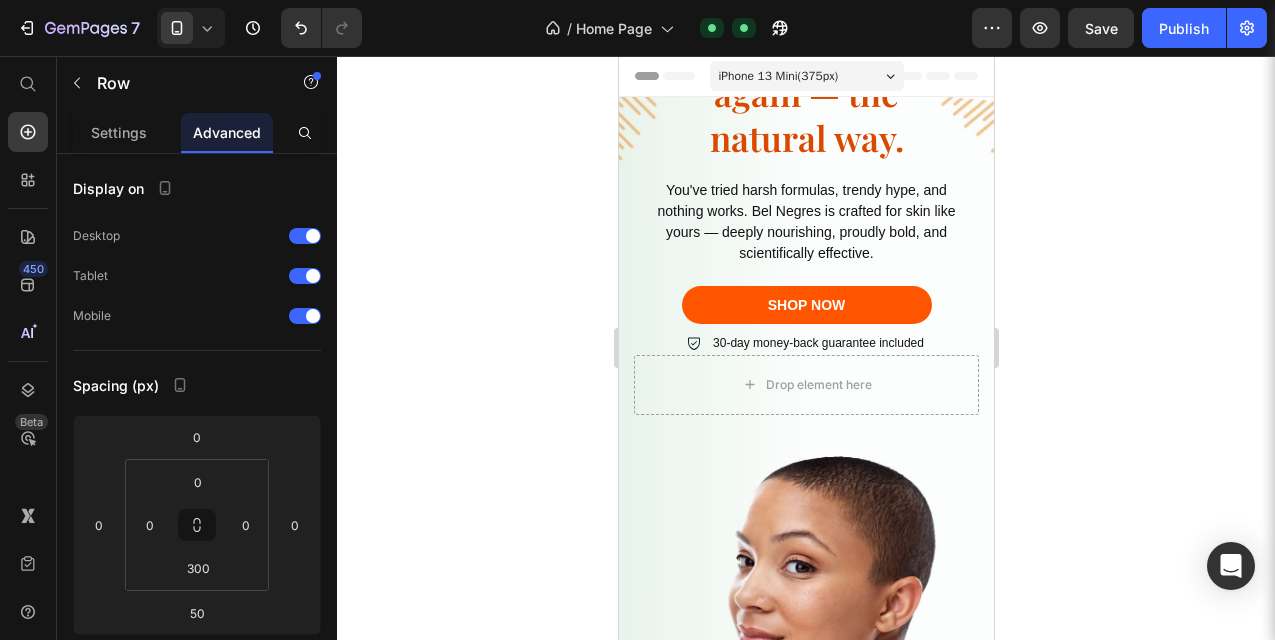 click on "Icon Icon Icon Icon
Icon Icon List Rated 4.8/5 Based on 5000+ Reviews Text Block Row It’s time to love your melanin again — the natural way. Heading You've tried harsh formulas, trendy hype, and nothing works. Bel Negres is crafted for skin like yours — deeply nourishing, proudly bold, and scientifically effective. Text Block shop now Button
30-day money-back guarantee included  Item List
Drop element here Row" at bounding box center [805, 332] 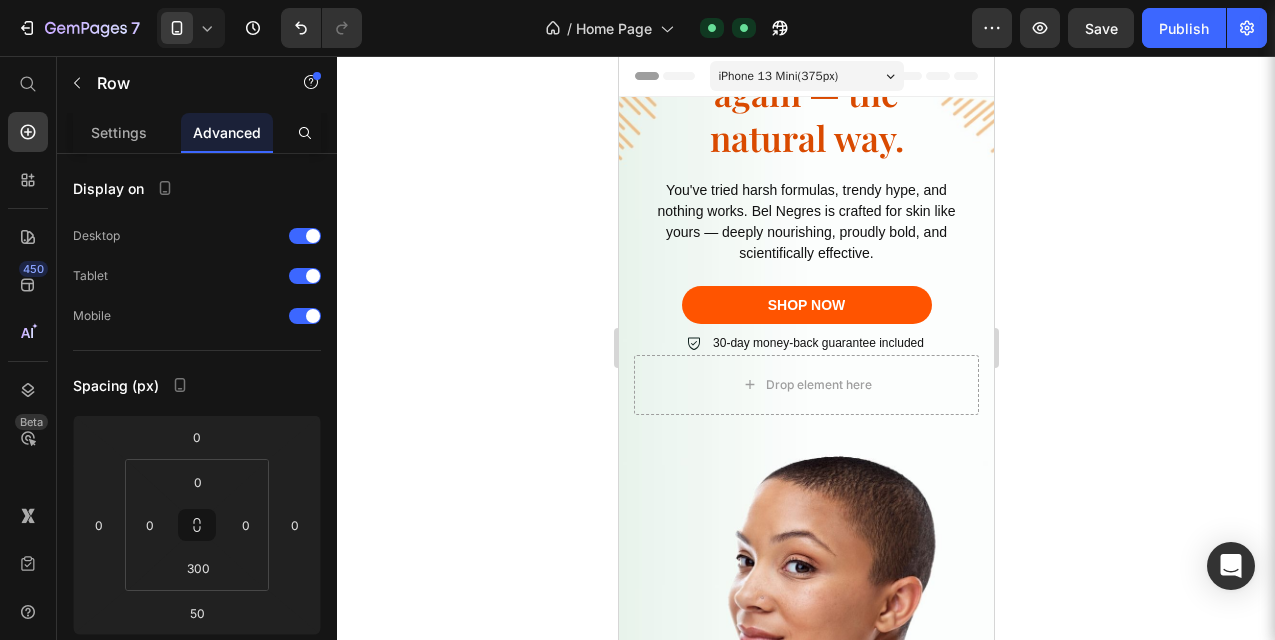 click on "Icon Icon Icon Icon
Icon Icon List Rated 4.8/5 Based on 5000+ Reviews Text Block Row It’s time to love your melanin again — the natural way. Heading You've tried harsh formulas, trendy hype, and nothing works. Bel Negres is crafted for skin like yours — deeply nourishing, proudly bold, and scientifically effective. Text Block shop now Button
30-day money-back guarantee included  Item List" at bounding box center [805, 152] 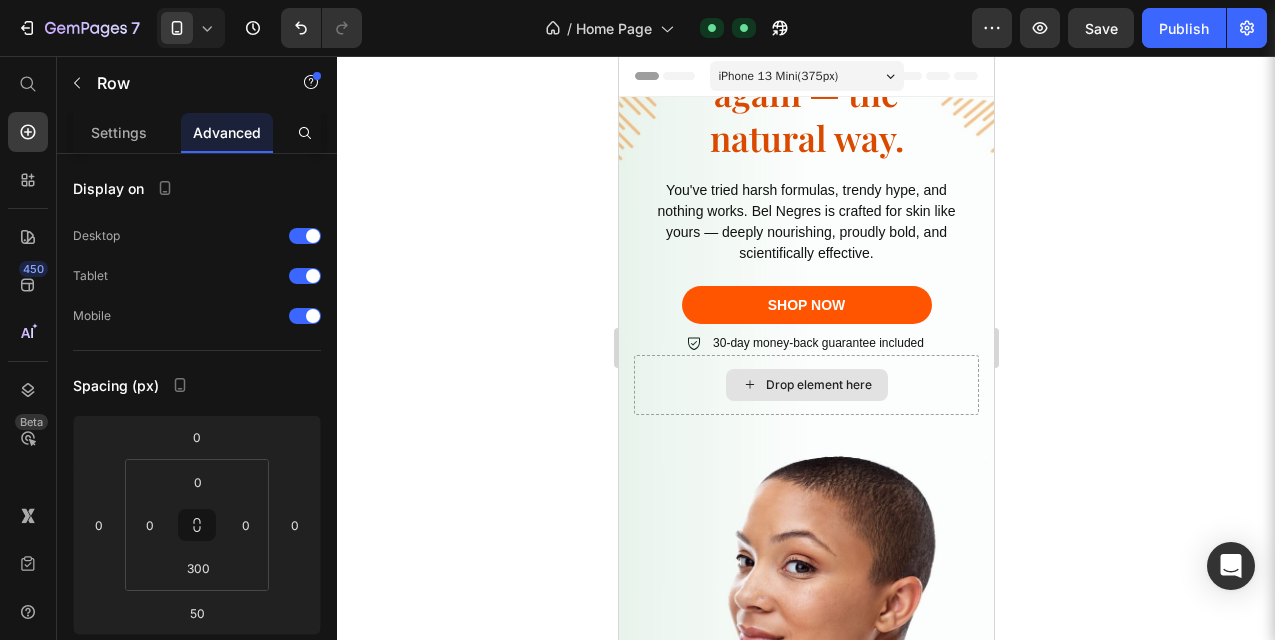 click on "Drop element here" at bounding box center [805, 385] 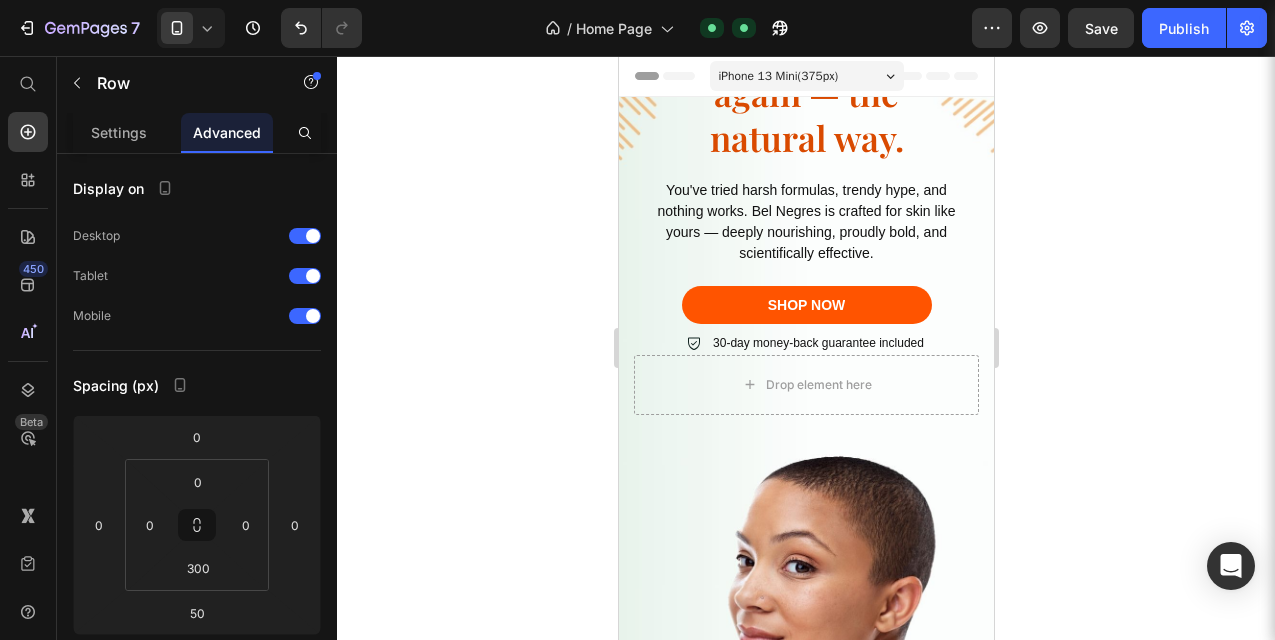 click on "Icon Icon Icon Icon
Icon Icon List Rated 4.8/5 Based on 5000+ Reviews Text Block Row It’s time to love your melanin again — the natural way. Heading You've tried harsh formulas, trendy hype, and nothing works. Bel Negres is crafted for skin like yours — deeply nourishing, proudly bold, and scientifically effective. Text Block shop now Button
30-day money-back guarantee included  Item List
Drop element here Row" at bounding box center [805, 332] 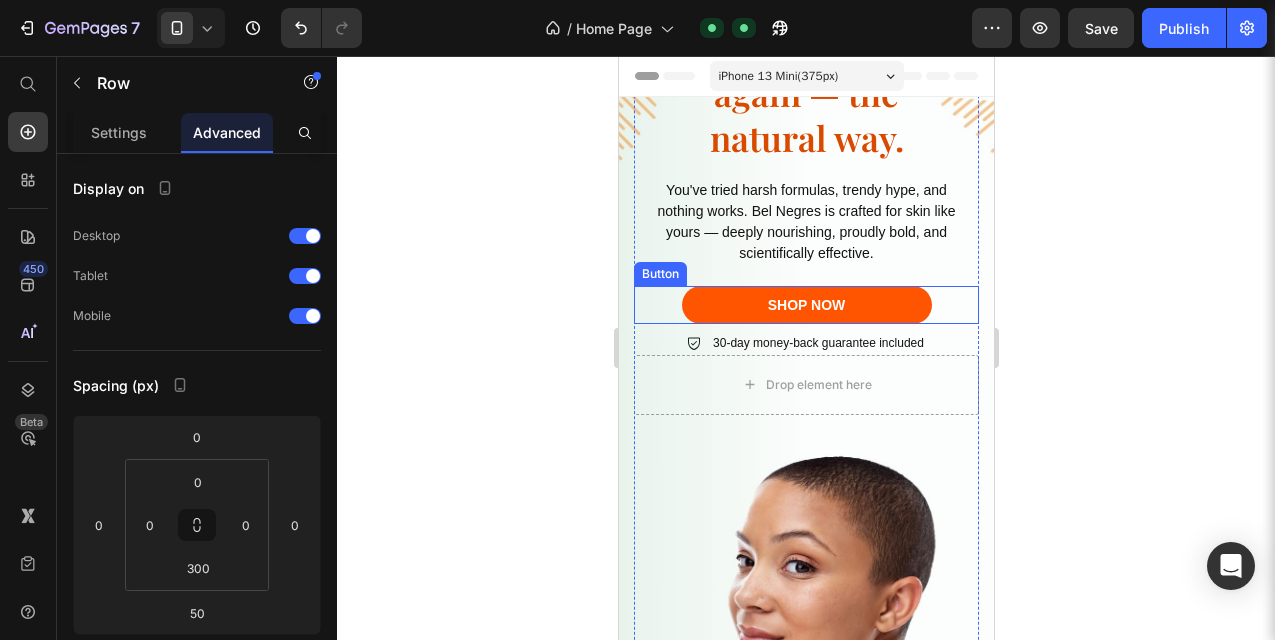 click on "shop now Button" at bounding box center (805, 305) 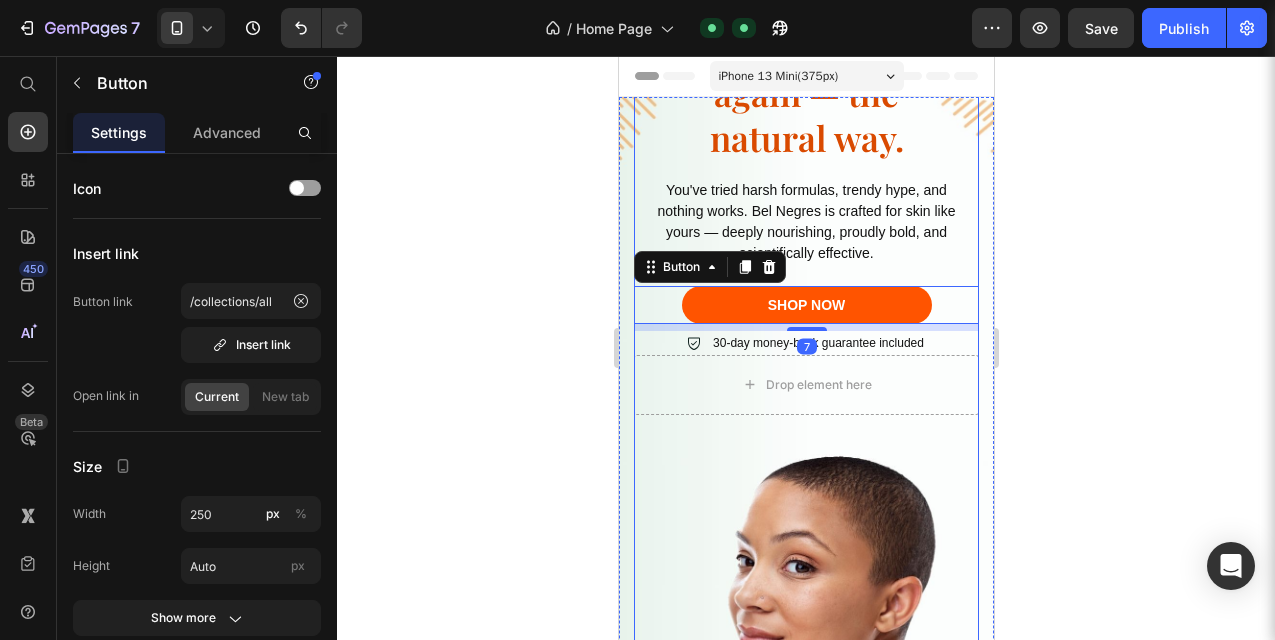 click on "Icon Icon Icon Icon
Icon Icon List Rated 4.8/5 Based on 5000+ Reviews Text Block Row It’s time to love your melanin again — the natural way. Heading You've tried harsh formulas, trendy hype, and nothing works. Bel Negres is crafted for skin like yours — deeply nourishing, proudly bold, and scientifically effective. Text Block shop now Button   7
30-day money-back guarantee included  Item List
Drop element here Row" at bounding box center [805, 332] 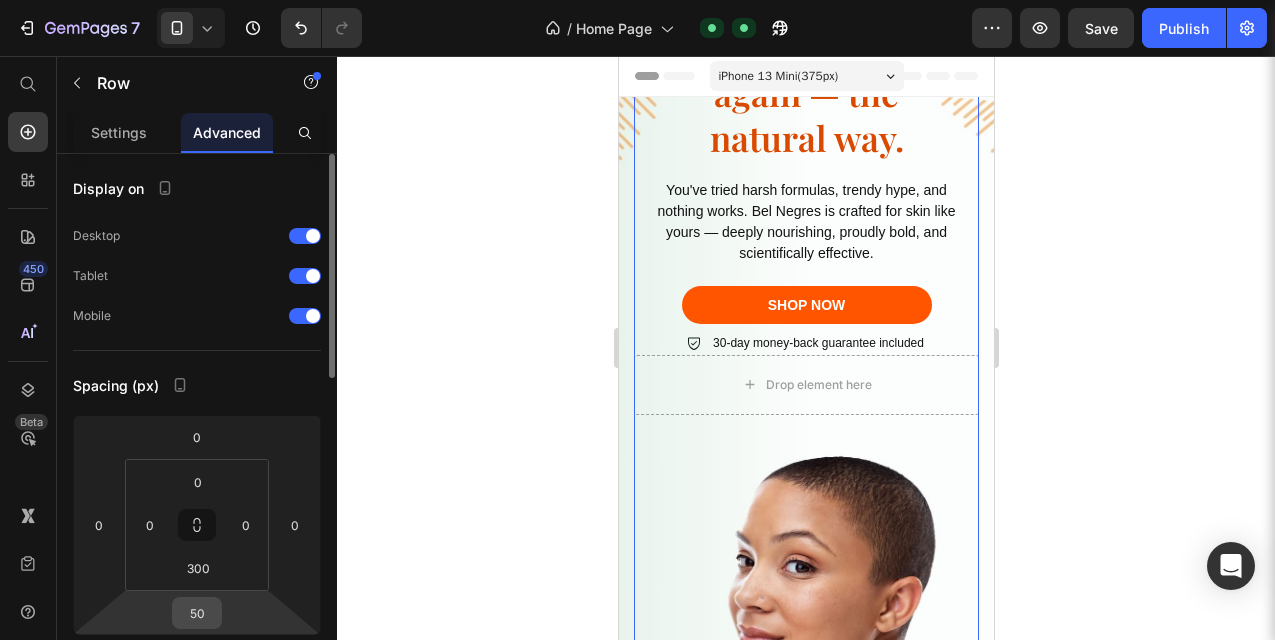 click on "50" at bounding box center [197, 613] 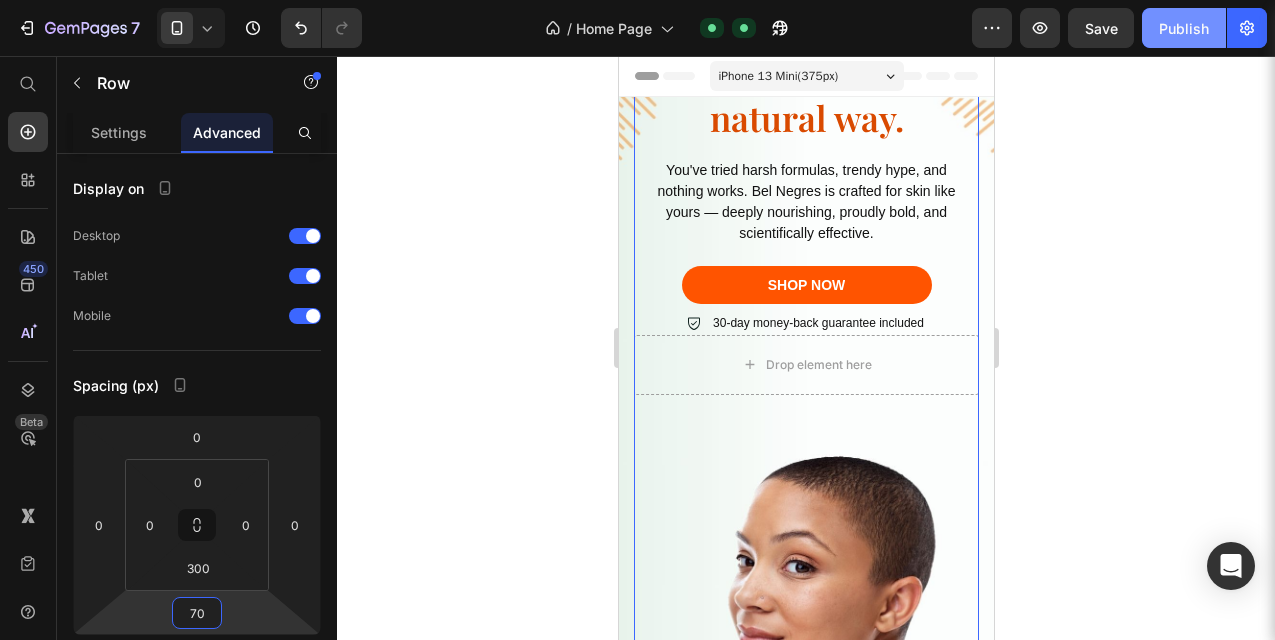 type on "70" 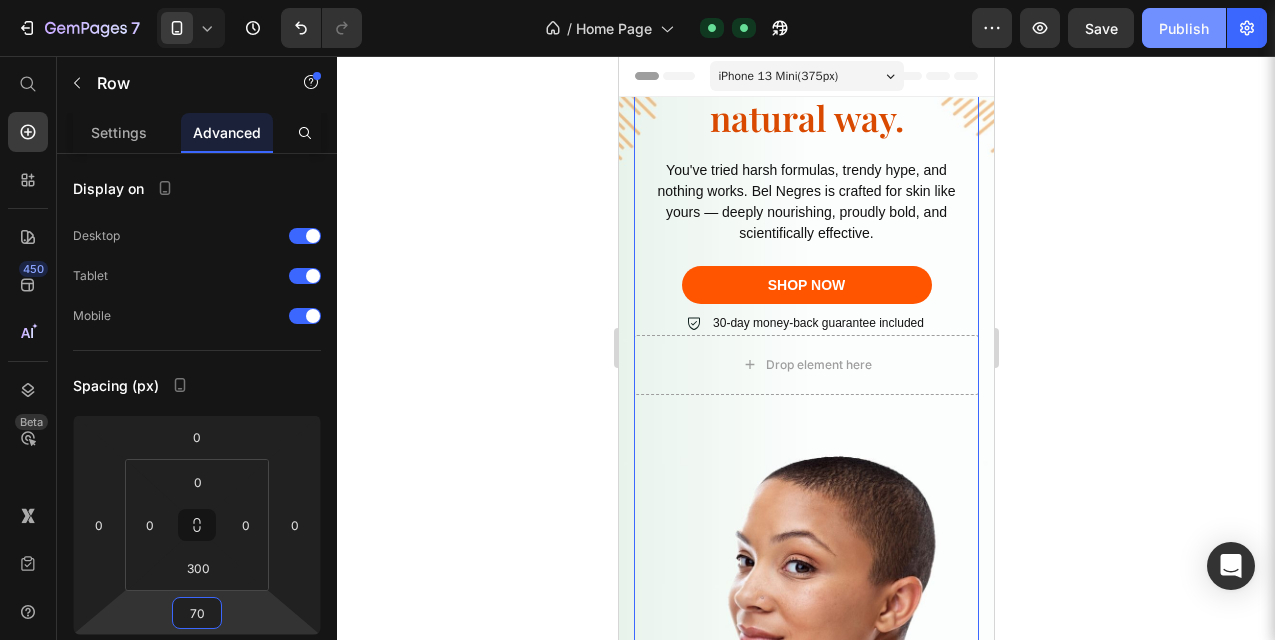 click on "Publish" 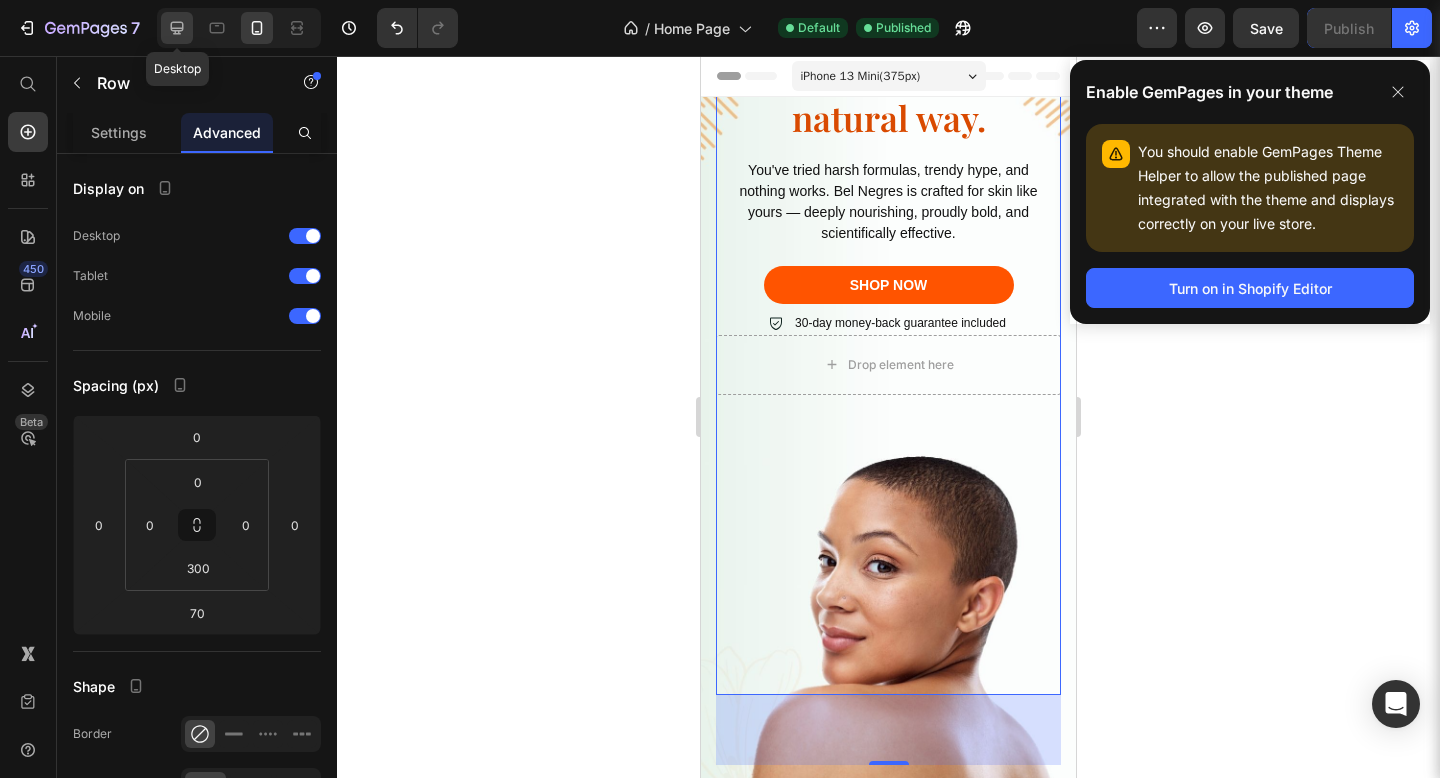click 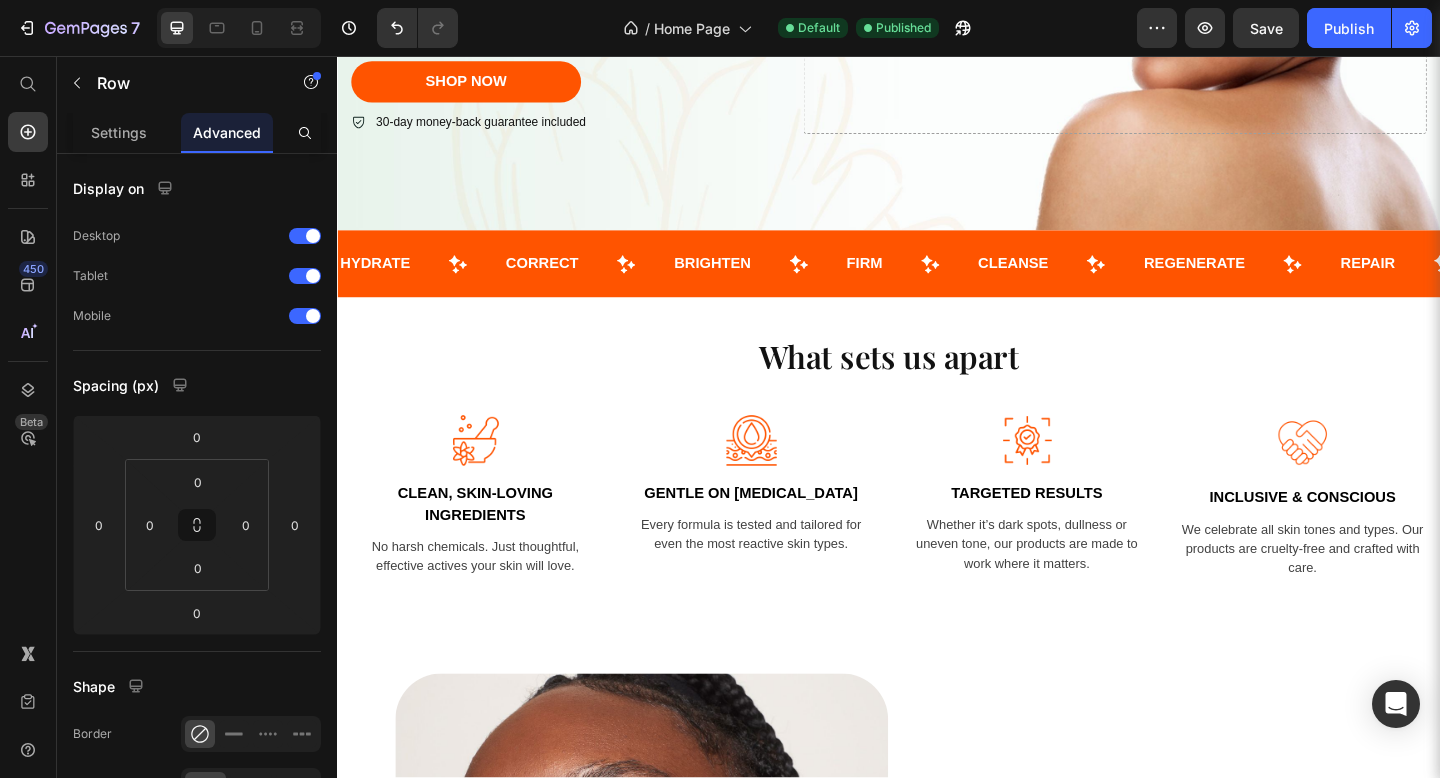 scroll, scrollTop: 0, scrollLeft: 0, axis: both 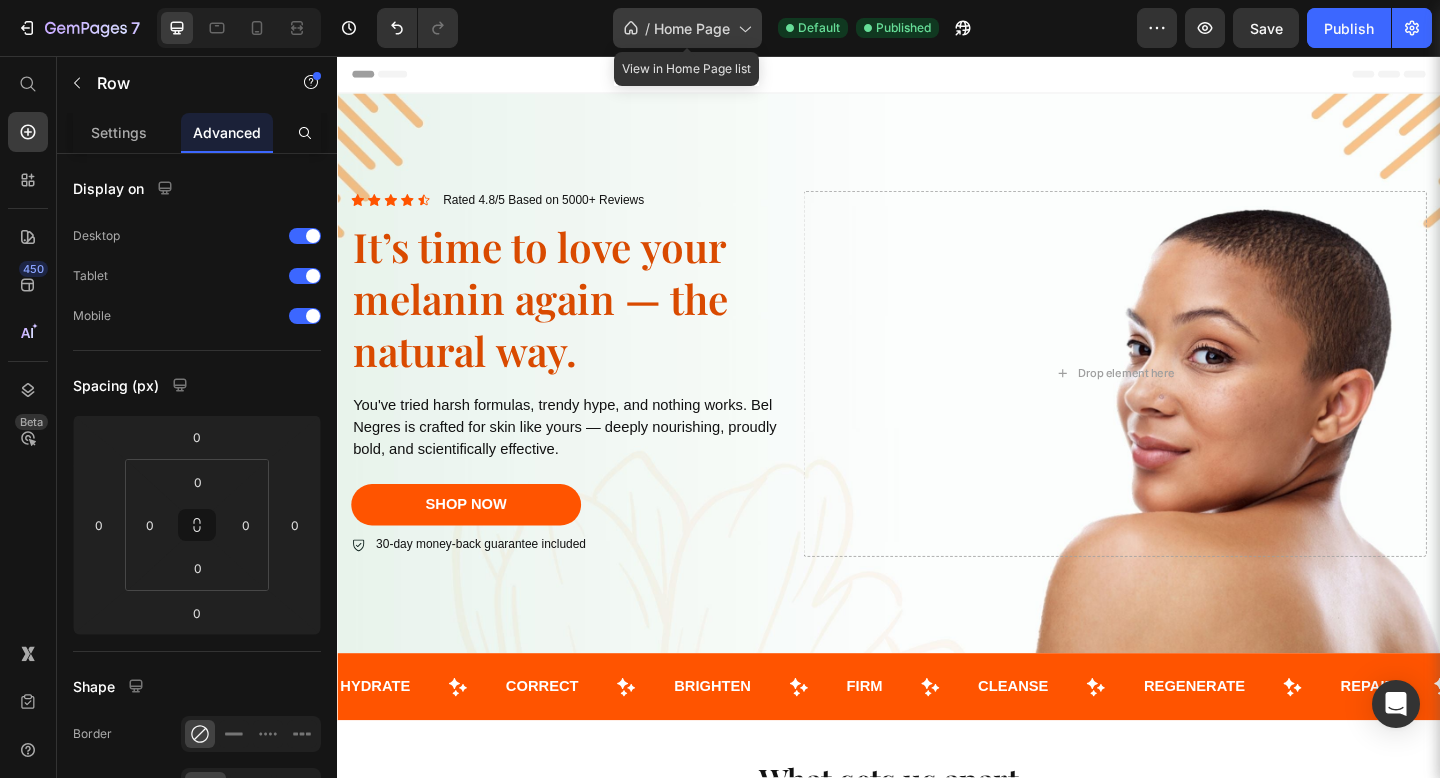 click 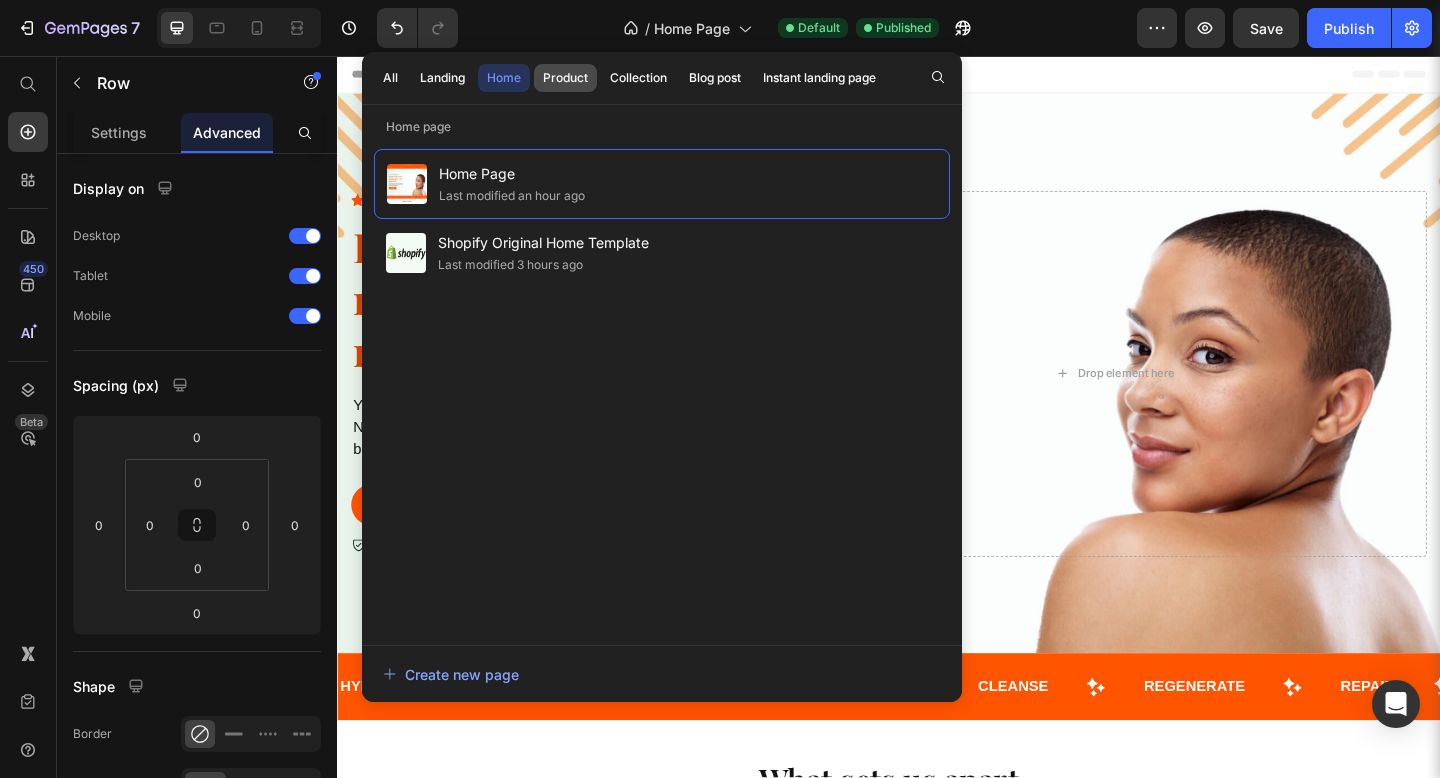 click on "Product" at bounding box center (565, 78) 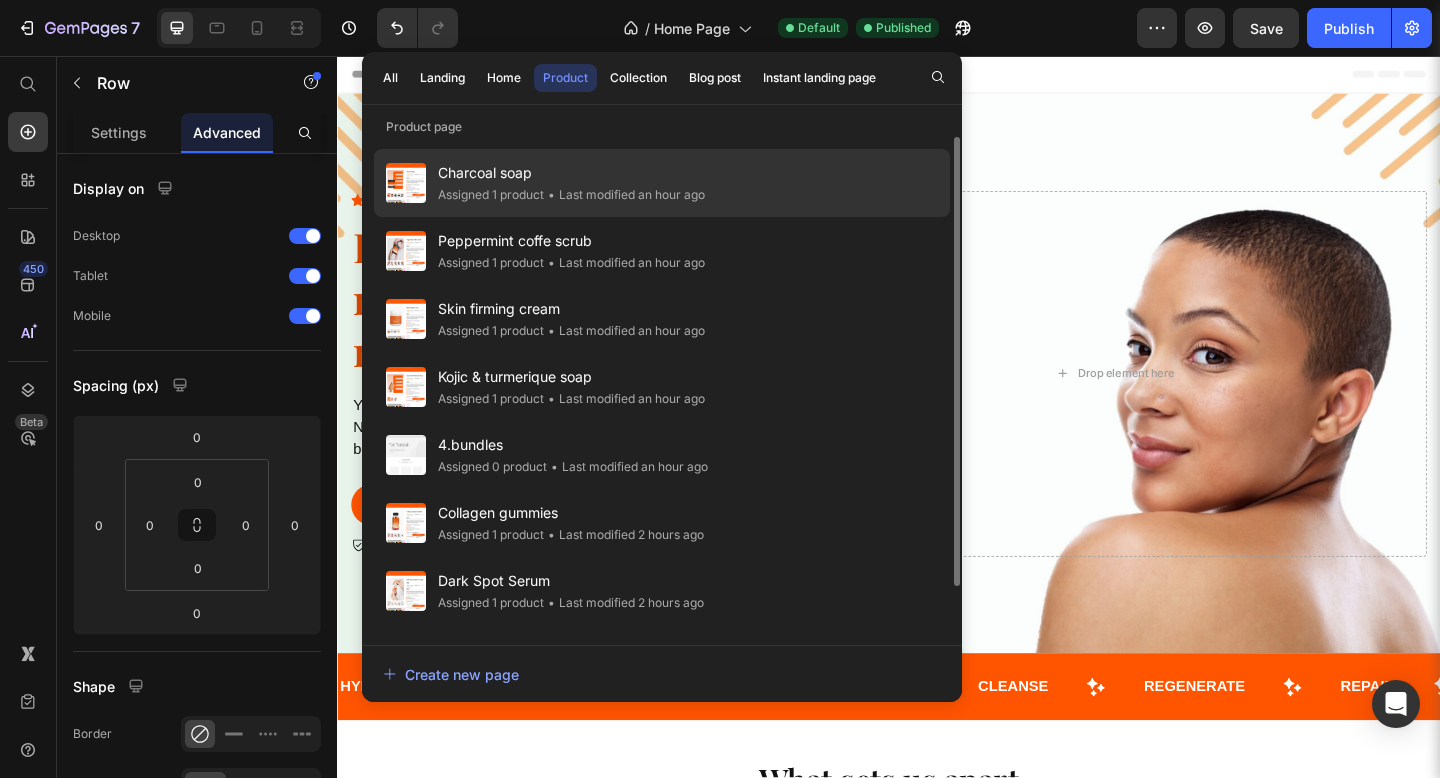 click on "• Last modified an hour ago" 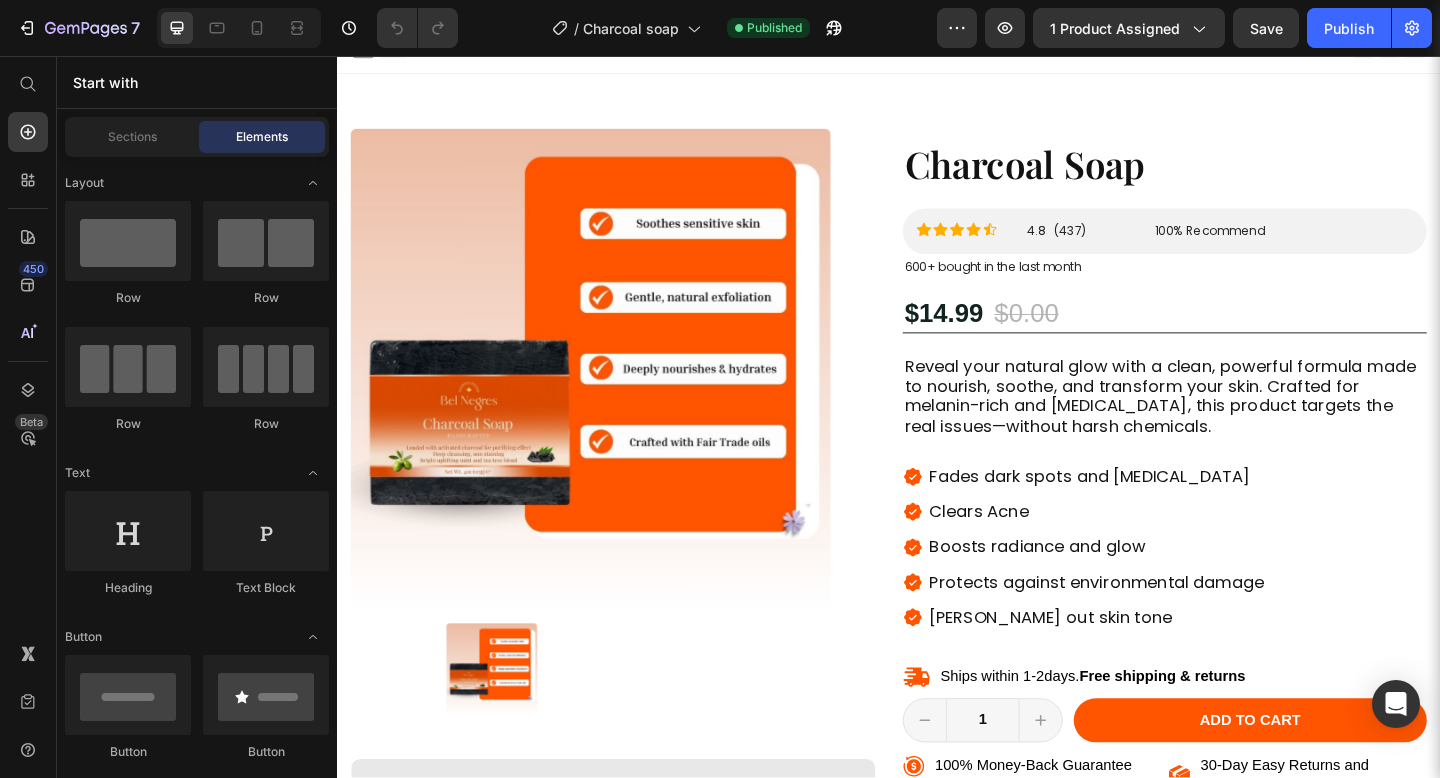 scroll, scrollTop: 0, scrollLeft: 0, axis: both 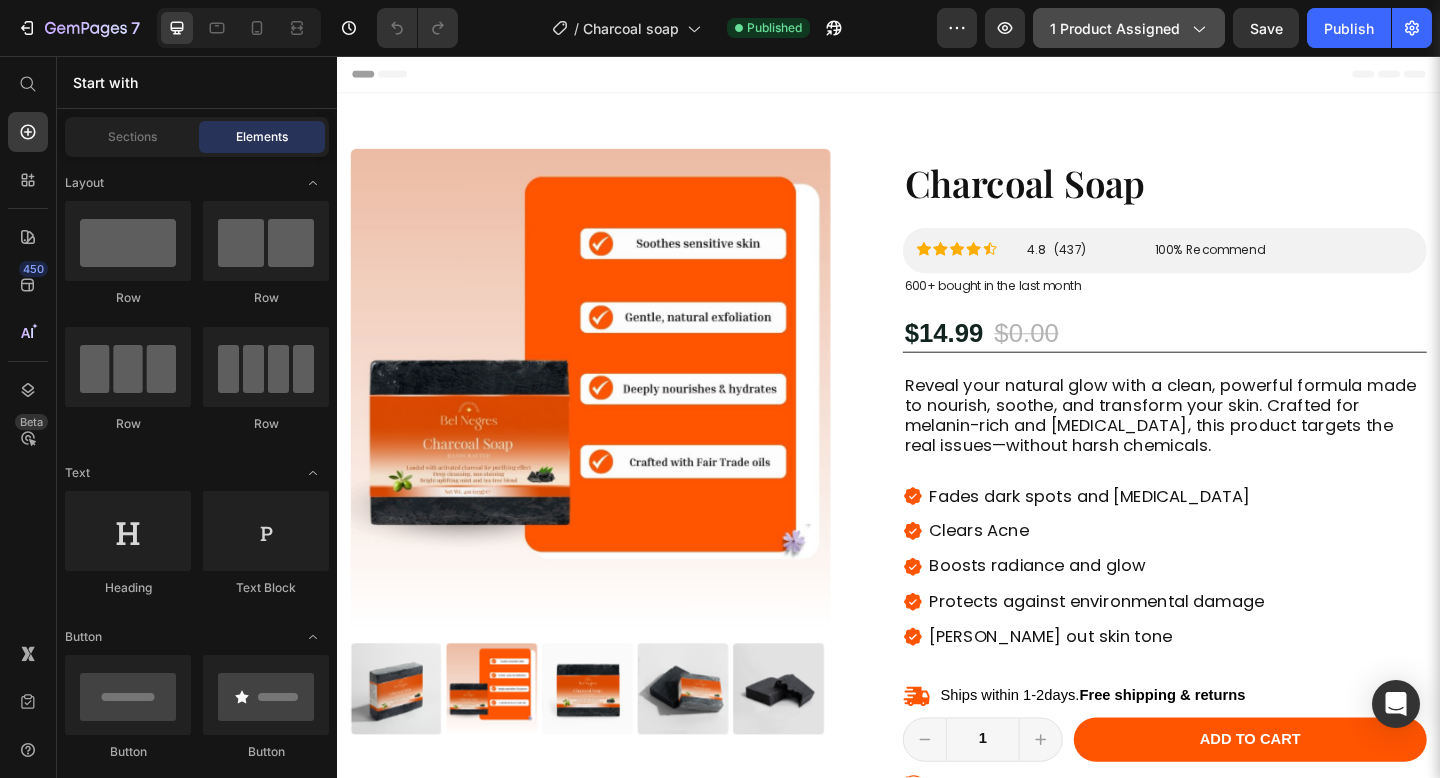 click on "1 product assigned" at bounding box center (1129, 28) 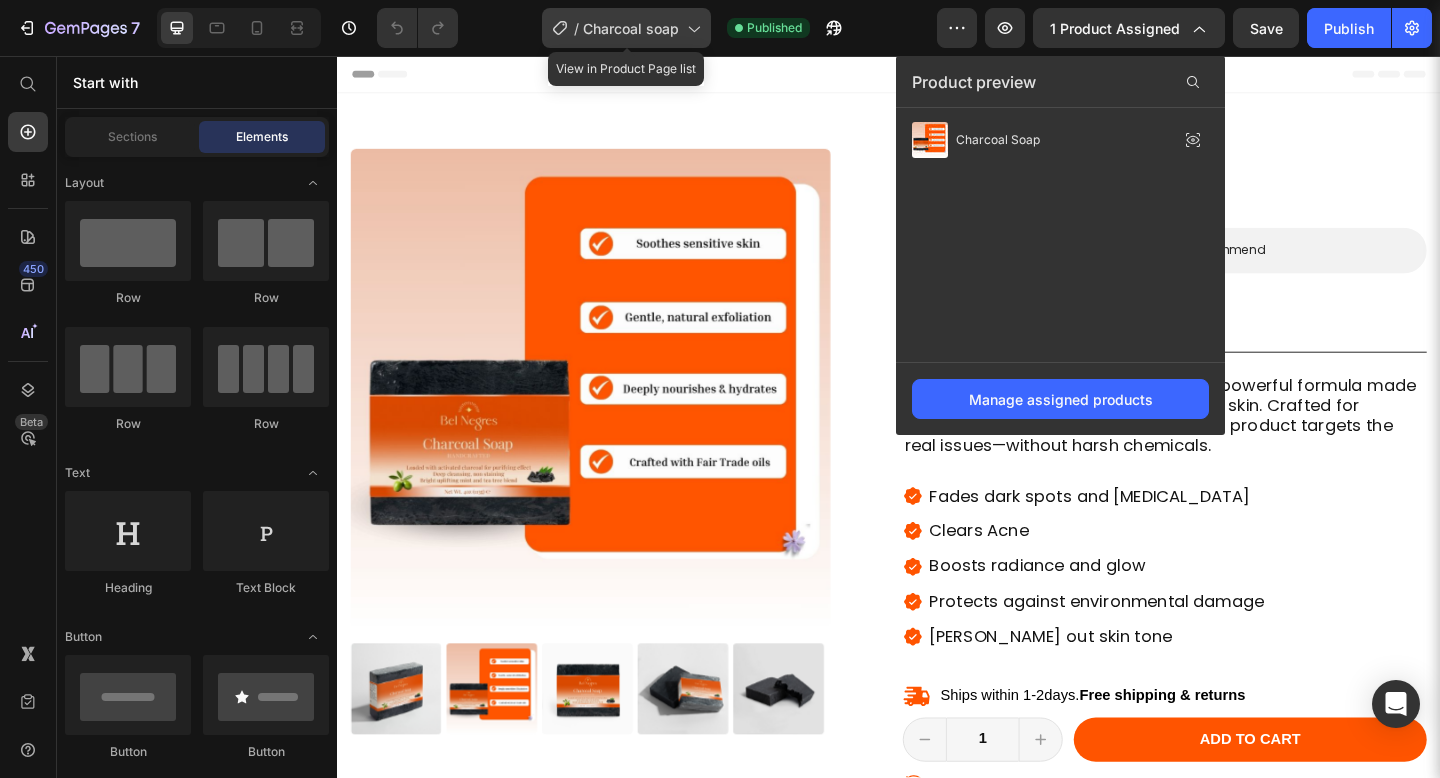 click on "Charcoal soap" at bounding box center [631, 28] 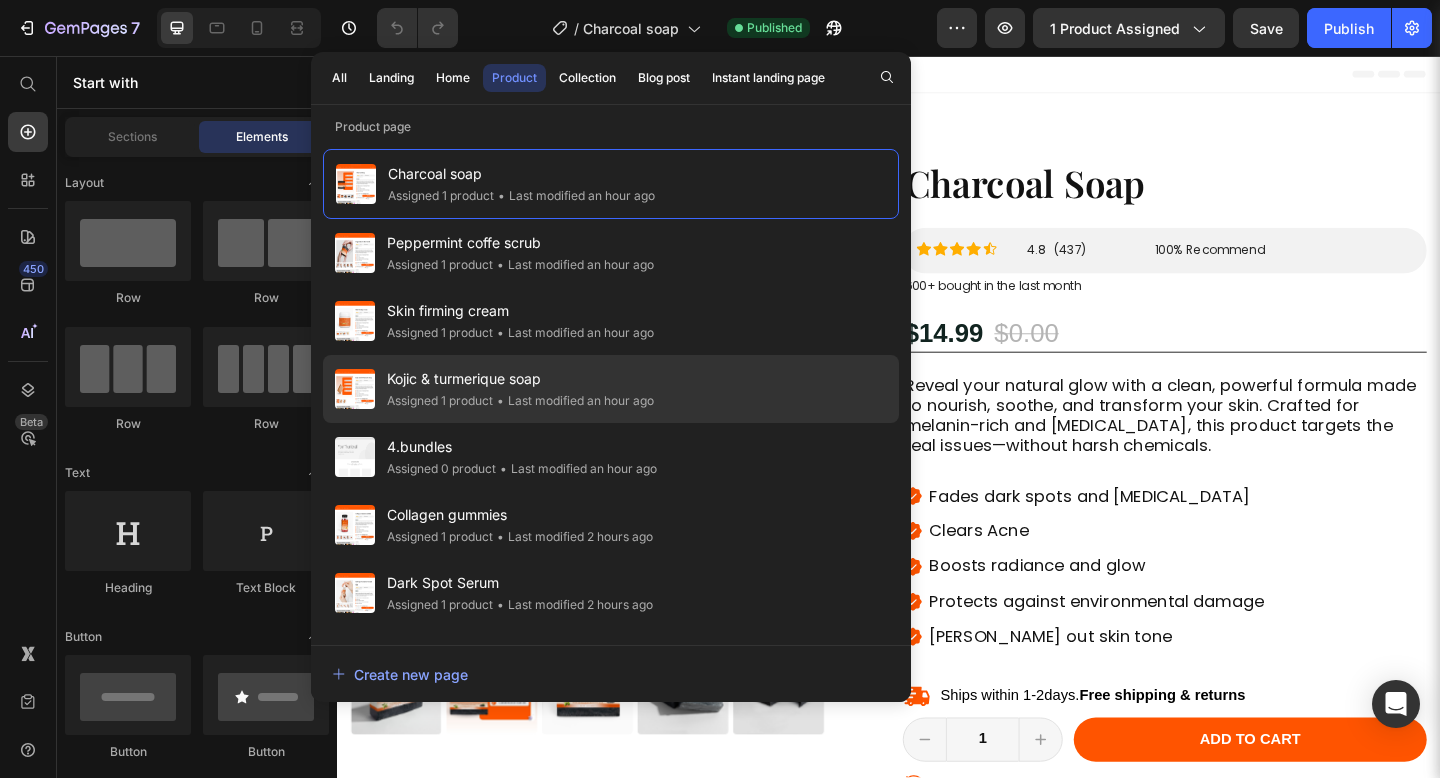 click on "Kojic & turmerique soap" at bounding box center (520, 379) 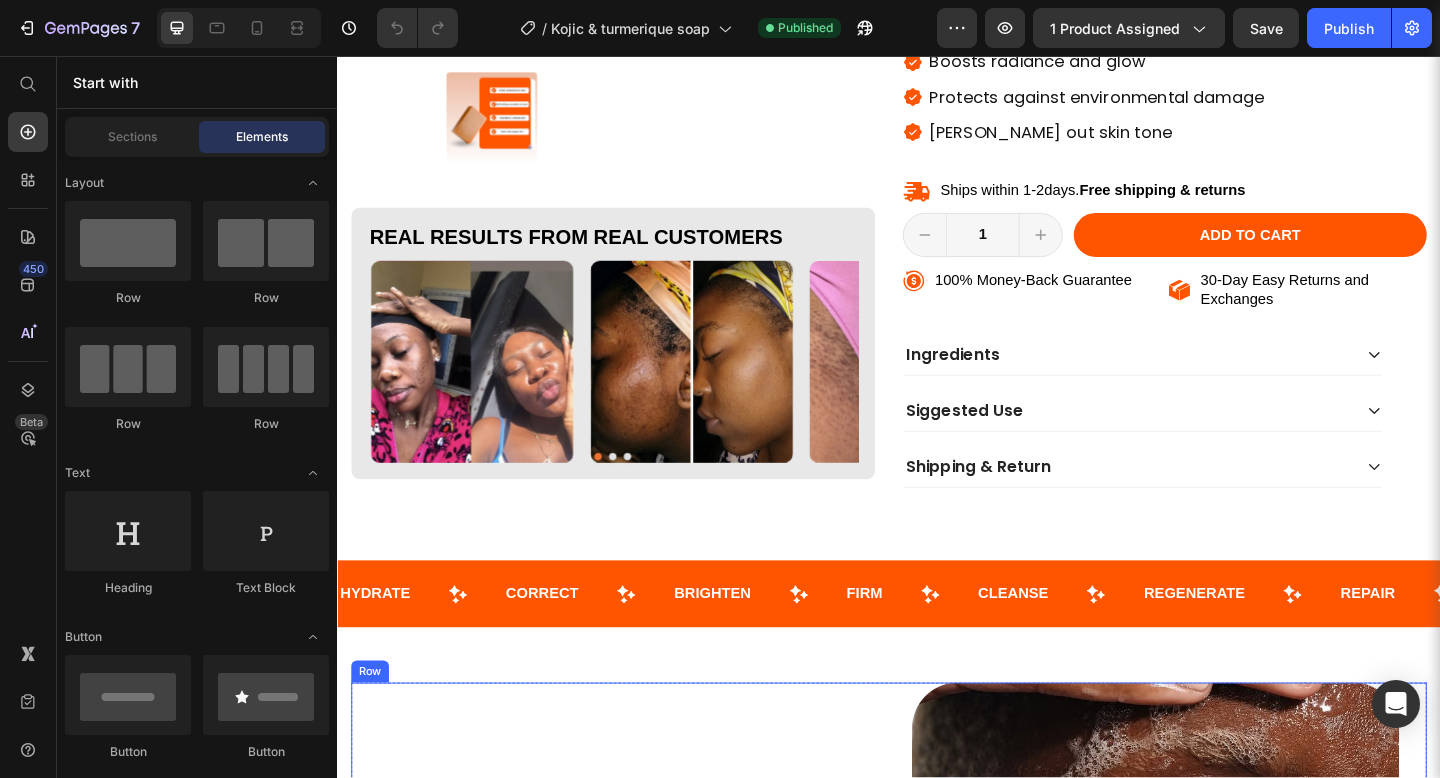 scroll, scrollTop: 577, scrollLeft: 0, axis: vertical 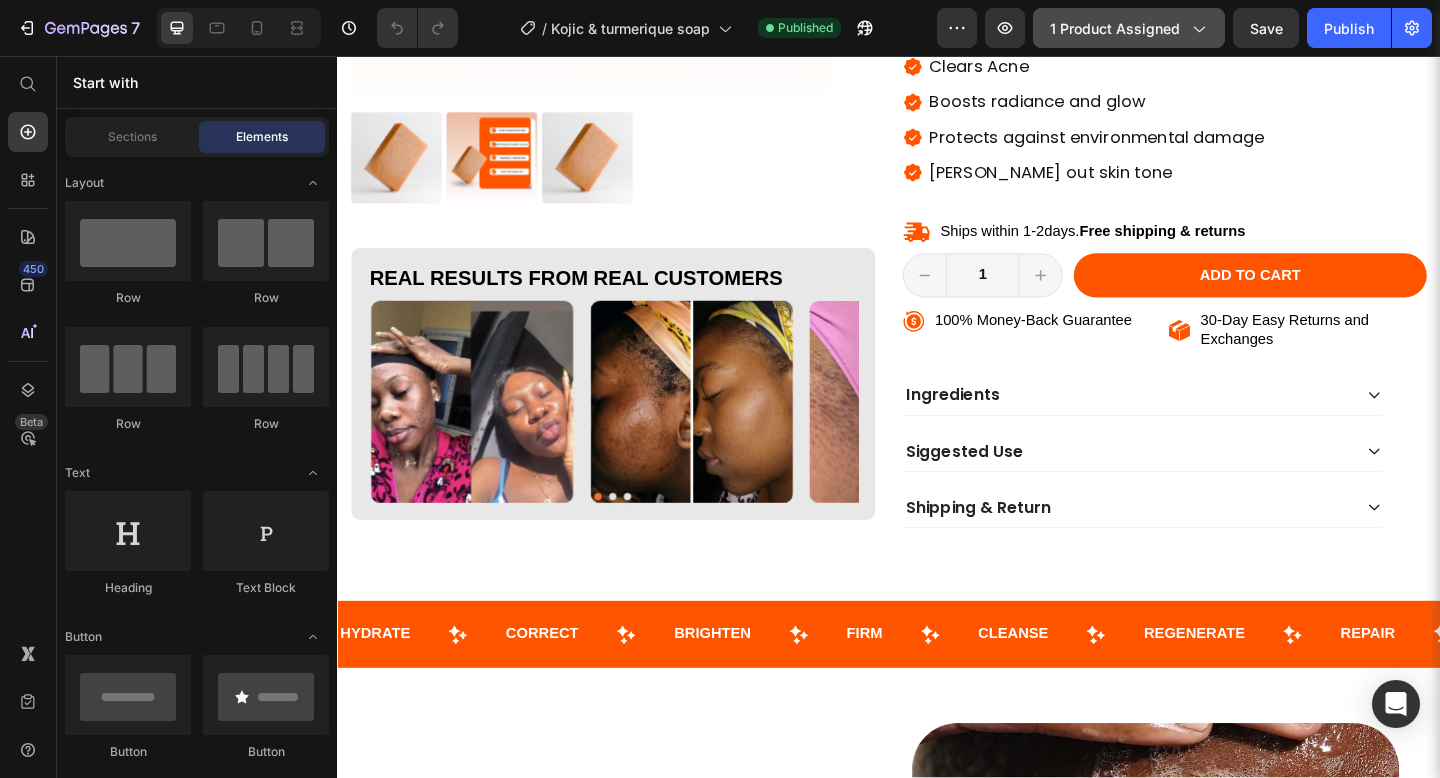 click on "1 product assigned" 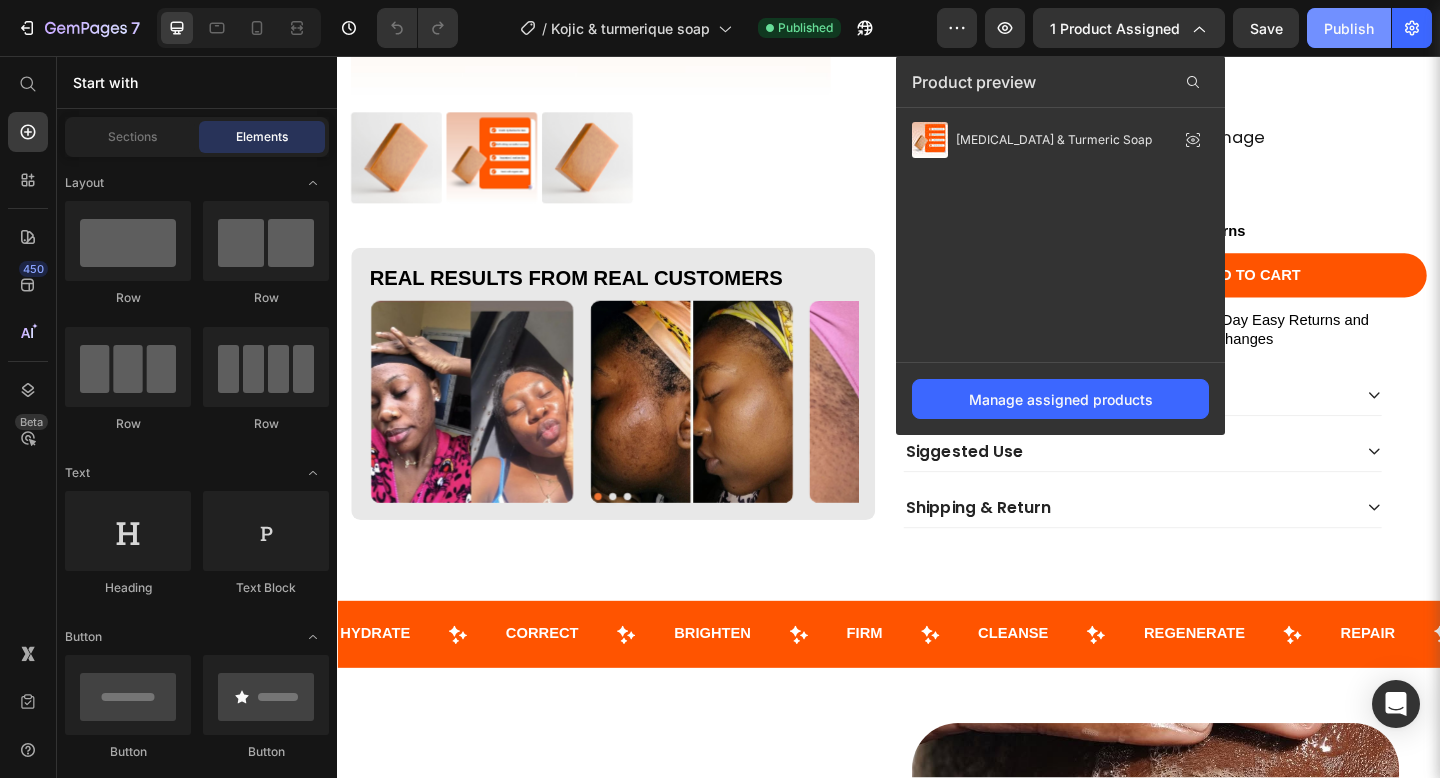click on "Publish" at bounding box center [1349, 28] 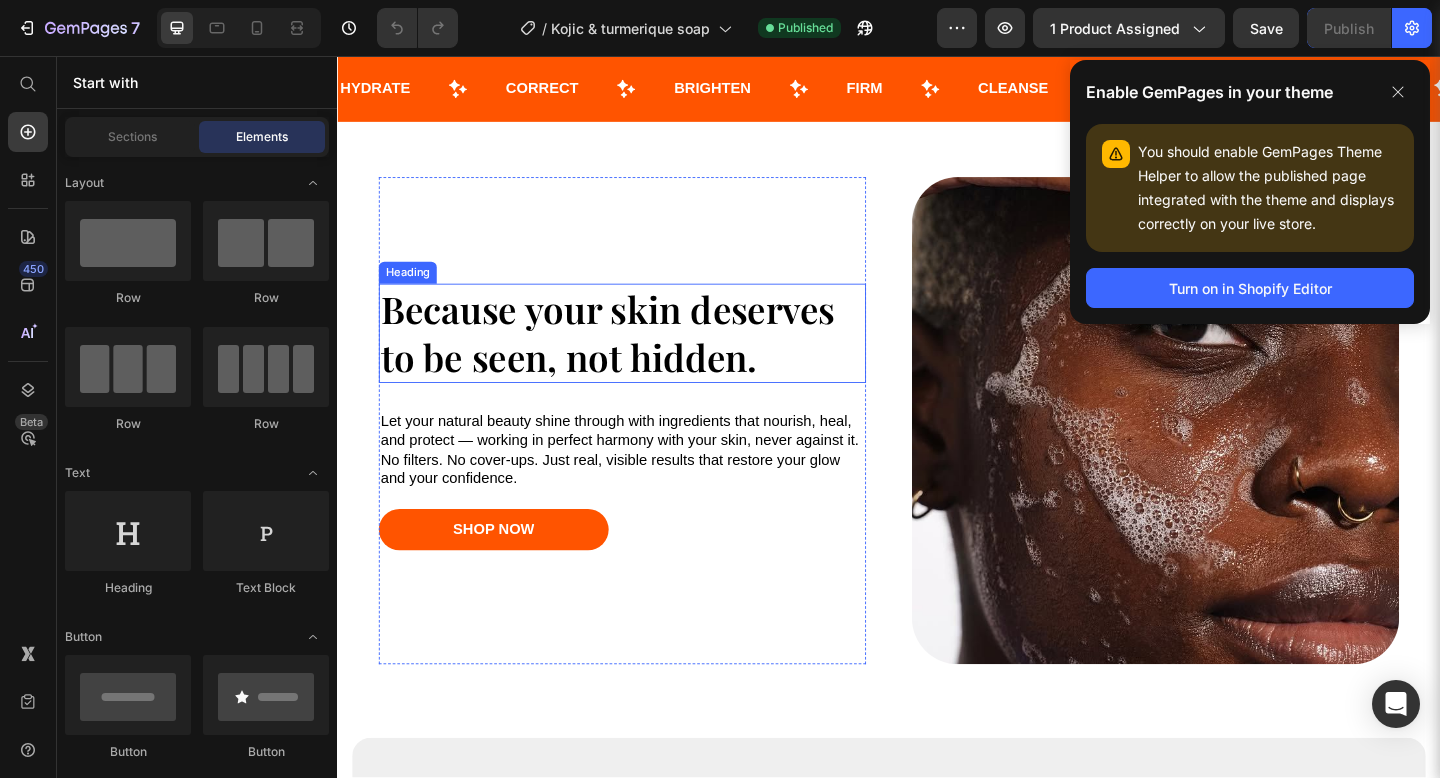 scroll, scrollTop: 1175, scrollLeft: 0, axis: vertical 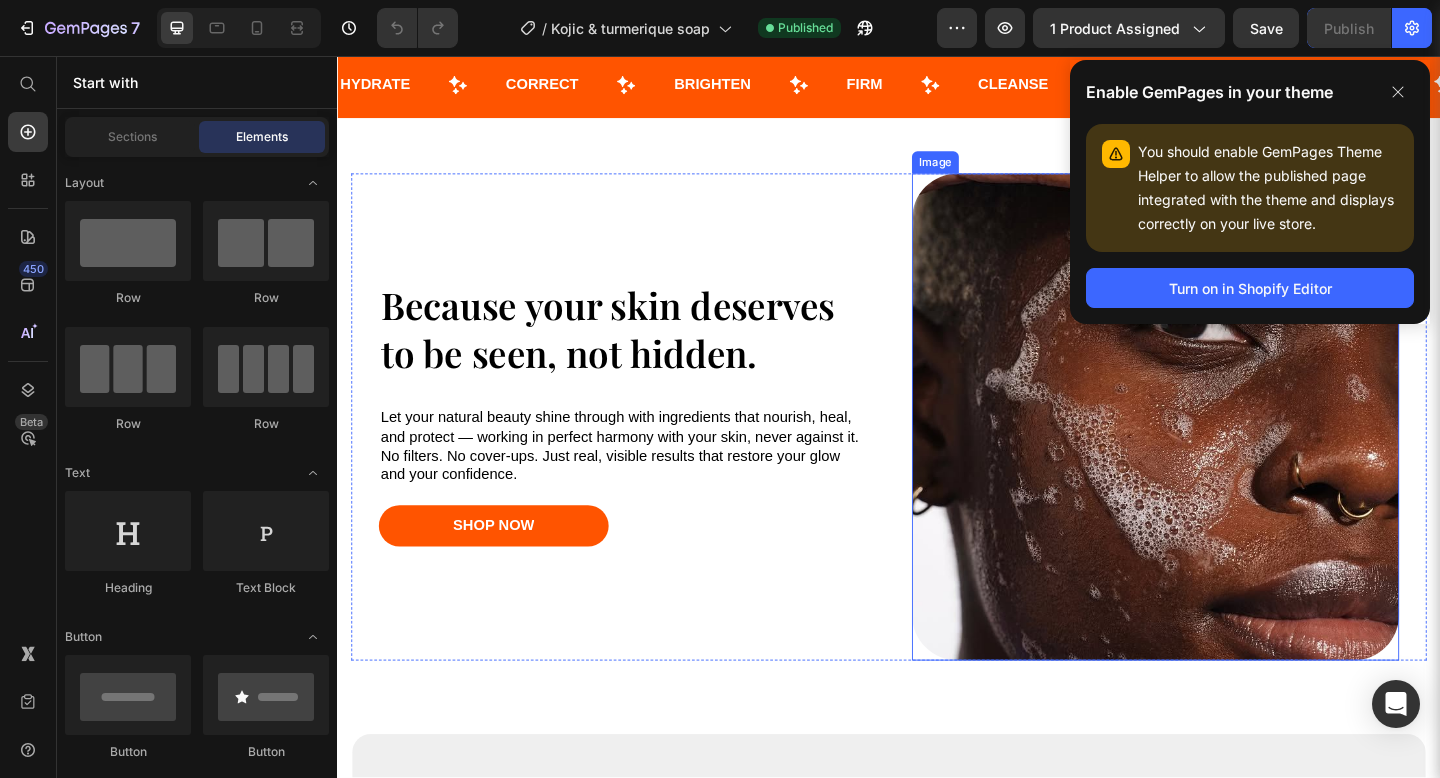 click at bounding box center [1227, 449] 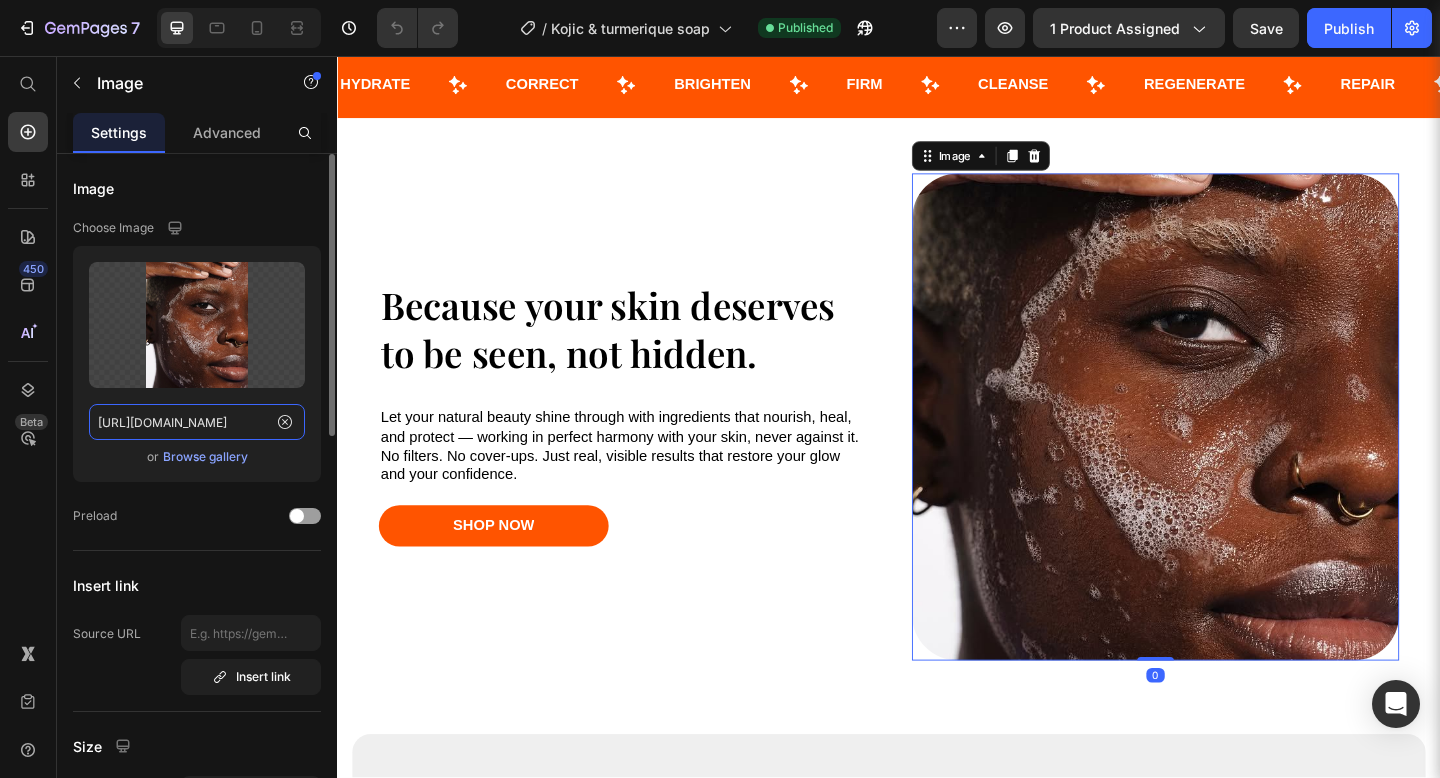 click on "https://i.pinimg.com/1200x/03/60/a8/0360a8152c9581474926c6aab9f7de97.jpg" 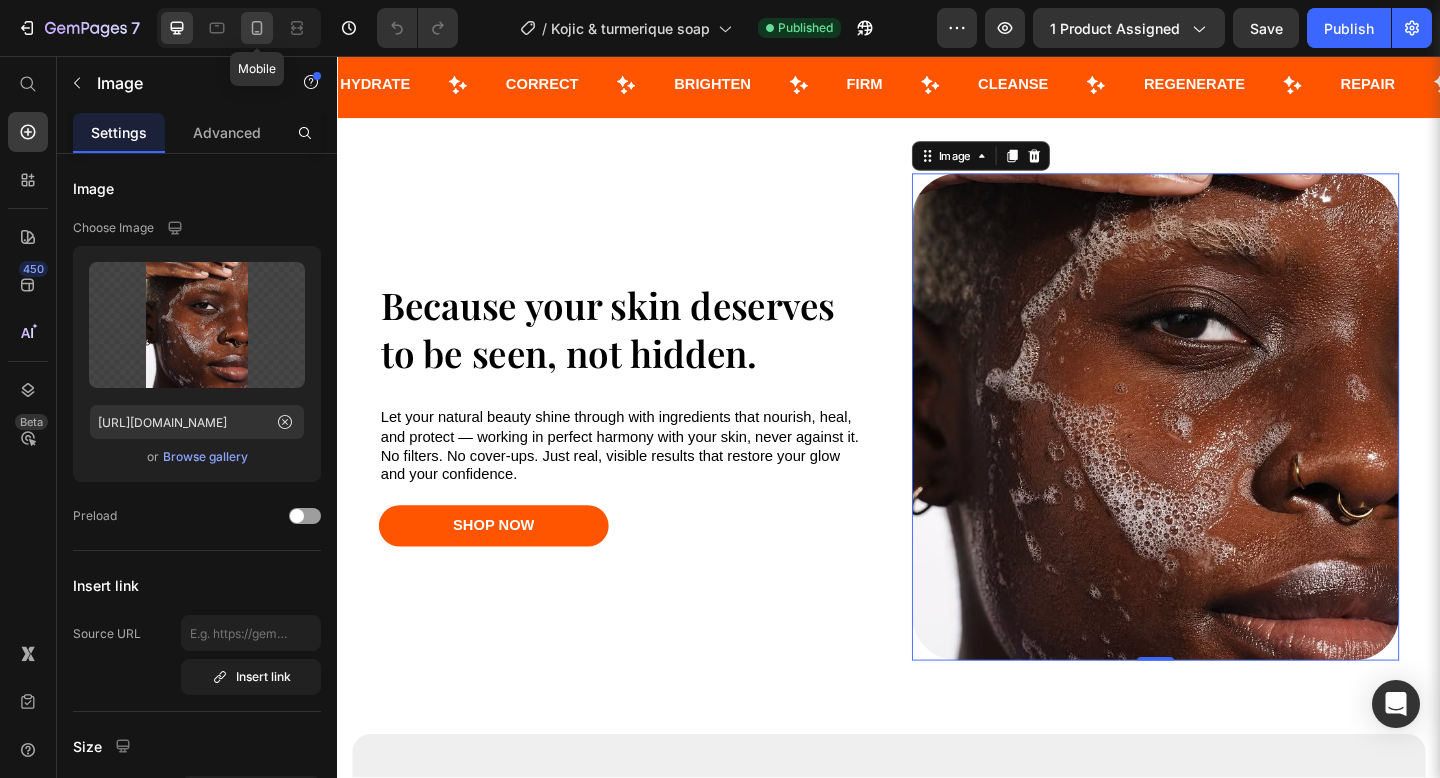 click 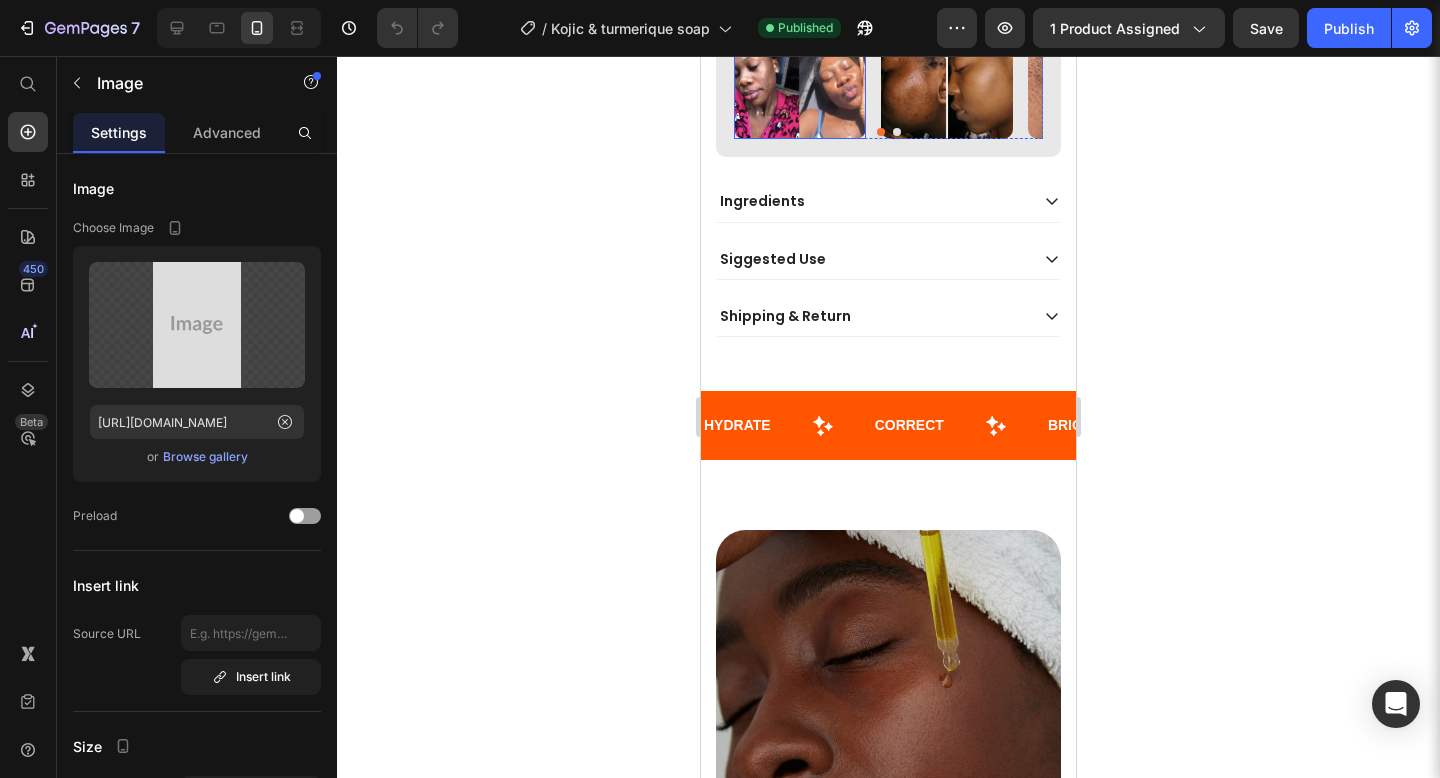 scroll, scrollTop: 1818, scrollLeft: 0, axis: vertical 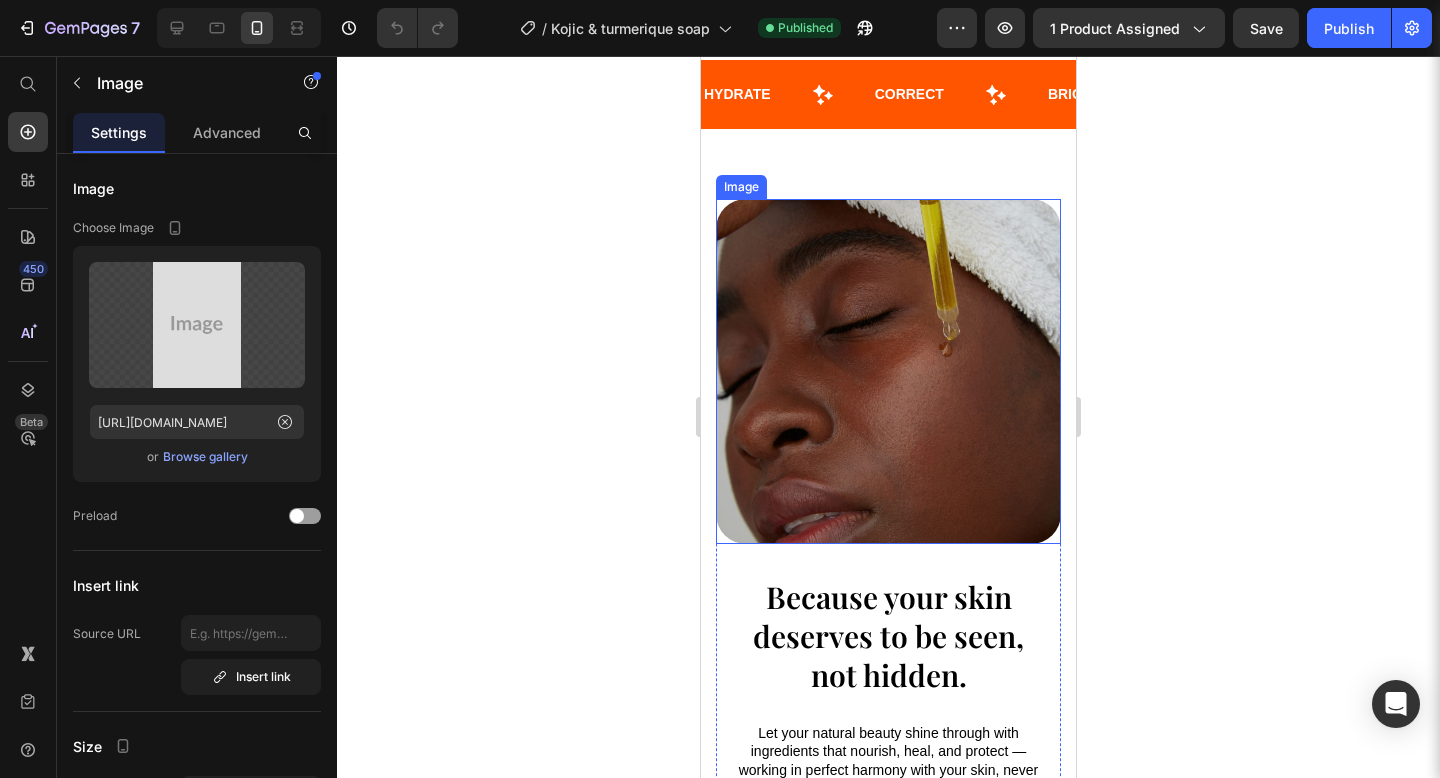 click at bounding box center [888, 371] 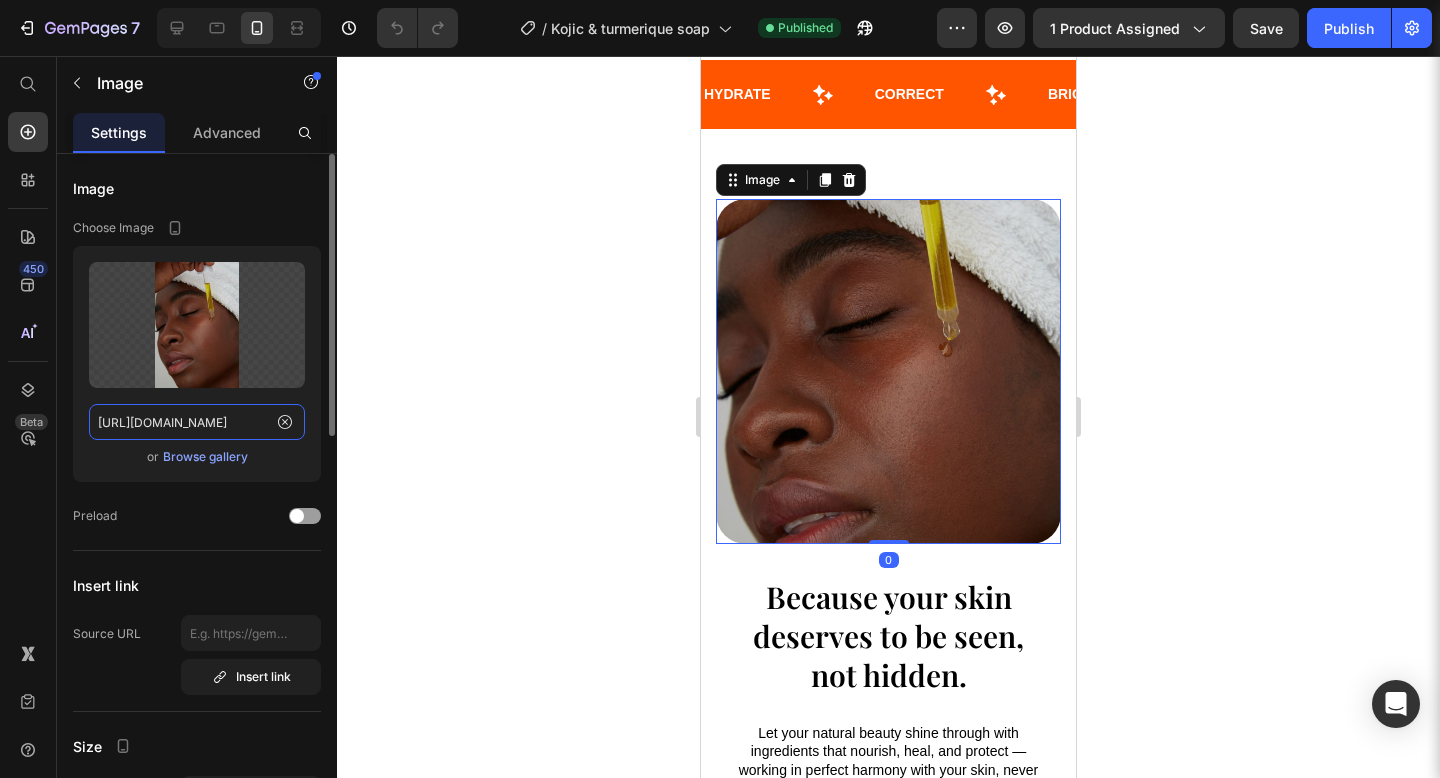 click on "https://i.pinimg.com/1200x/3a/44/0e/3a440e1f3a1b5d5cbe42ffd69555373b.jpg" 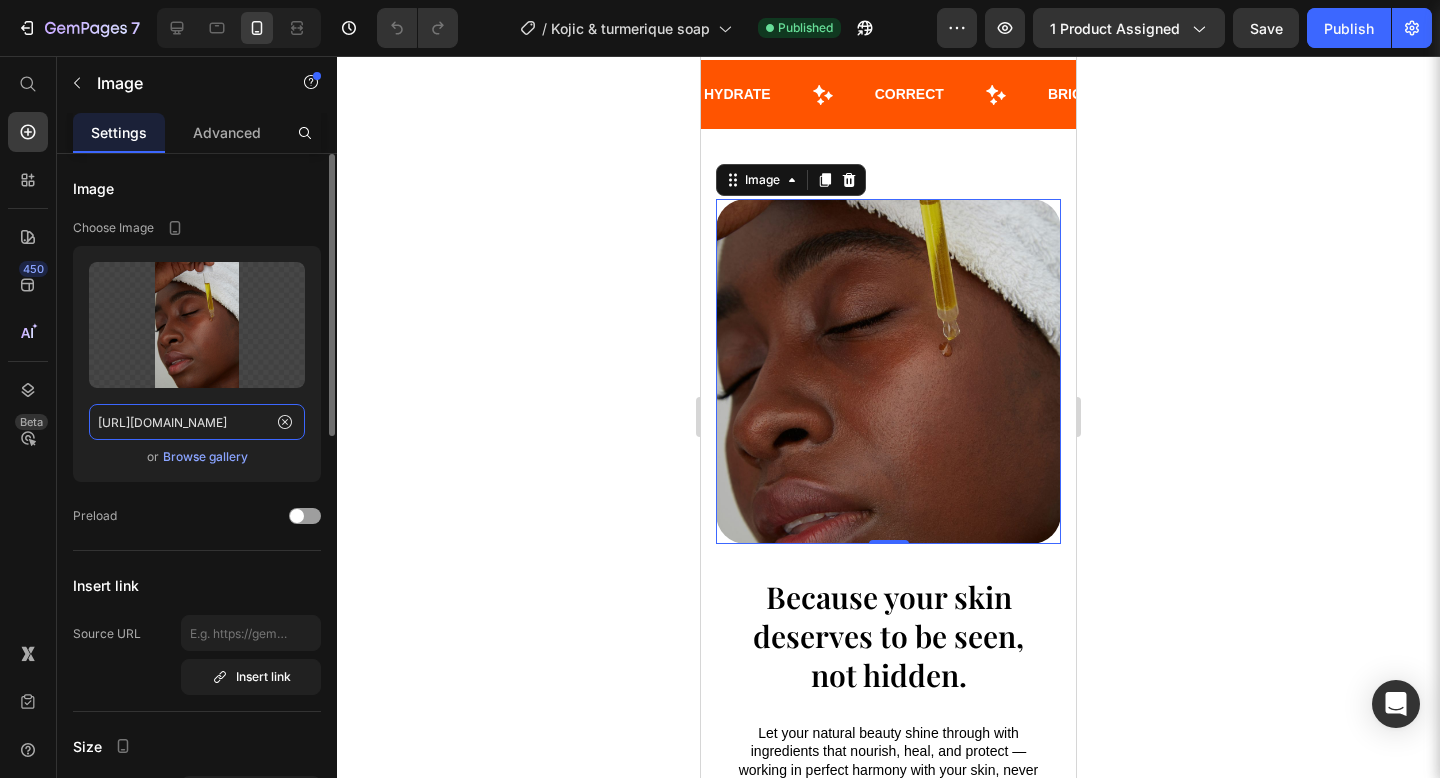 paste on "03/60/a8/0360a8152c9581474926c6aab9f7de97" 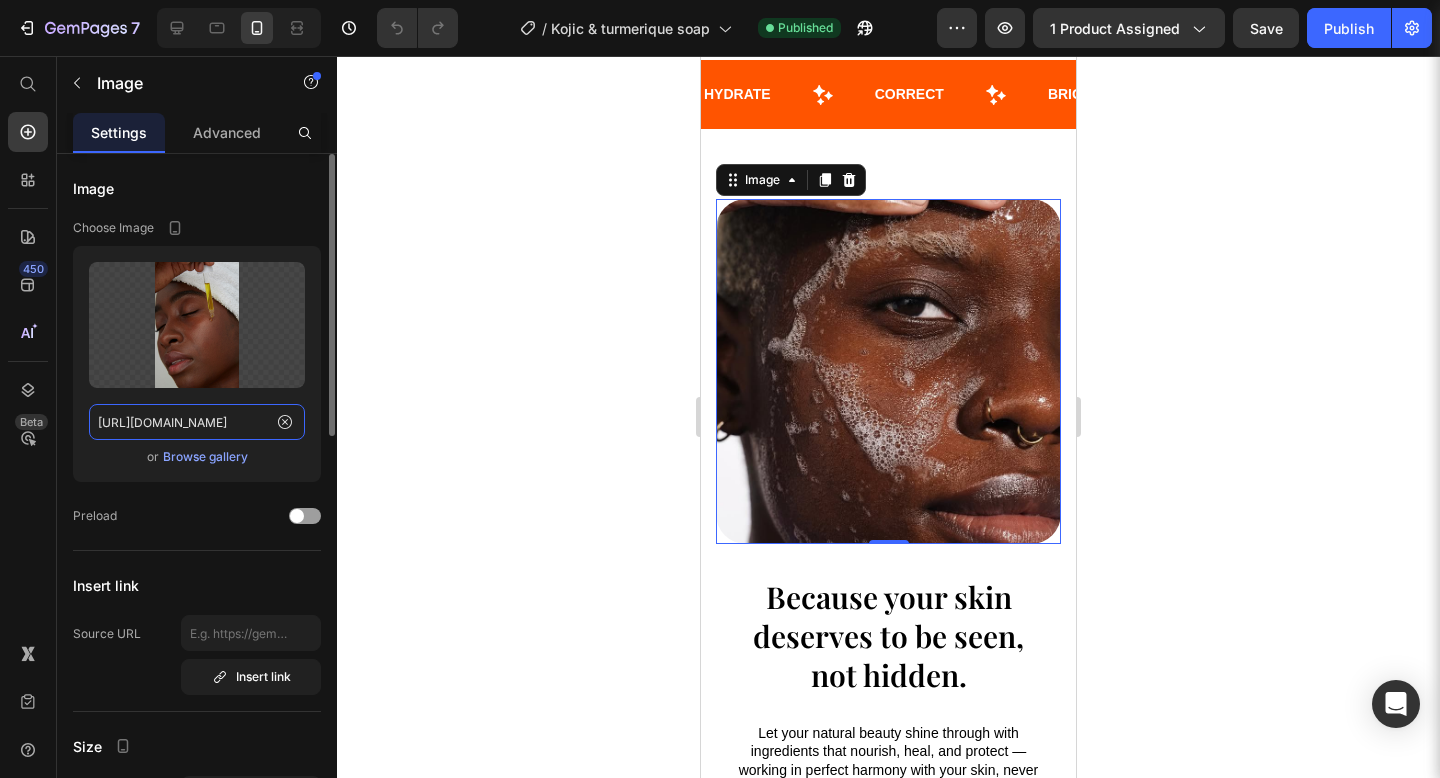 scroll, scrollTop: 0, scrollLeft: 281, axis: horizontal 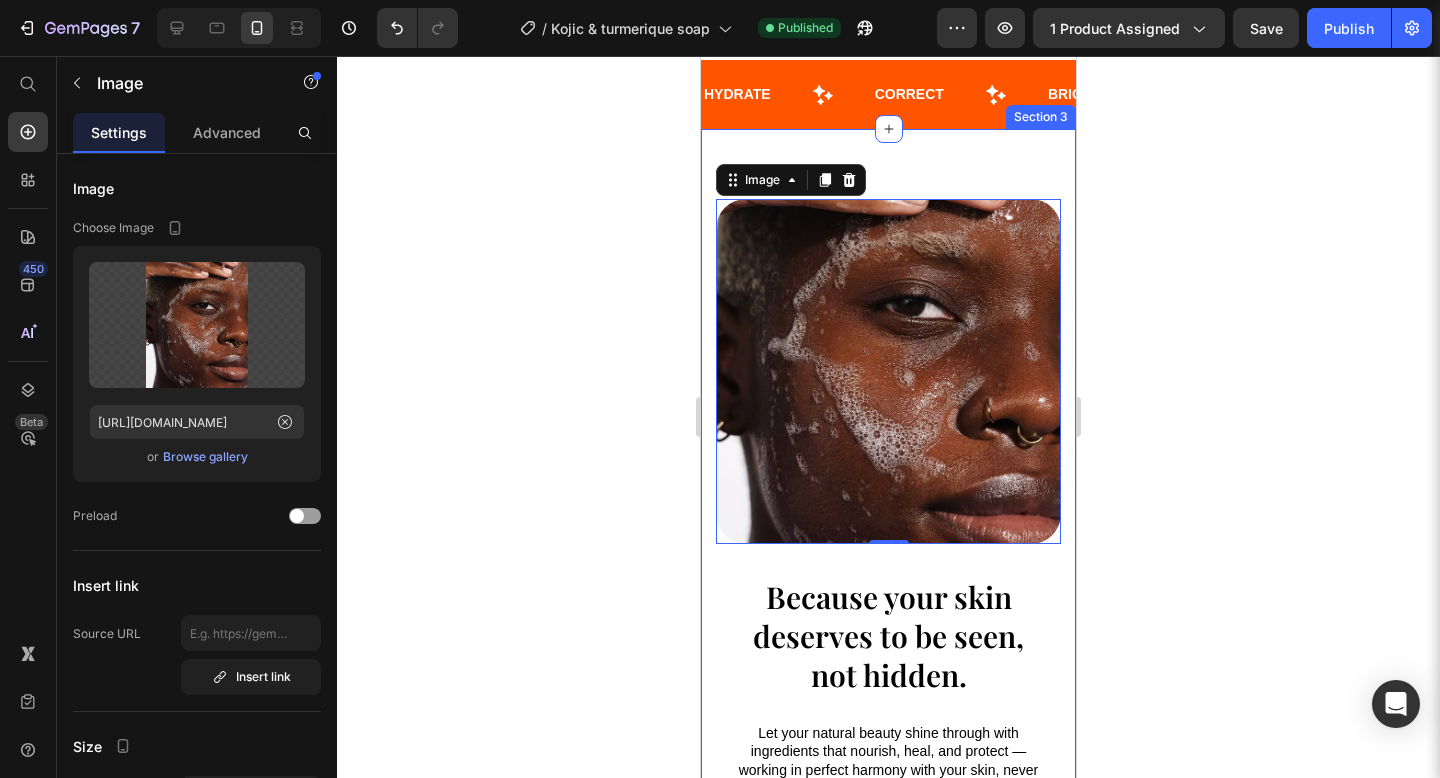 click on "Image   0 Because your skin deserves to be seen, not hidden. Heading Let your natural beauty shine through with ingredients that nourish, heal, and protect — working in perfect harmony with your skin, never against it. No filters. No cover-ups. Just real, visible results that restore your glow and your confidence. Text block Row shop now Button Image Row Row Section 3" at bounding box center [888, 544] 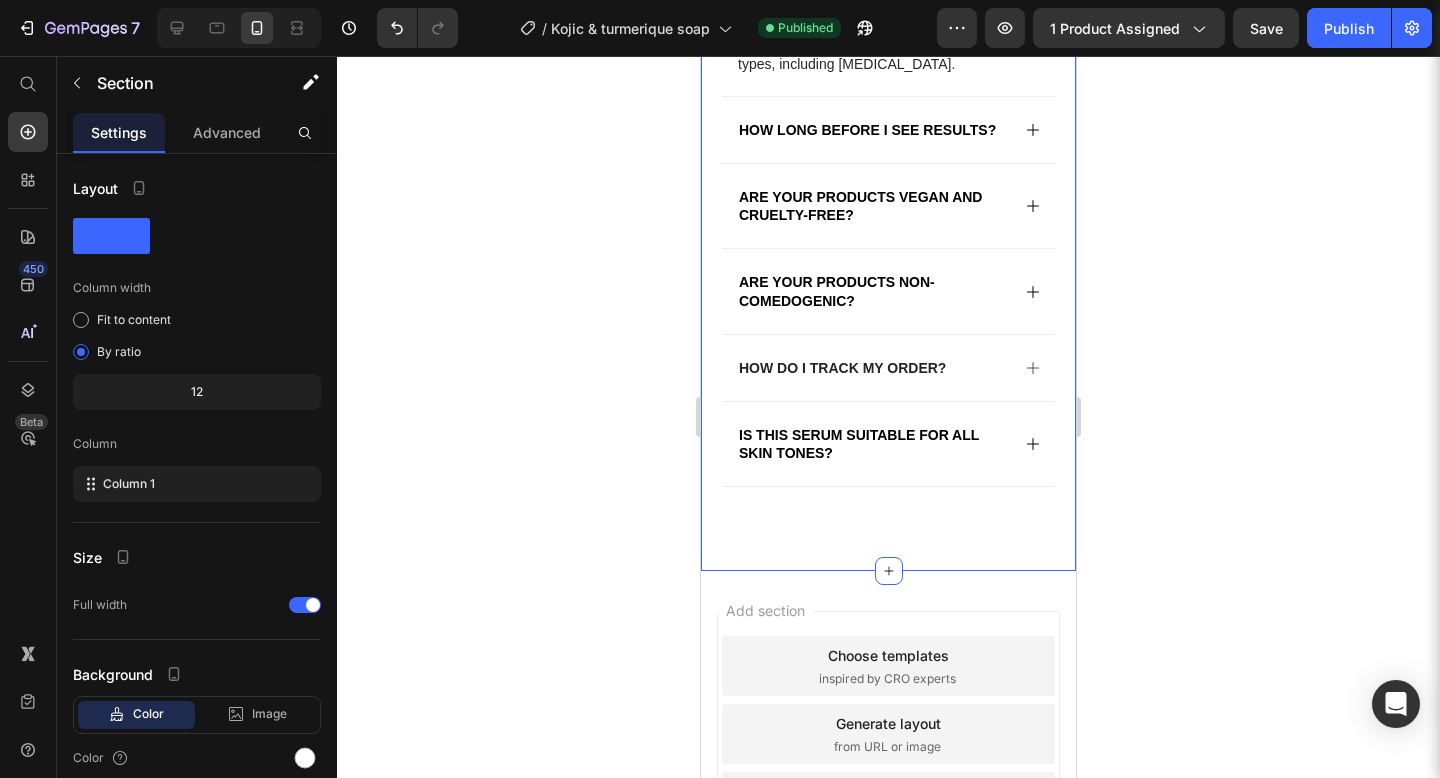scroll, scrollTop: 6337, scrollLeft: 0, axis: vertical 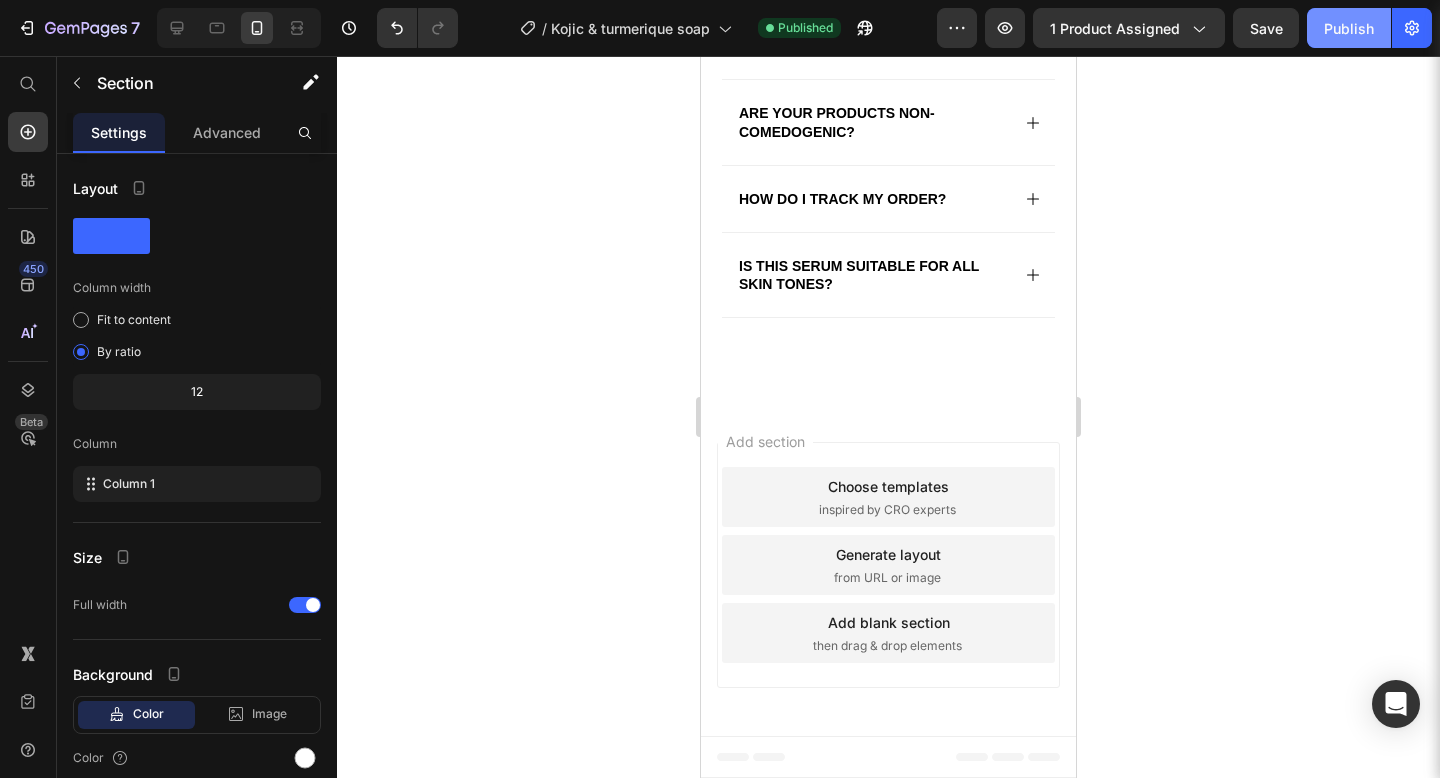 click on "Publish" 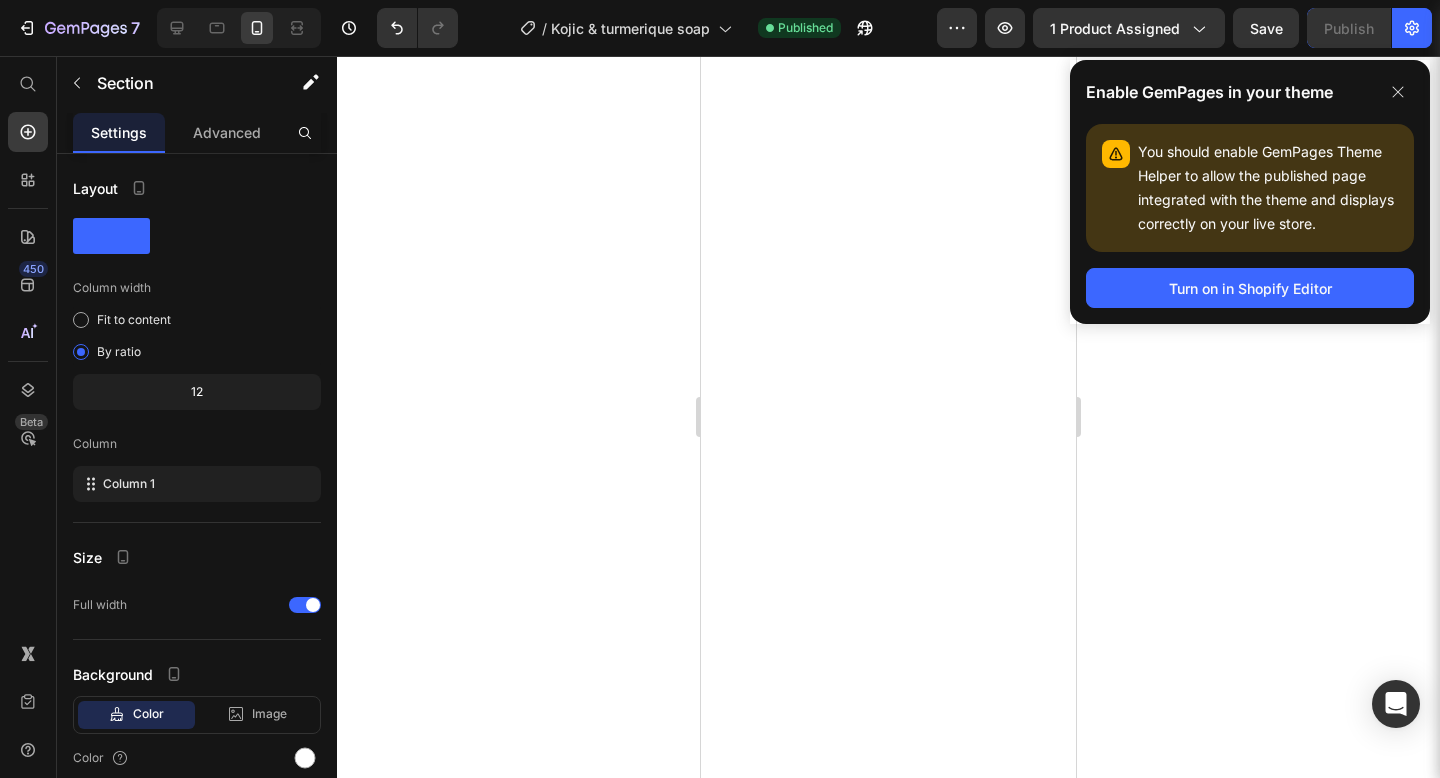 scroll, scrollTop: 0, scrollLeft: 0, axis: both 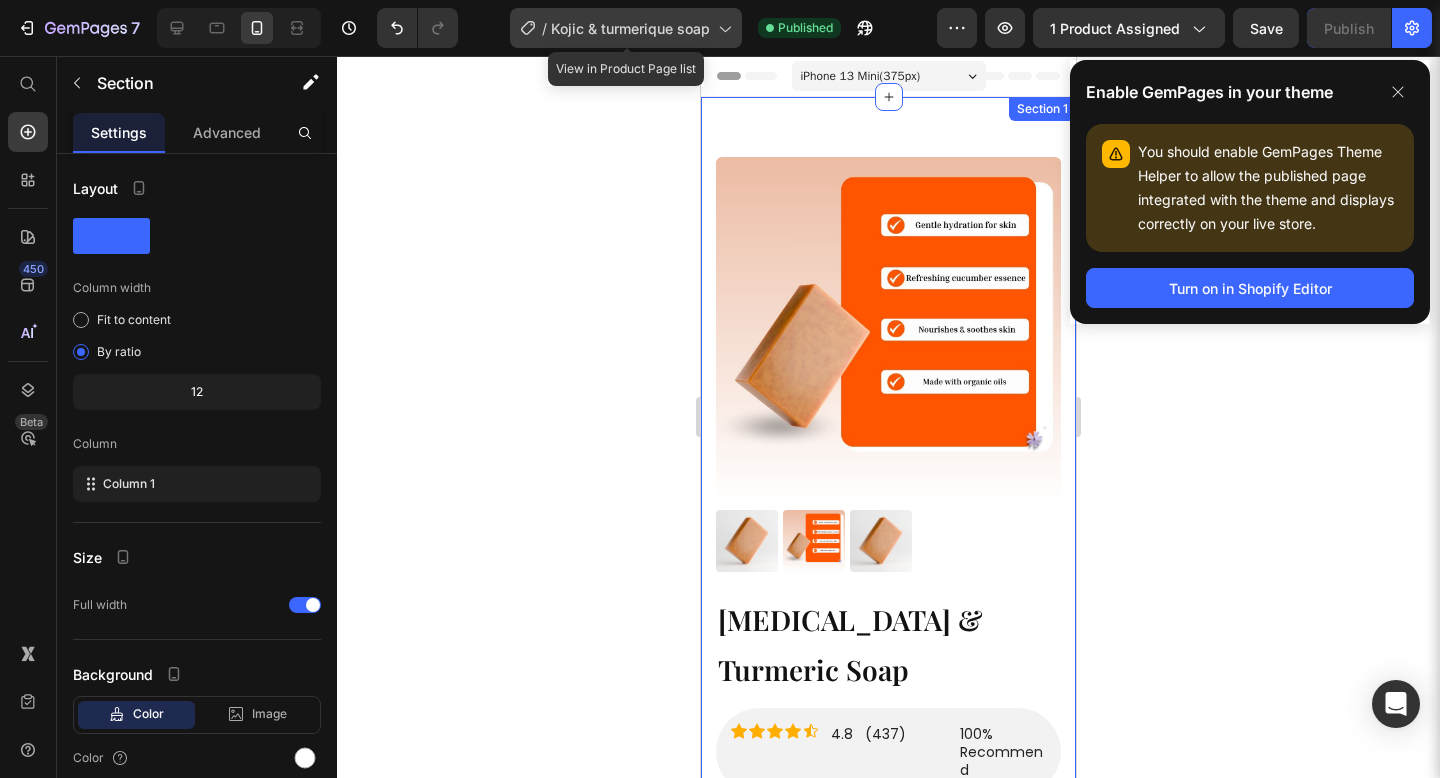 click on "Kojic & turmerique soap" at bounding box center (630, 28) 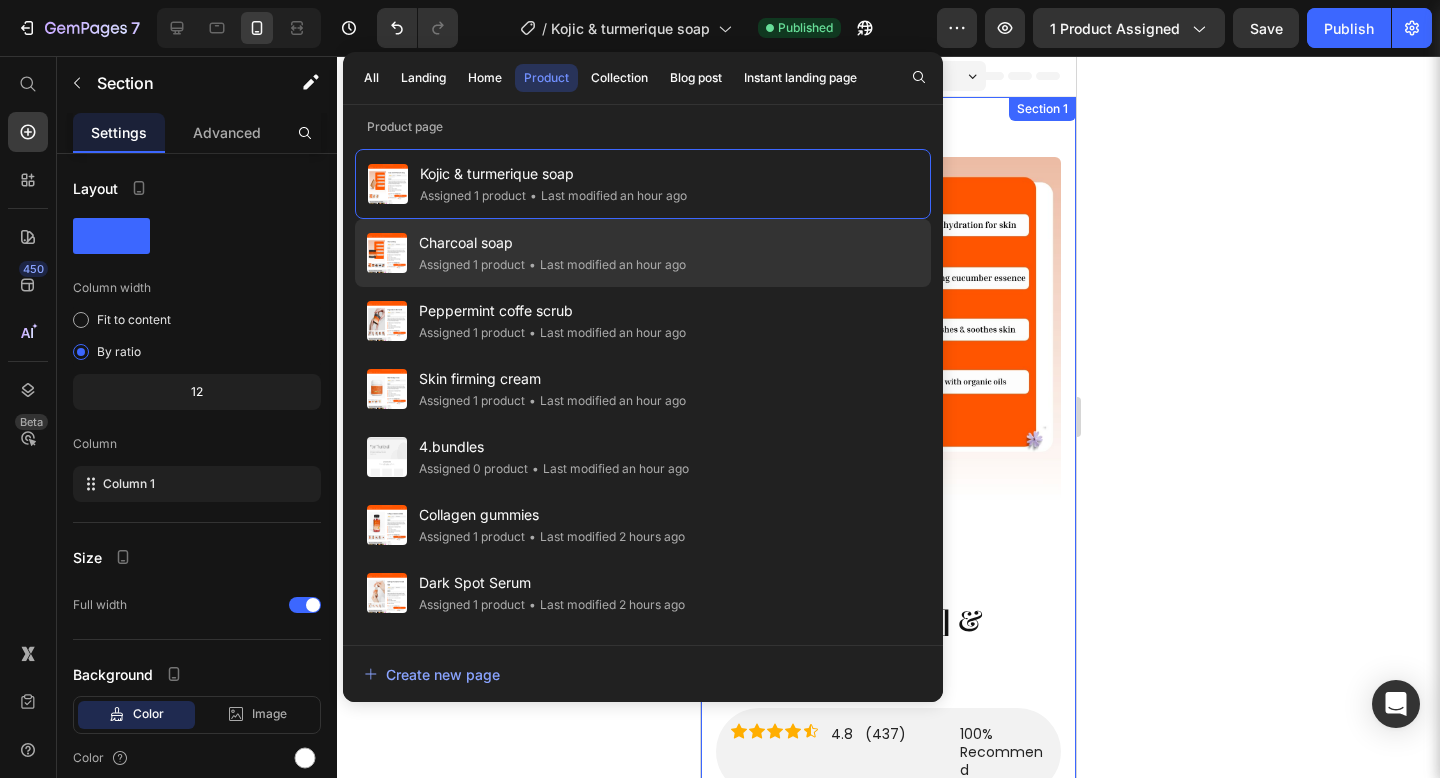 click on "• Last modified an hour ago" 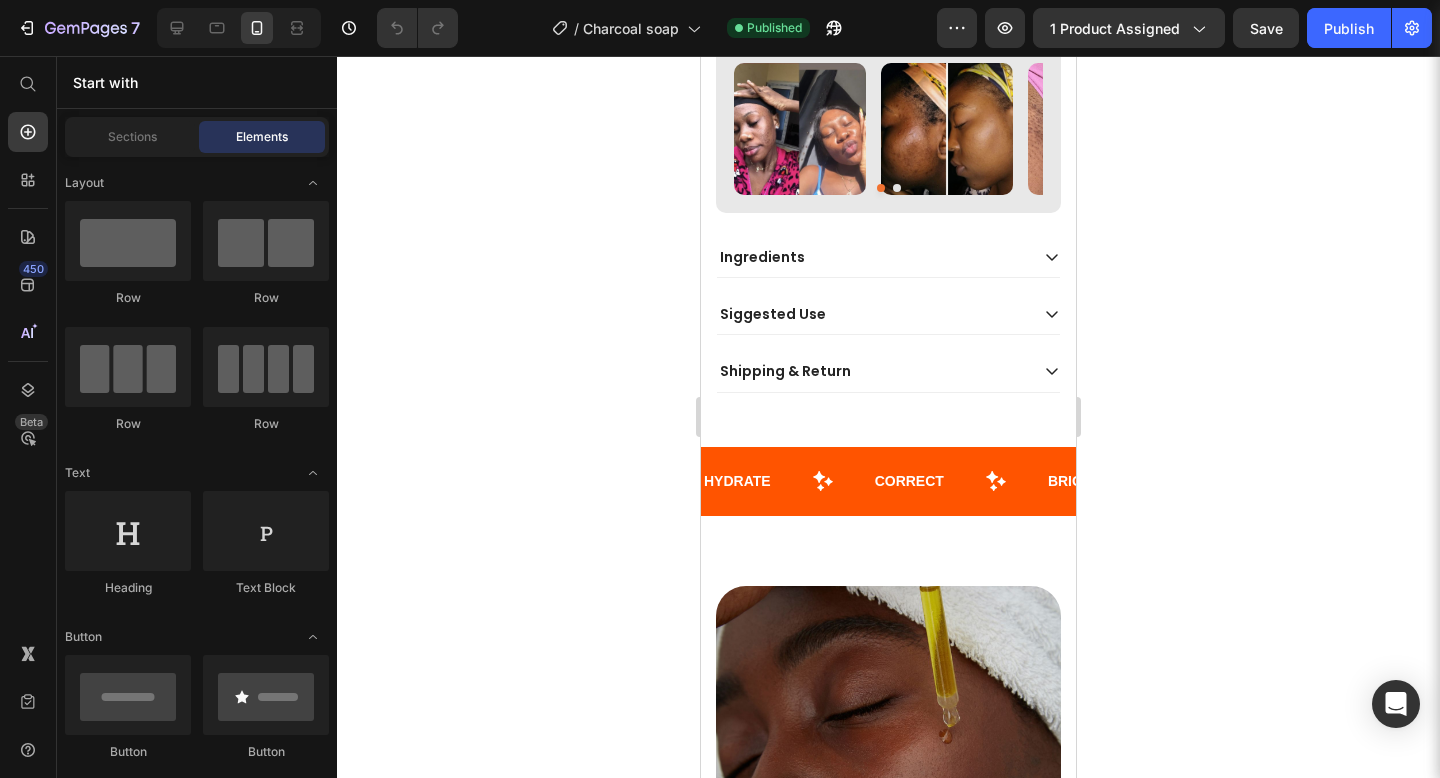 scroll, scrollTop: 1604, scrollLeft: 0, axis: vertical 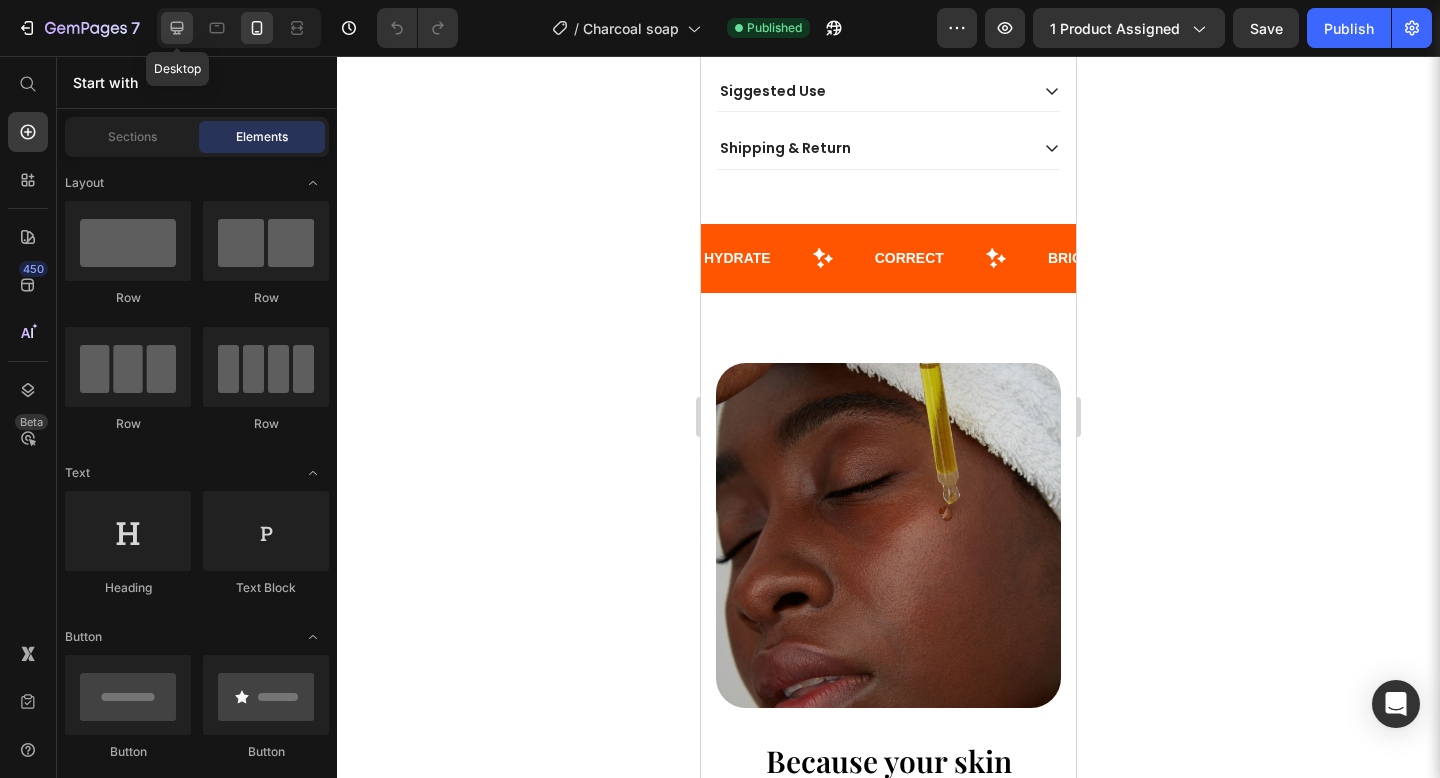 click 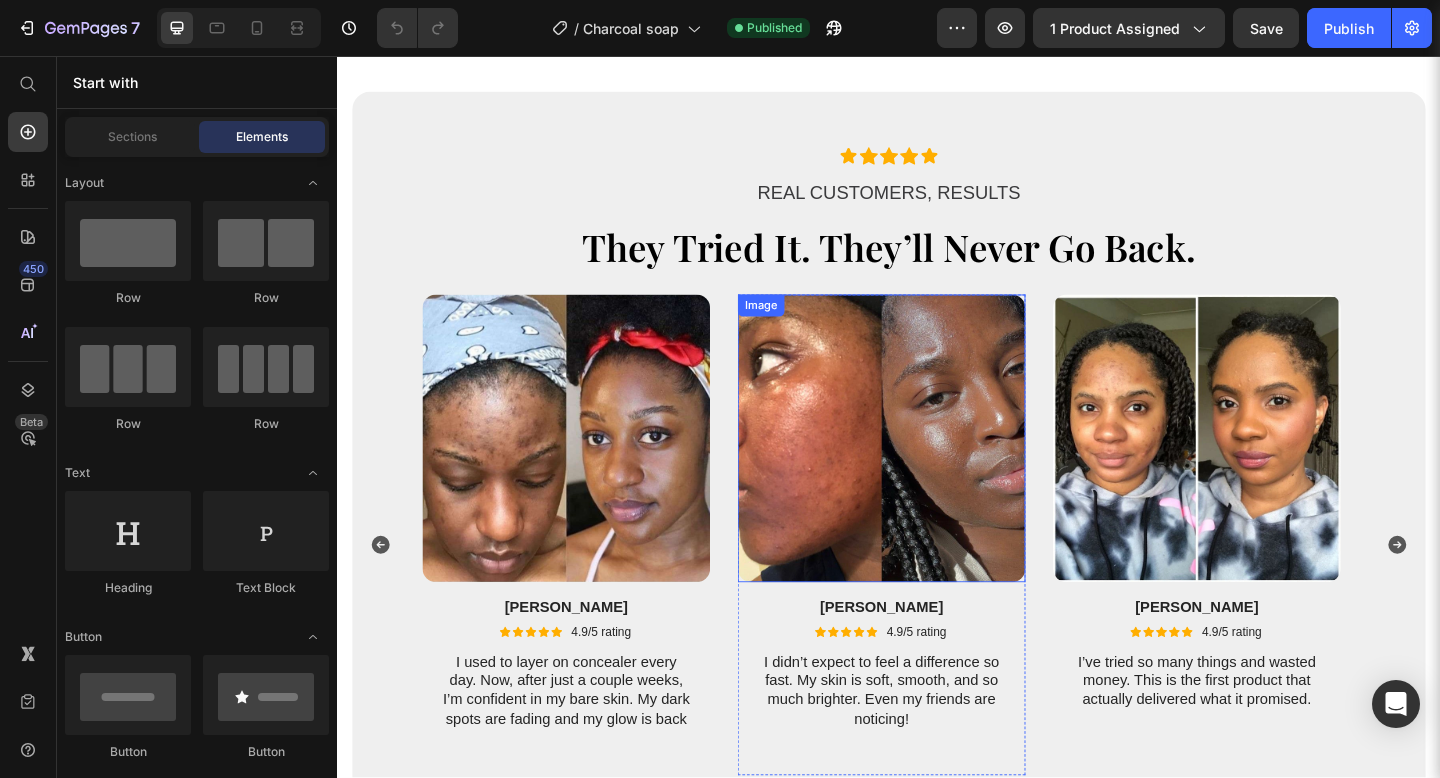 scroll, scrollTop: 755, scrollLeft: 0, axis: vertical 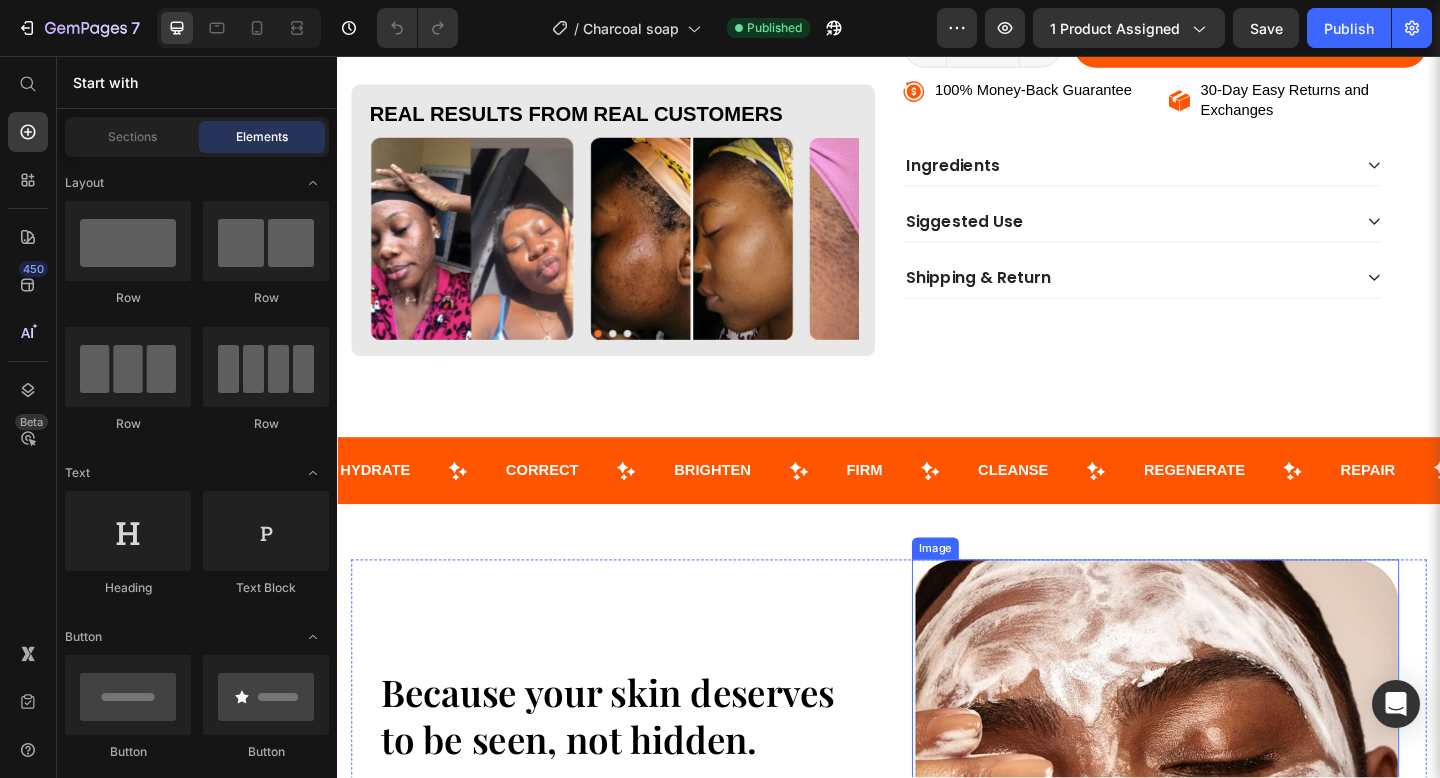 click at bounding box center (1227, 869) 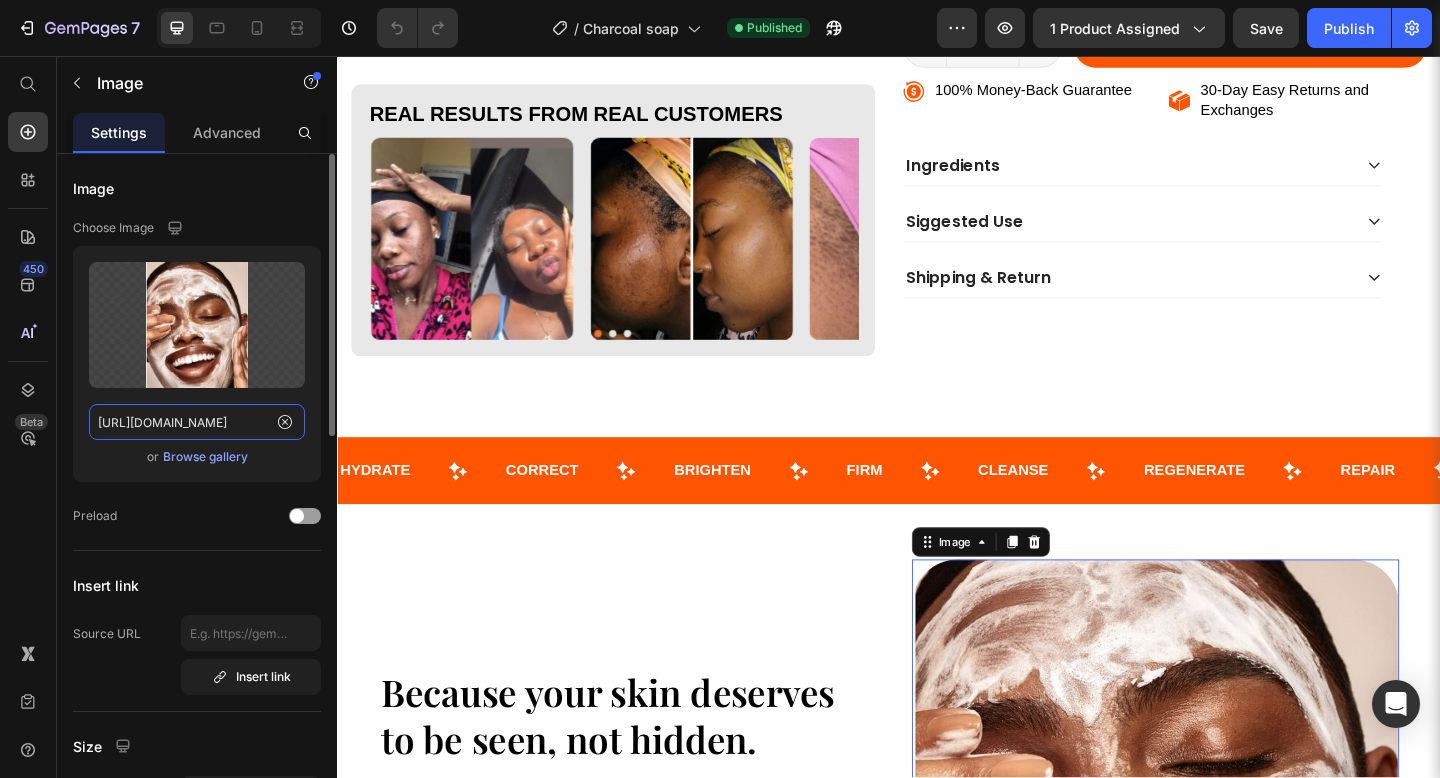 click on "https://i.pinimg.com/1200x/47/e1/98/47e198b9a788558ecaa56b9f7278879b.jpg" 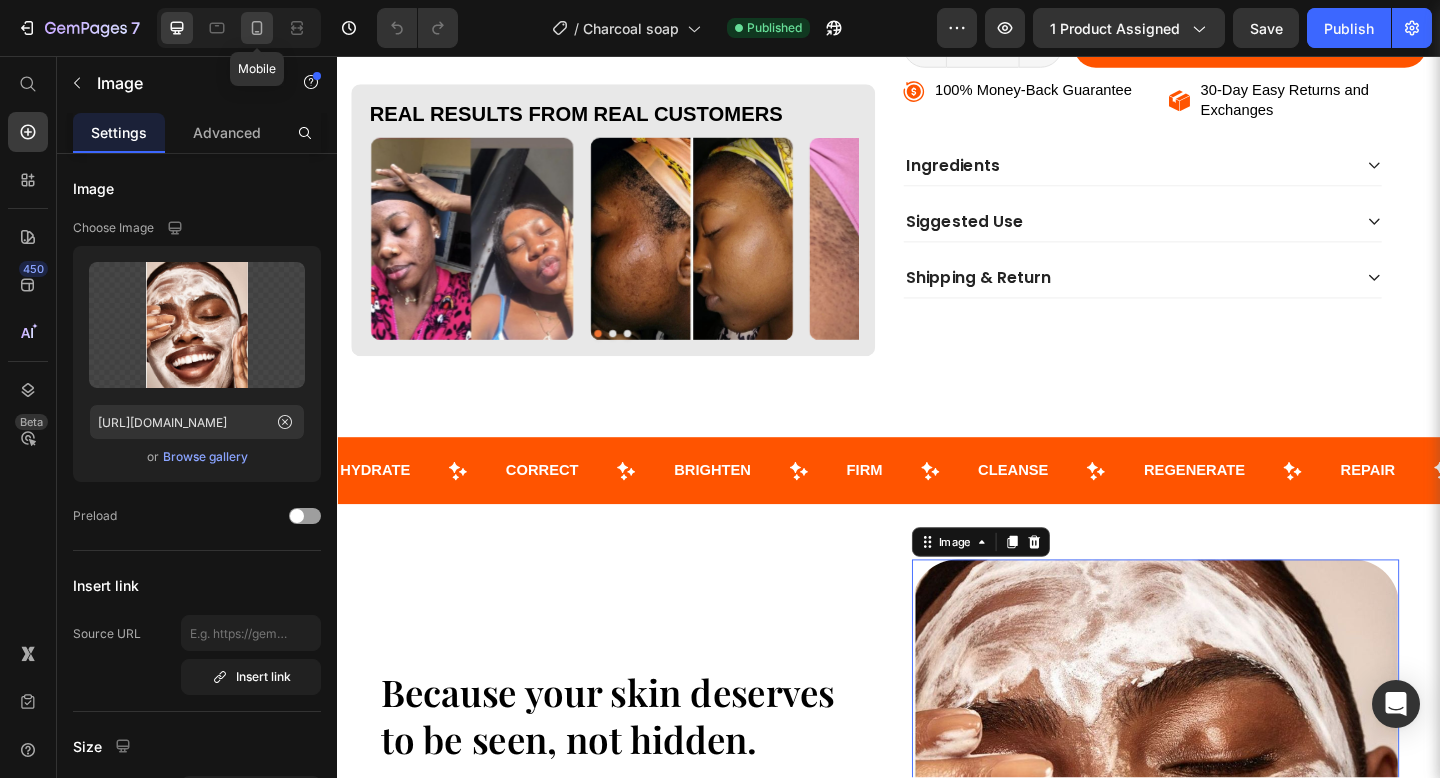 click 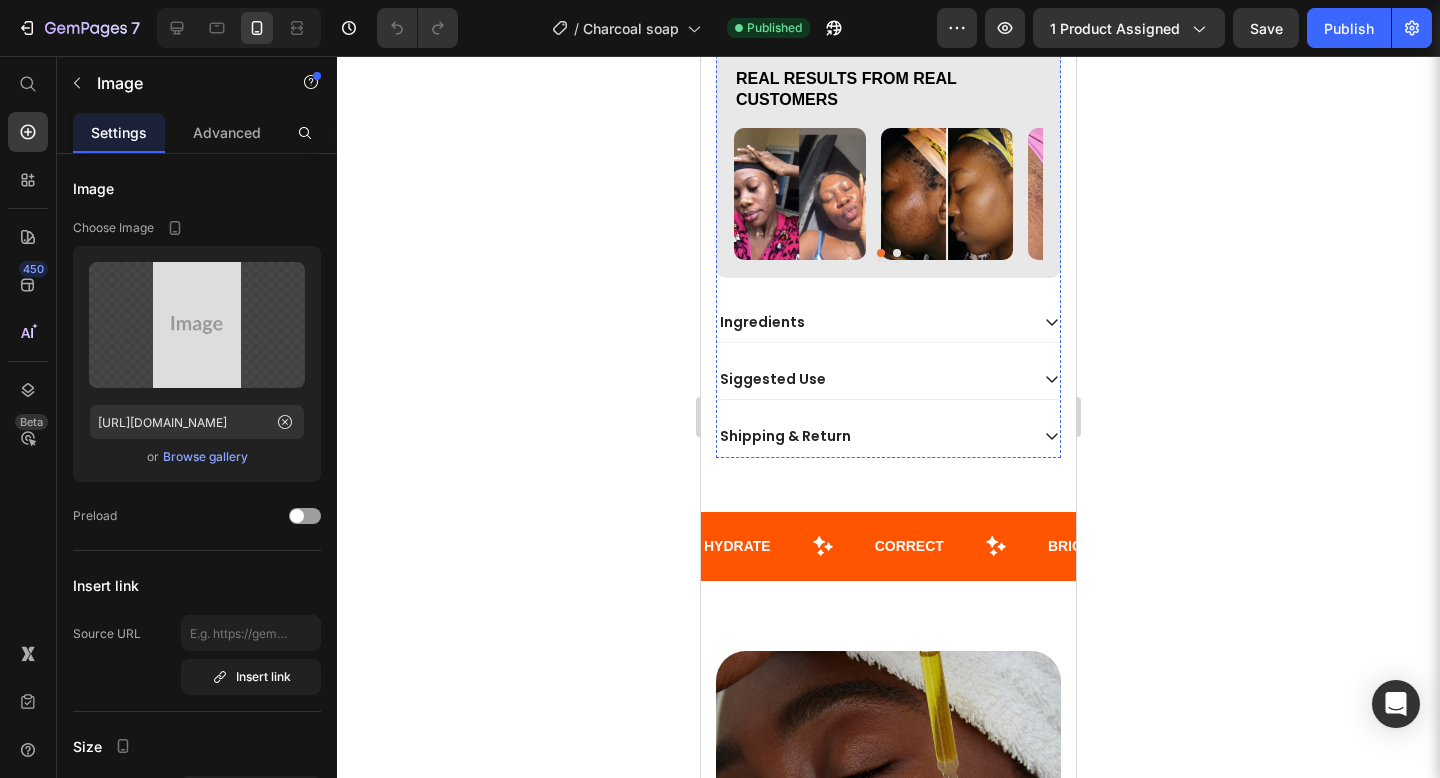 scroll, scrollTop: 1511, scrollLeft: 0, axis: vertical 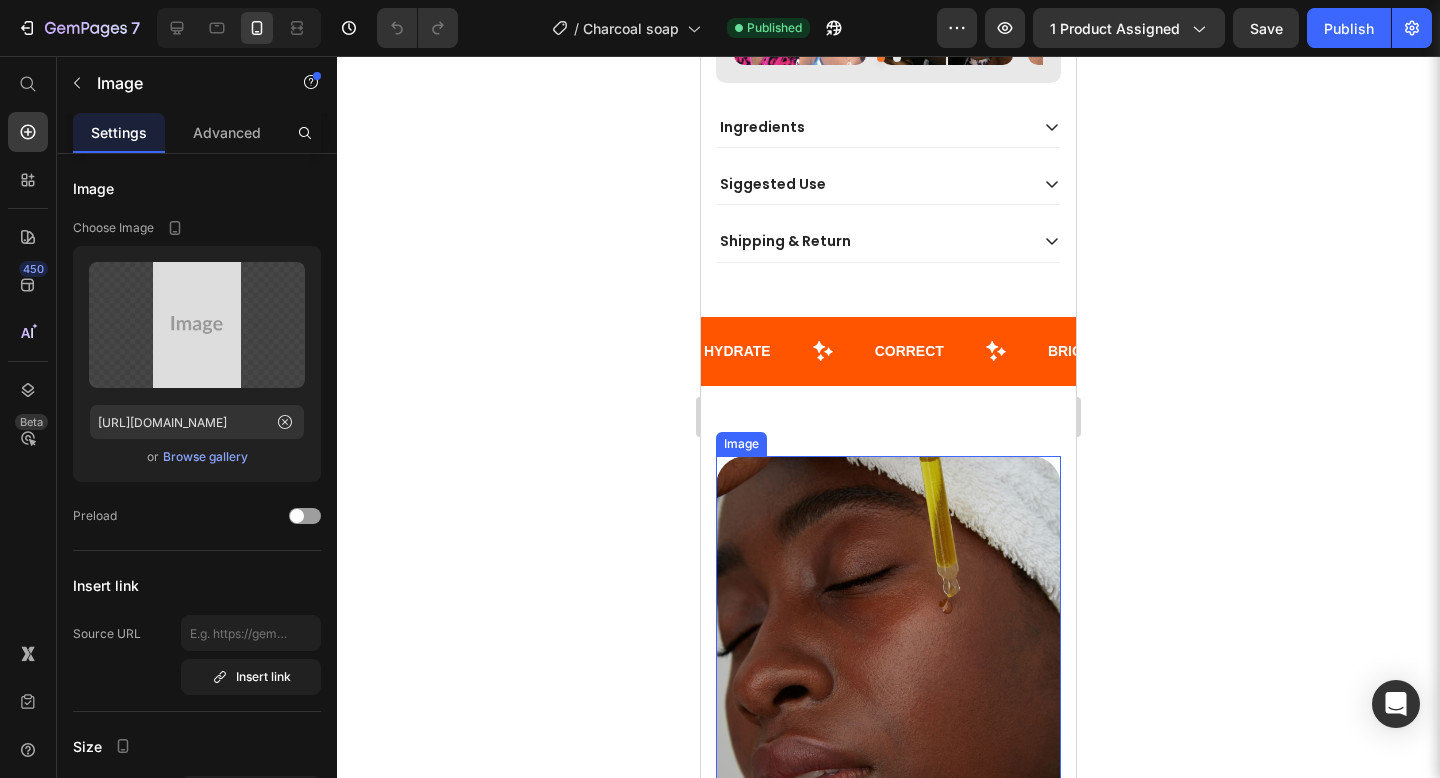 click at bounding box center [888, 628] 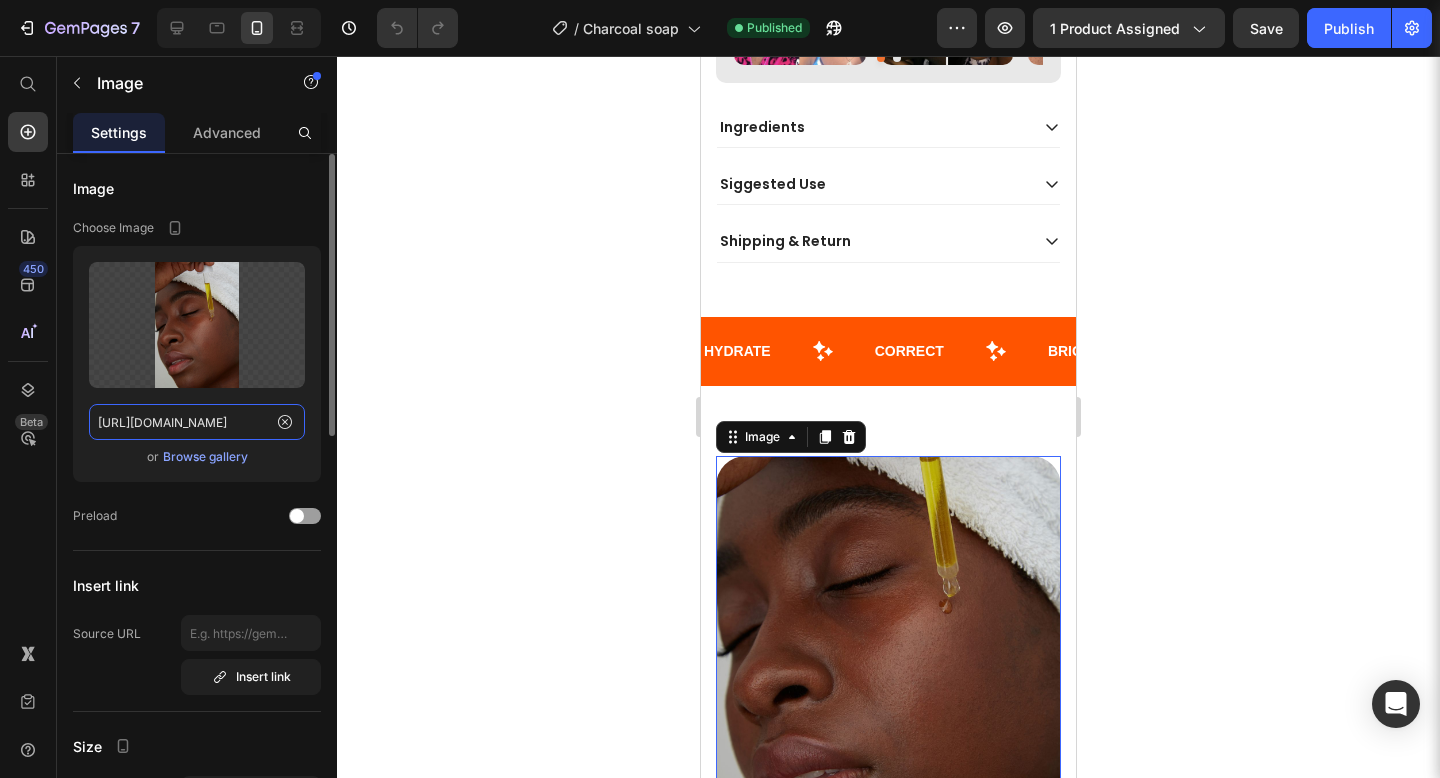 click on "https://i.pinimg.com/1200x/3a/44/0e/3a440e1f3a1b5d5cbe42ffd69555373b.jpg" 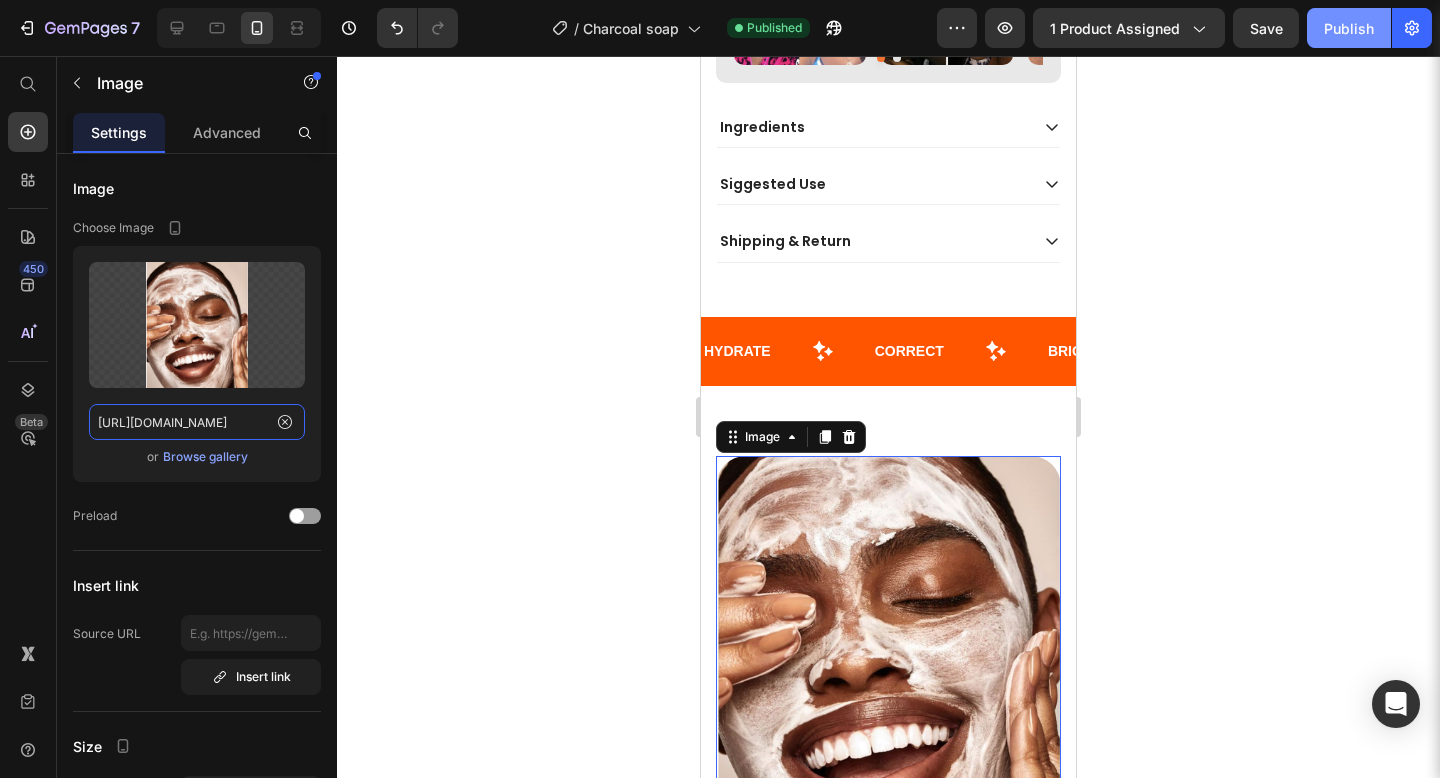 type on "https://i.pinimg.com/1200x/47/e1/98/47e198b9a788558ecaa56b9f7278879b.jpg" 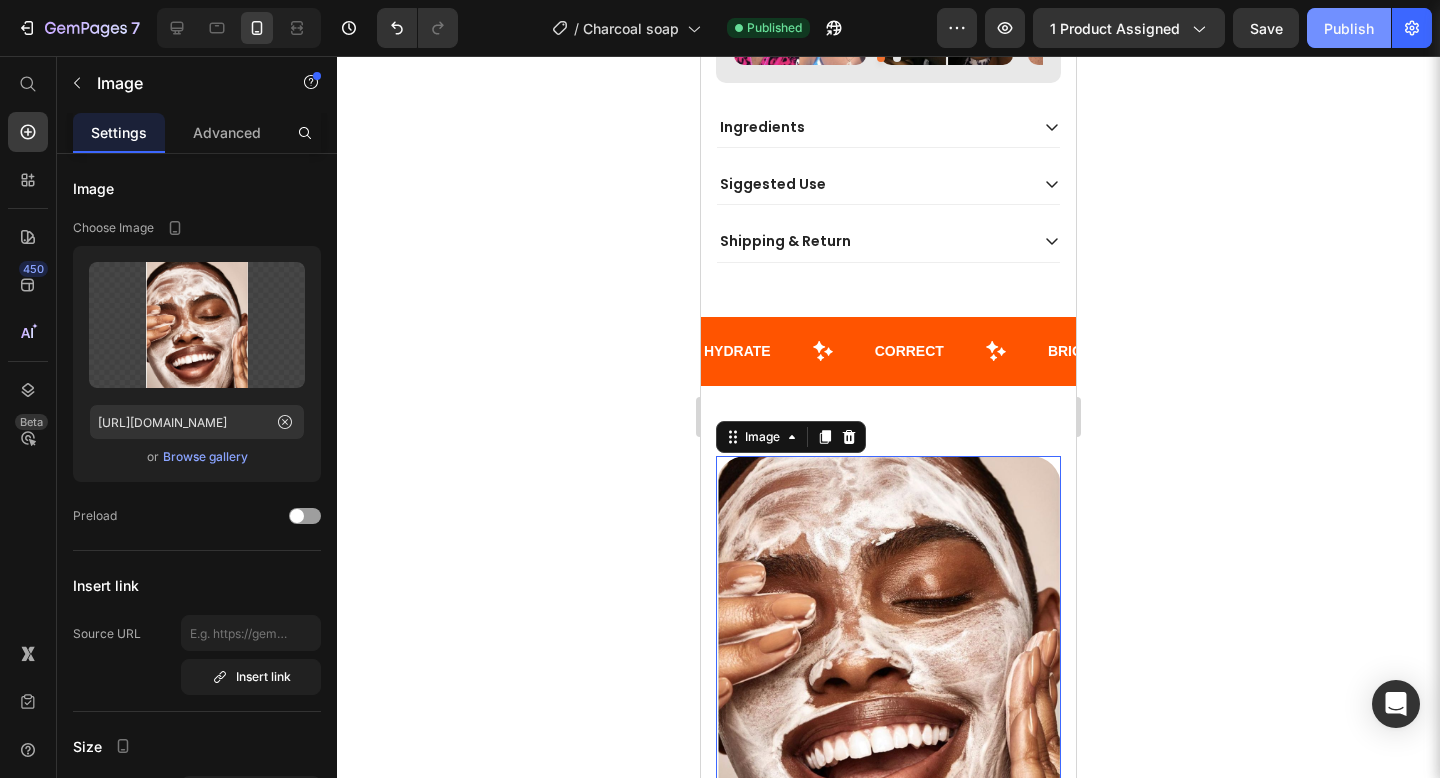click on "Publish" at bounding box center (1349, 28) 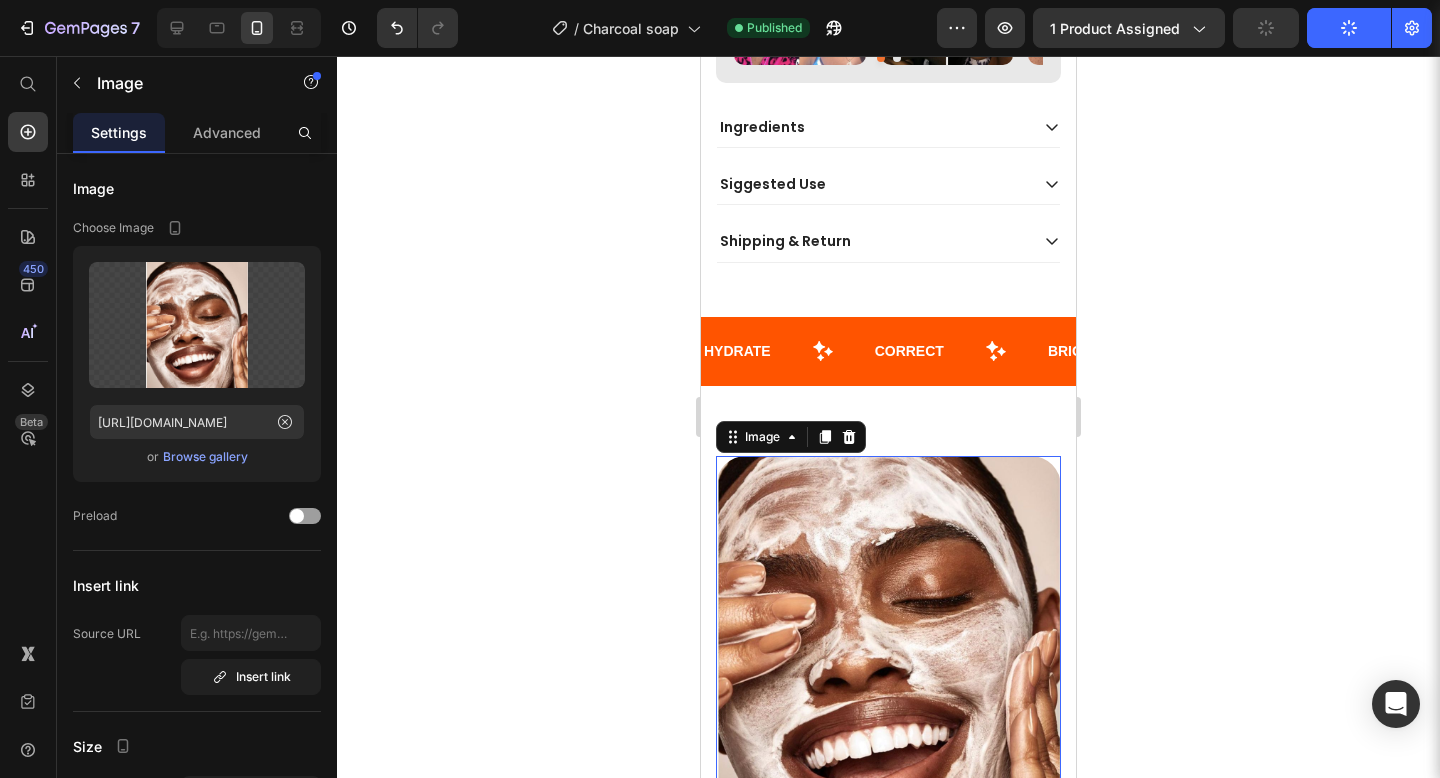 scroll, scrollTop: 0, scrollLeft: 0, axis: both 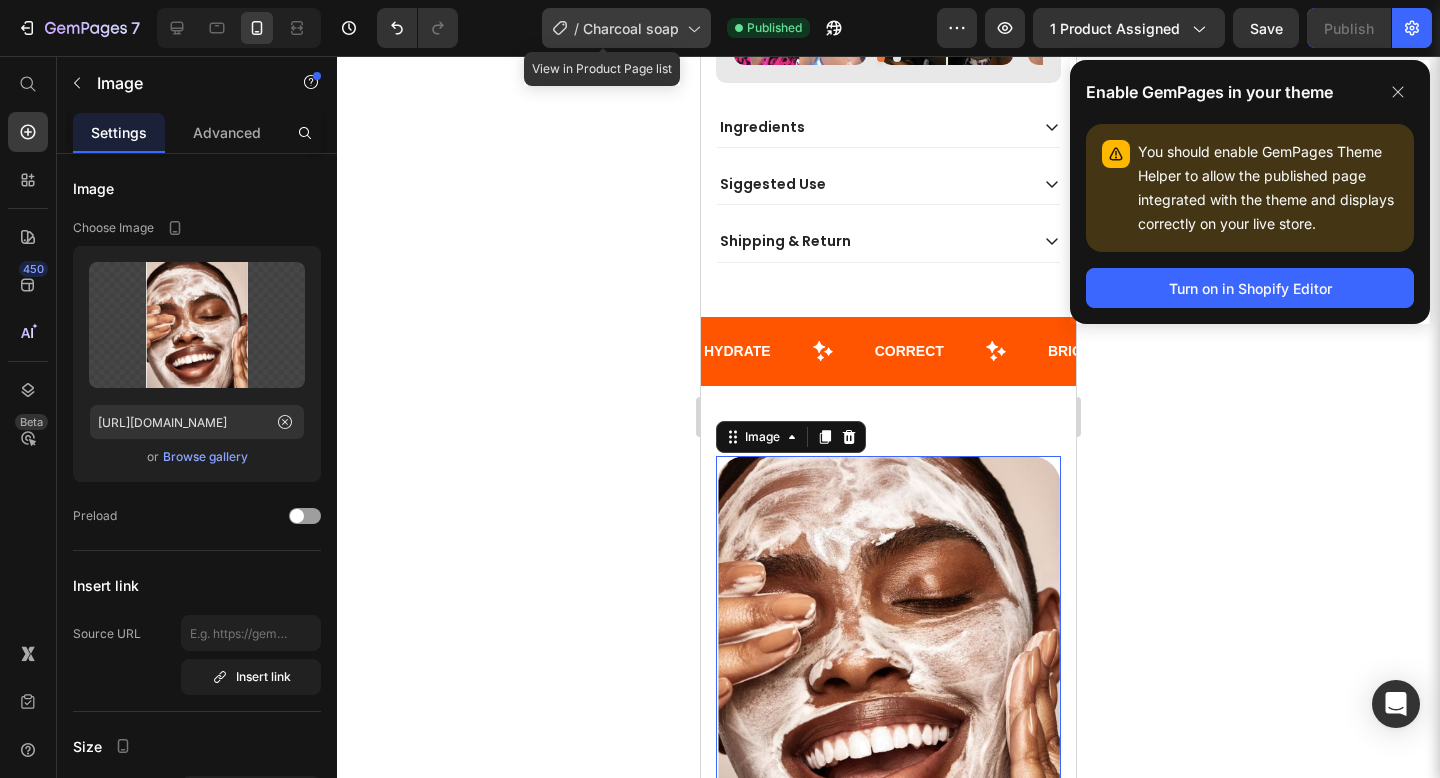 click on "Charcoal soap" at bounding box center [631, 28] 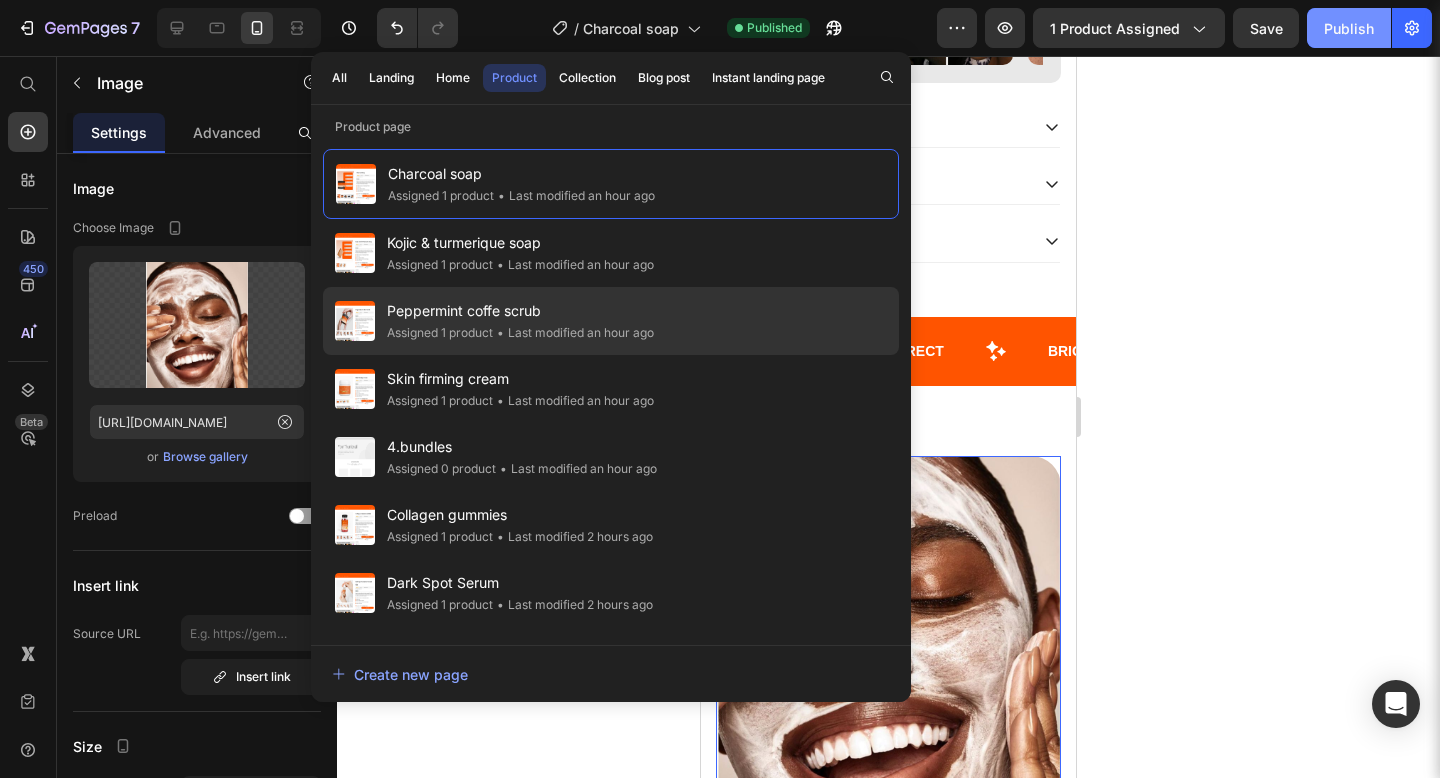 click on "Peppermint coffe scrub Assigned 1 product • Last modified an hour ago" 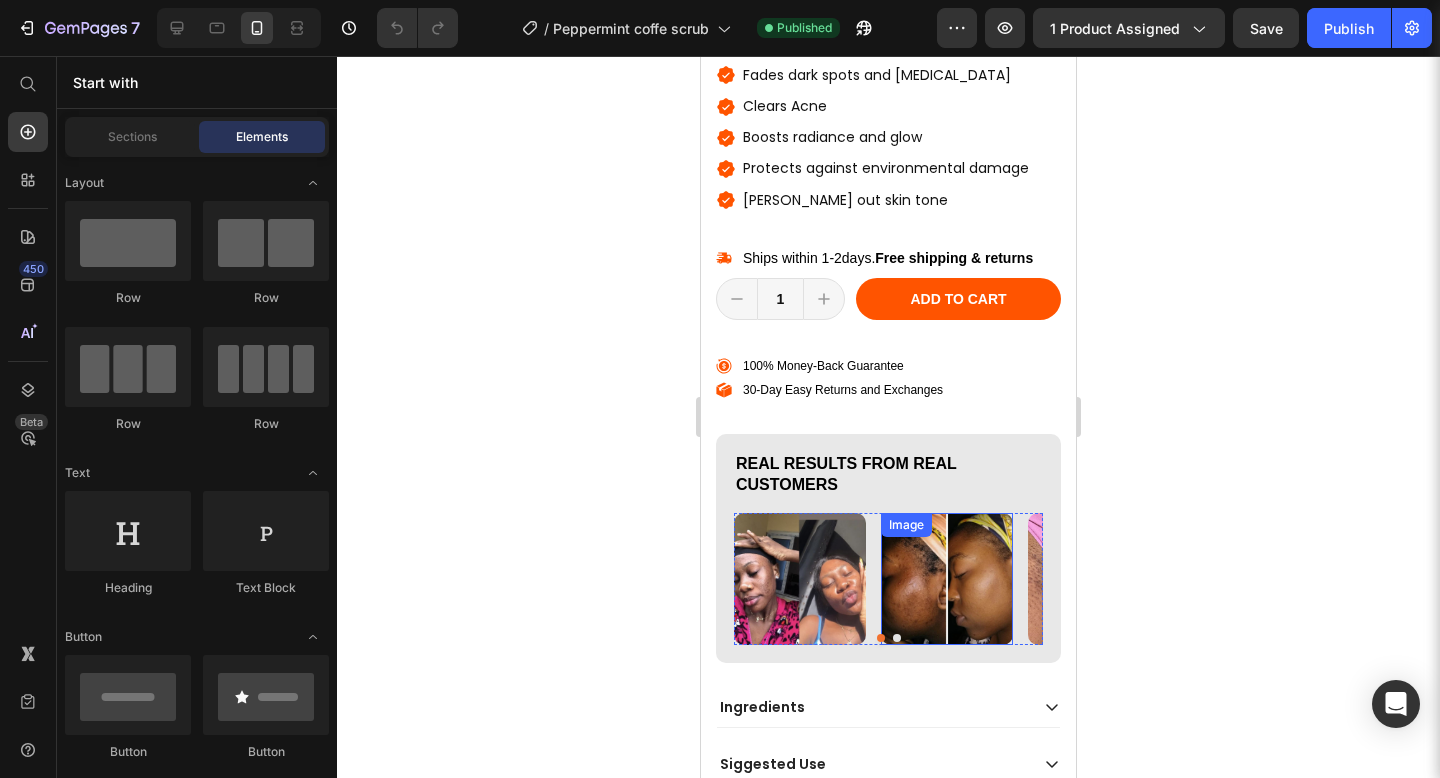 scroll, scrollTop: 971, scrollLeft: 0, axis: vertical 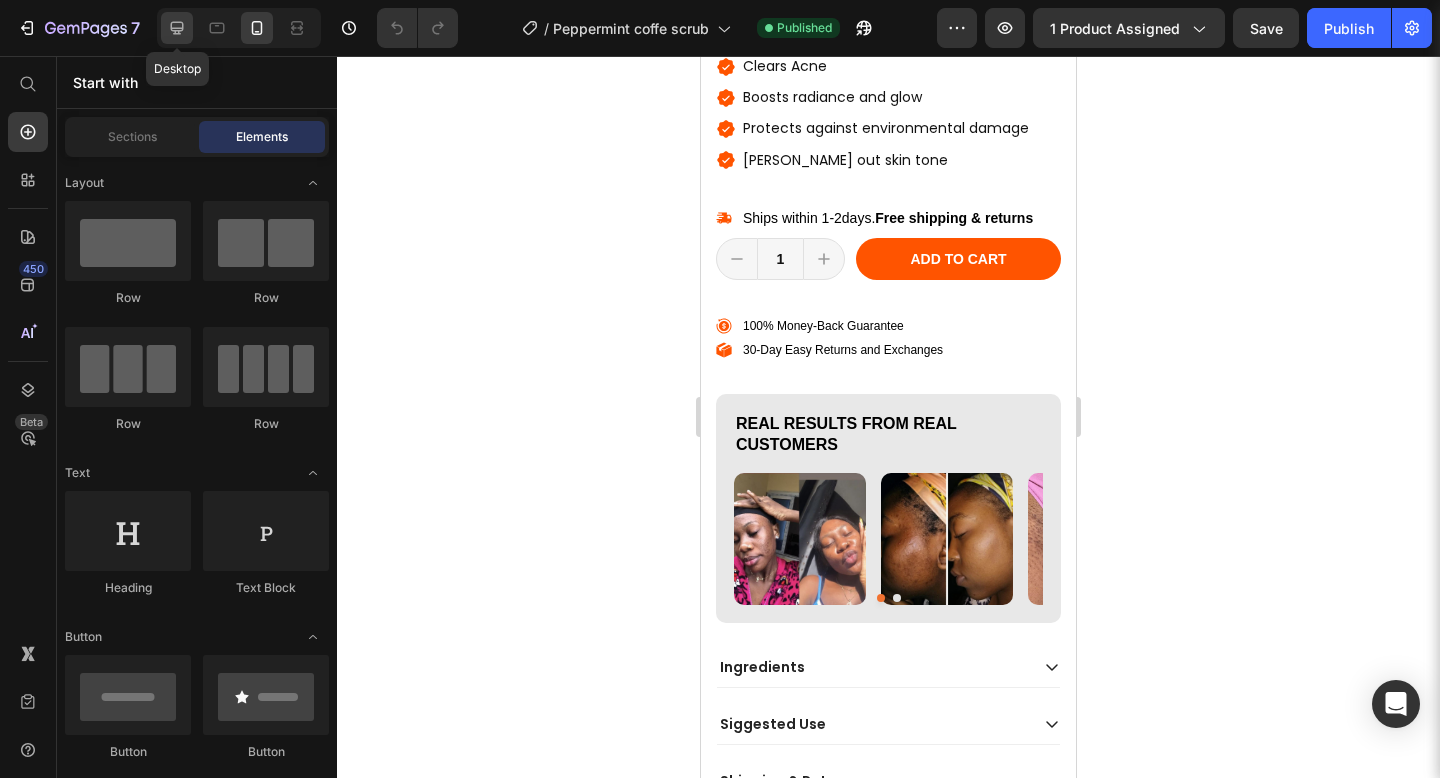 click 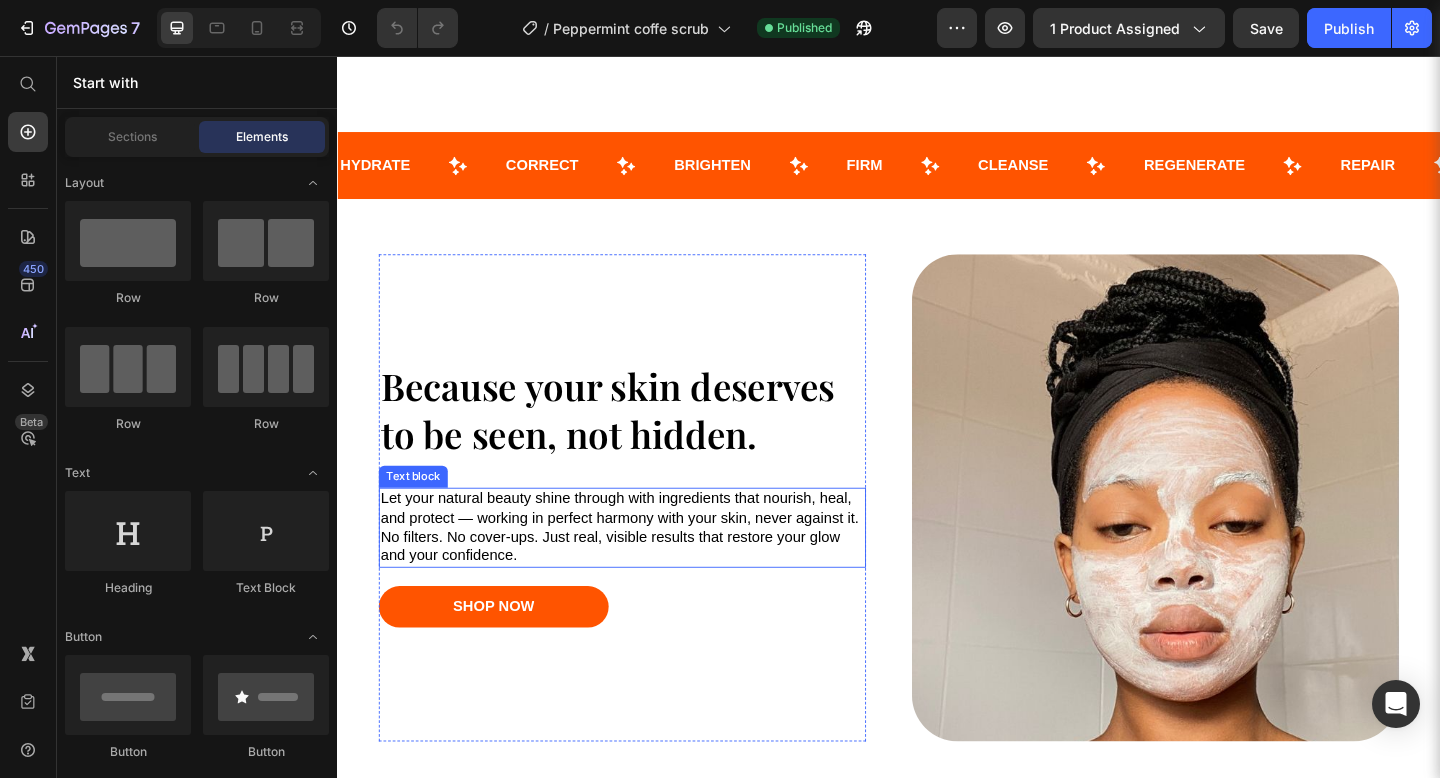 scroll, scrollTop: 1115, scrollLeft: 0, axis: vertical 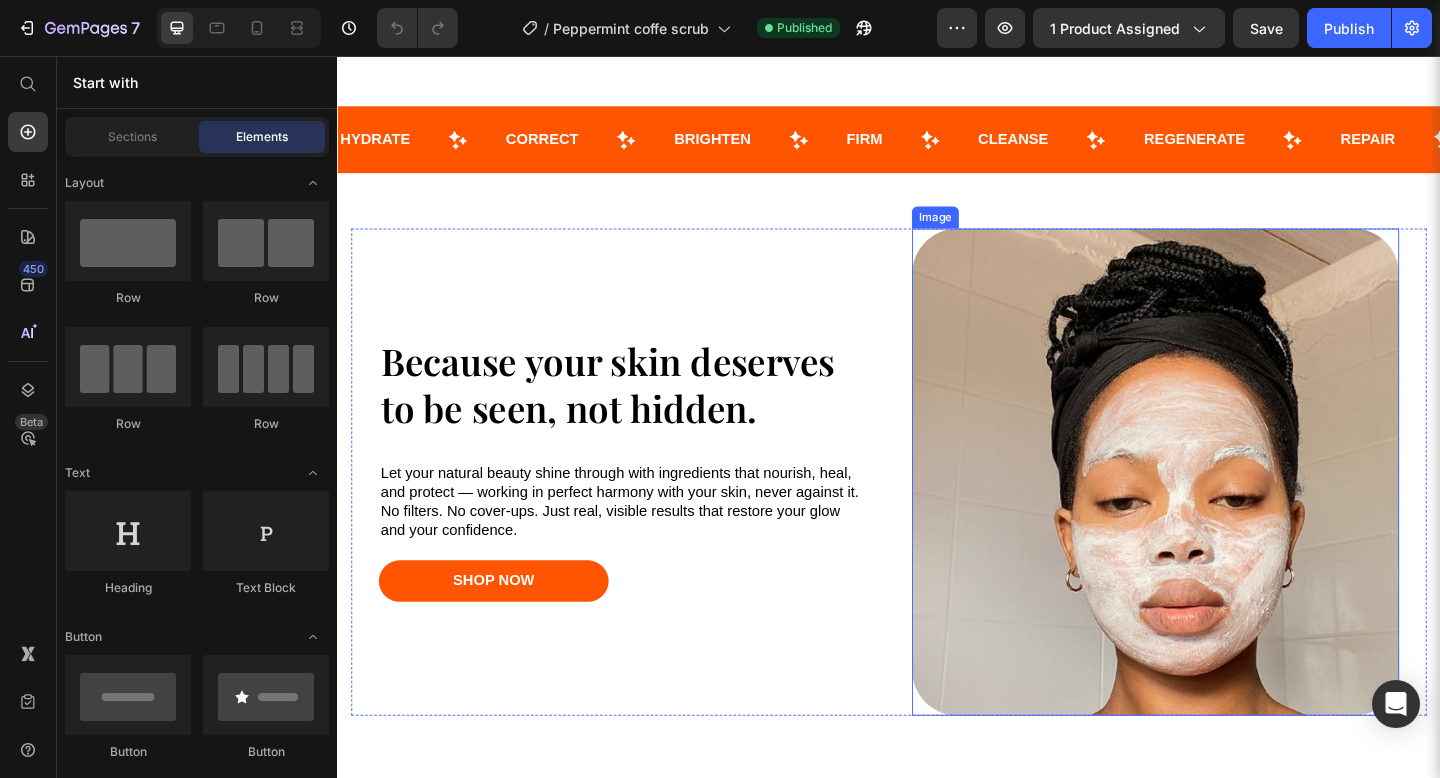 click at bounding box center [1227, 509] 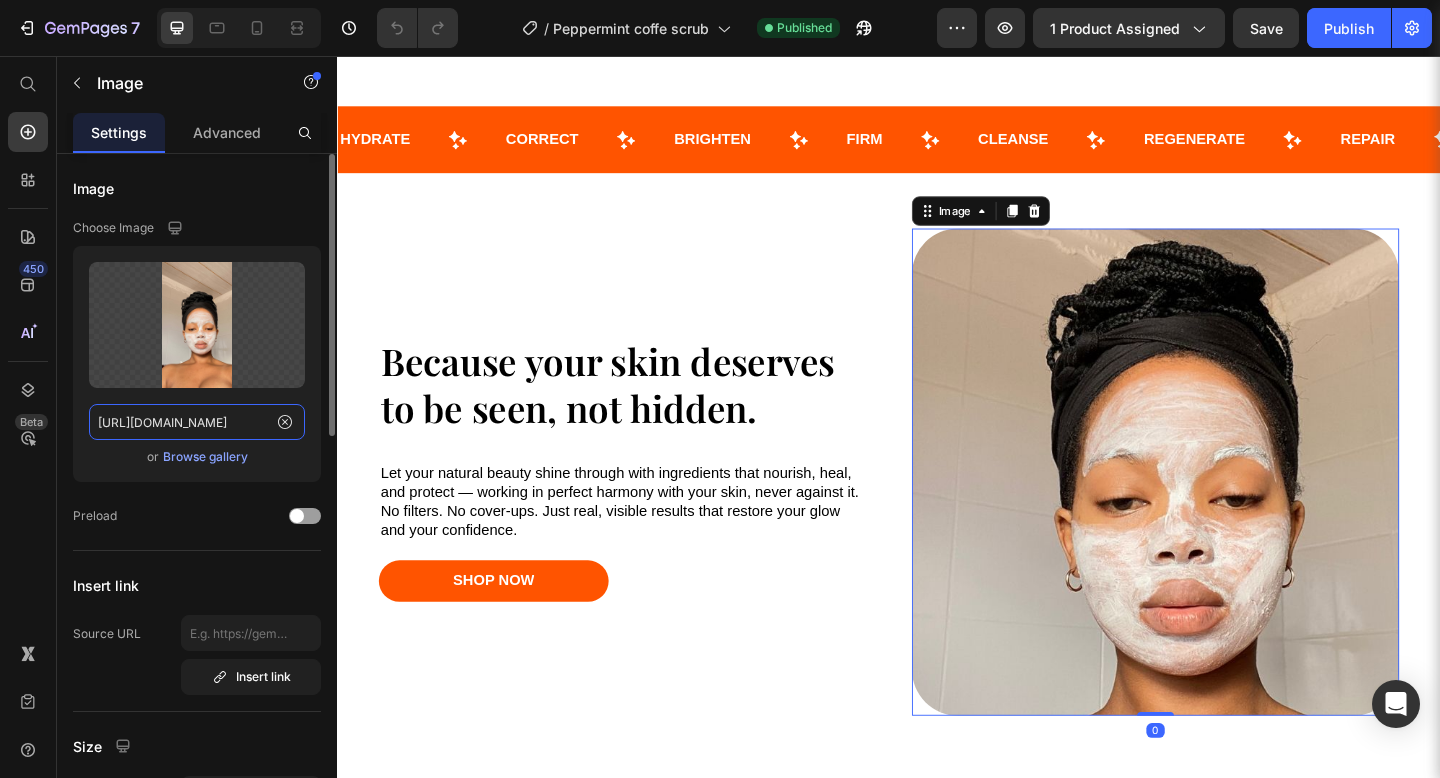 click on "https://i.pinimg.com/736x/cb/a1/38/cba13832c5a8738a014b270b8ed663a7.jpg" 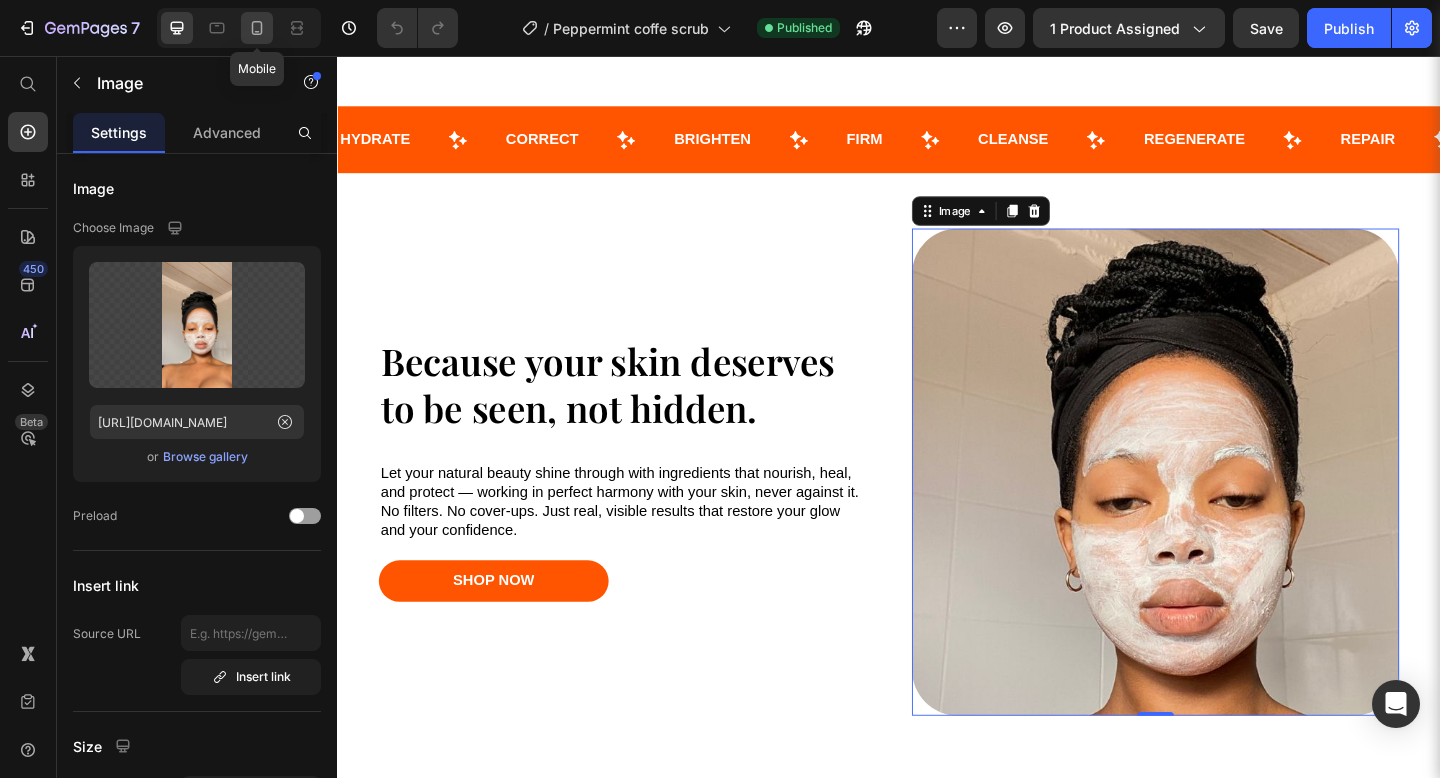 click 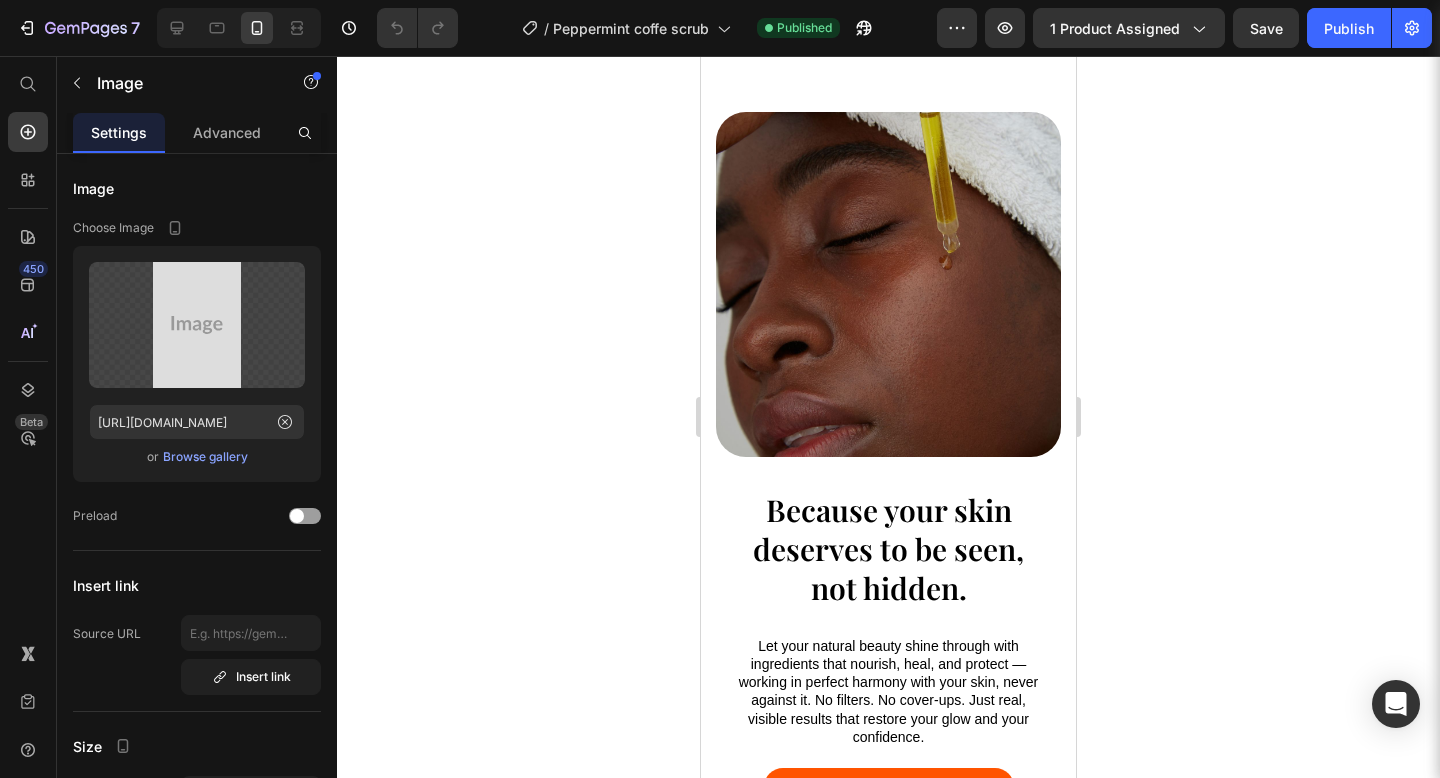 scroll, scrollTop: 1785, scrollLeft: 0, axis: vertical 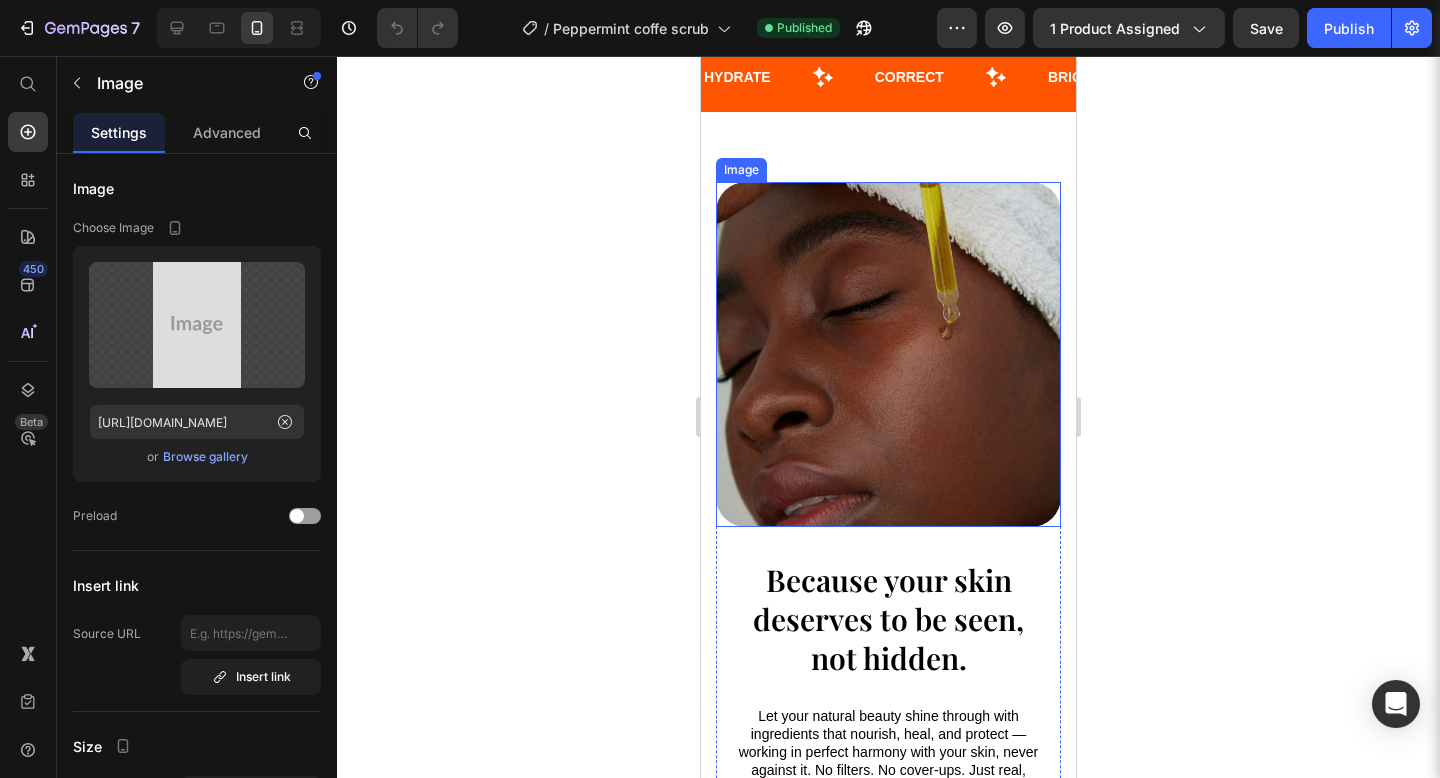 click at bounding box center (888, 354) 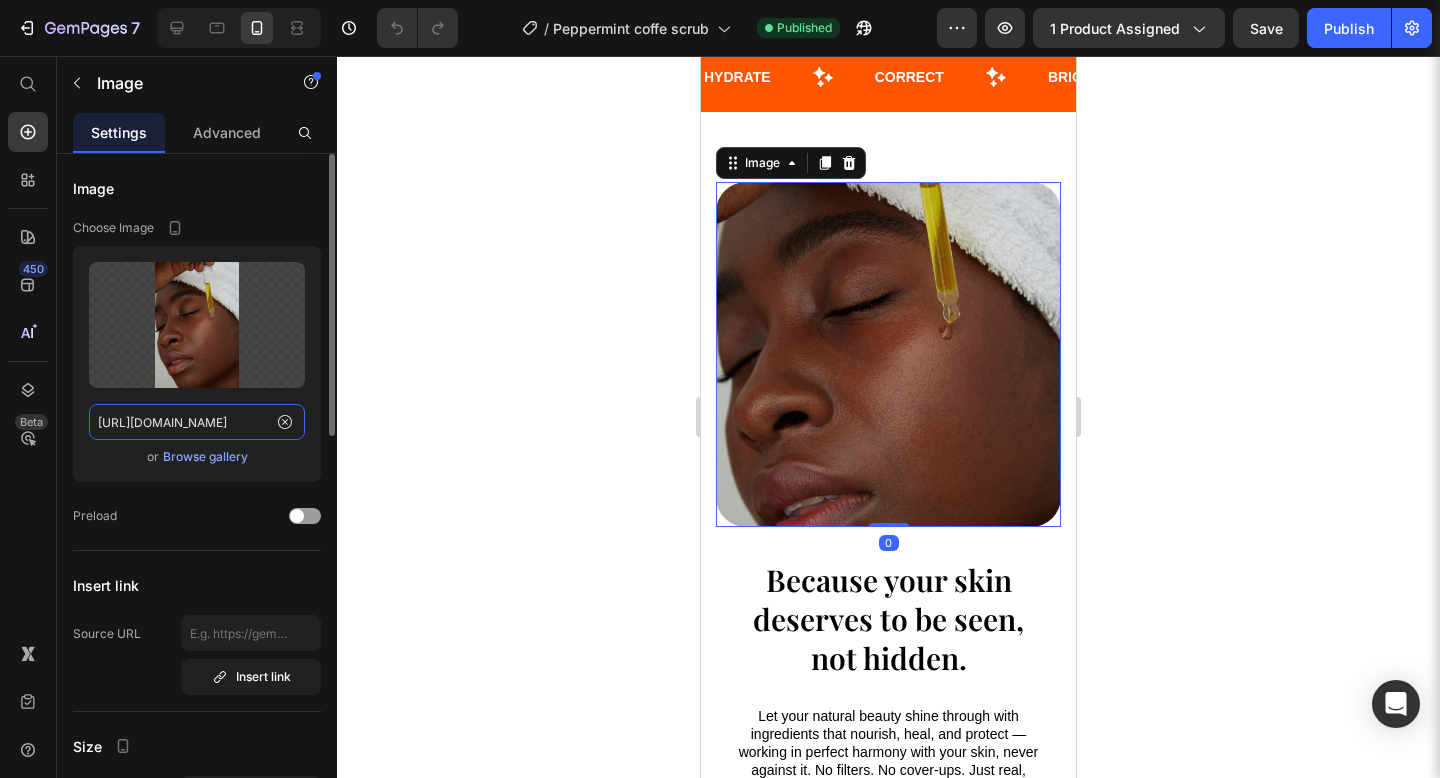 click on "https://i.pinimg.com/1200x/3a/44/0e/3a440e1f3a1b5d5cbe42ffd69555373b.jpg" 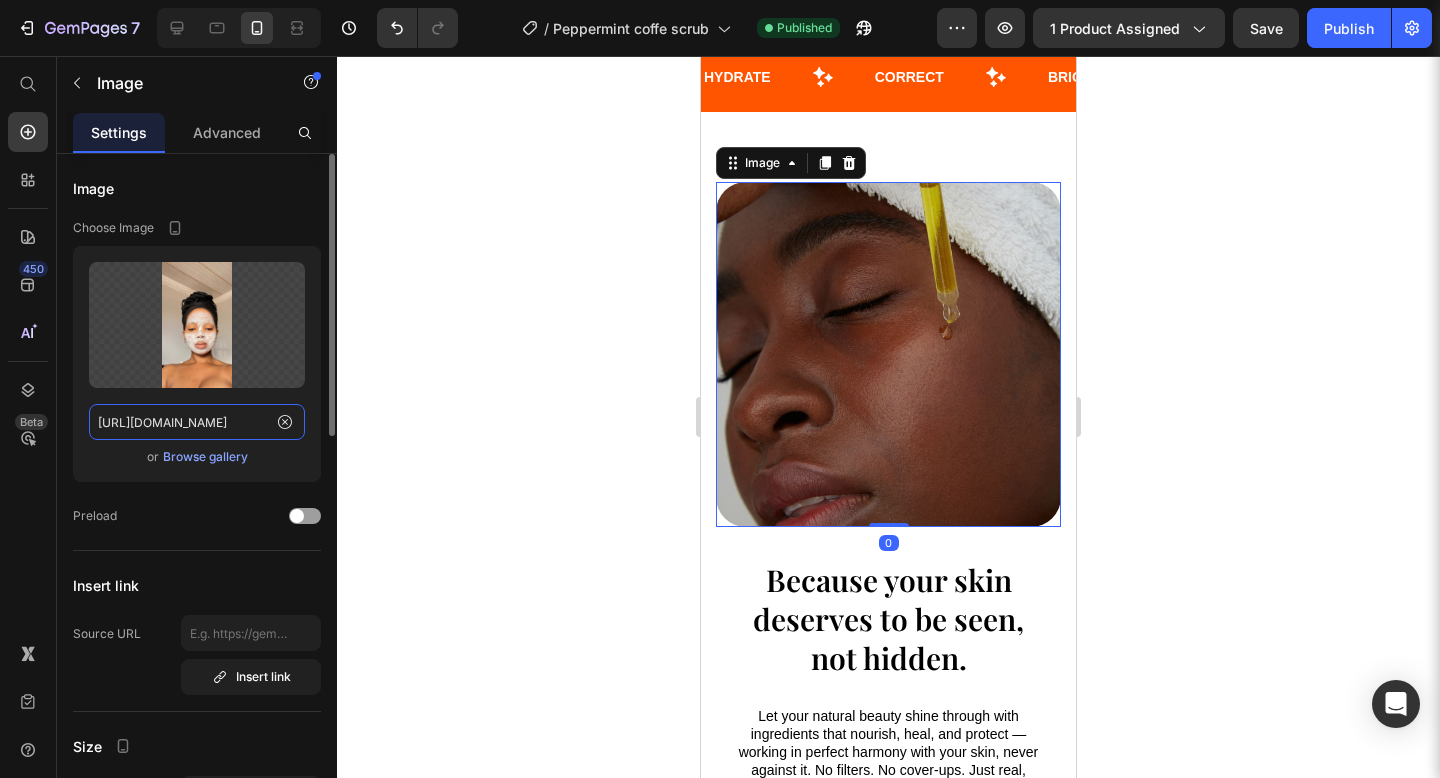 scroll, scrollTop: 0, scrollLeft: 273, axis: horizontal 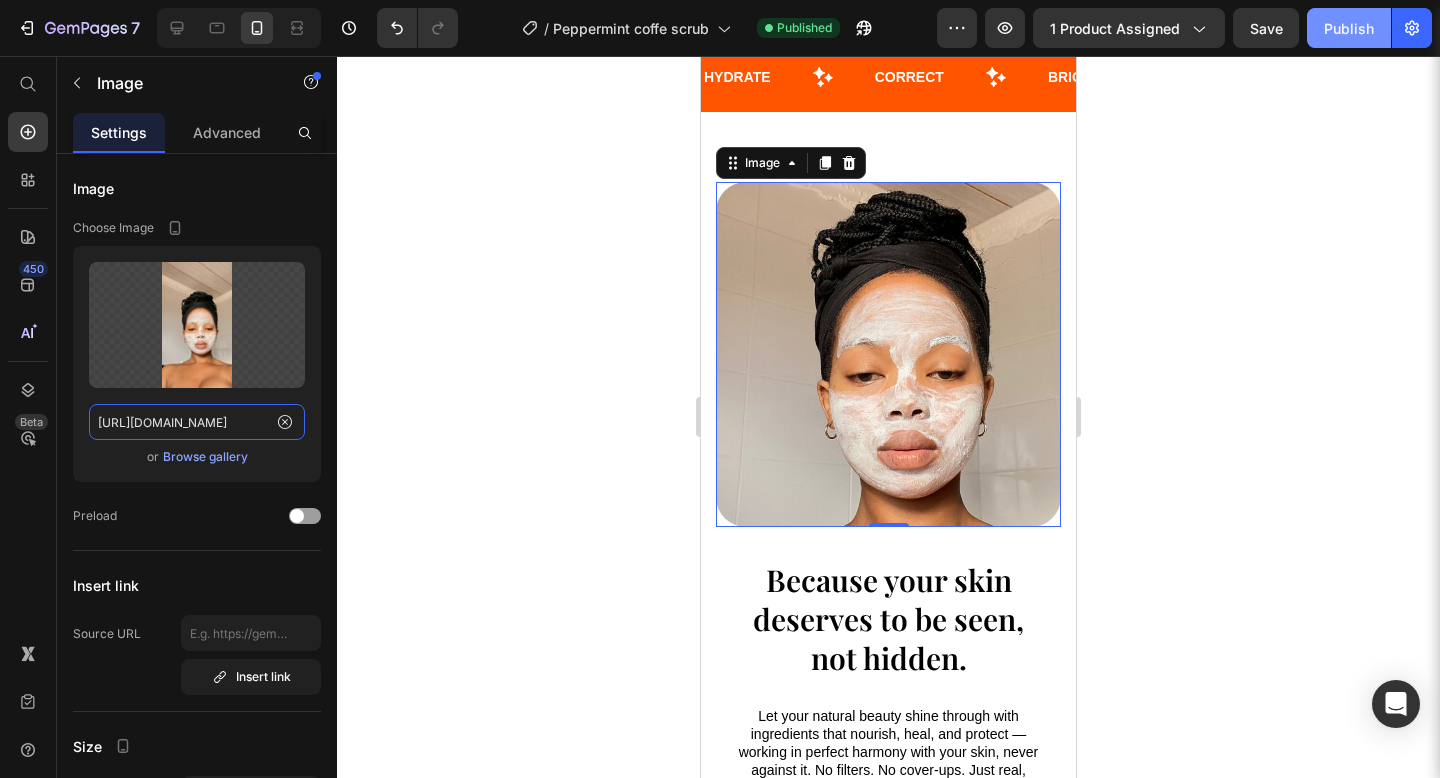 type on "https://i.pinimg.com/736x/cb/a1/38/cba13832c5a8738a014b270b8ed663a7.jpg" 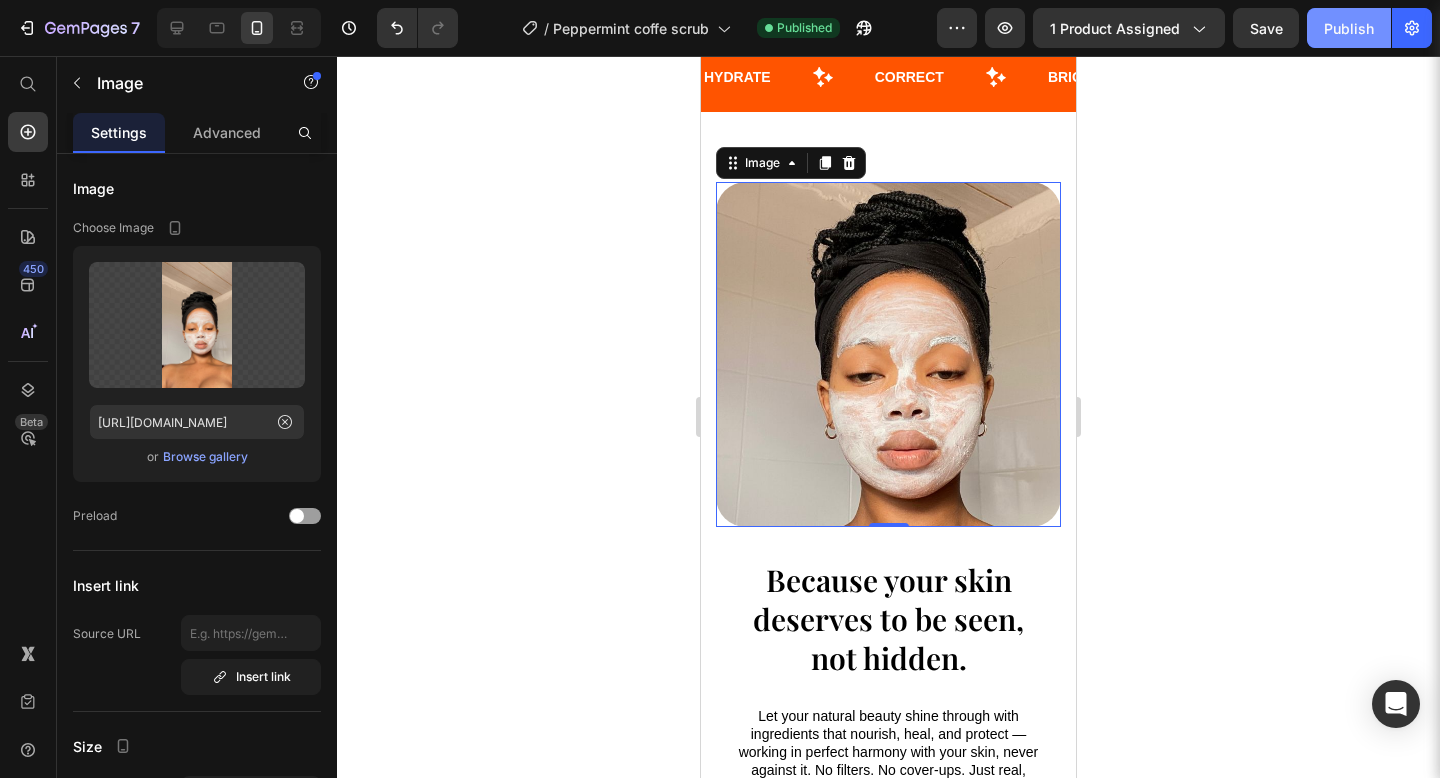 click on "Publish" 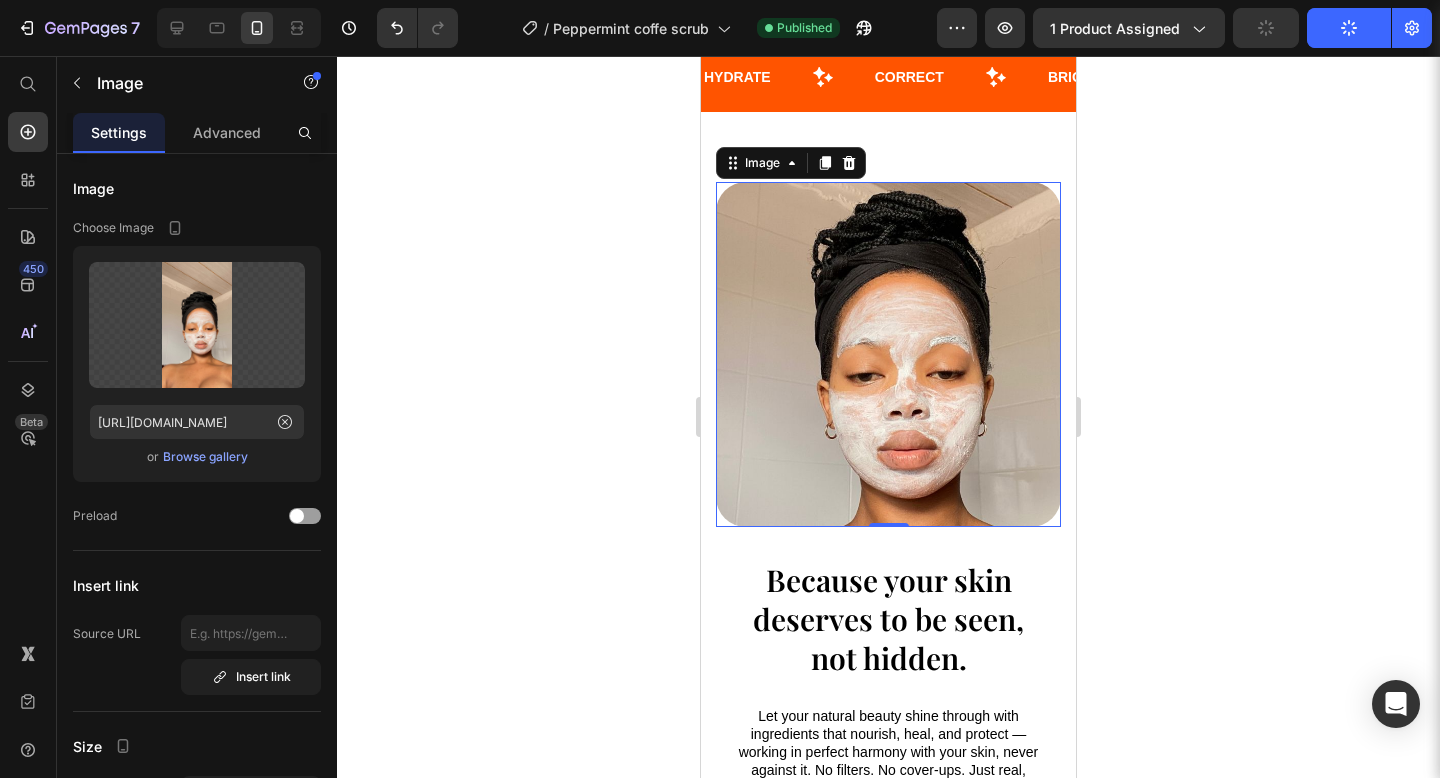 scroll, scrollTop: 0, scrollLeft: 0, axis: both 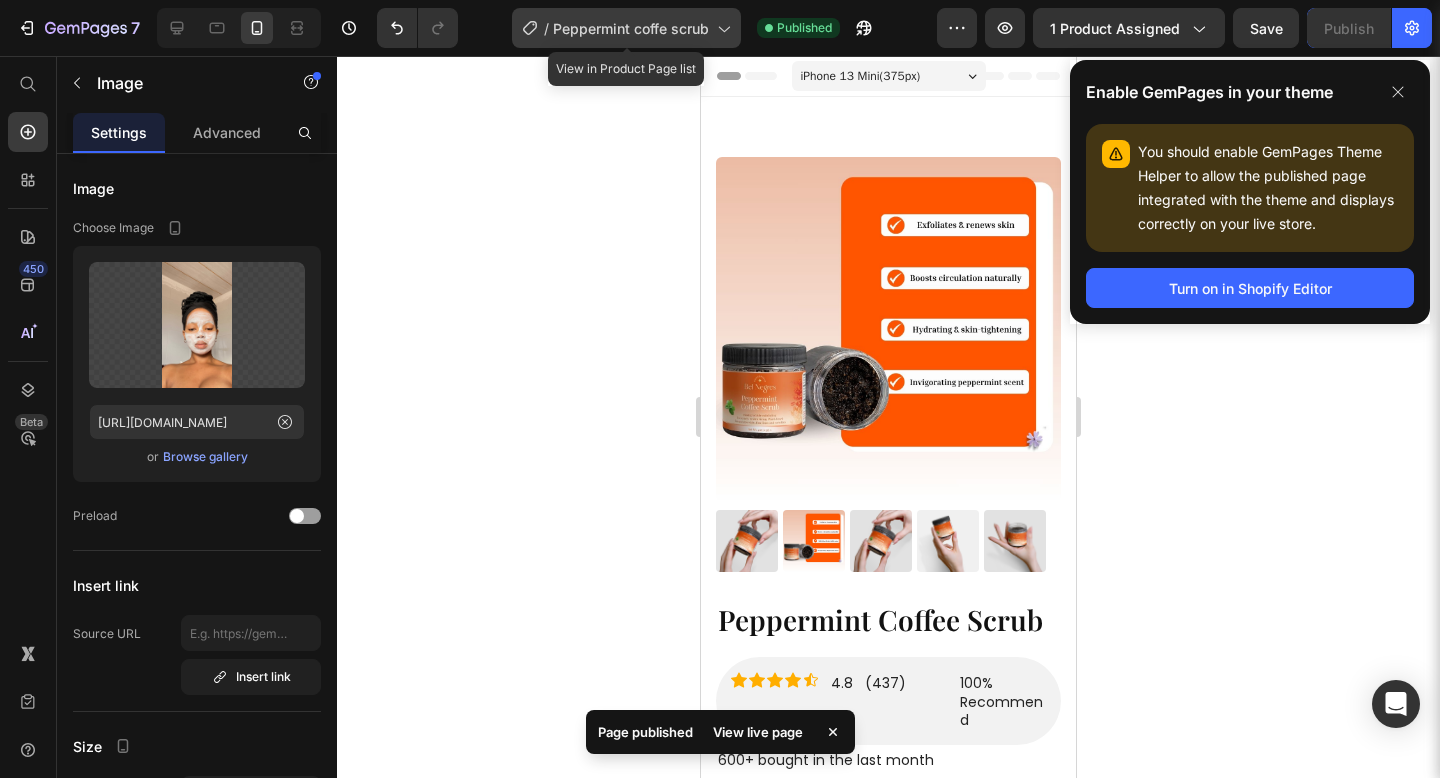 click on "Peppermint coffe scrub" at bounding box center (631, 28) 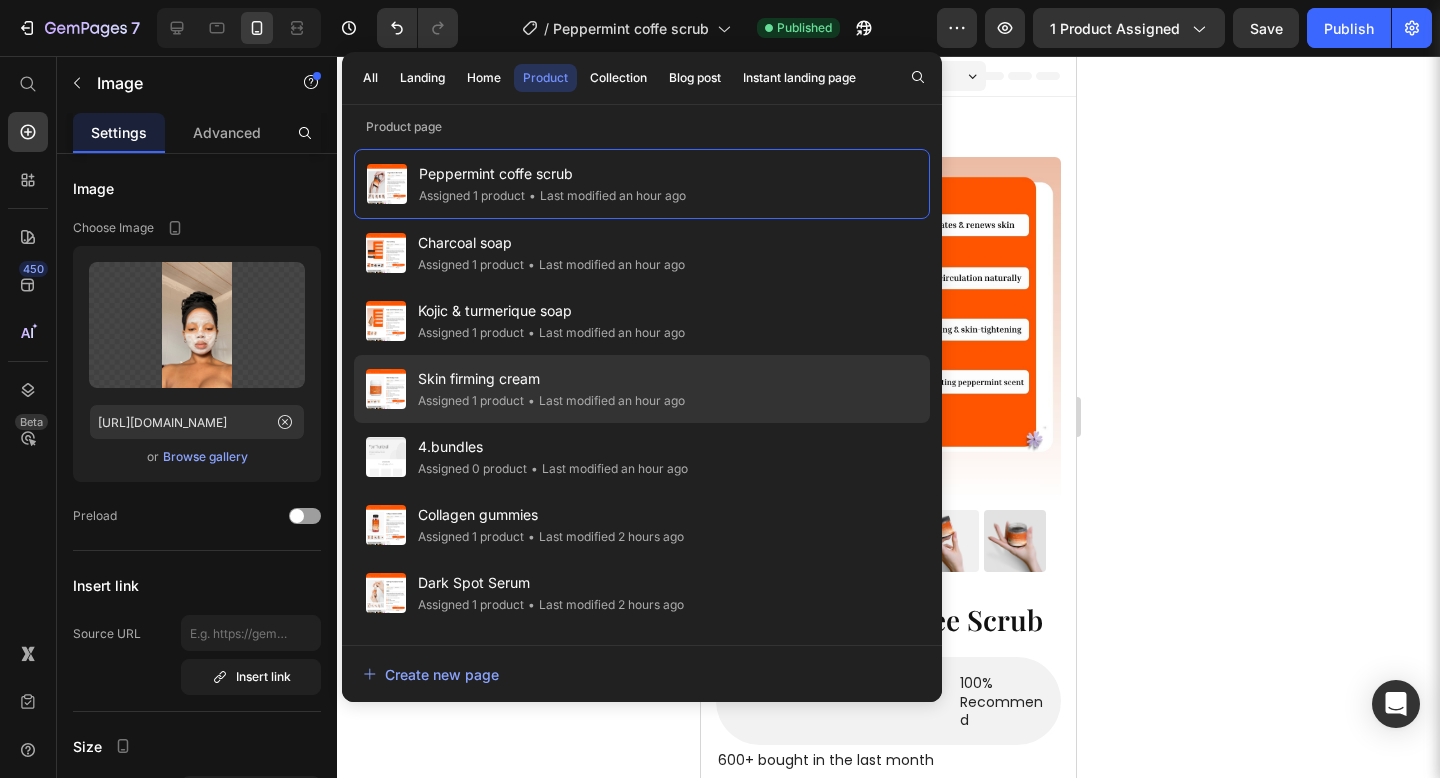 click on "Skin firming cream" at bounding box center [551, 379] 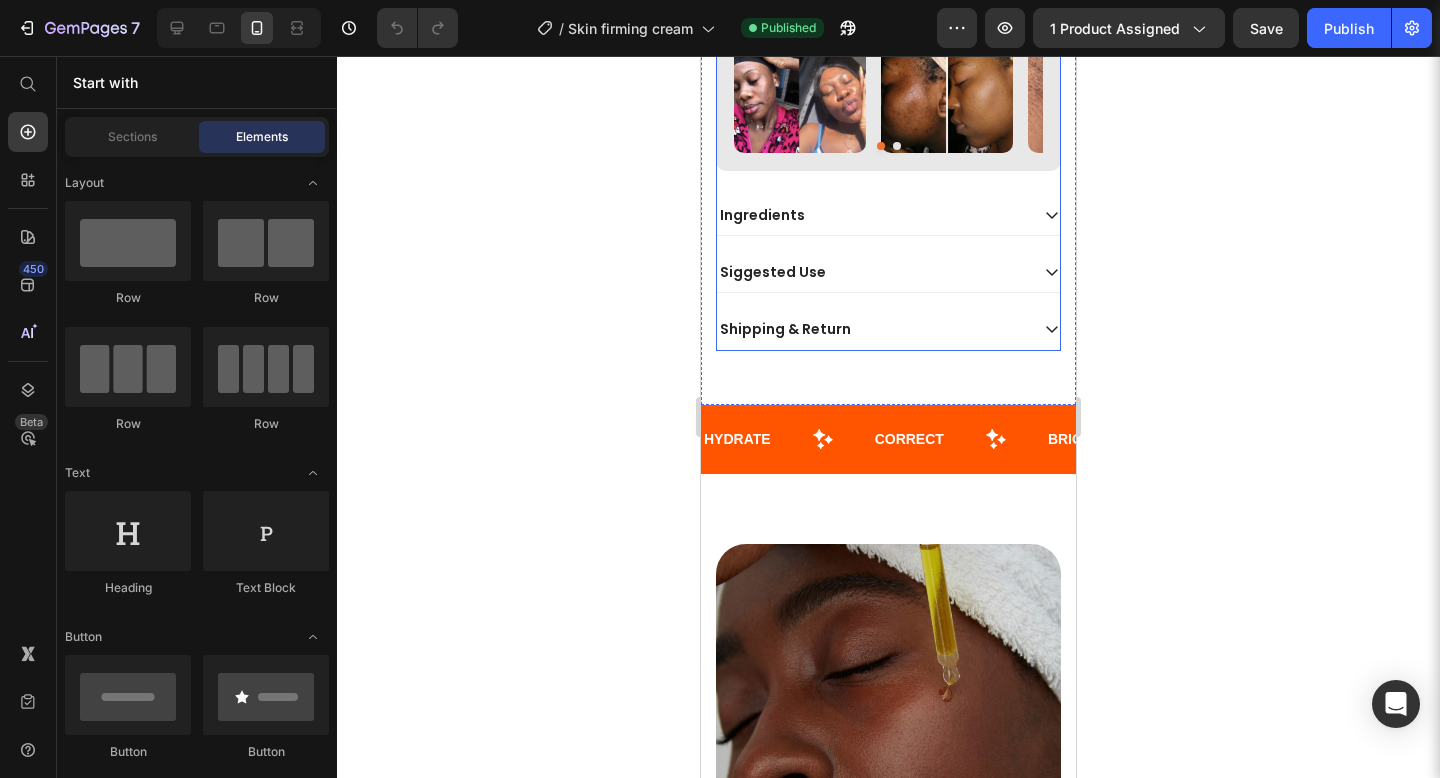 scroll, scrollTop: 1644, scrollLeft: 0, axis: vertical 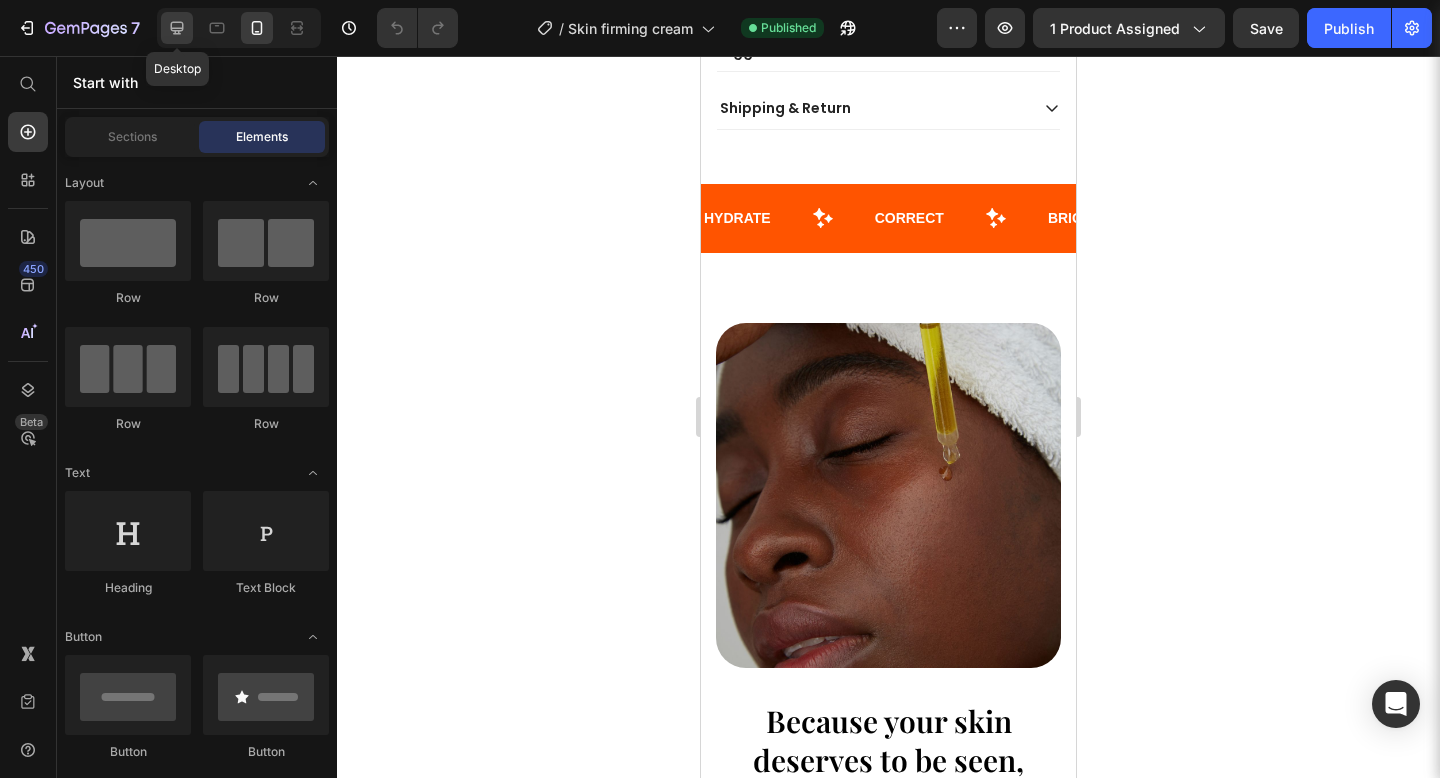 click 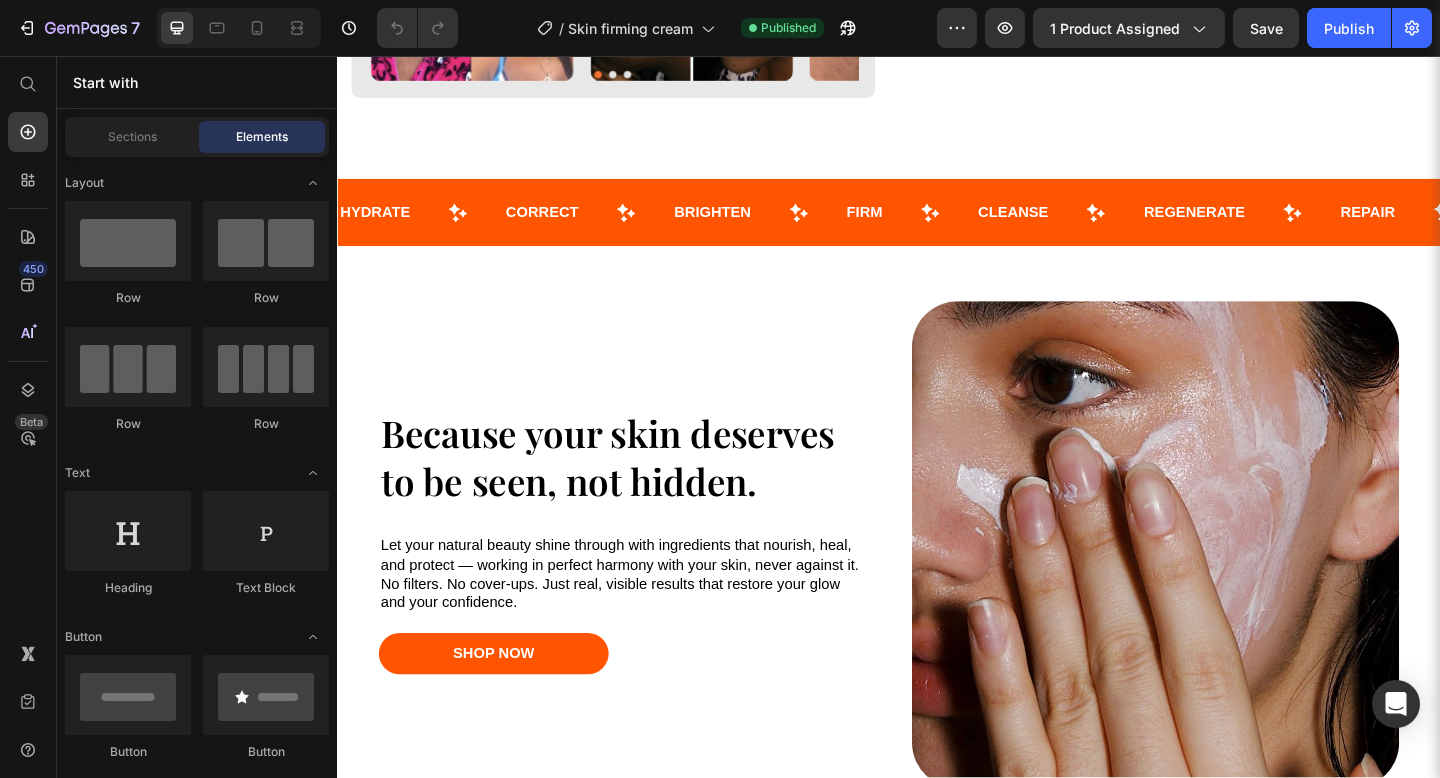 scroll, scrollTop: 1081, scrollLeft: 0, axis: vertical 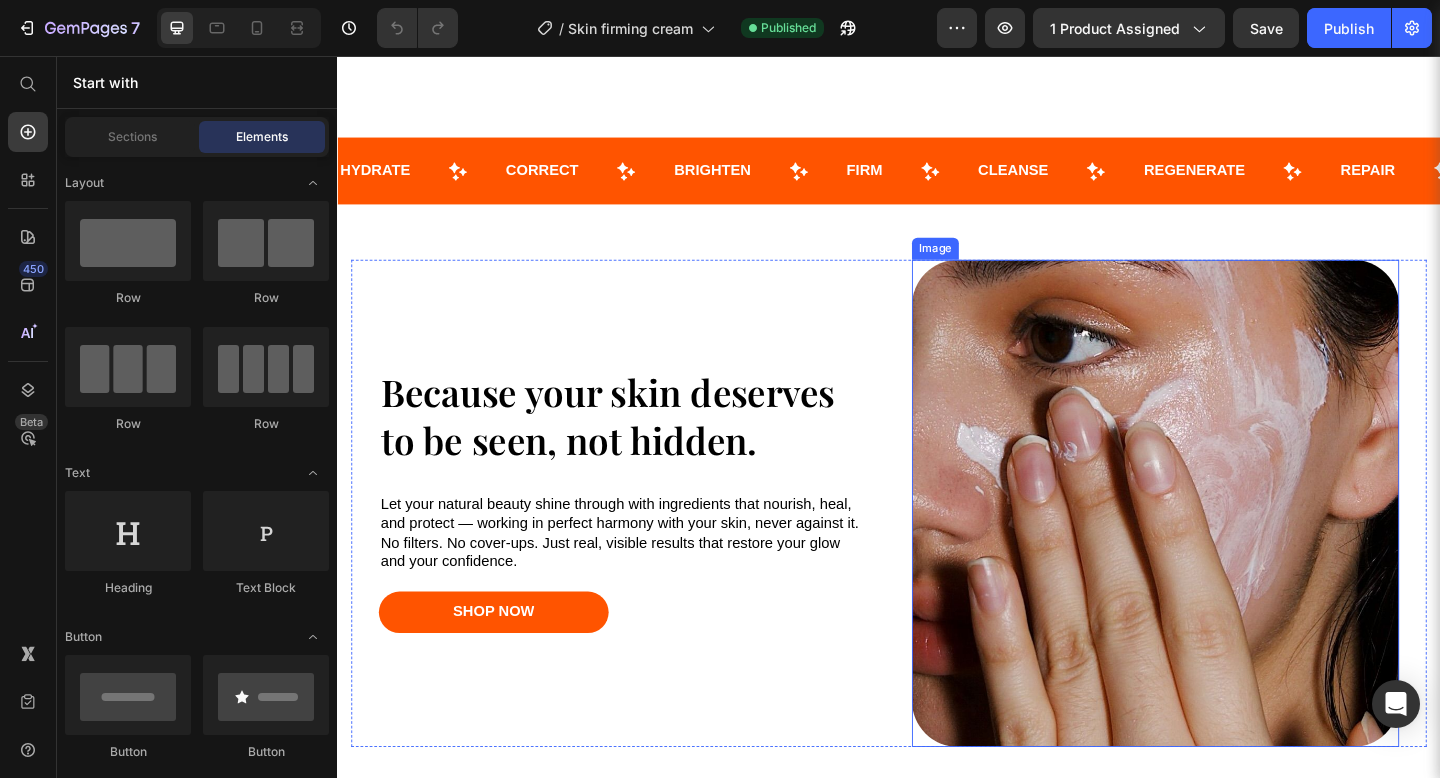 click at bounding box center (1227, 543) 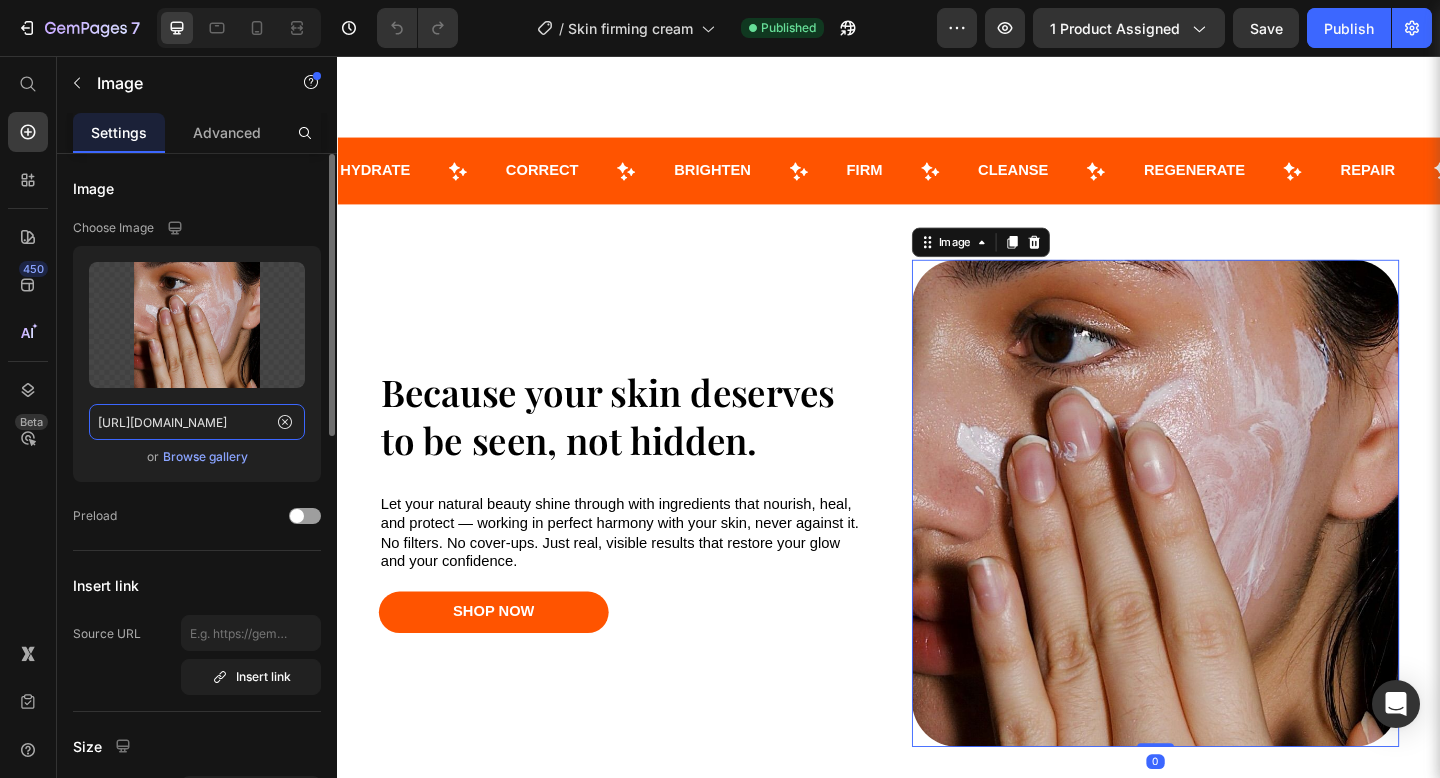 click on "https://i.pinimg.com/1200x/5d/39/ce/5d39ce336edecccab2db74a07b6479a0.jpg" 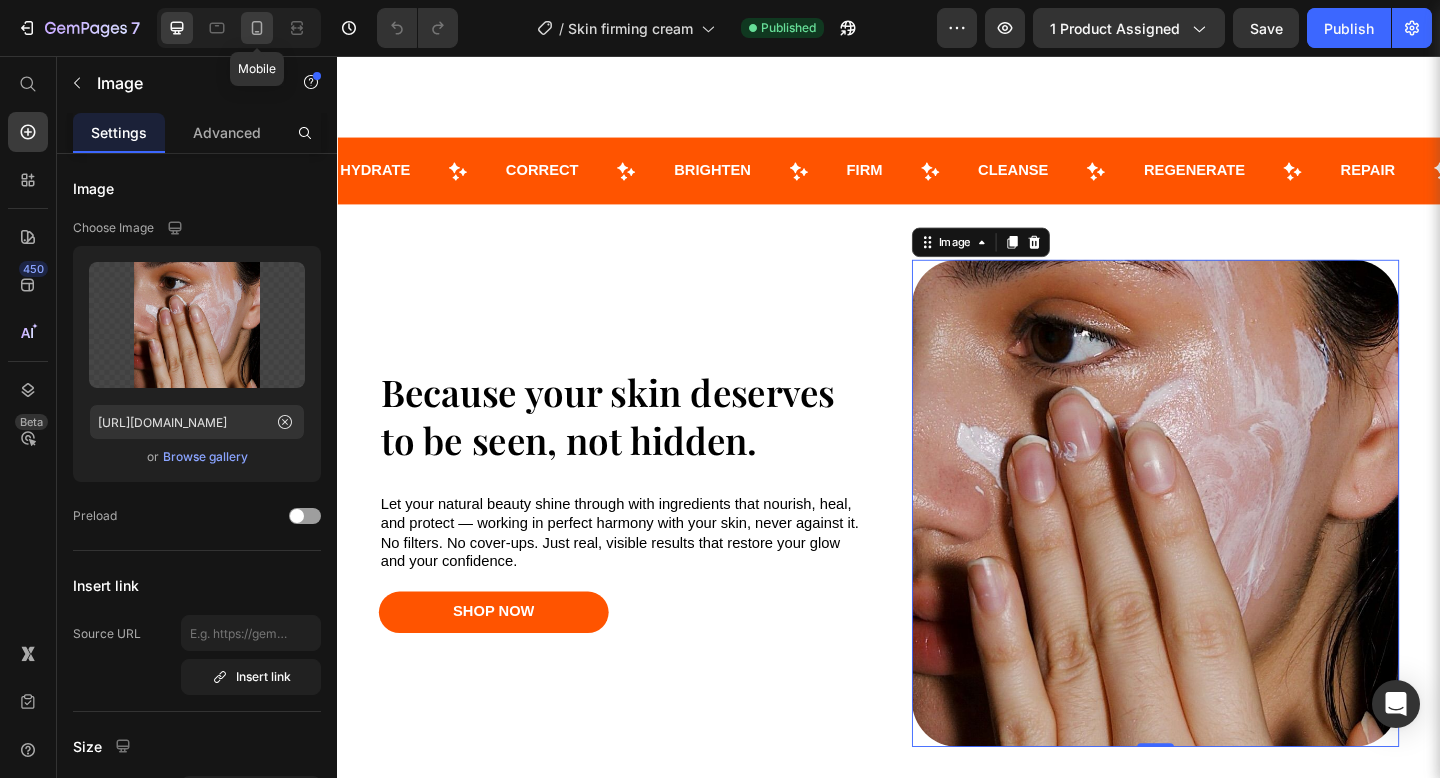 click 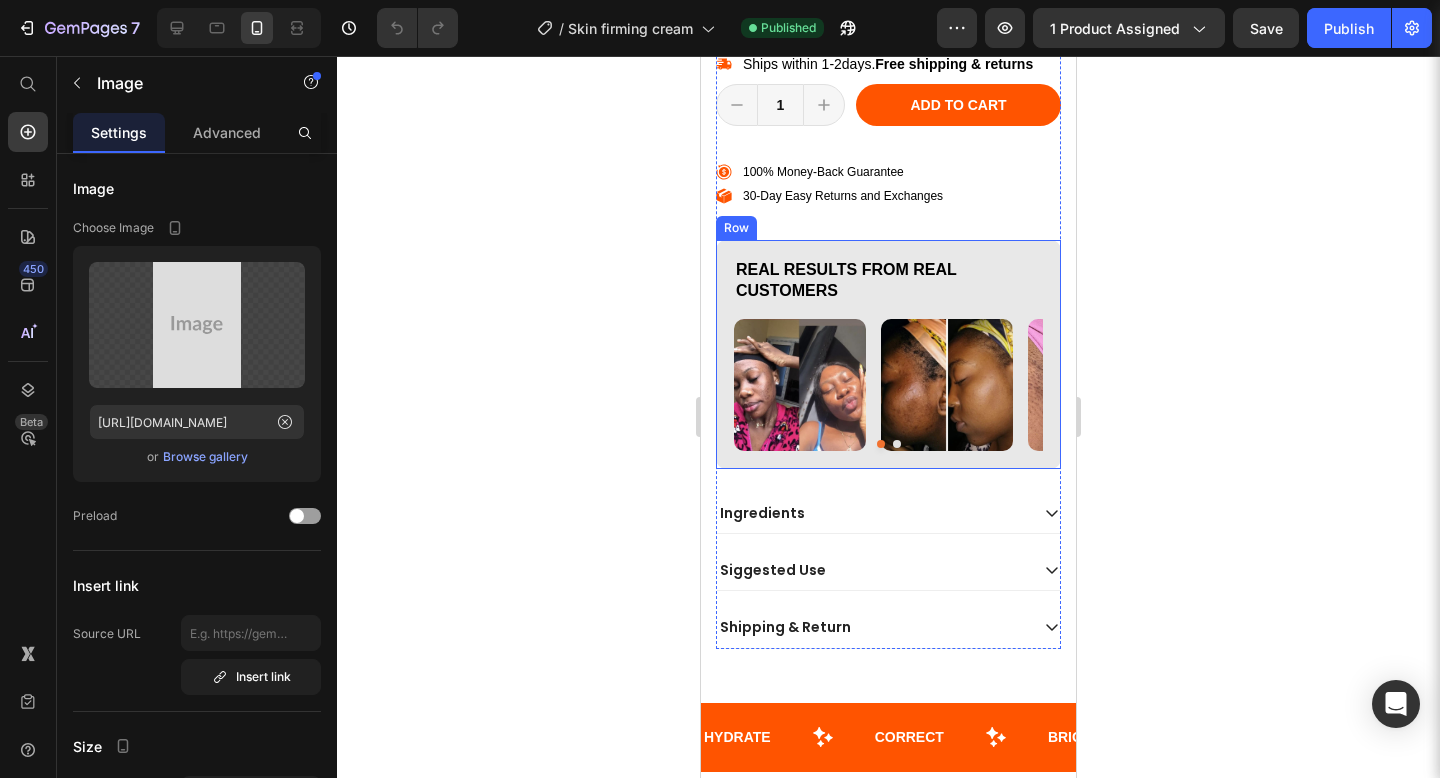 scroll, scrollTop: 1918, scrollLeft: 0, axis: vertical 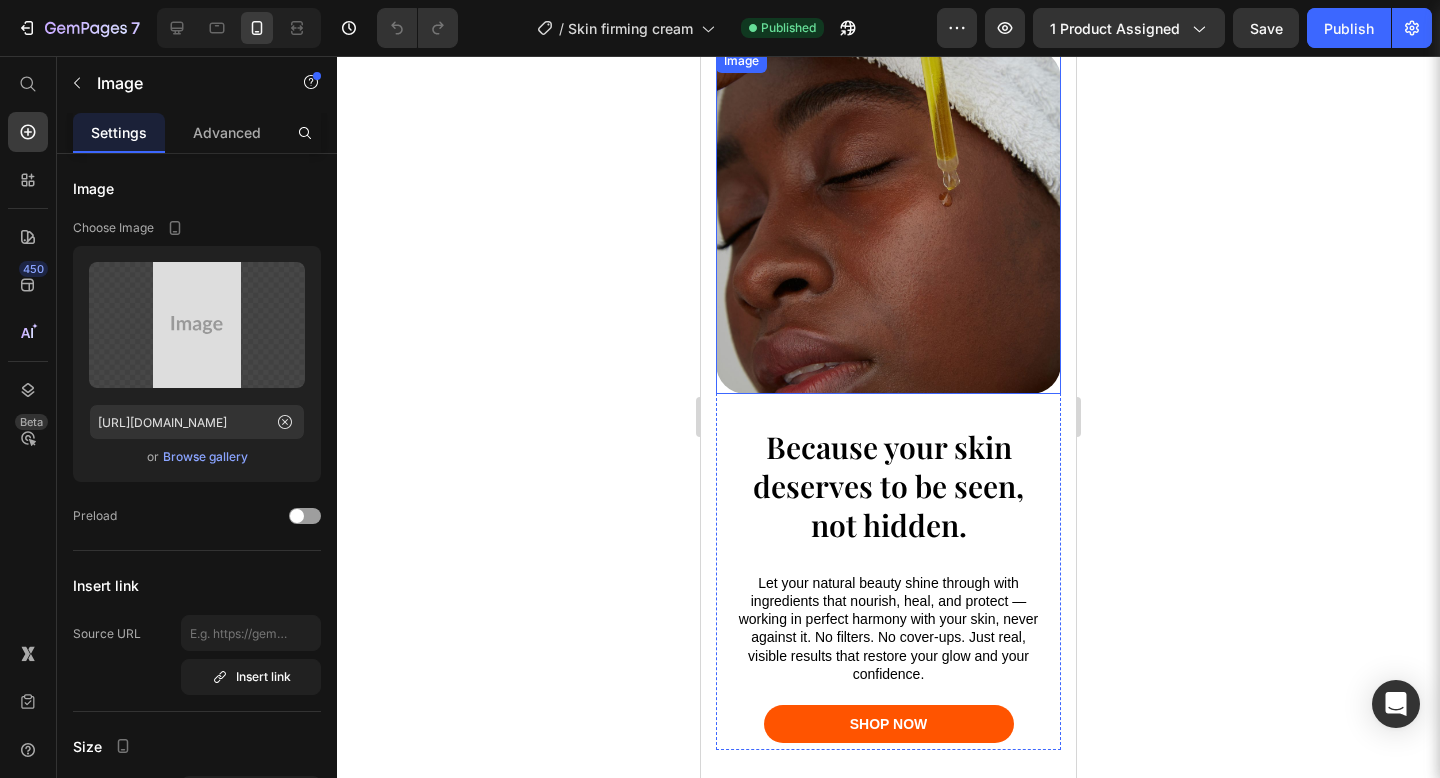 click at bounding box center [888, 221] 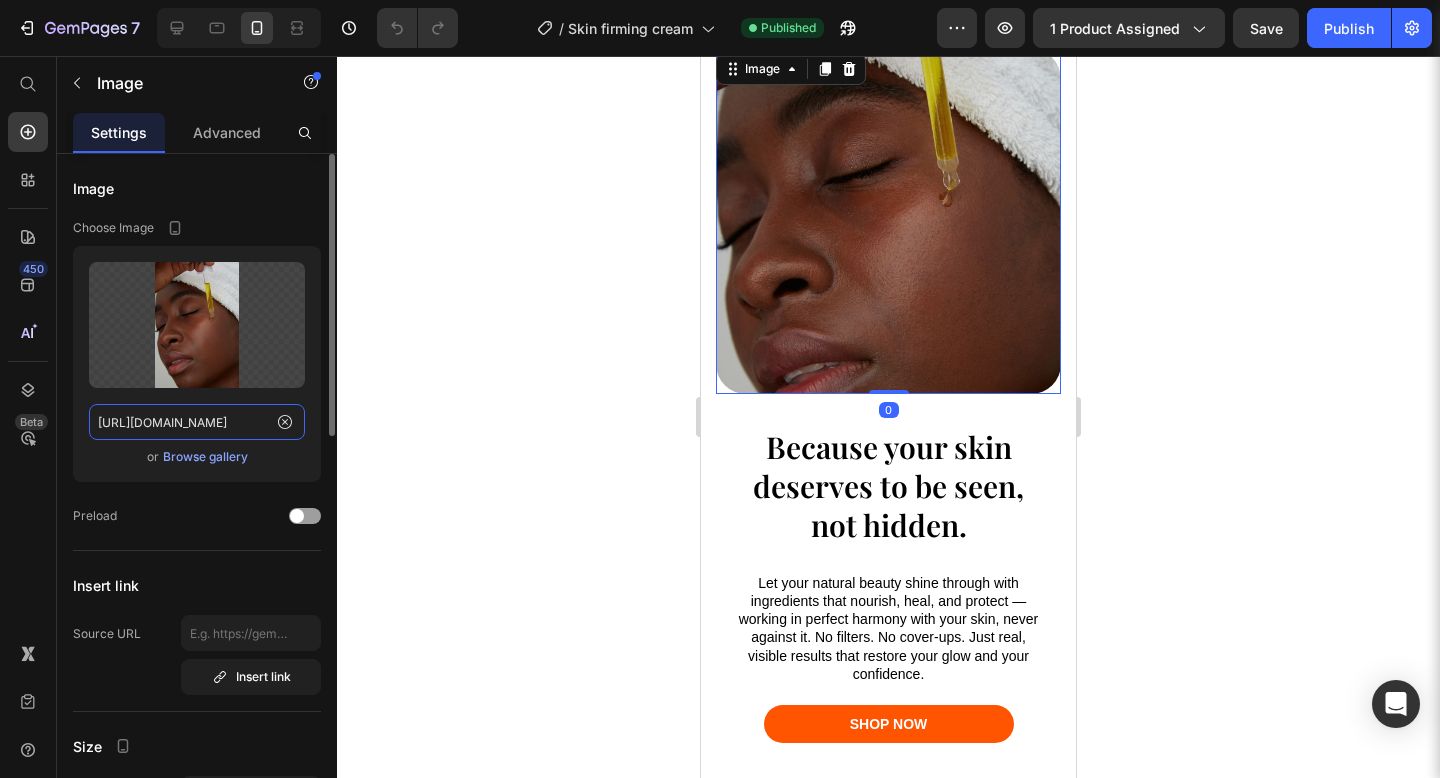 click on "https://i.pinimg.com/1200x/3a/44/0e/3a440e1f3a1b5d5cbe42ffd69555373b.jpg" 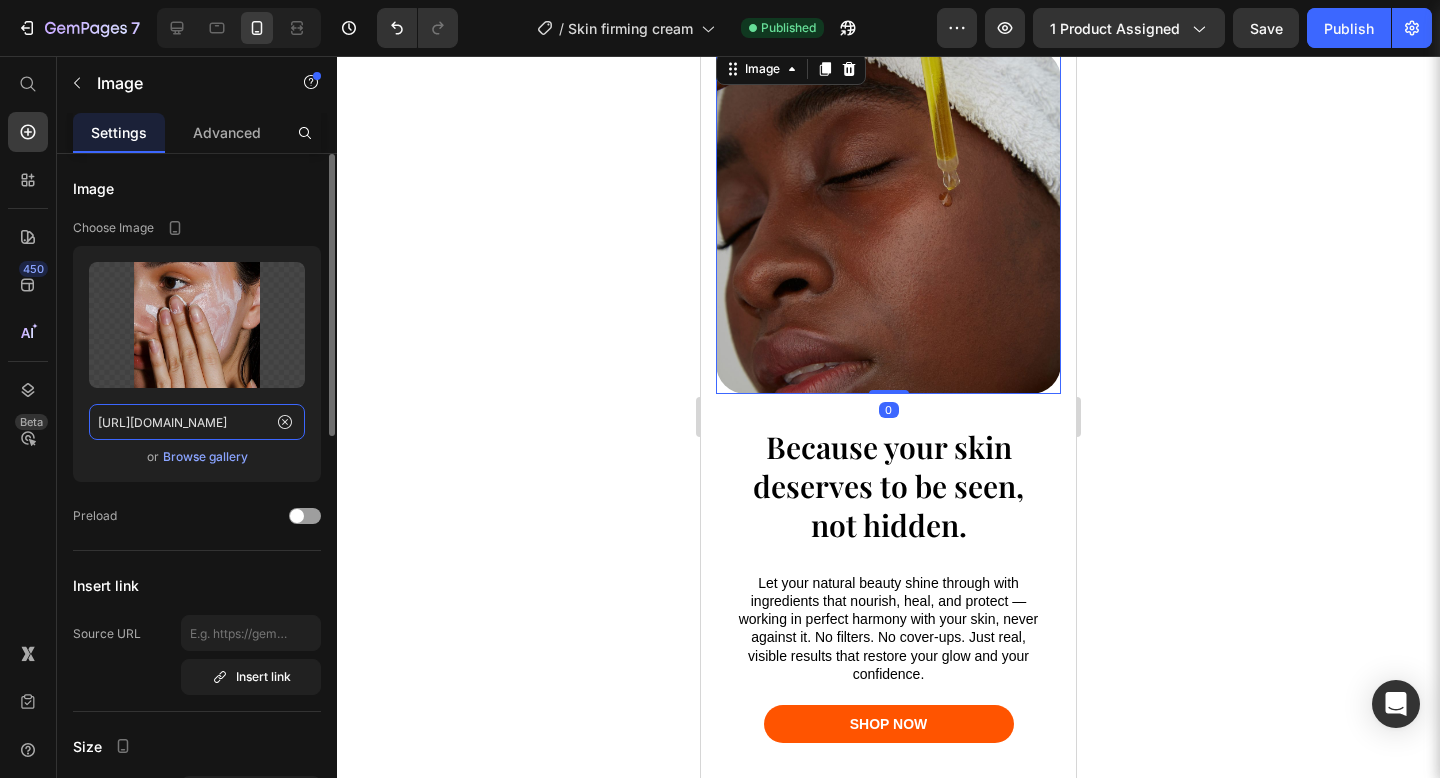 scroll, scrollTop: 0, scrollLeft: 287, axis: horizontal 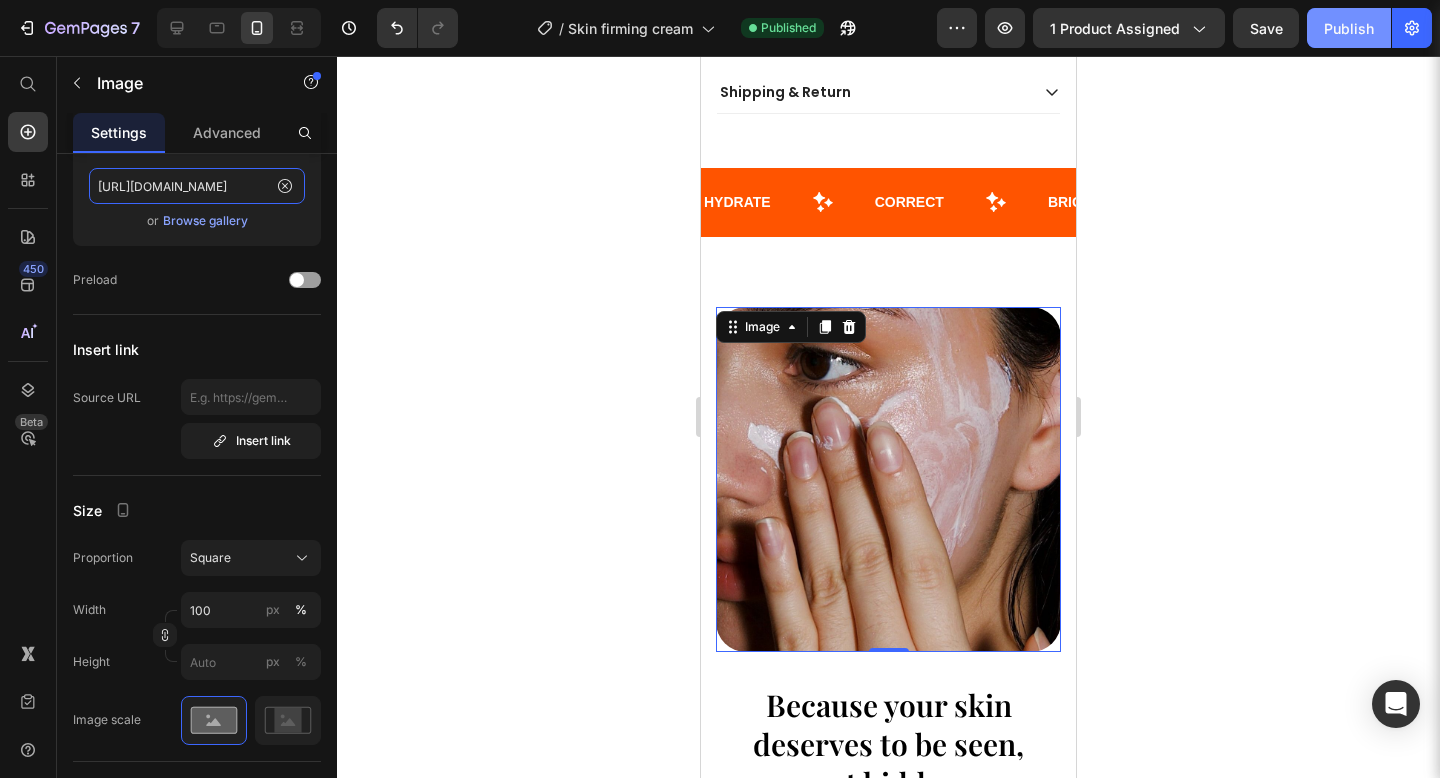 type on "https://i.pinimg.com/1200x/5d/39/ce/5d39ce336edecccab2db74a07b6479a0.jpg" 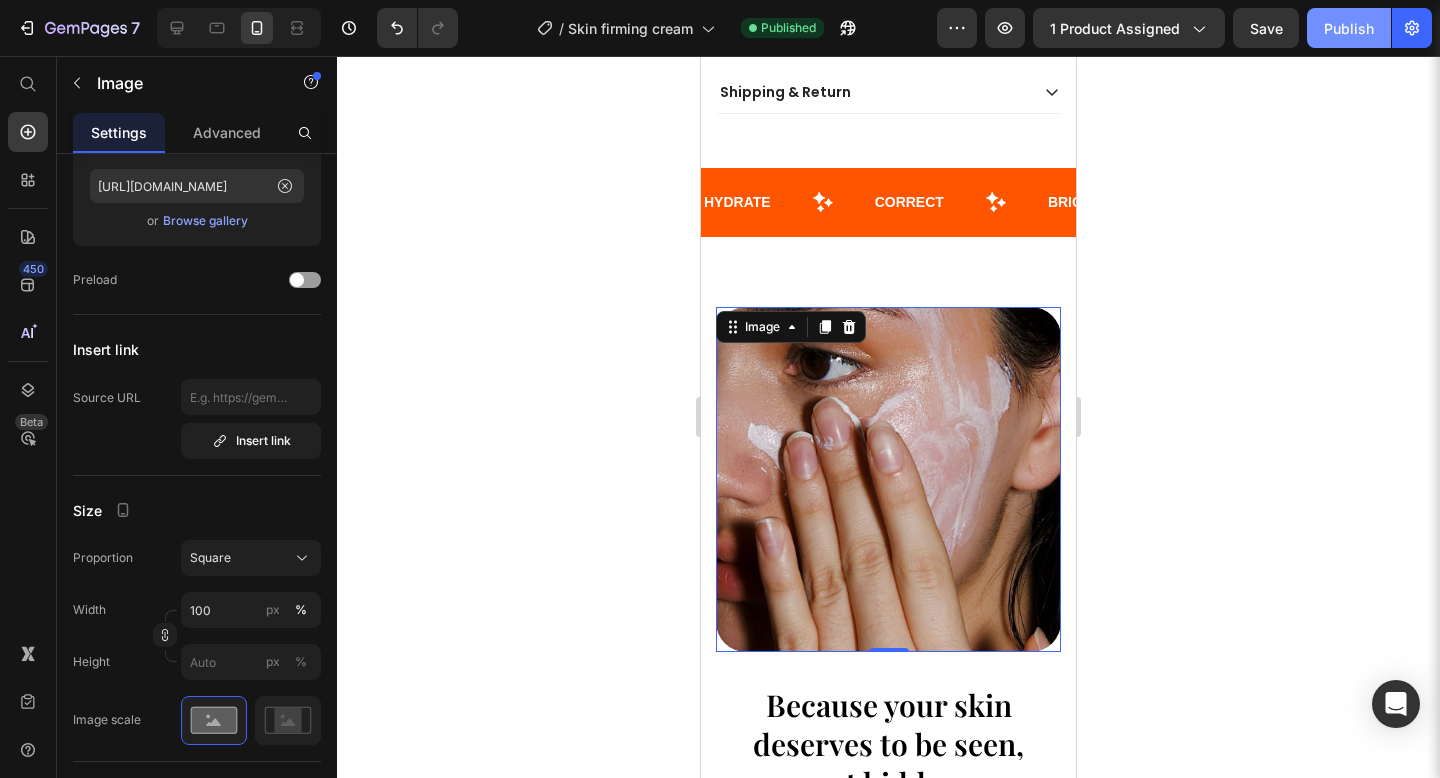click on "Publish" at bounding box center (1349, 28) 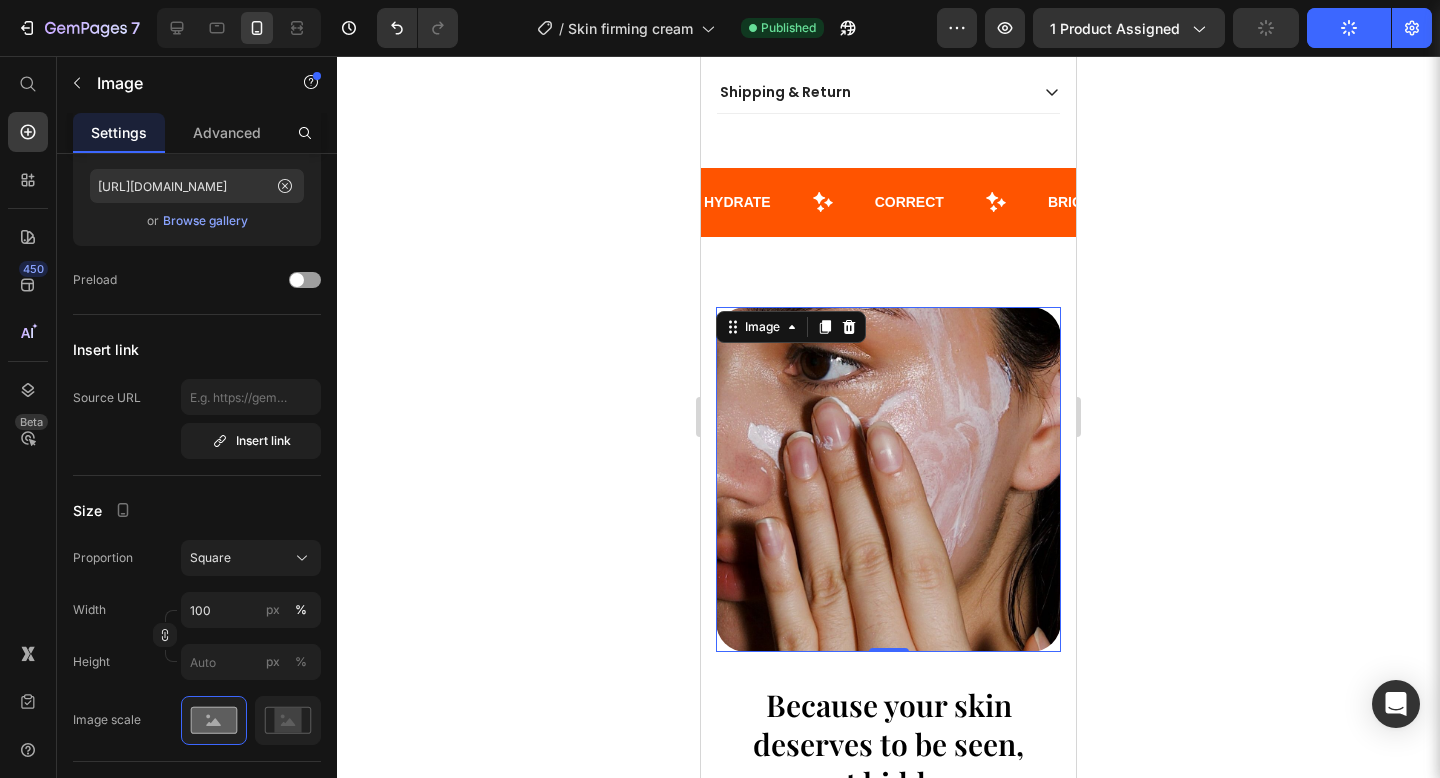 scroll, scrollTop: 0, scrollLeft: 0, axis: both 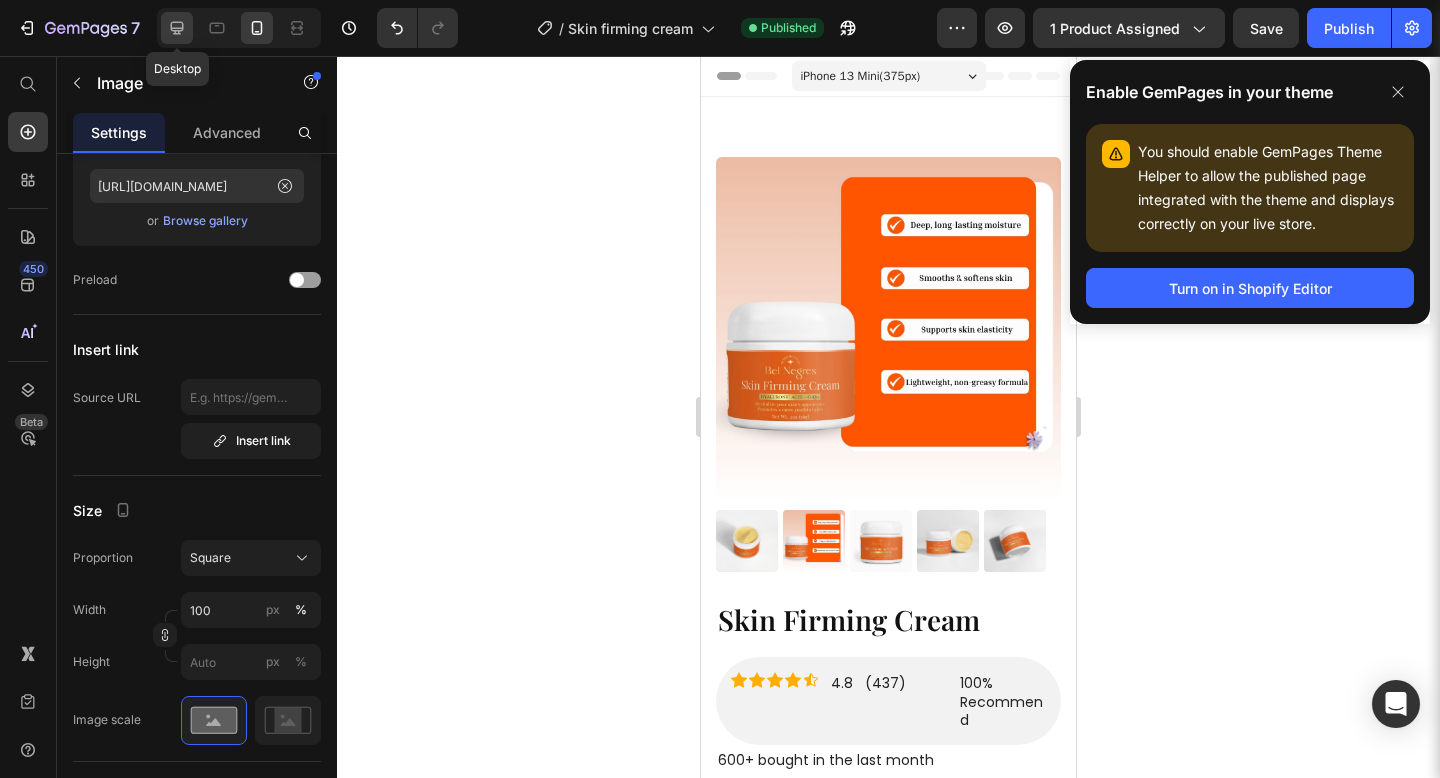 click 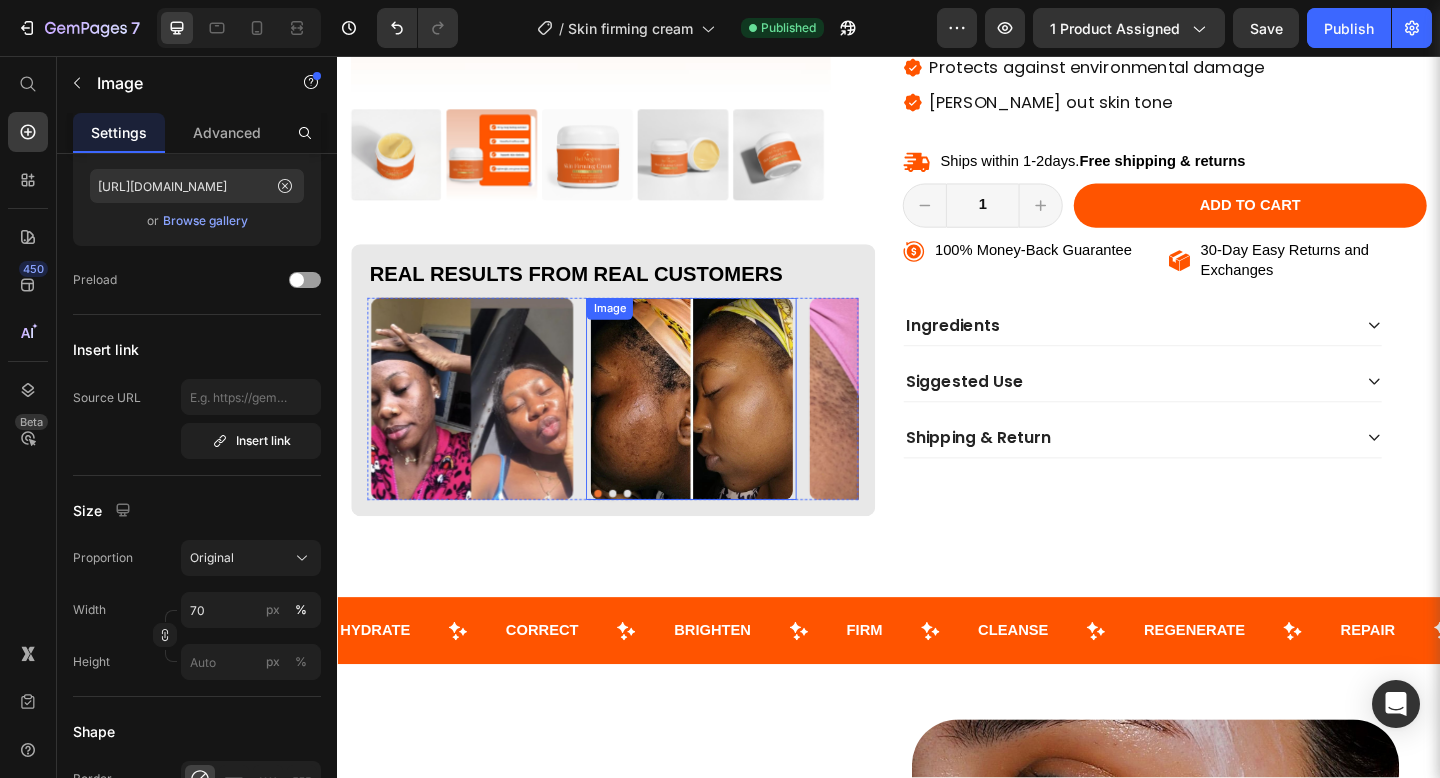 scroll, scrollTop: 0, scrollLeft: 0, axis: both 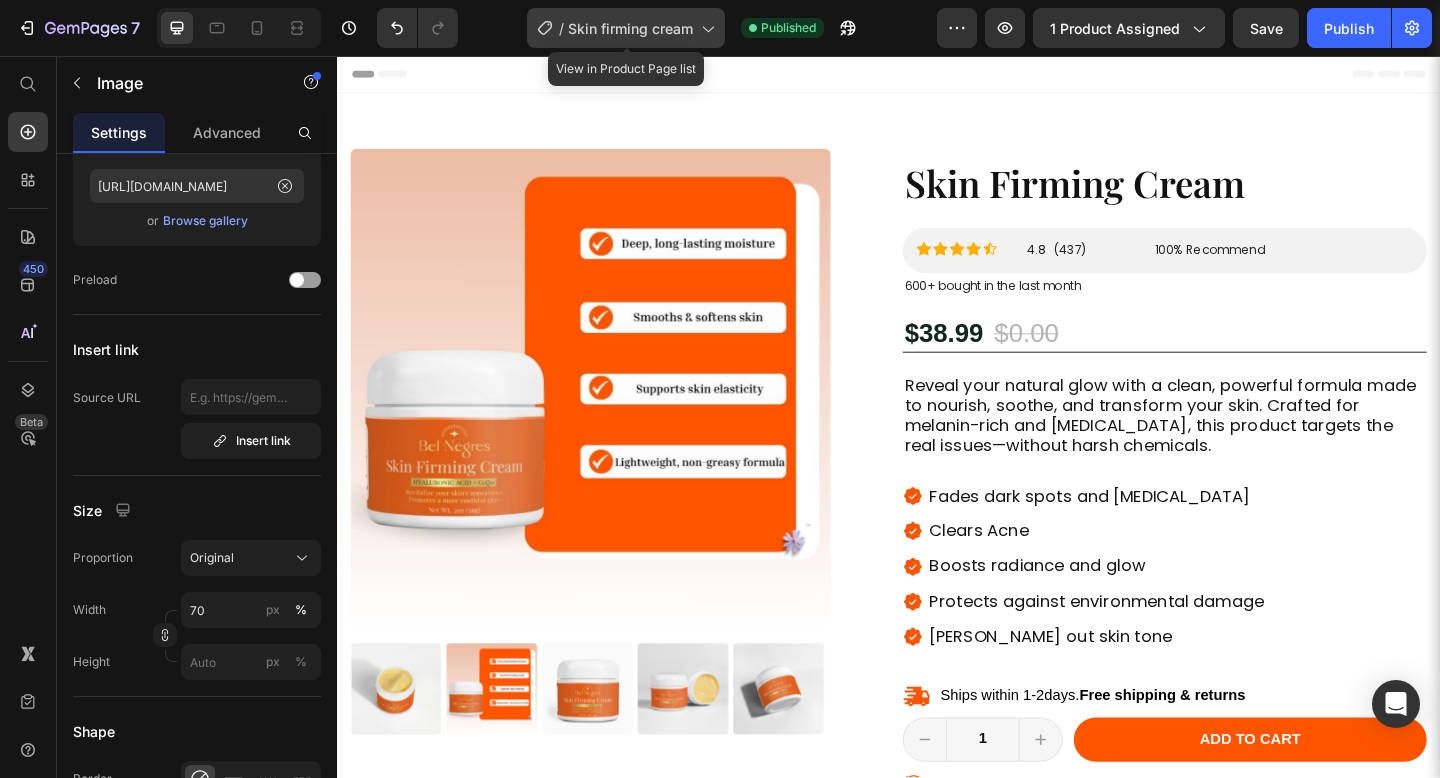 click 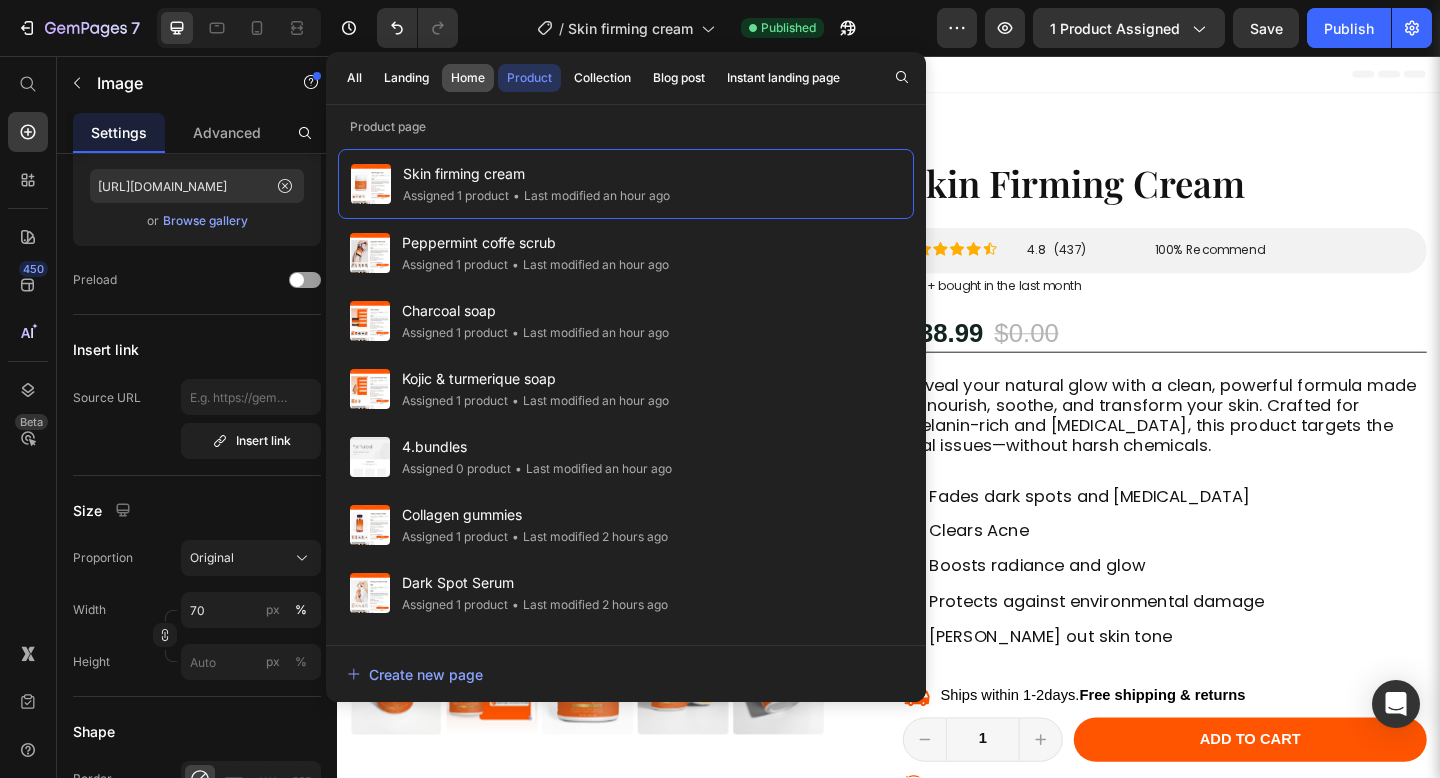click on "Home" at bounding box center (468, 78) 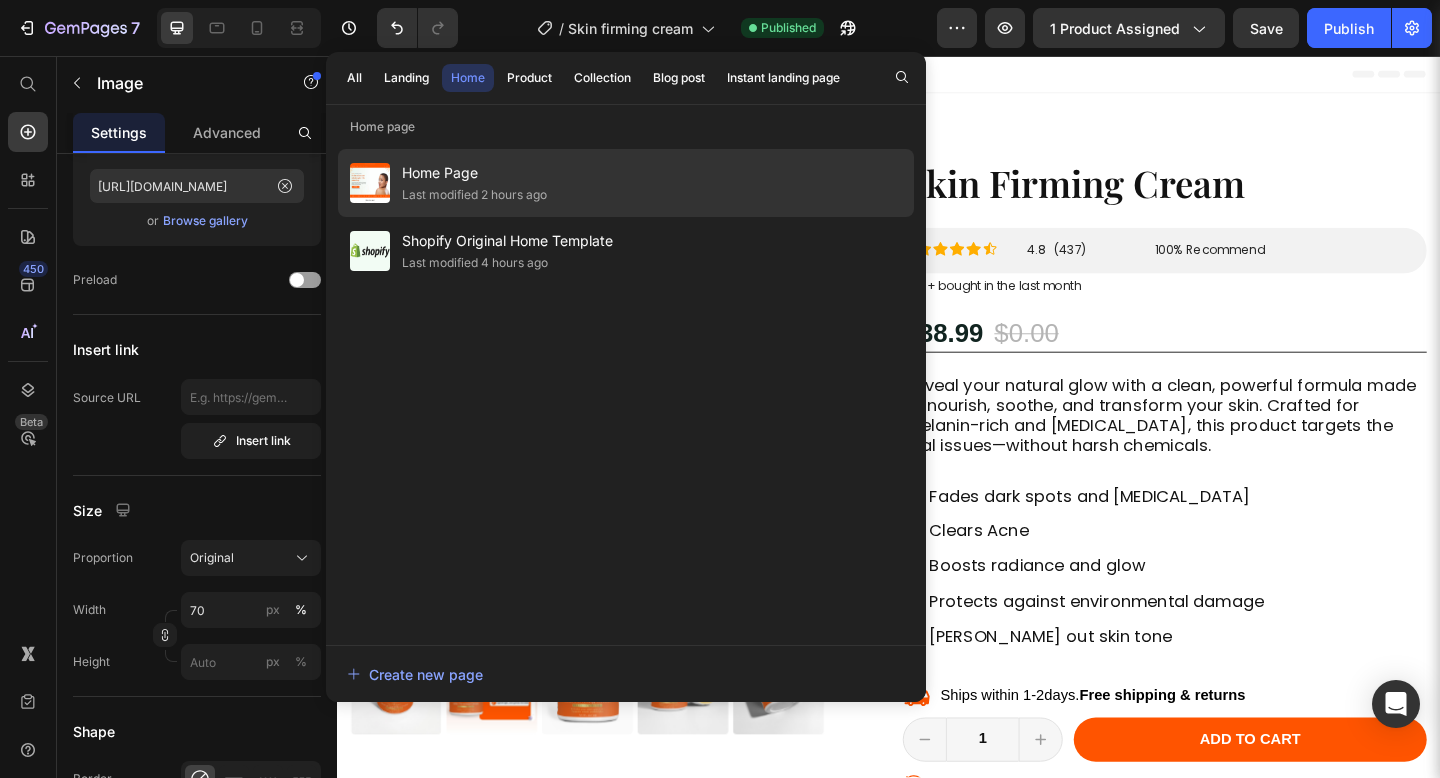 click on "Home Page" at bounding box center [474, 173] 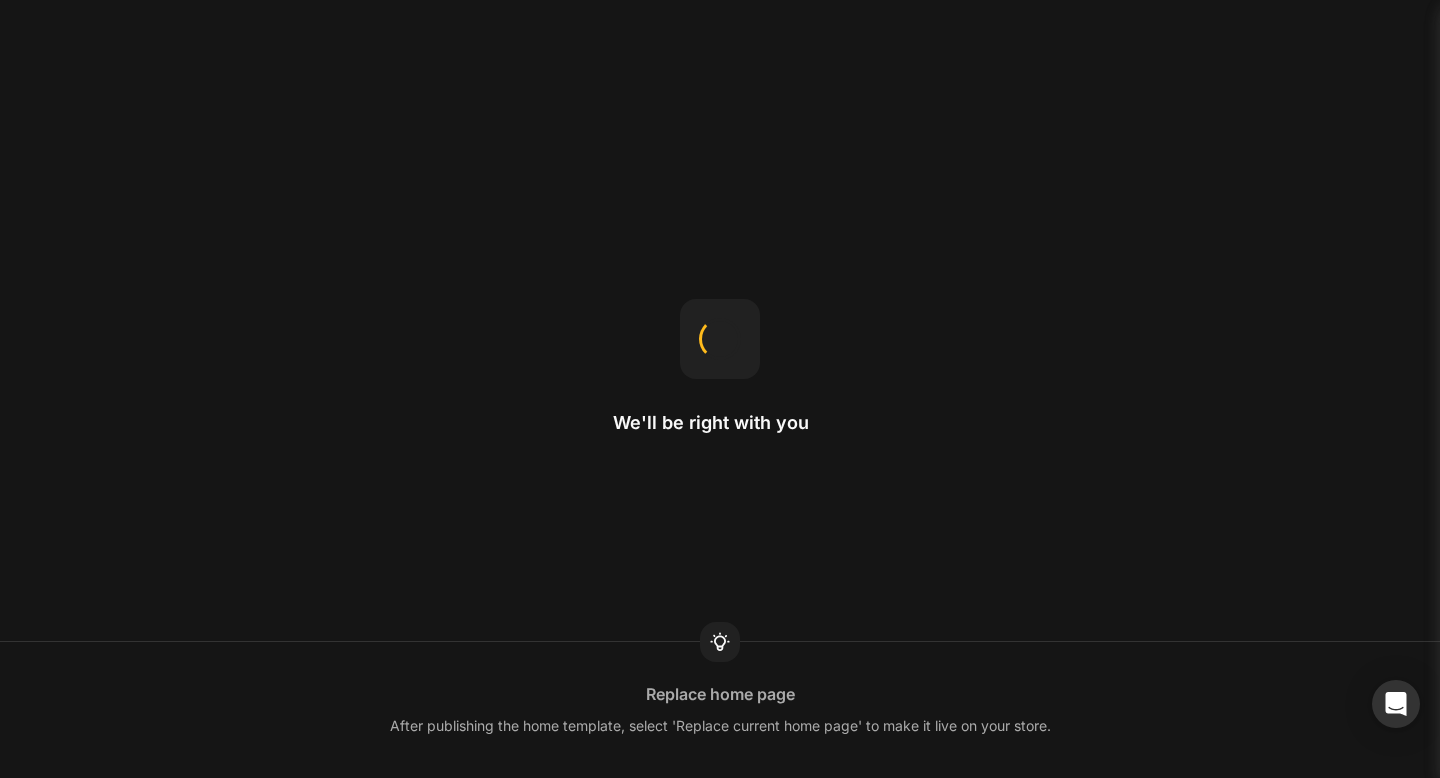 scroll, scrollTop: 0, scrollLeft: 0, axis: both 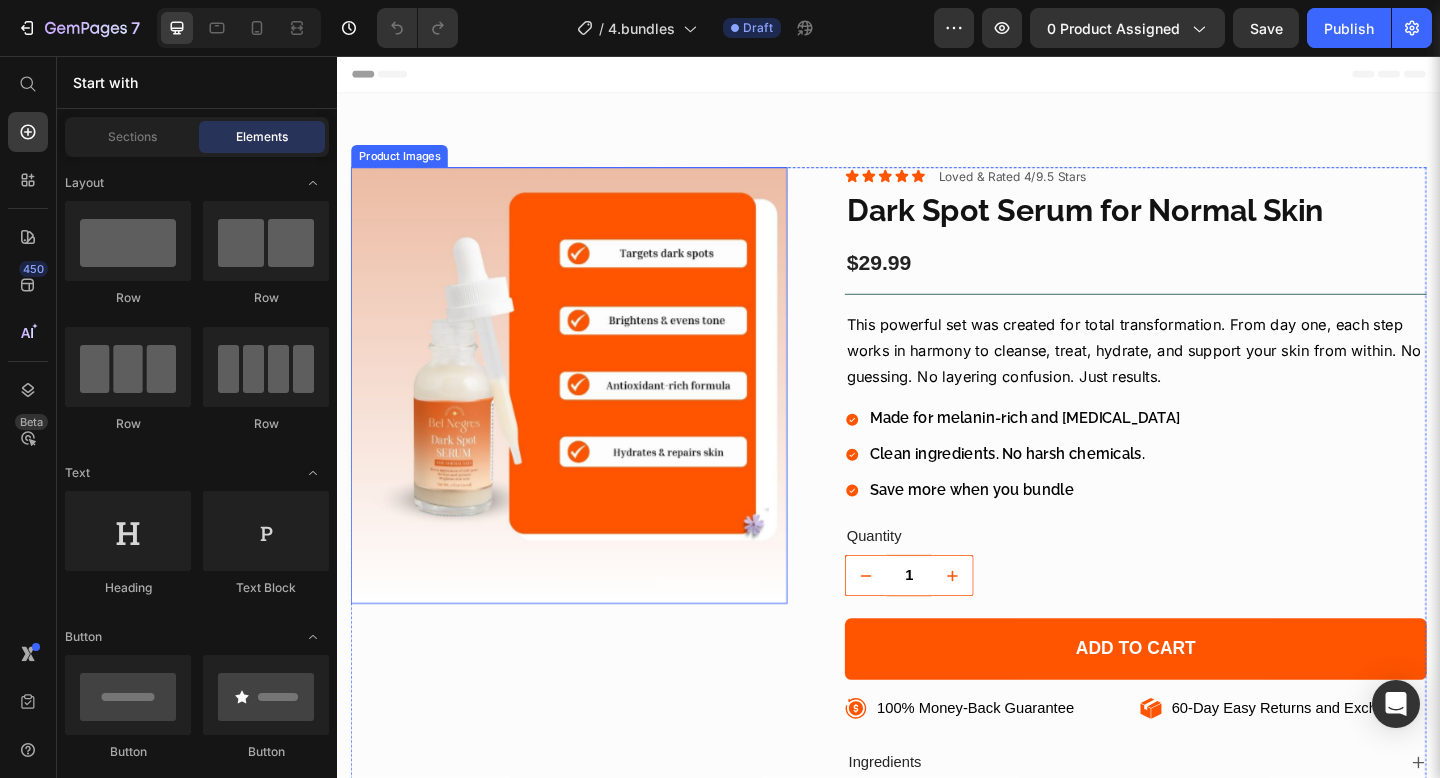 click at bounding box center [589, 414] 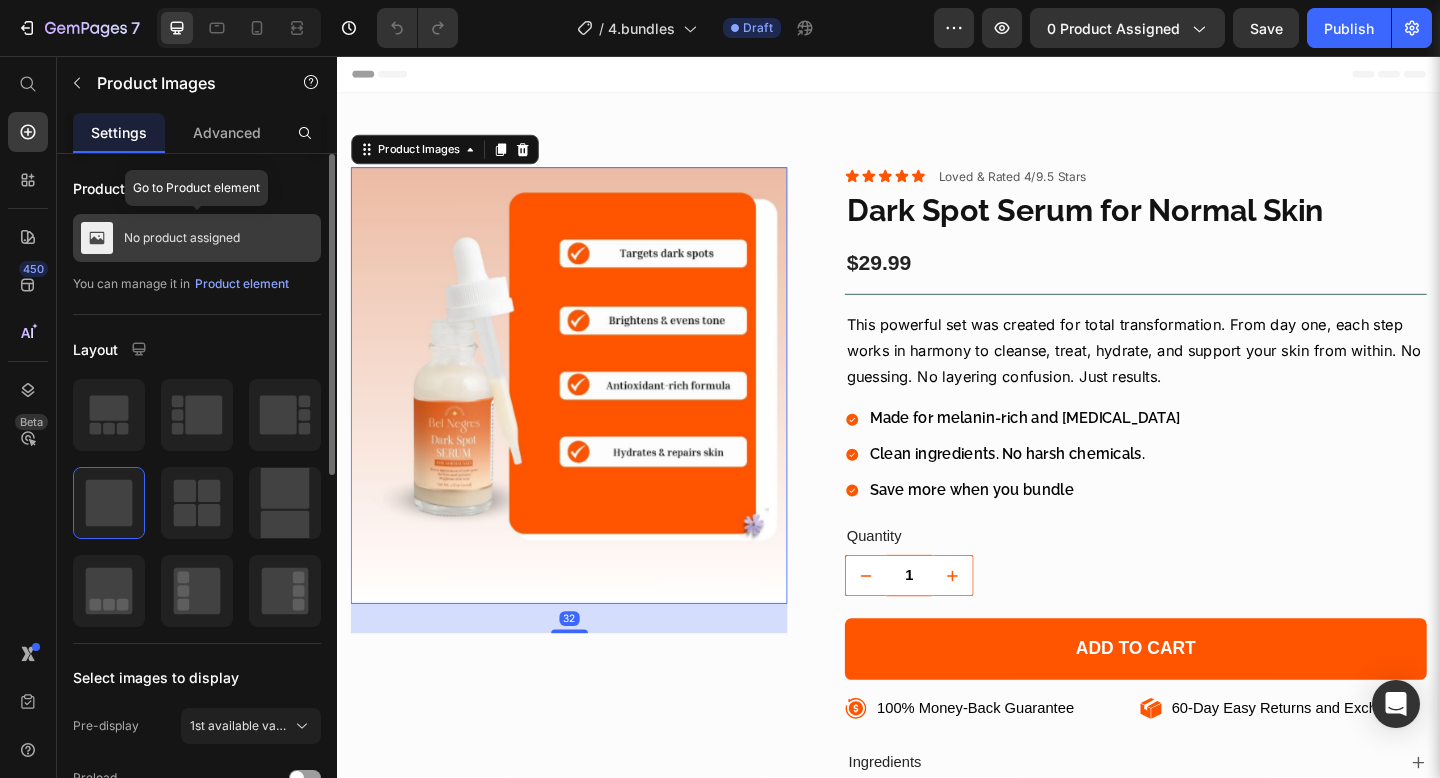 click on "No product assigned" at bounding box center (182, 238) 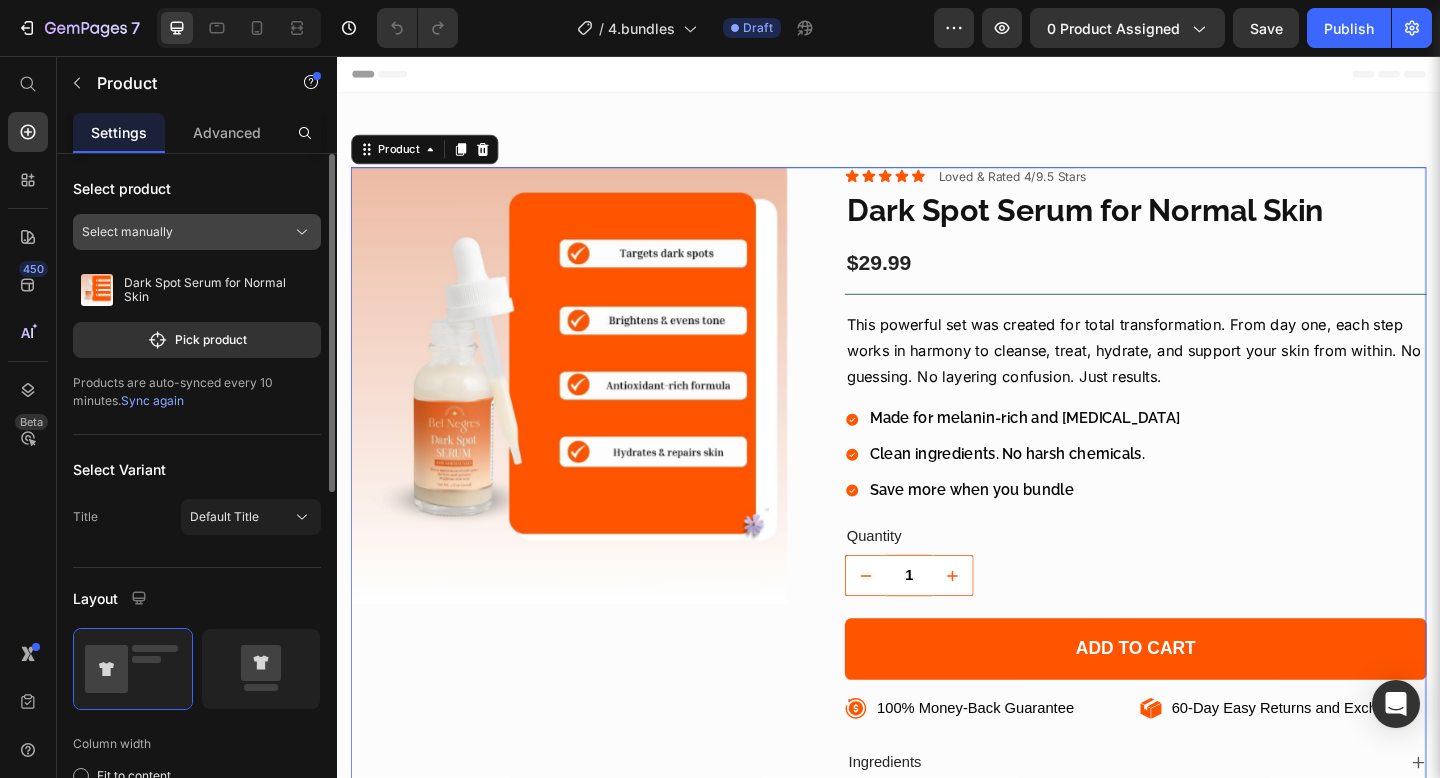 click on "Select manually" at bounding box center (197, 232) 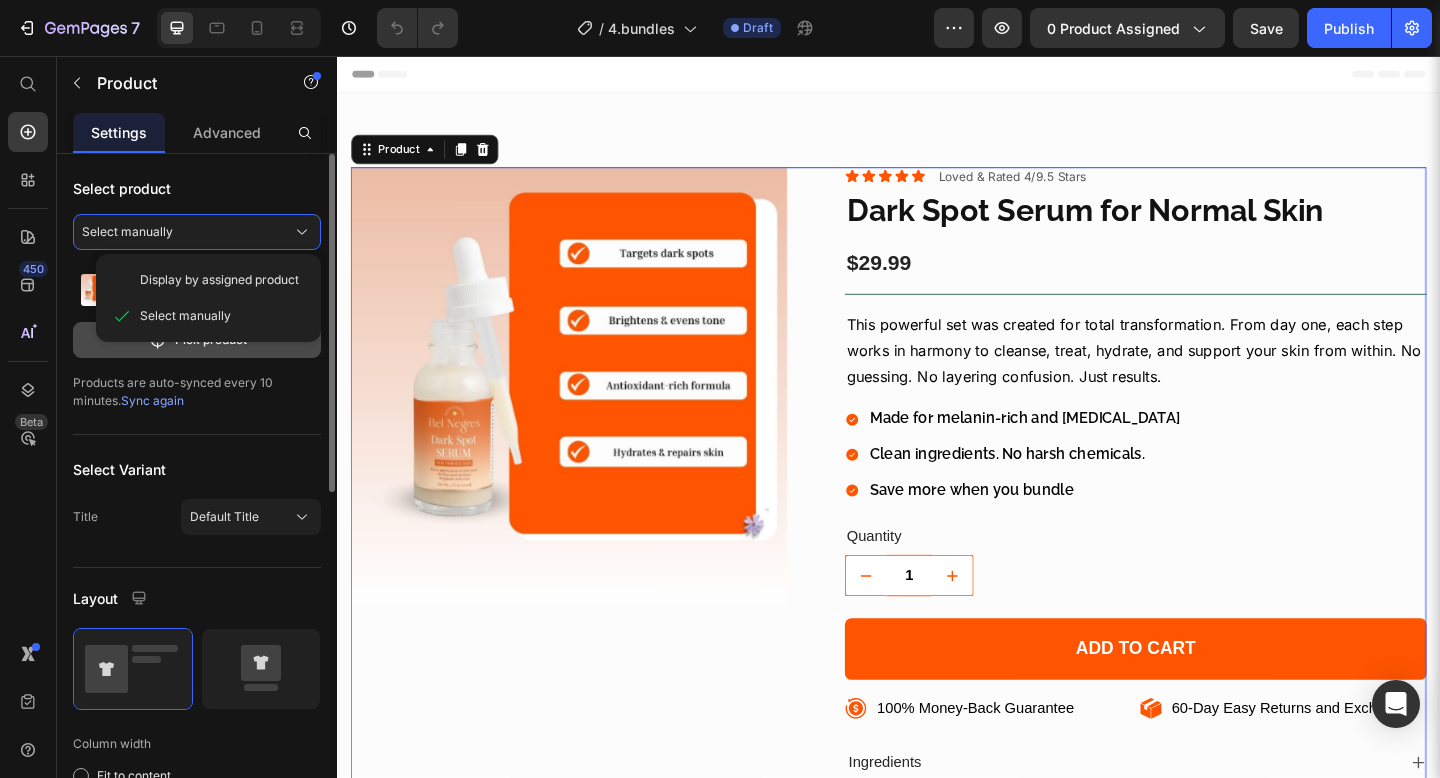 click on "Pick product" 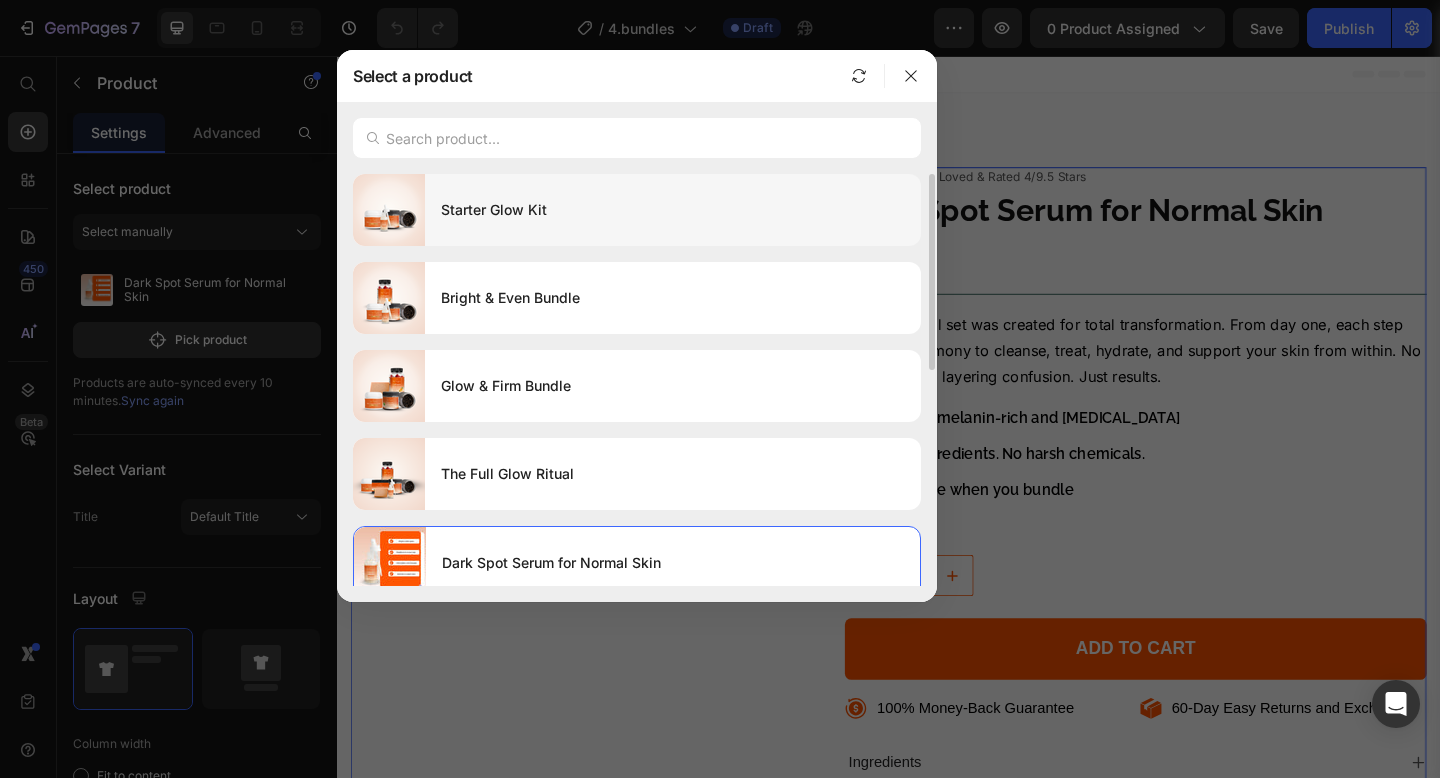 click on "Starter Glow Kit" at bounding box center [673, 210] 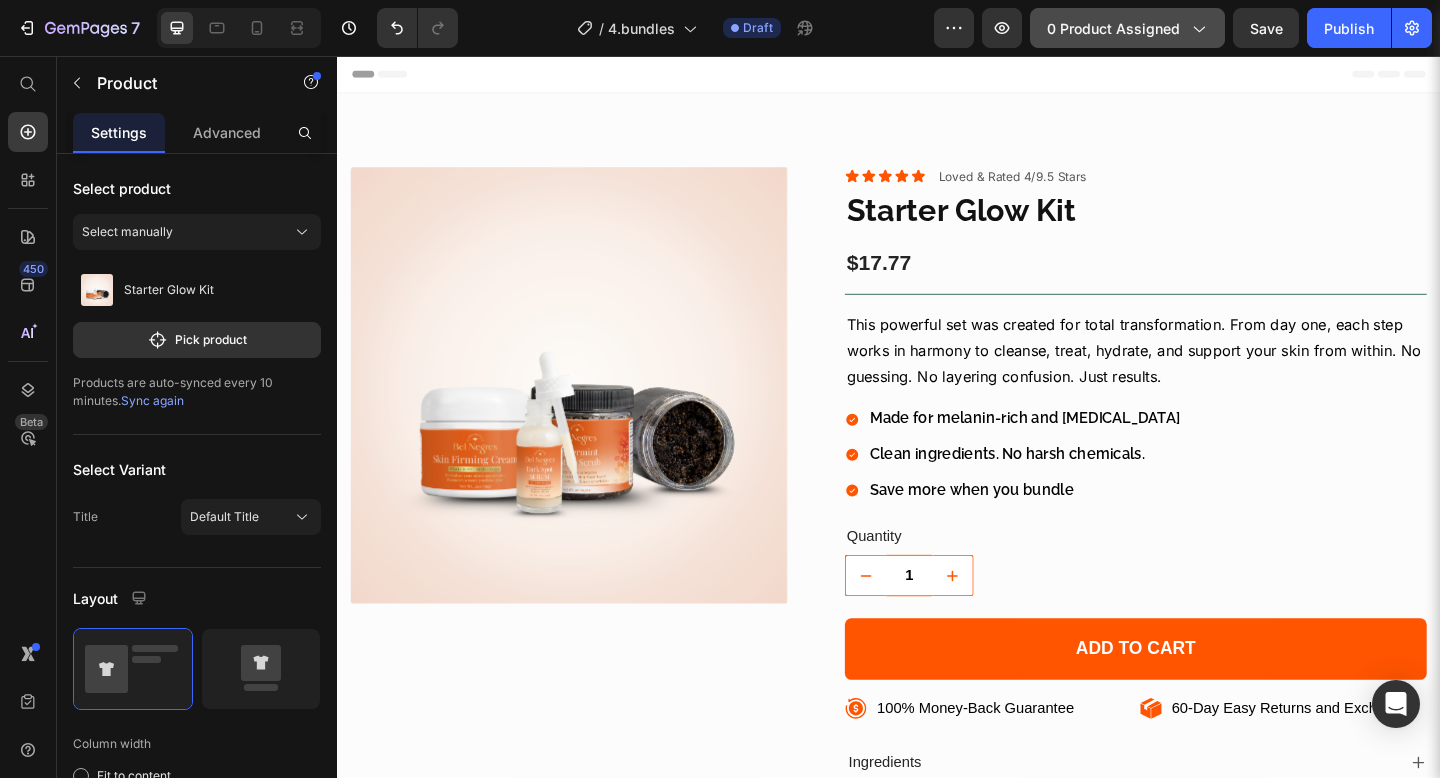 click on "0 product assigned" 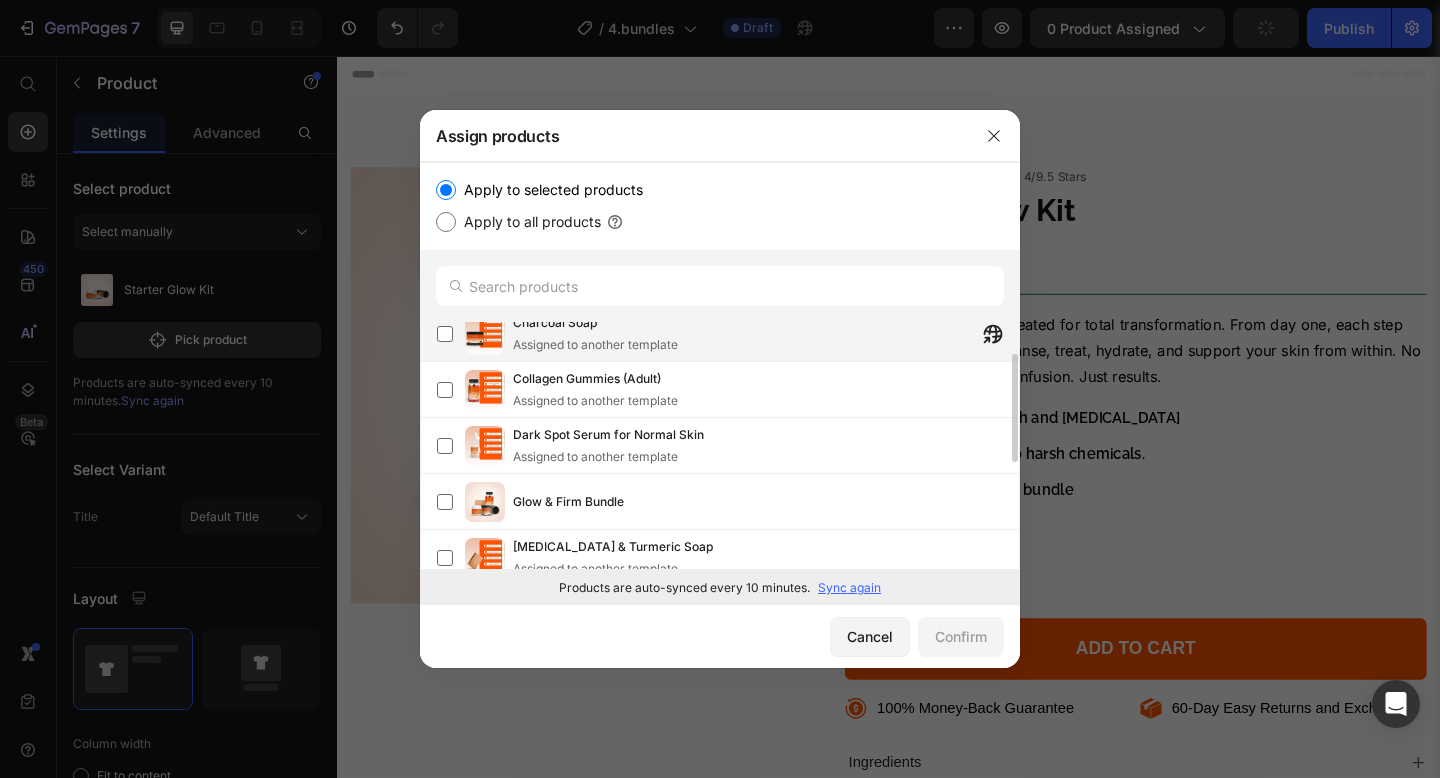 scroll, scrollTop: 313, scrollLeft: 0, axis: vertical 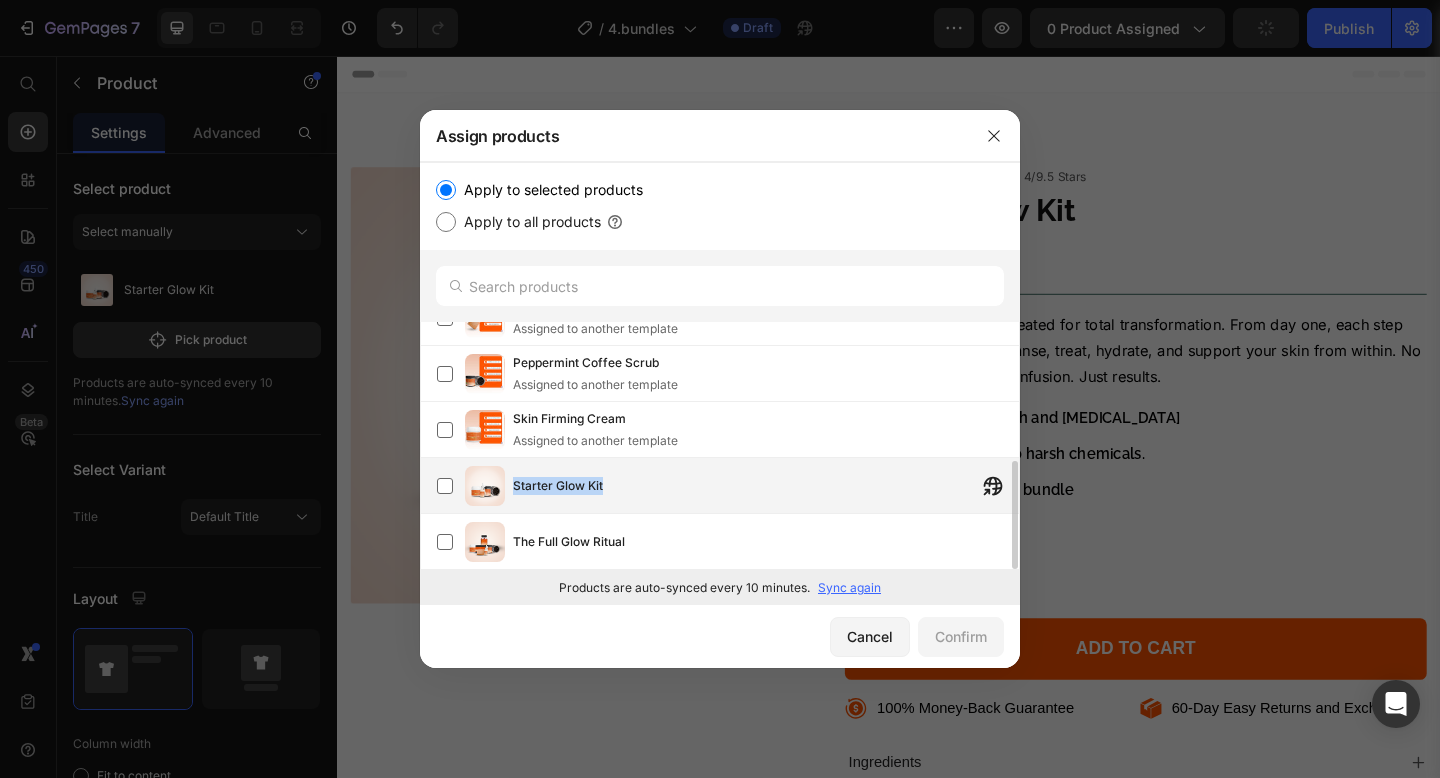 drag, startPoint x: 516, startPoint y: 489, endPoint x: 627, endPoint y: 493, distance: 111.07205 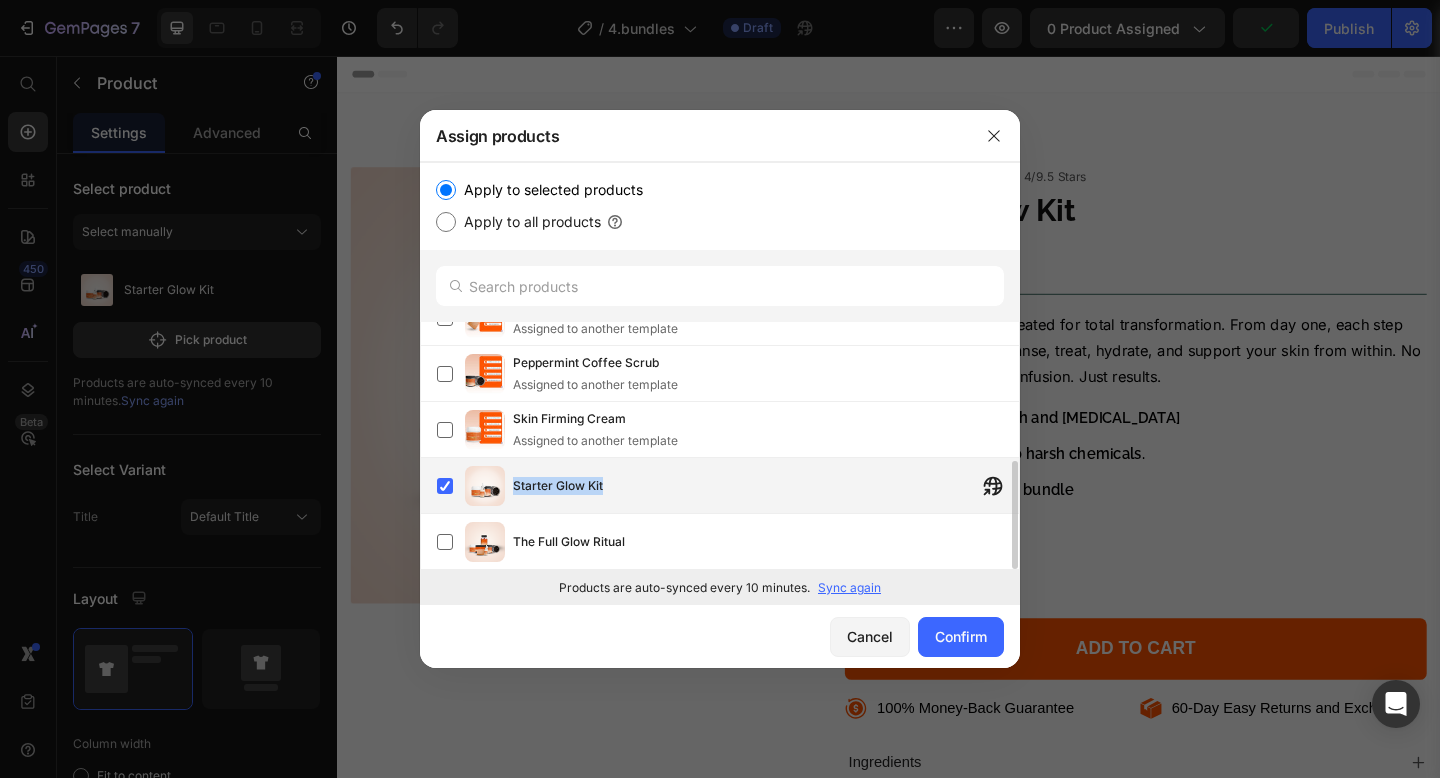 copy on "Starter Glow Kit" 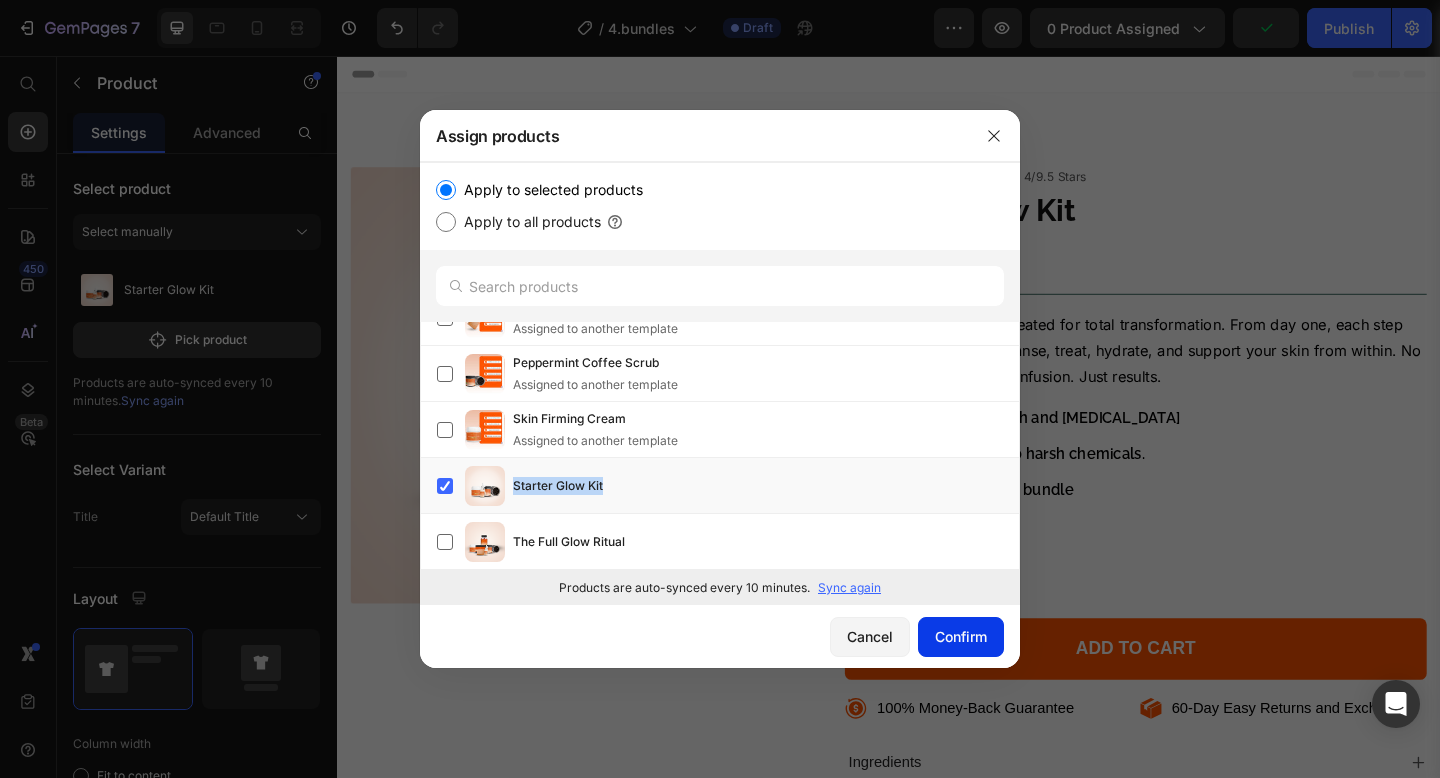 click on "Confirm" at bounding box center [961, 636] 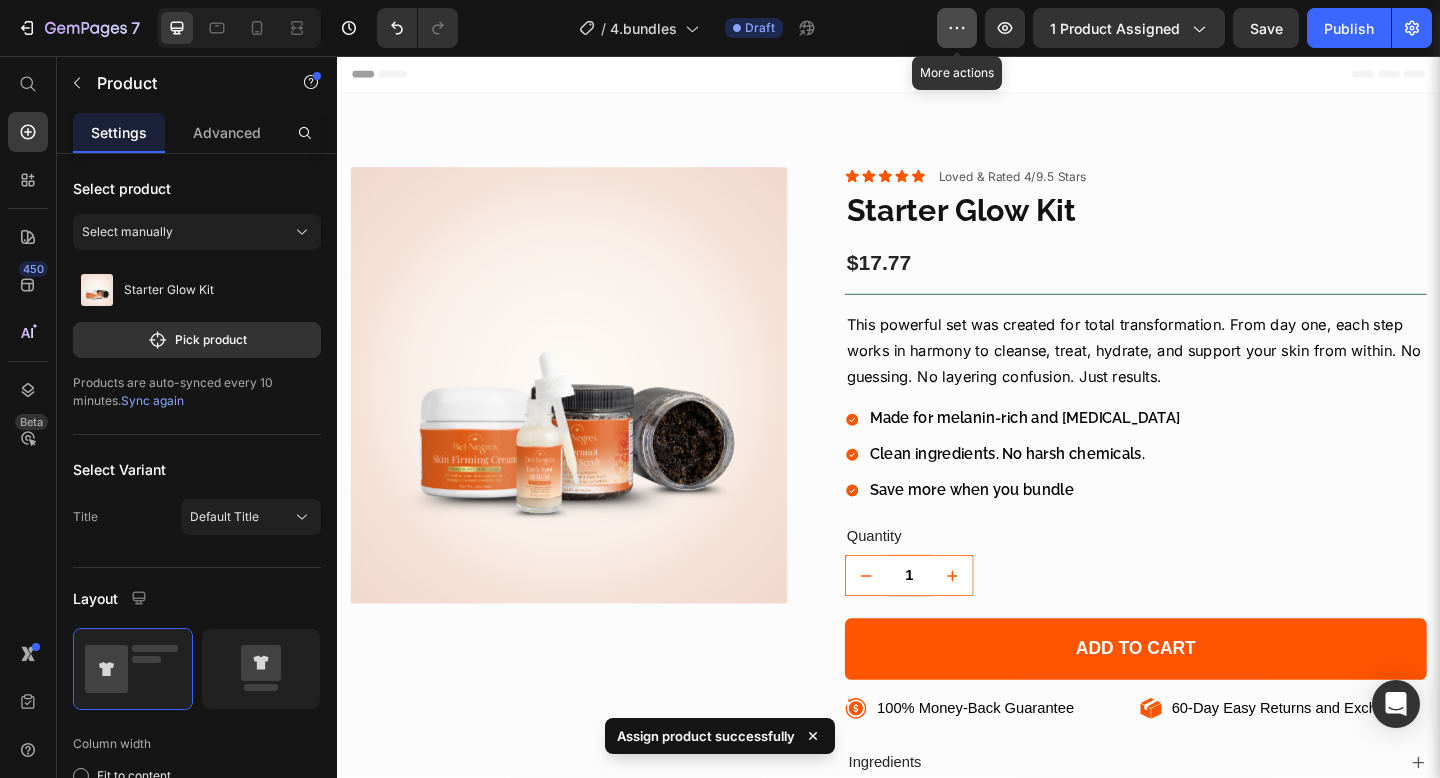 click 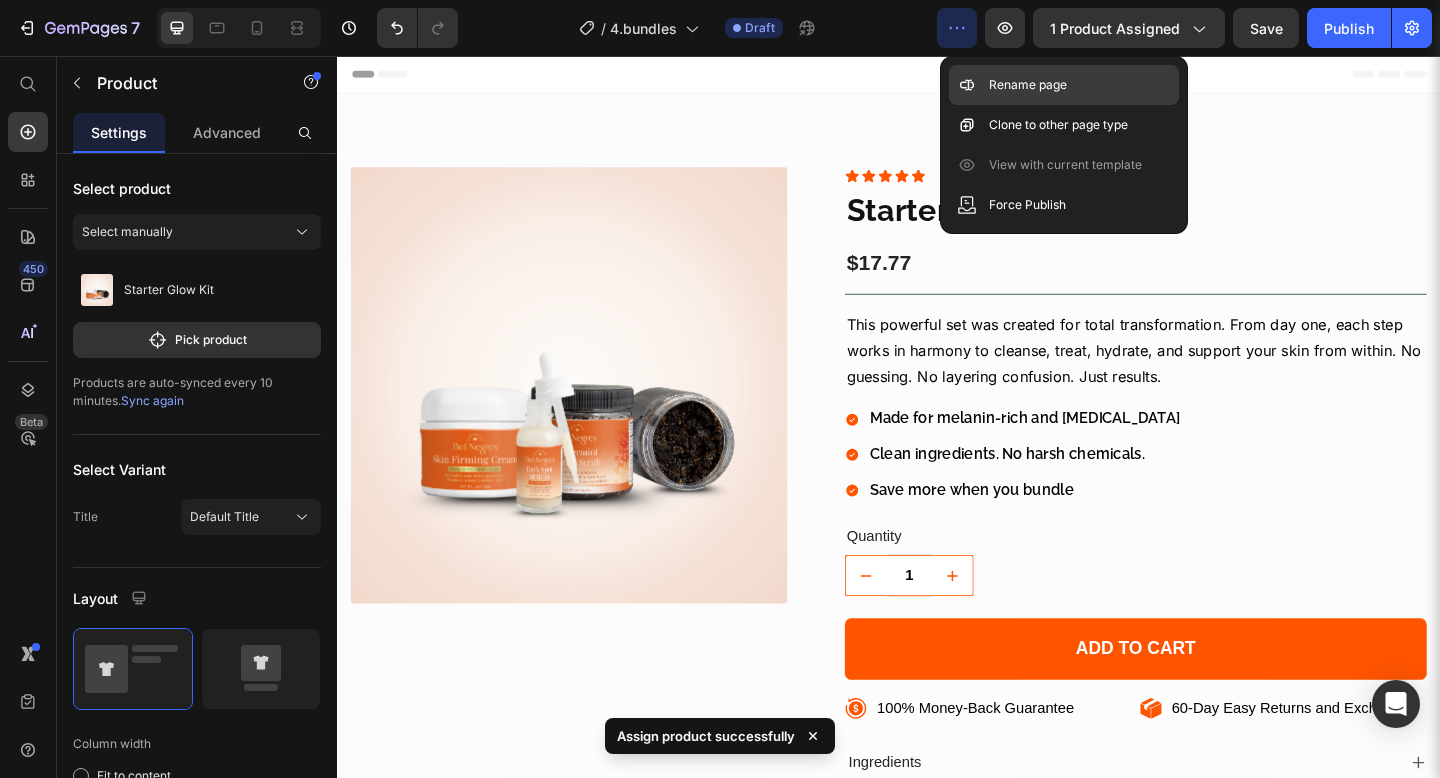 click on "Rename page" at bounding box center (1028, 85) 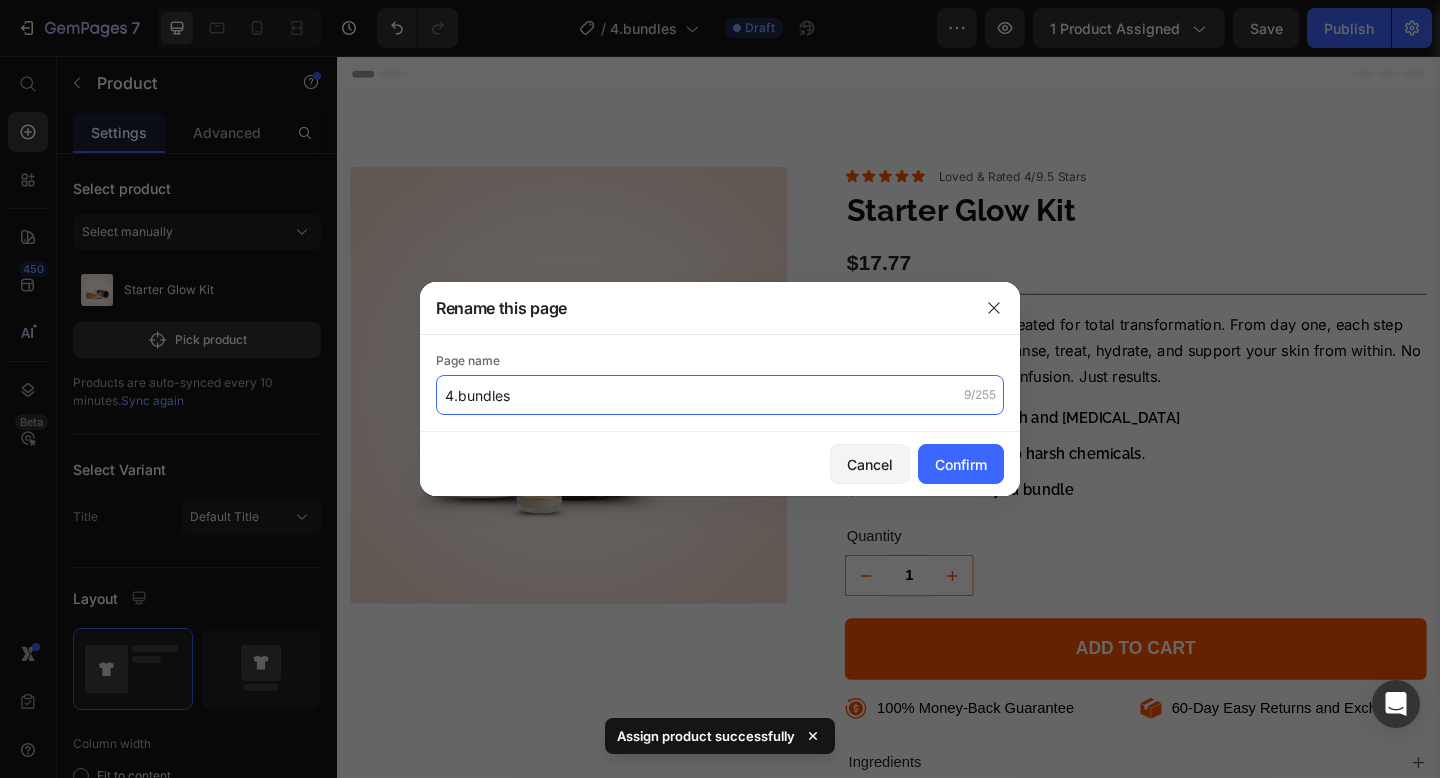 click on "4.bundles" 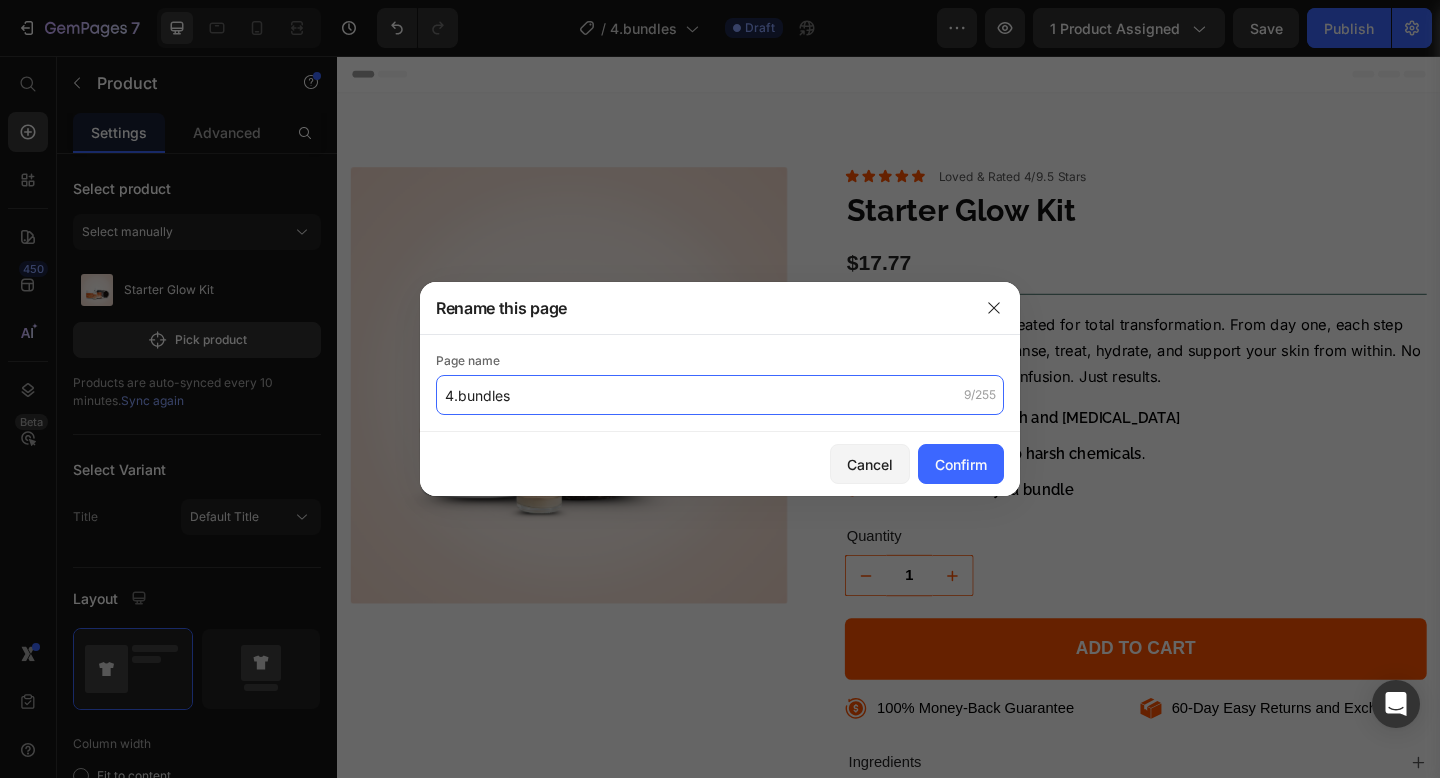 paste on "Starter Glow Kit" 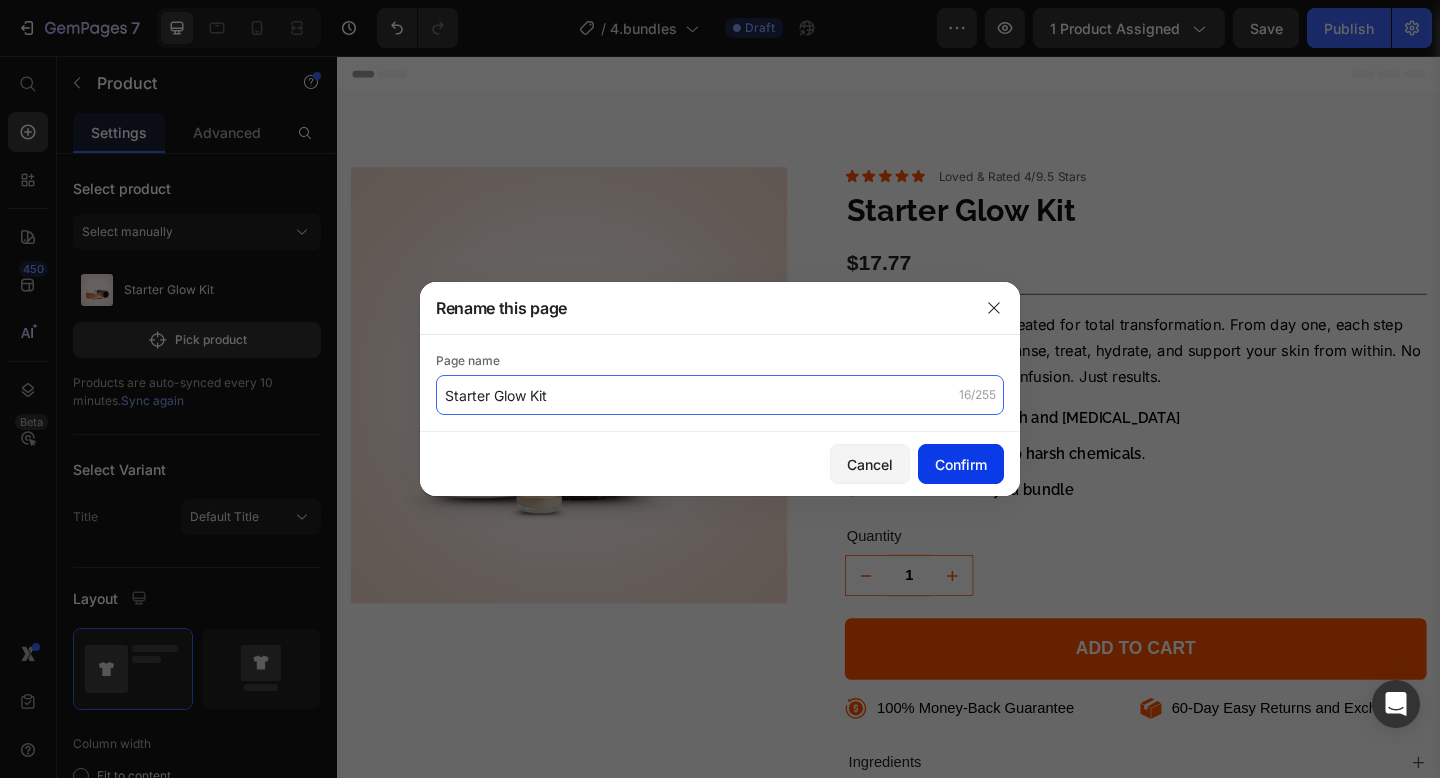 type on "Starter Glow Kit" 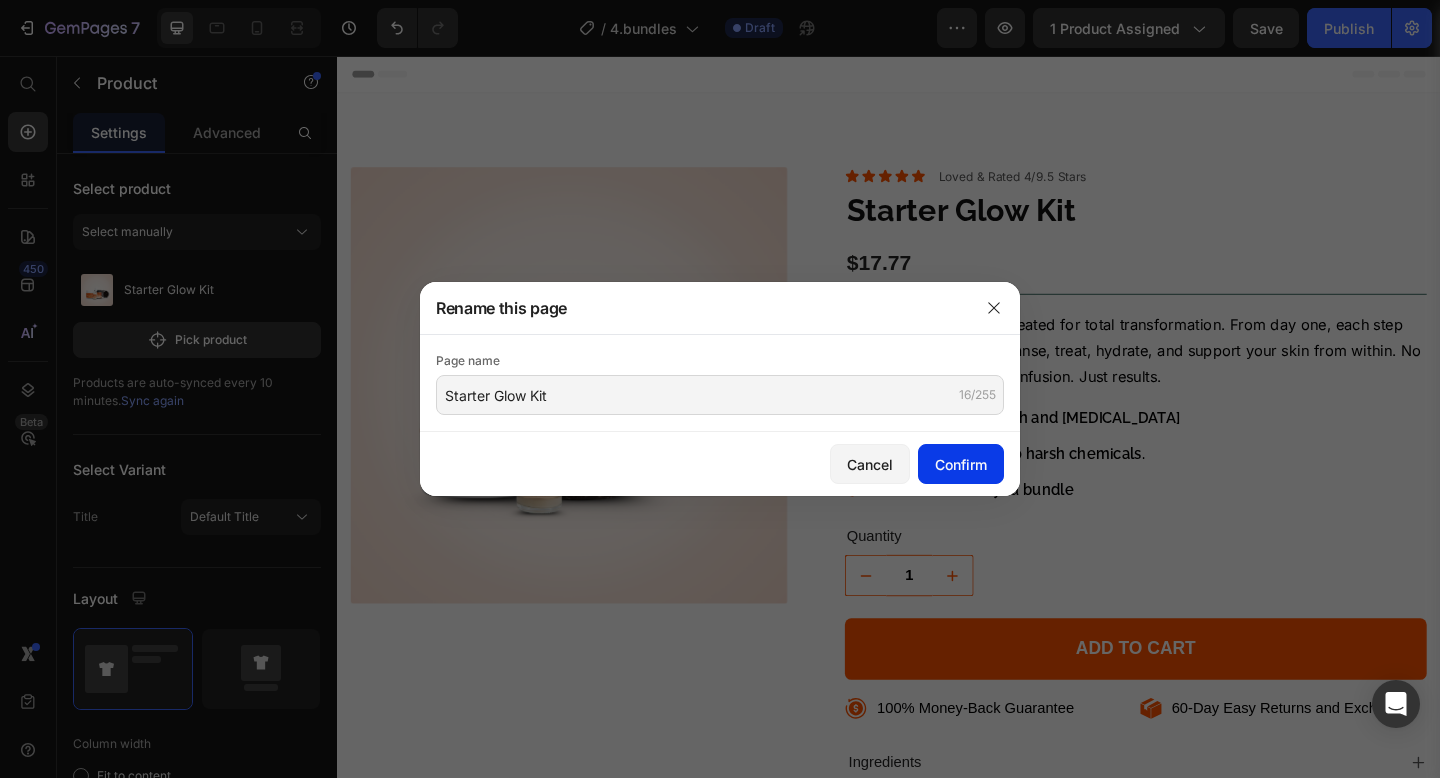 click on "Confirm" at bounding box center (961, 464) 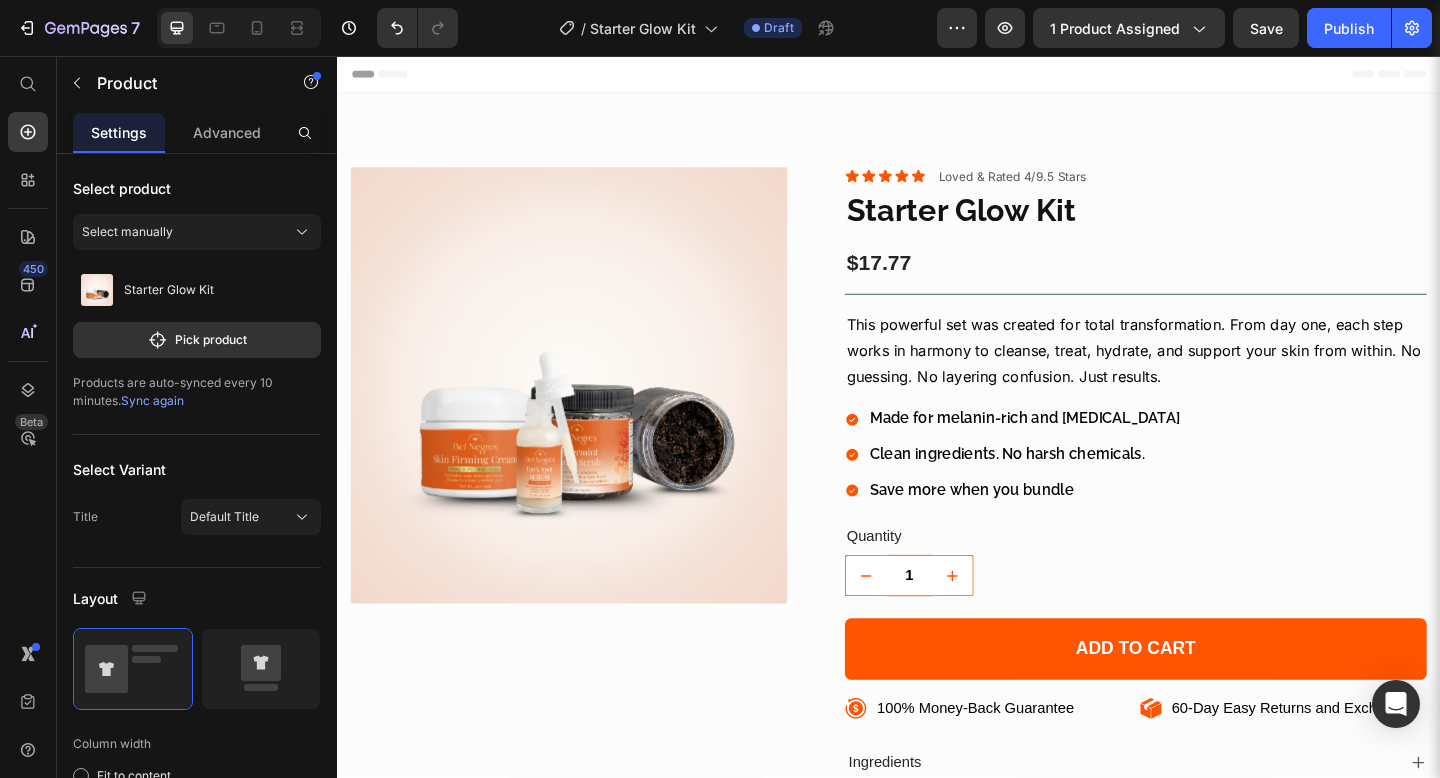 click on "Made for melanin-rich and sensitive skin Clean ingredients. No harsh chemicals. Save more when you bundle" at bounding box center [1073, 490] 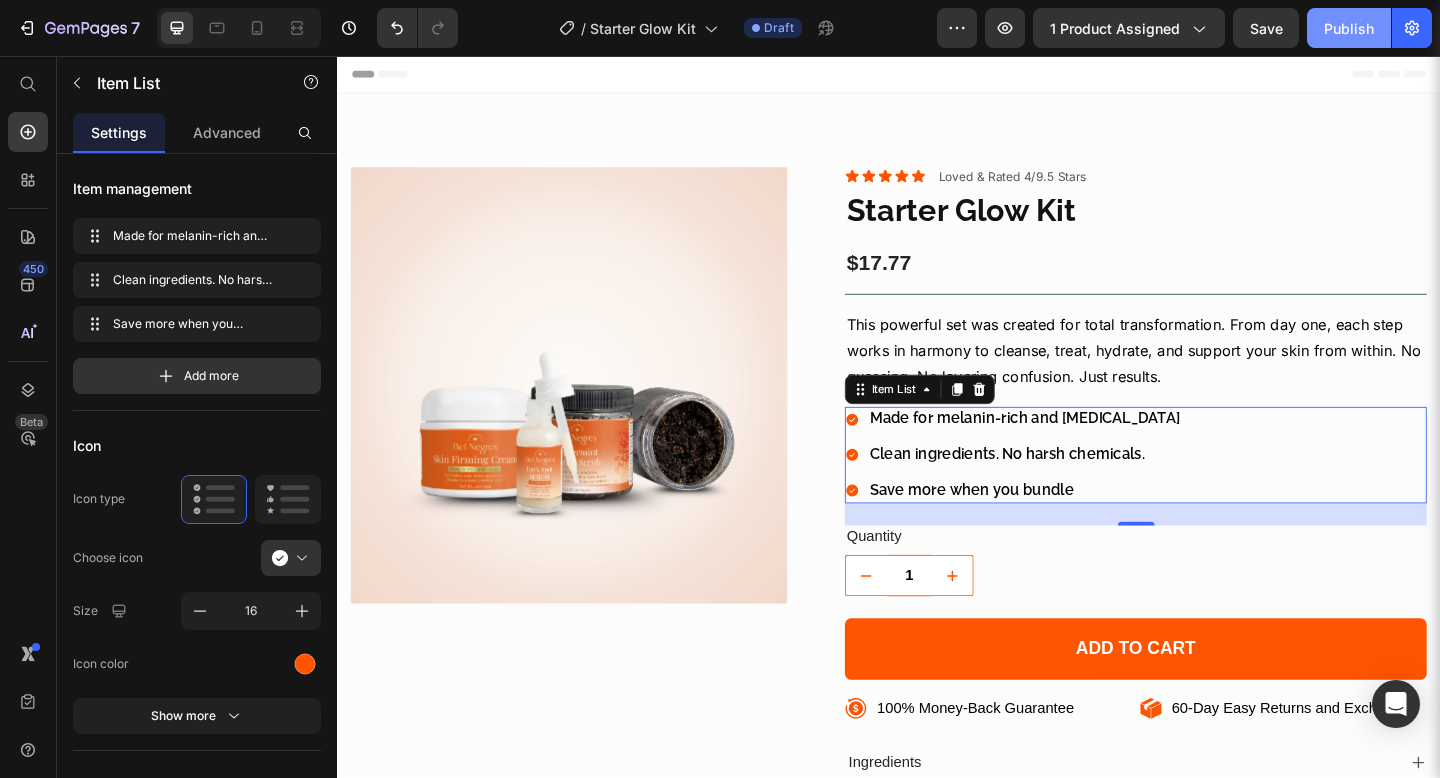 click on "Publish" at bounding box center [1349, 28] 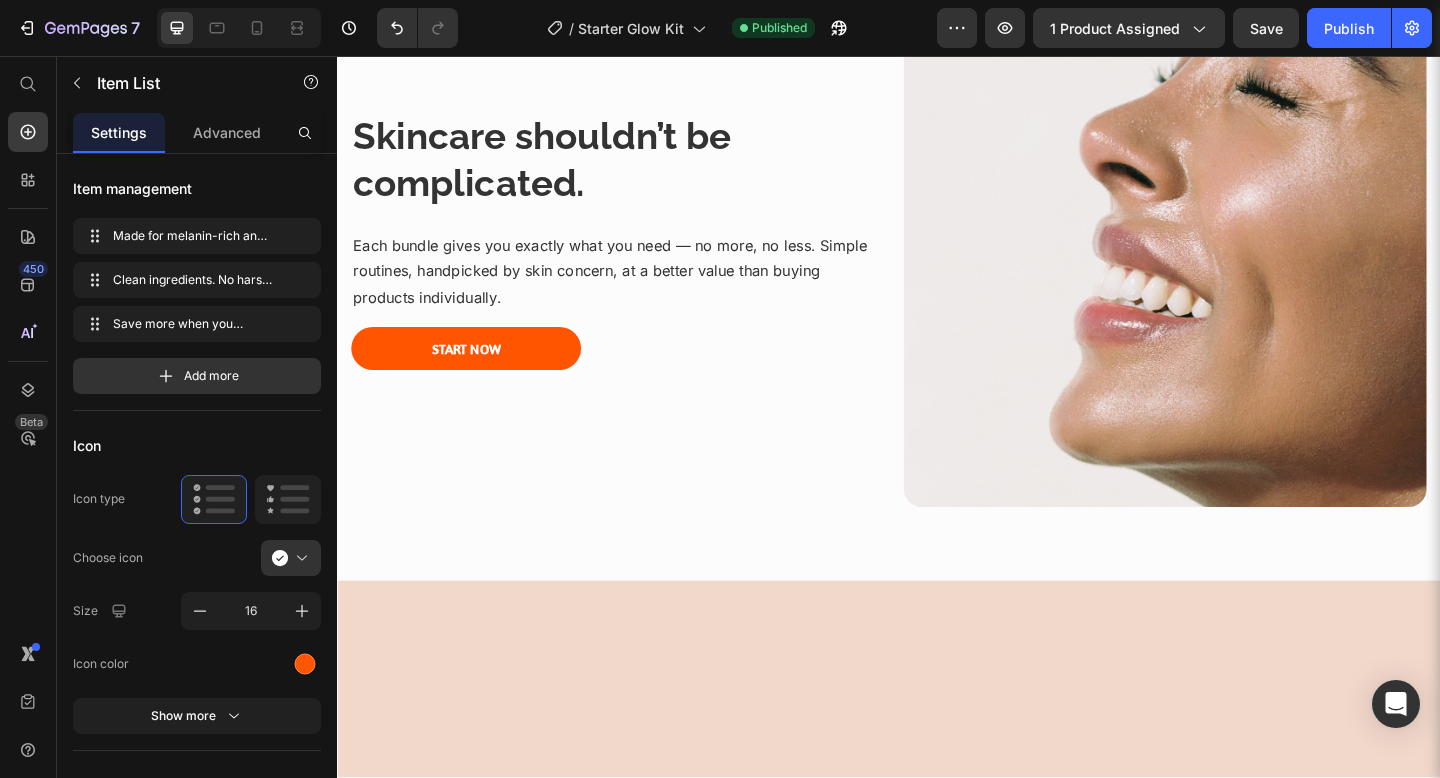 scroll, scrollTop: 0, scrollLeft: 0, axis: both 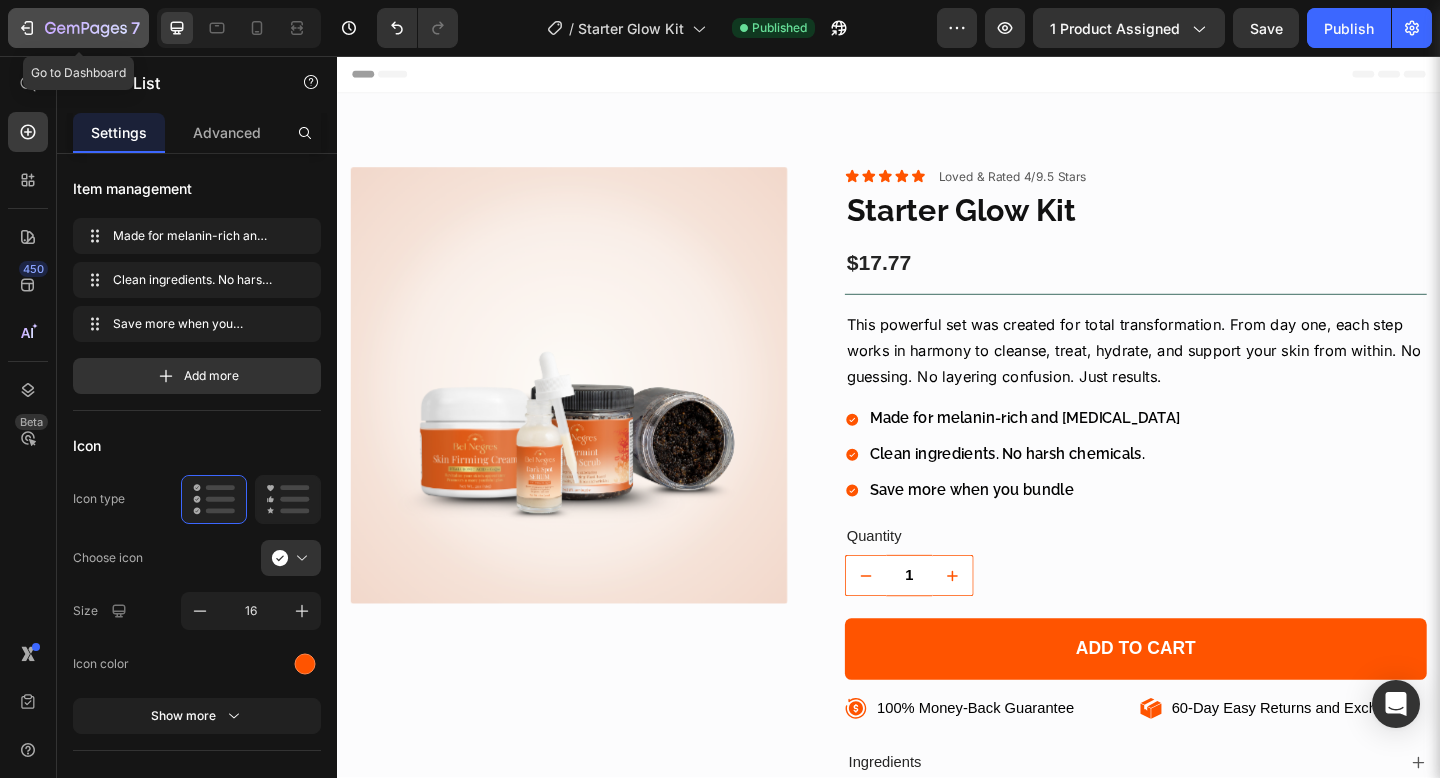 click on "7" at bounding box center [78, 28] 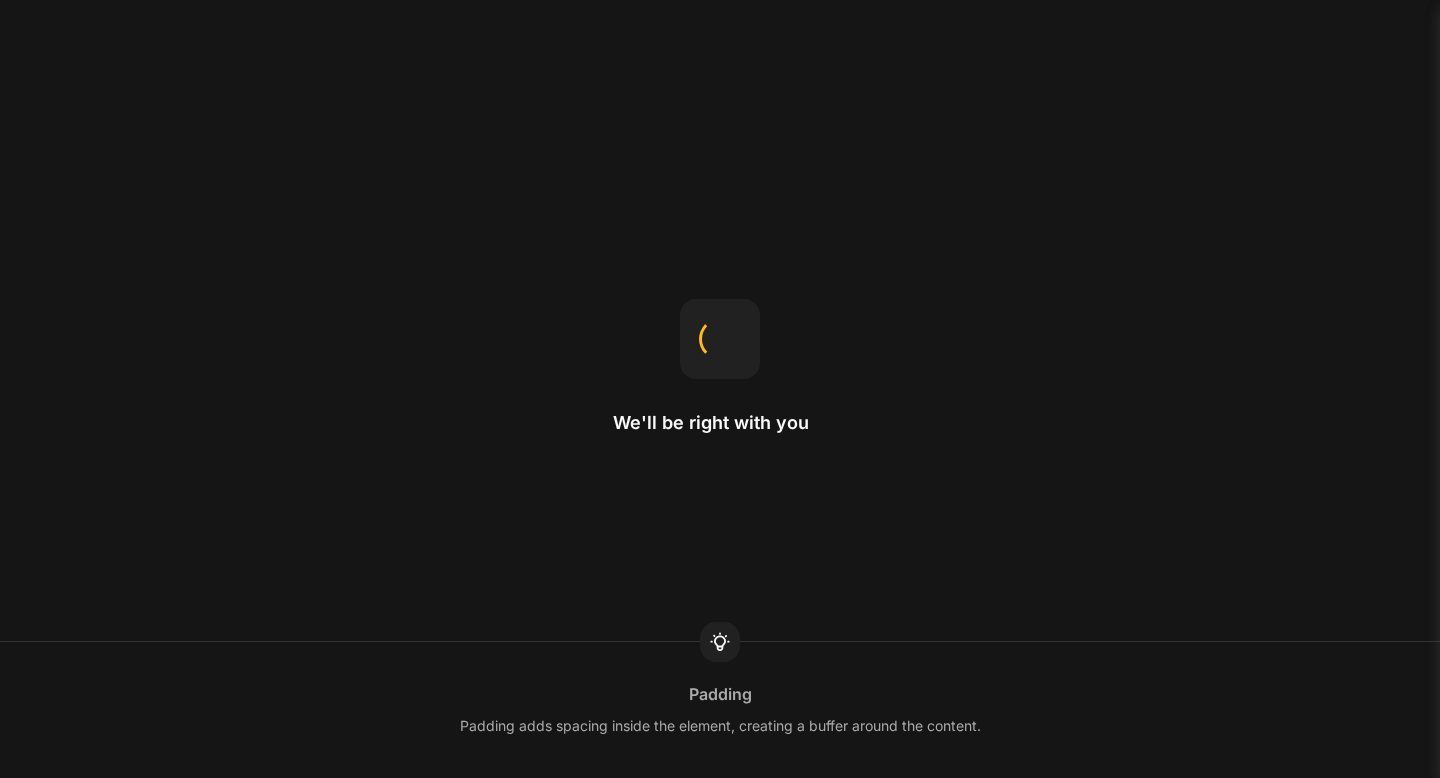 scroll, scrollTop: 0, scrollLeft: 0, axis: both 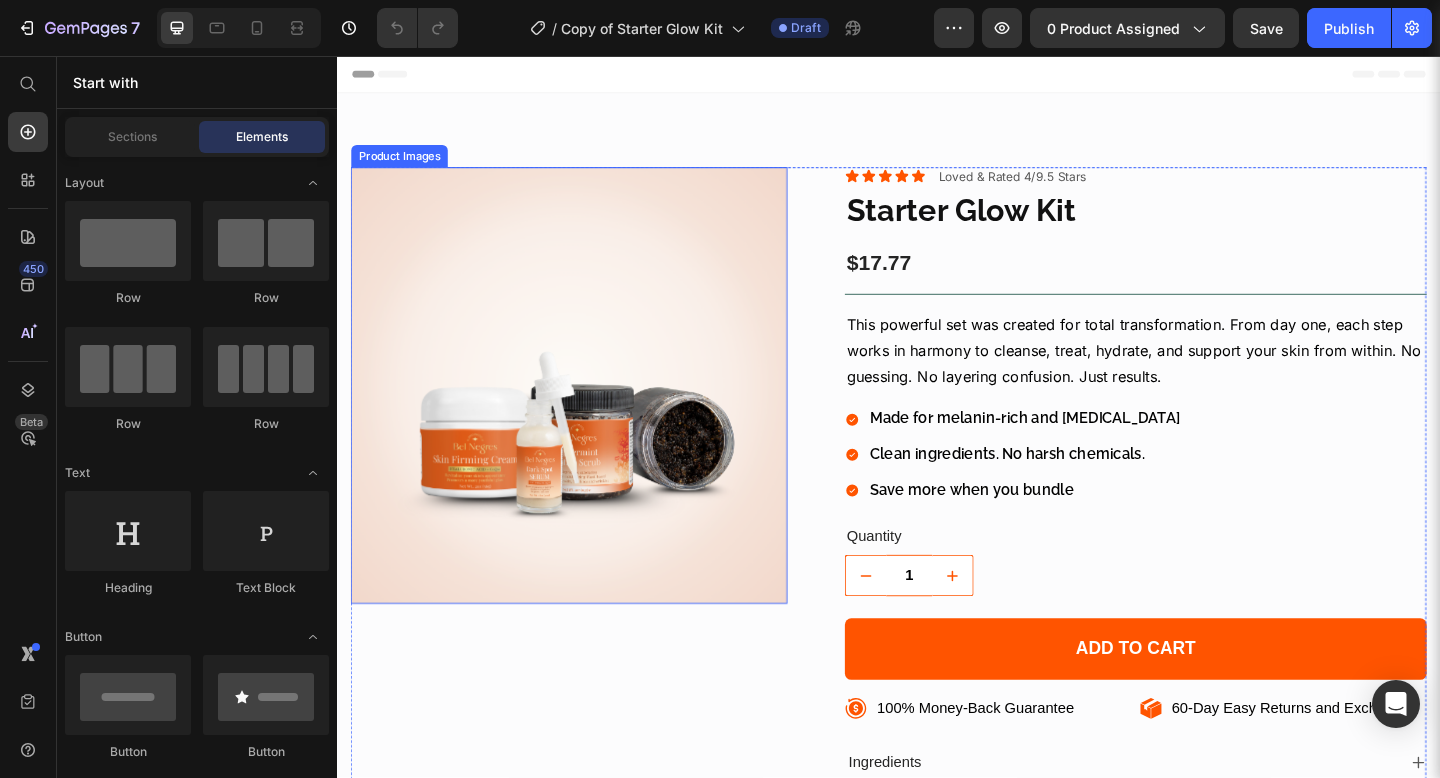 click at bounding box center (589, 414) 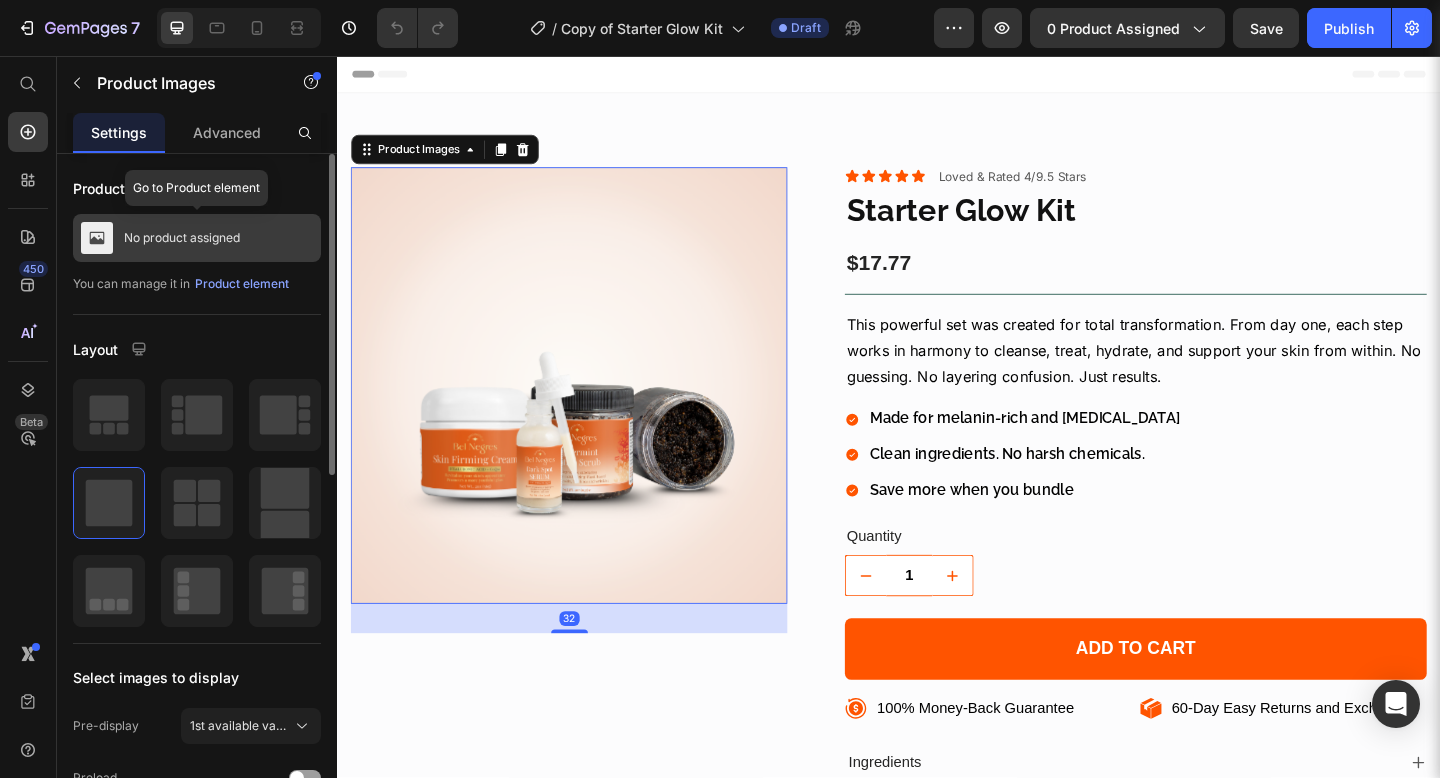 click on "No product assigned" at bounding box center (197, 238) 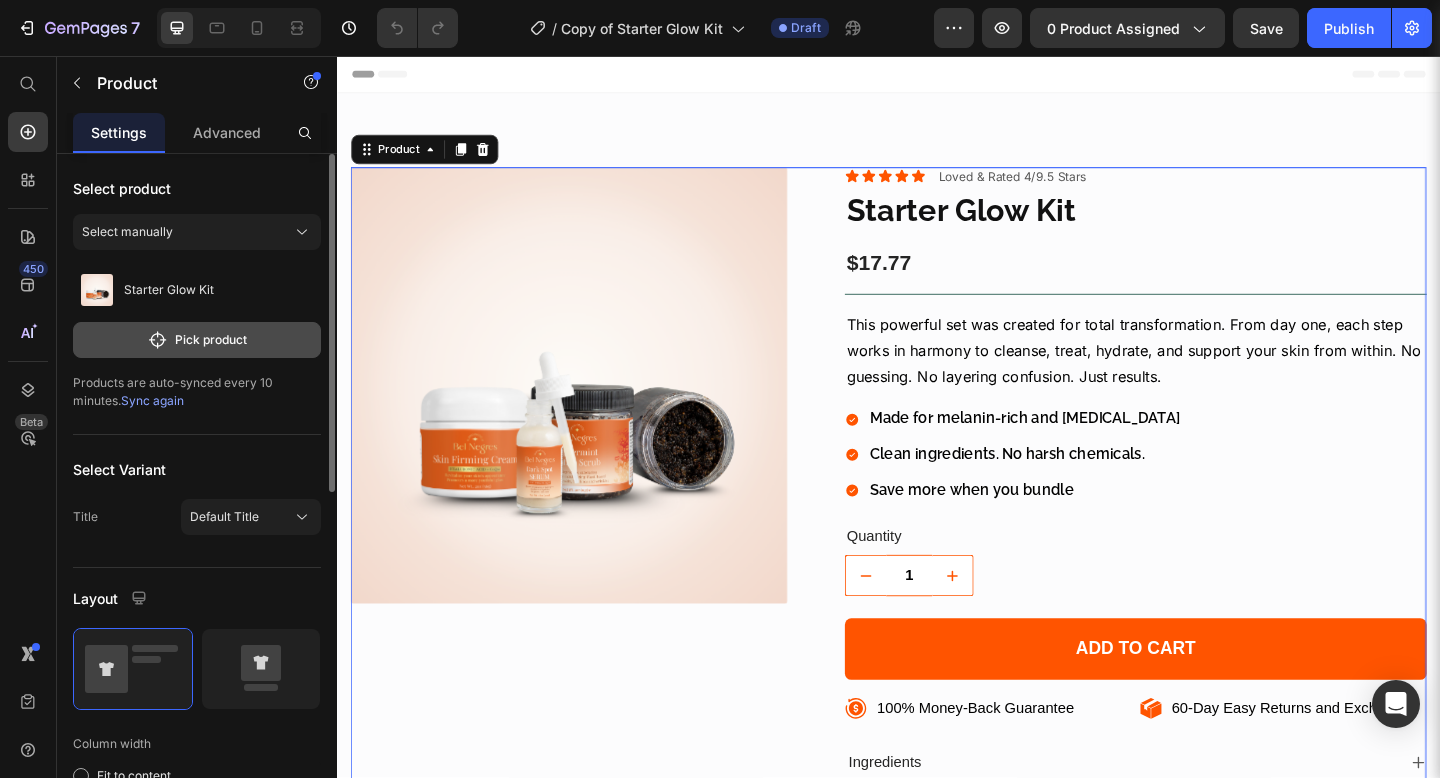 click on "Pick product" 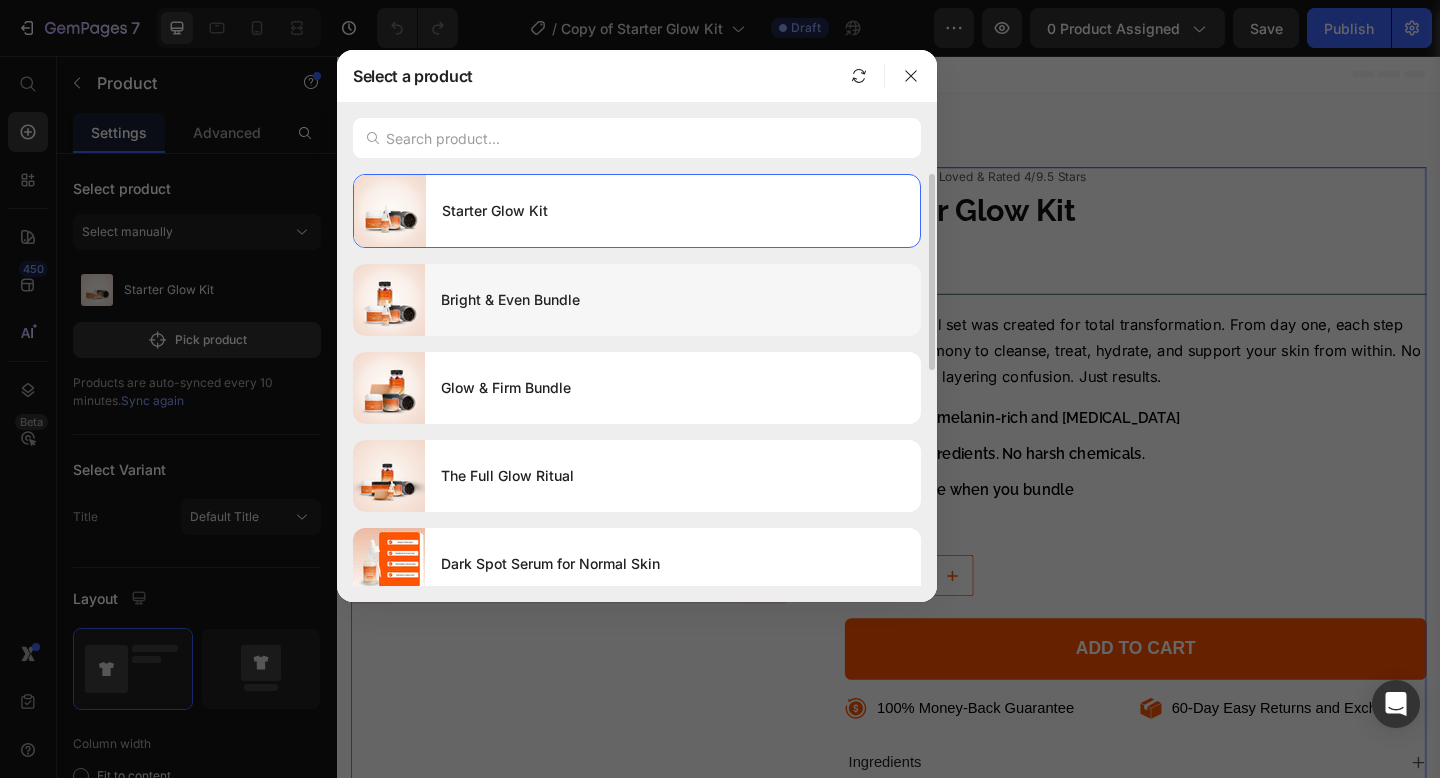 click on "Bright & Even Bundle" at bounding box center [673, 300] 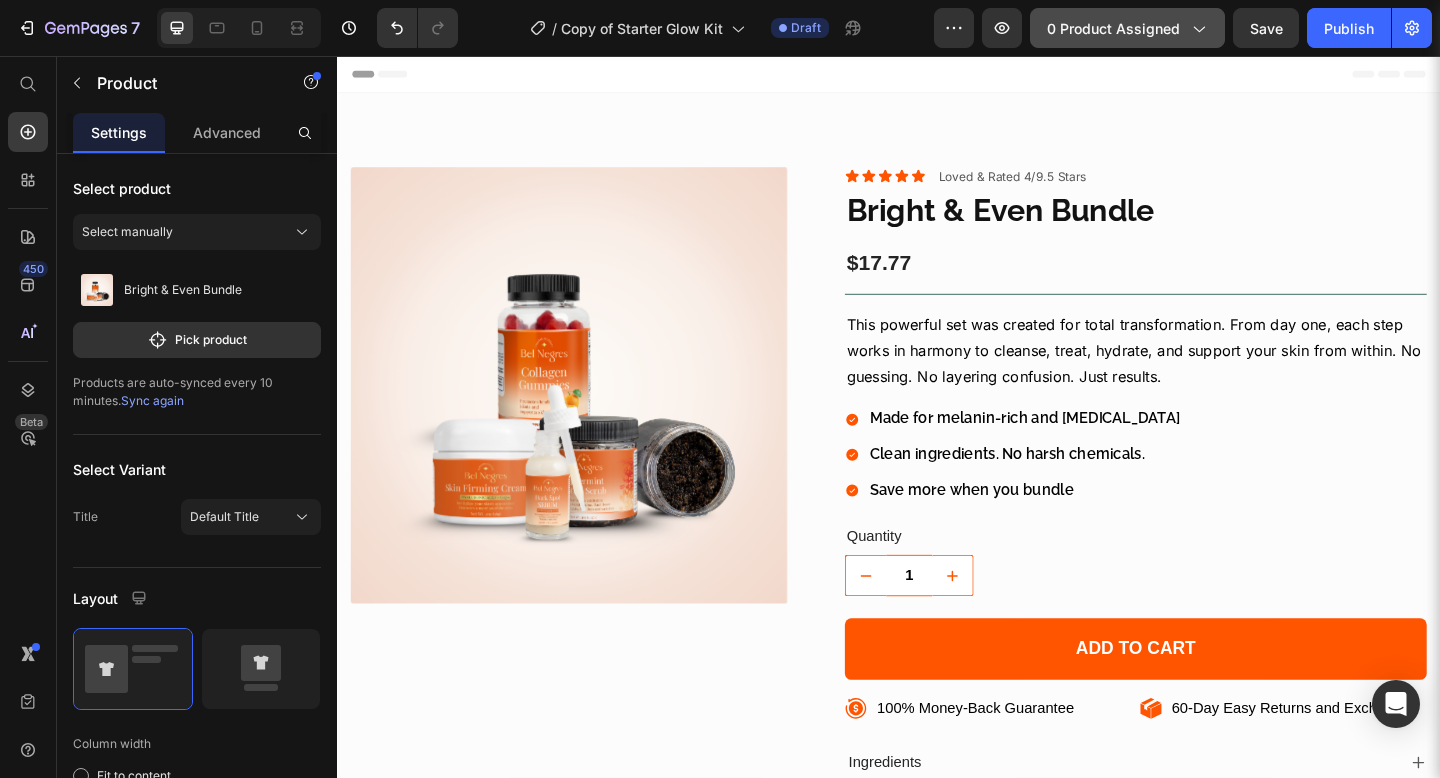 click on "0 product assigned" at bounding box center [1127, 28] 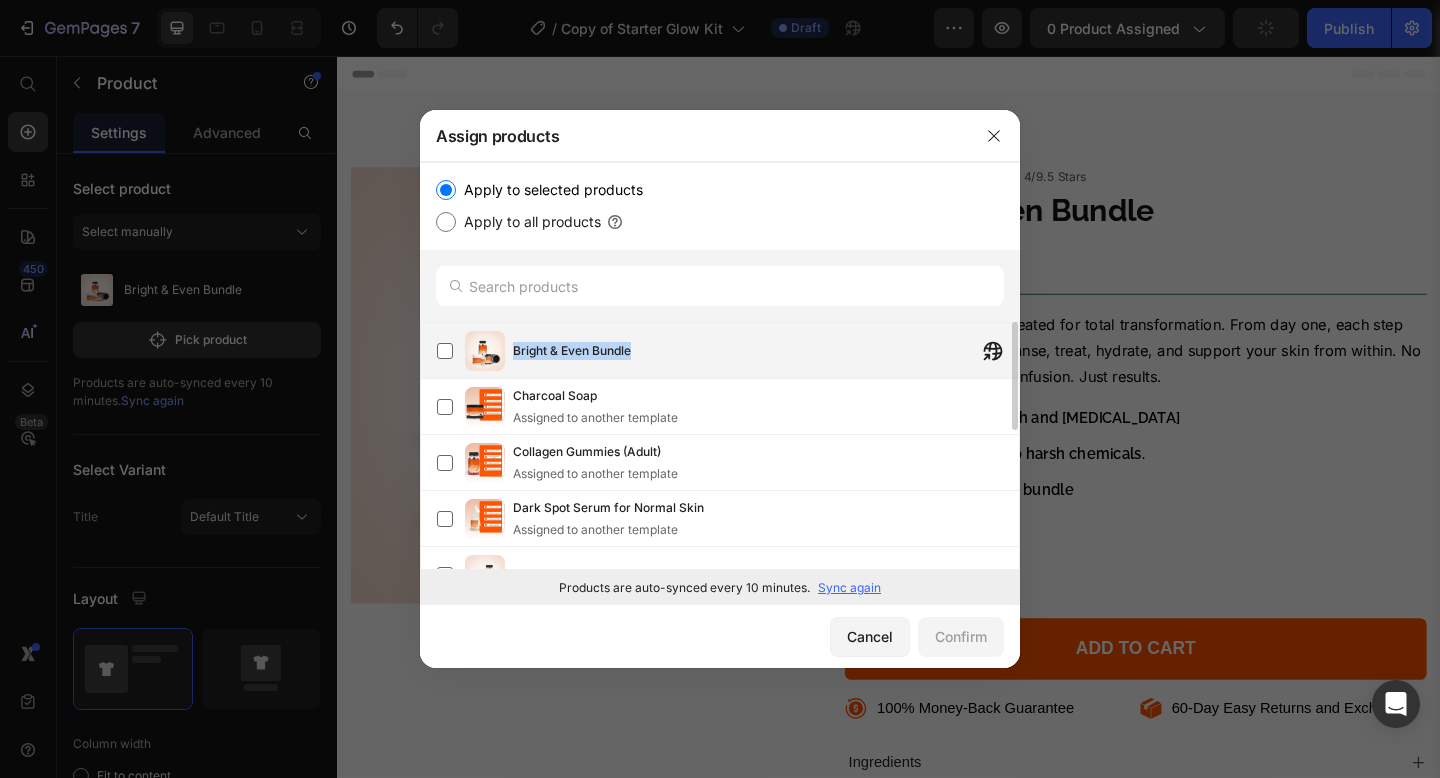 drag, startPoint x: 510, startPoint y: 348, endPoint x: 637, endPoint y: 358, distance: 127.39309 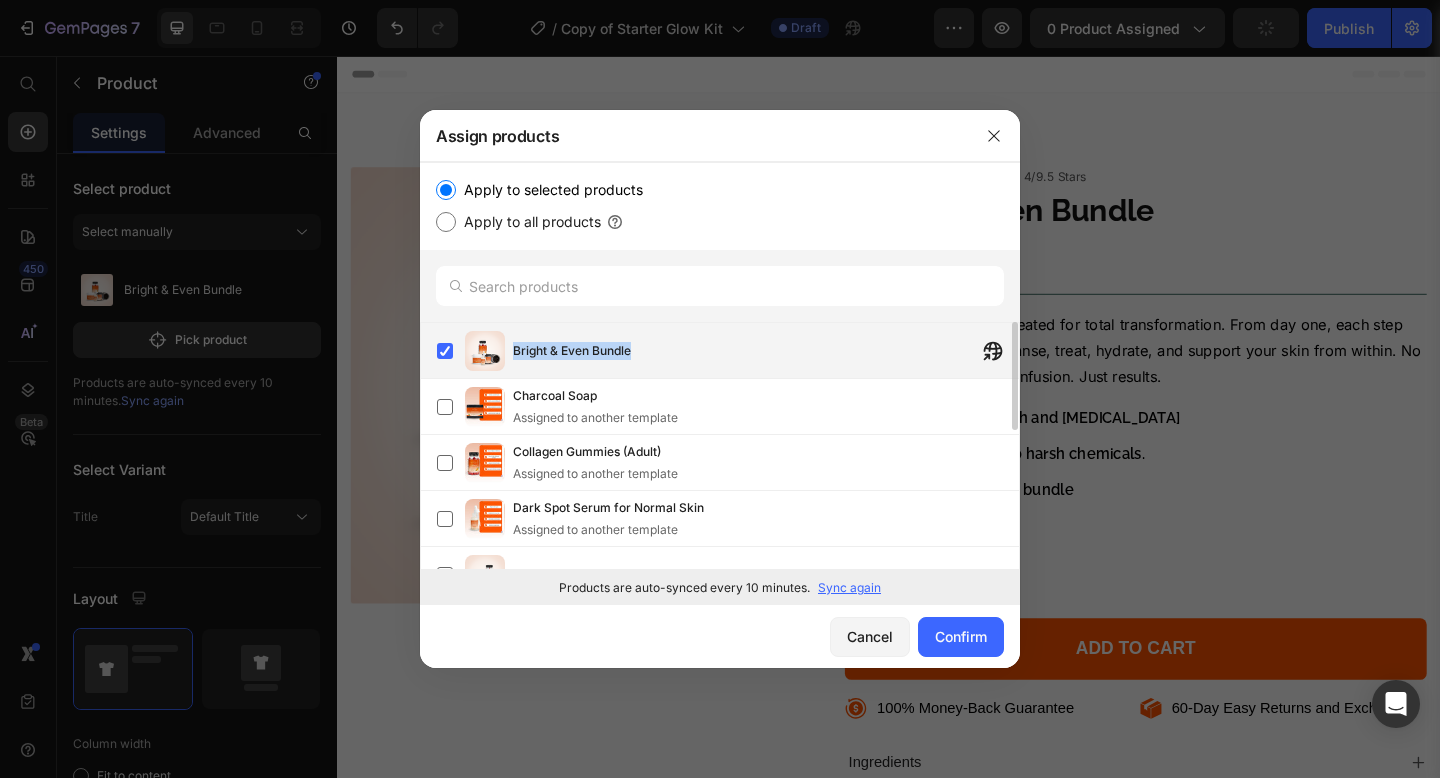 copy on "Bright & Even Bundle" 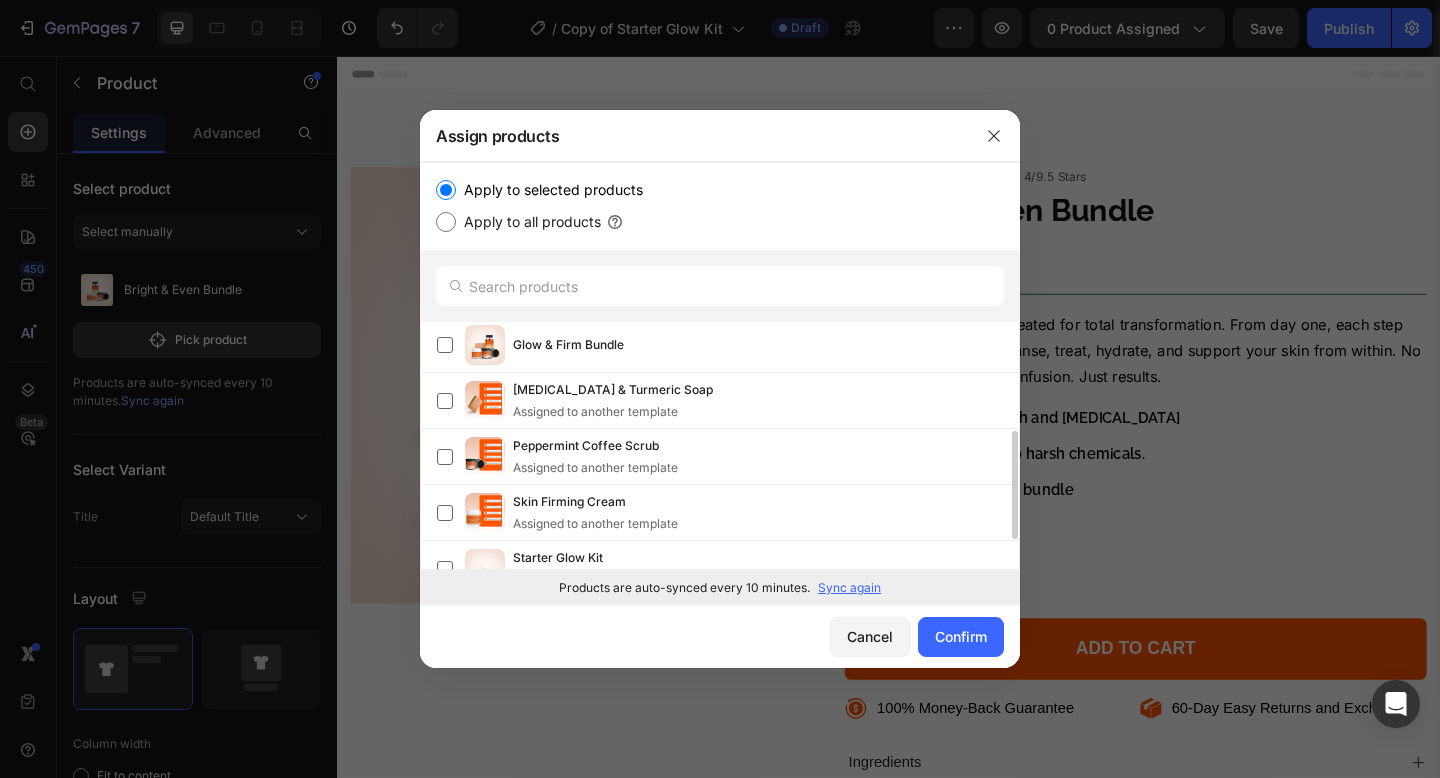 scroll, scrollTop: 236, scrollLeft: 0, axis: vertical 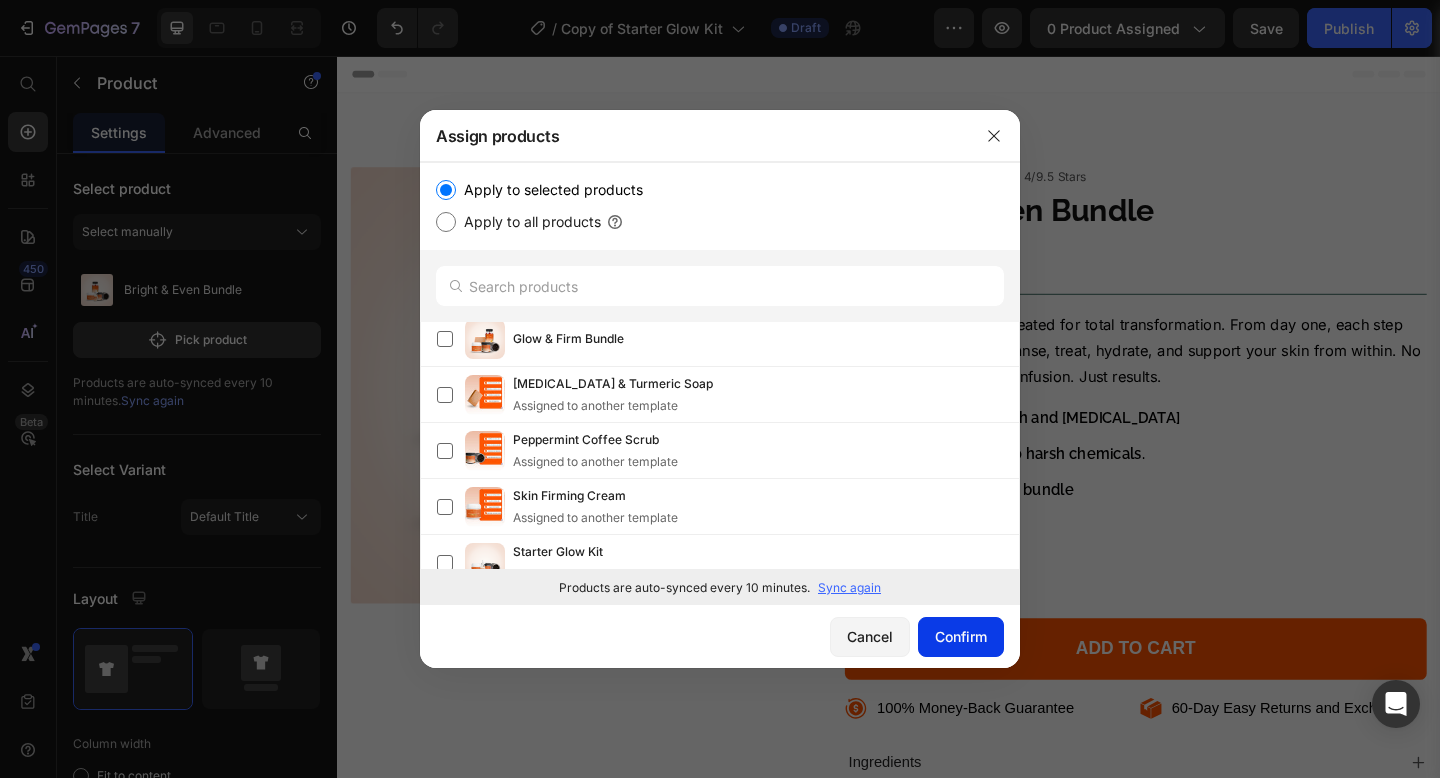 click on "Confirm" at bounding box center (961, 636) 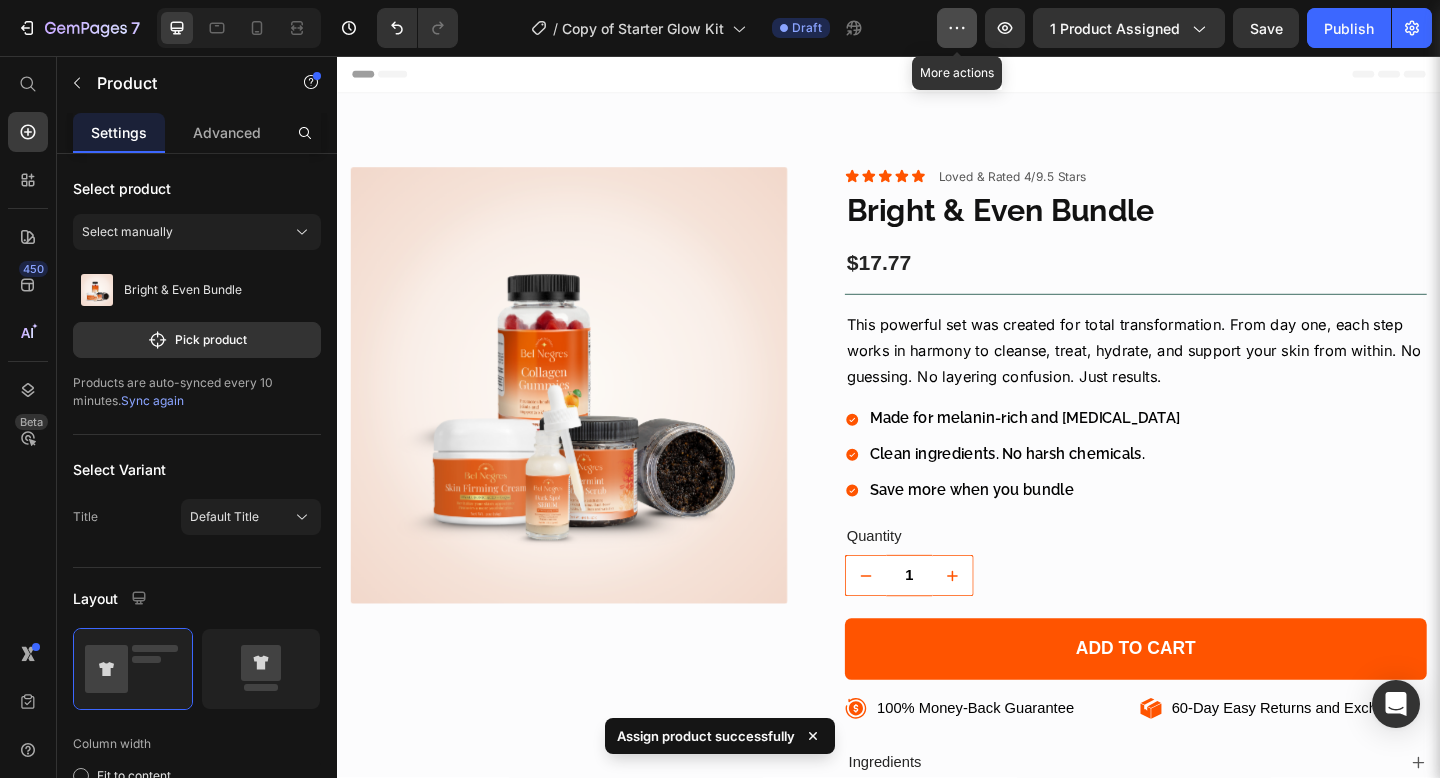 click 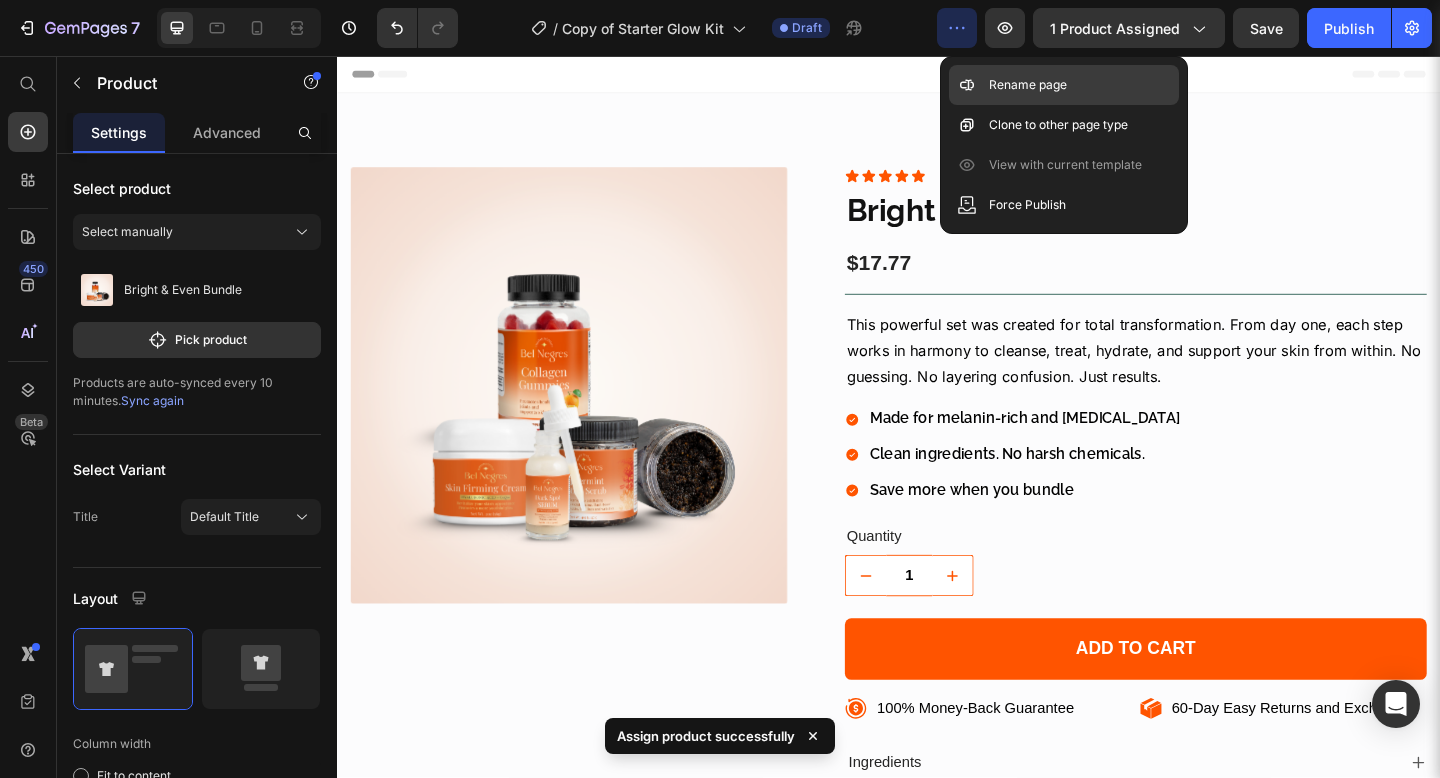 click on "Rename page" 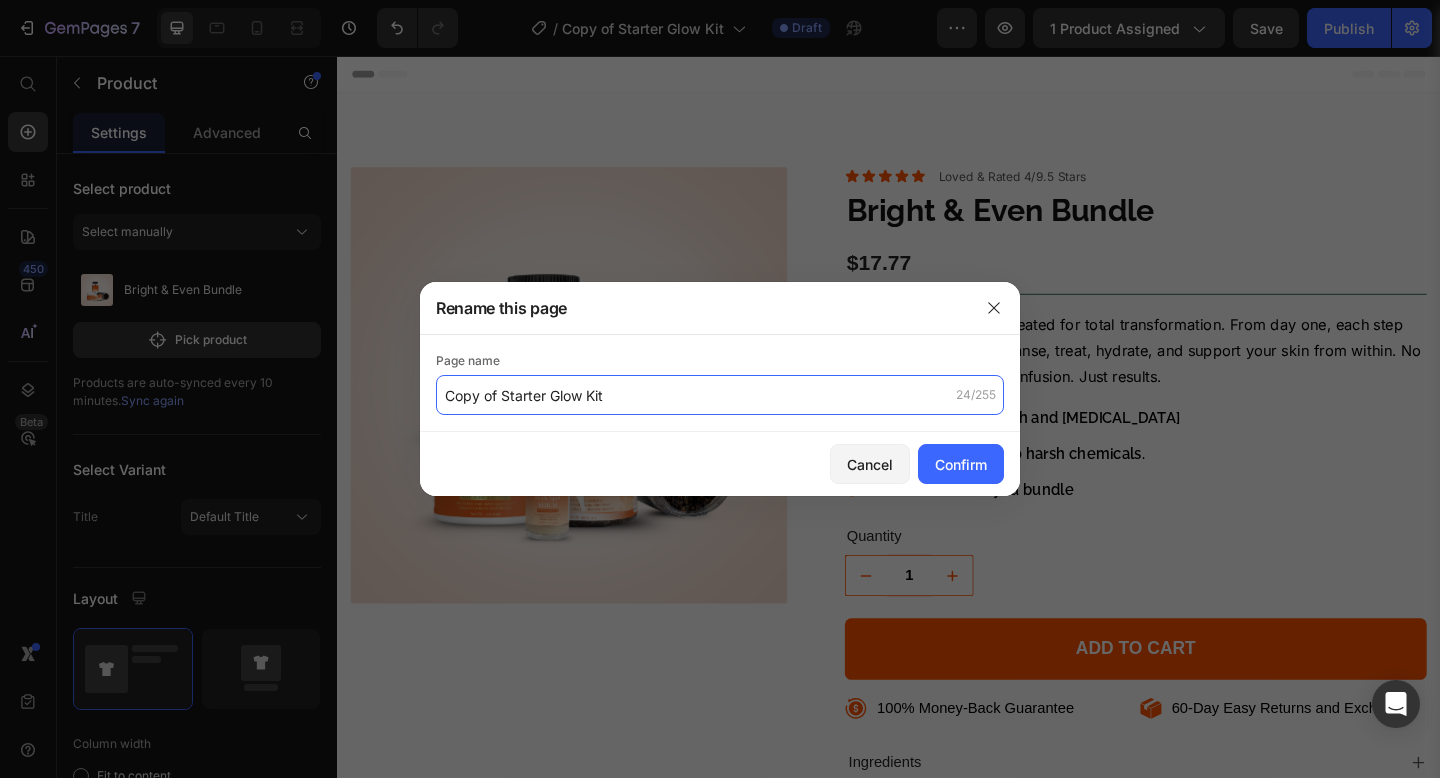 click on "Copy of Starter Glow Kit" 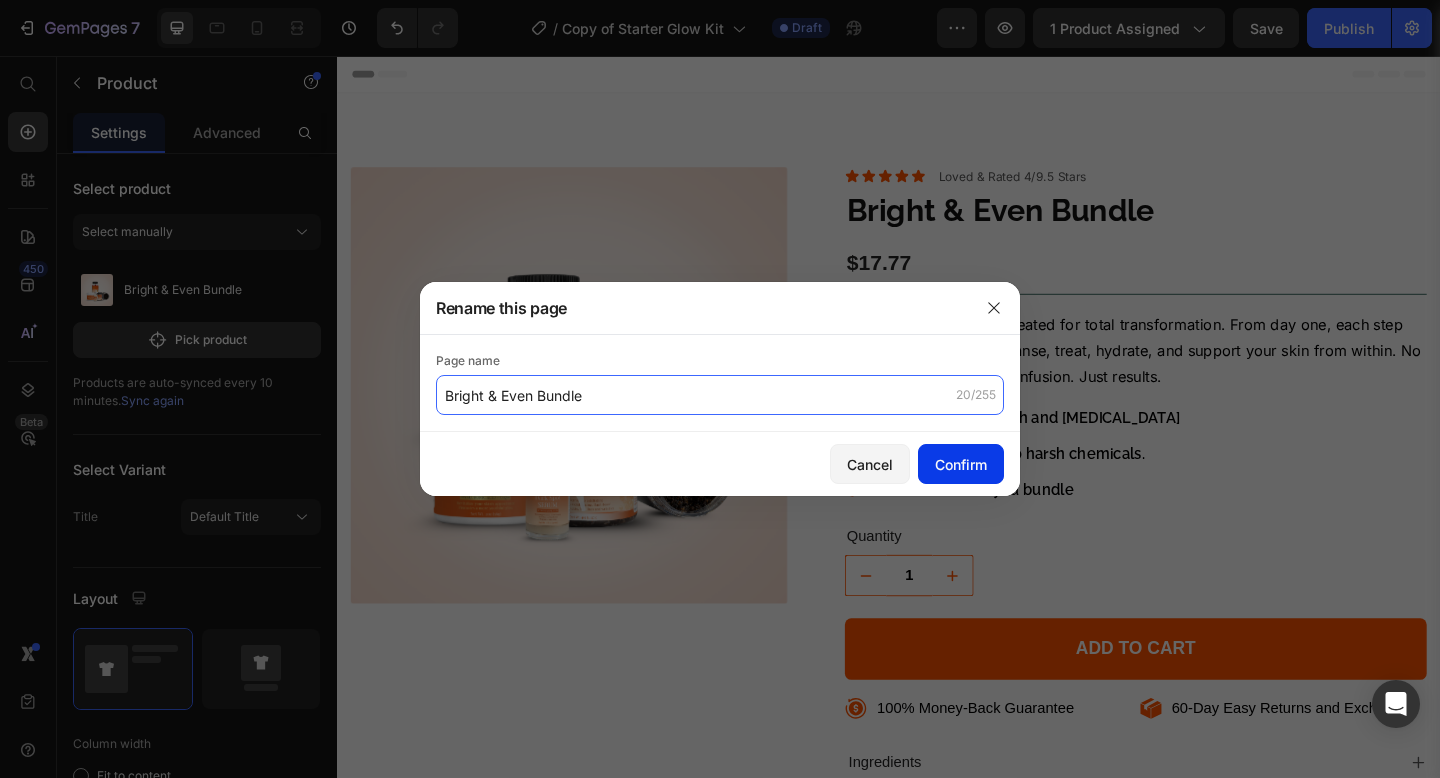 type on "Bright & Even Bundle" 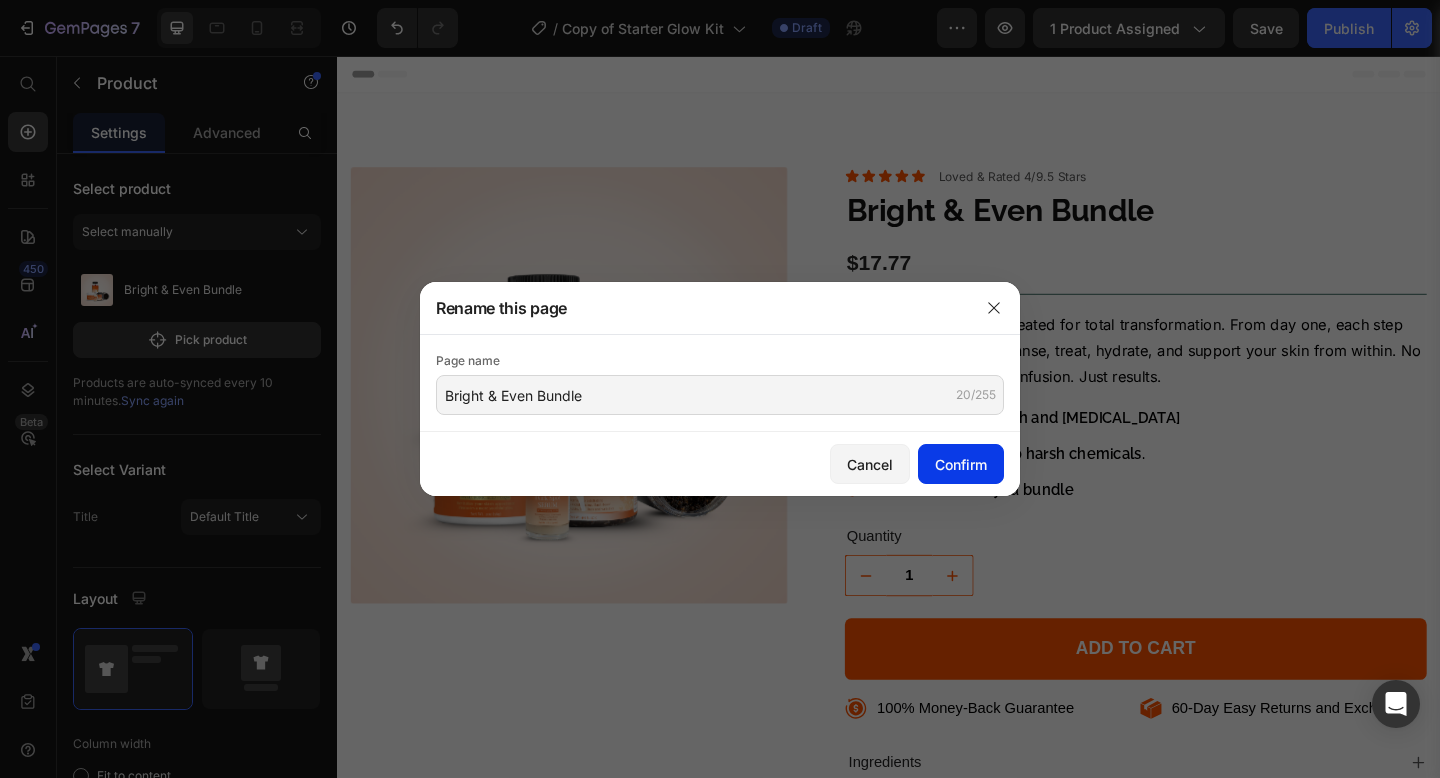 click on "Confirm" at bounding box center [961, 464] 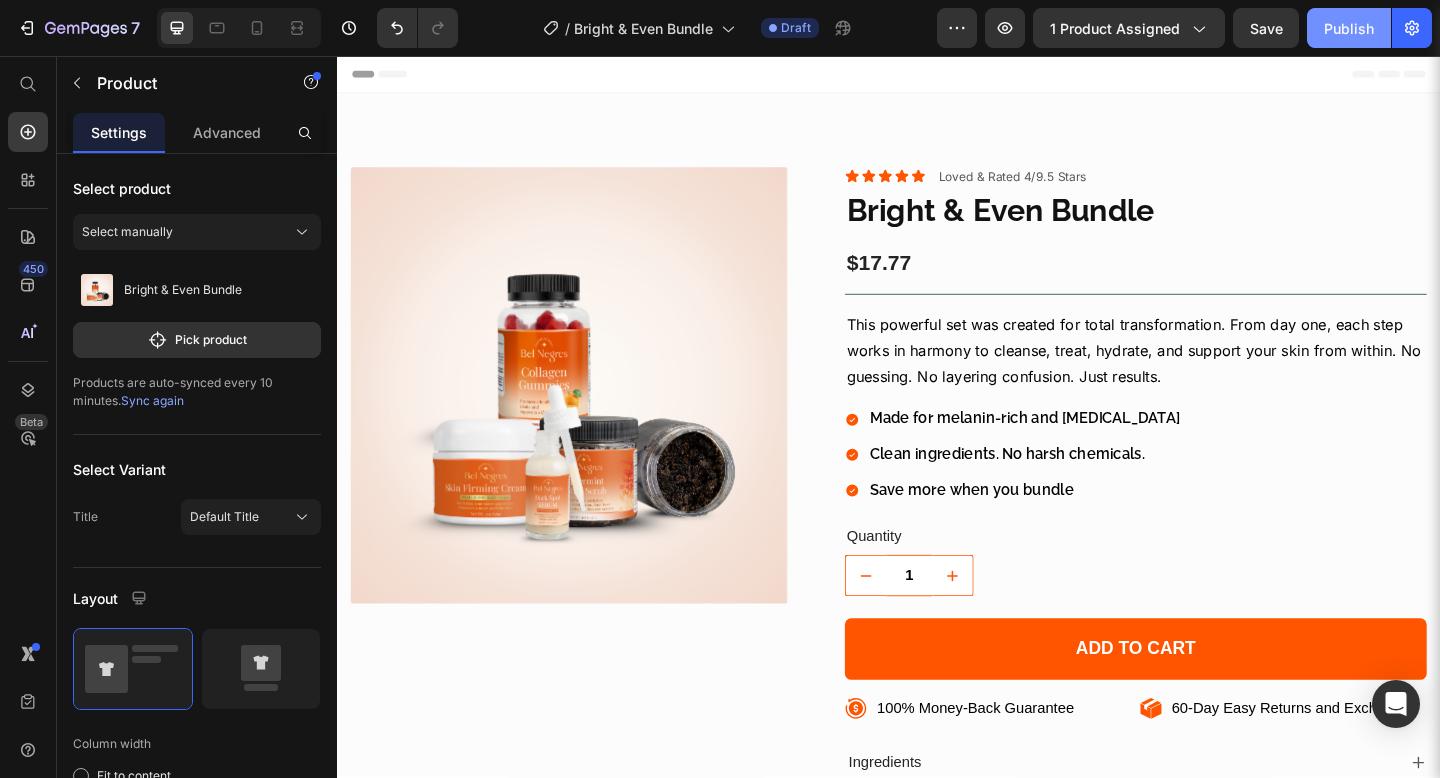 click on "Publish" at bounding box center [1349, 28] 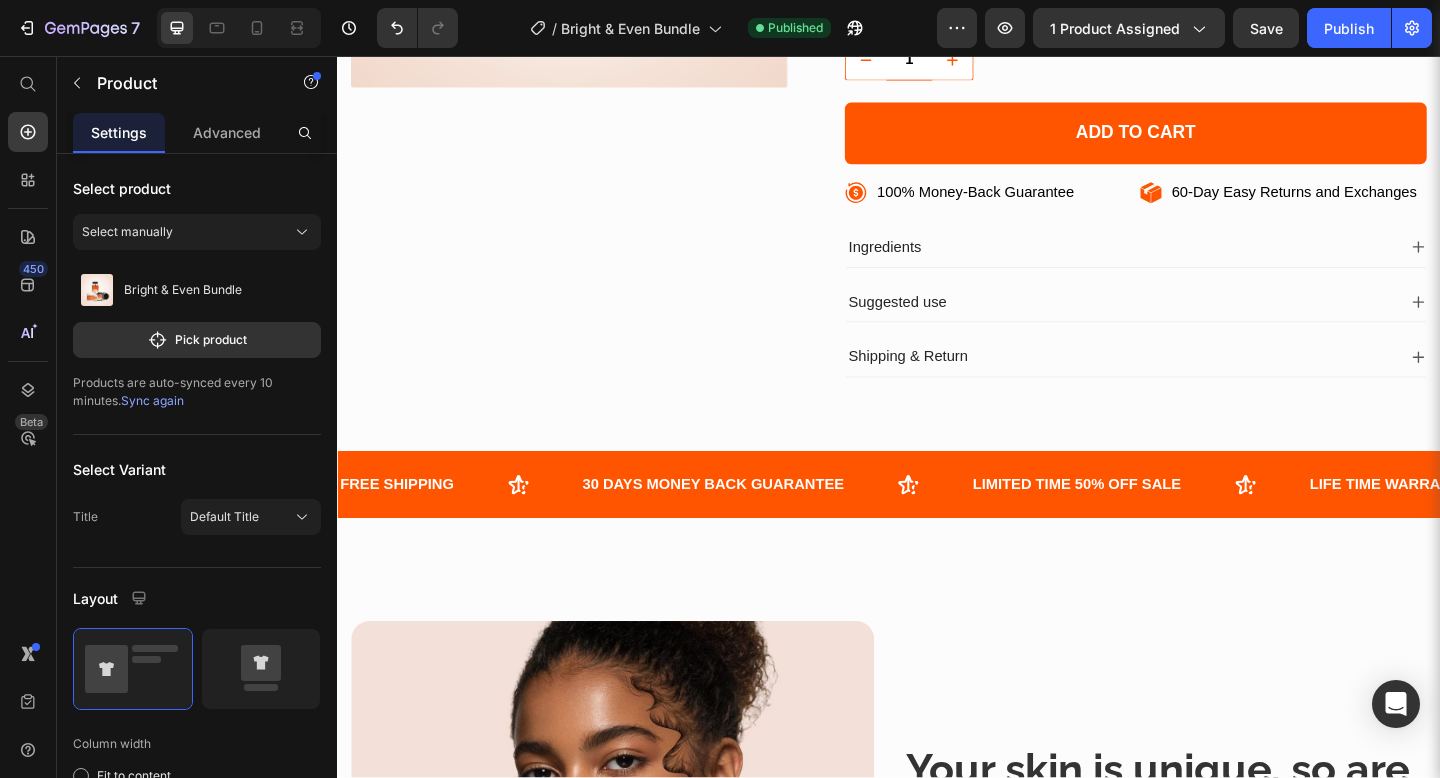 scroll, scrollTop: 0, scrollLeft: 0, axis: both 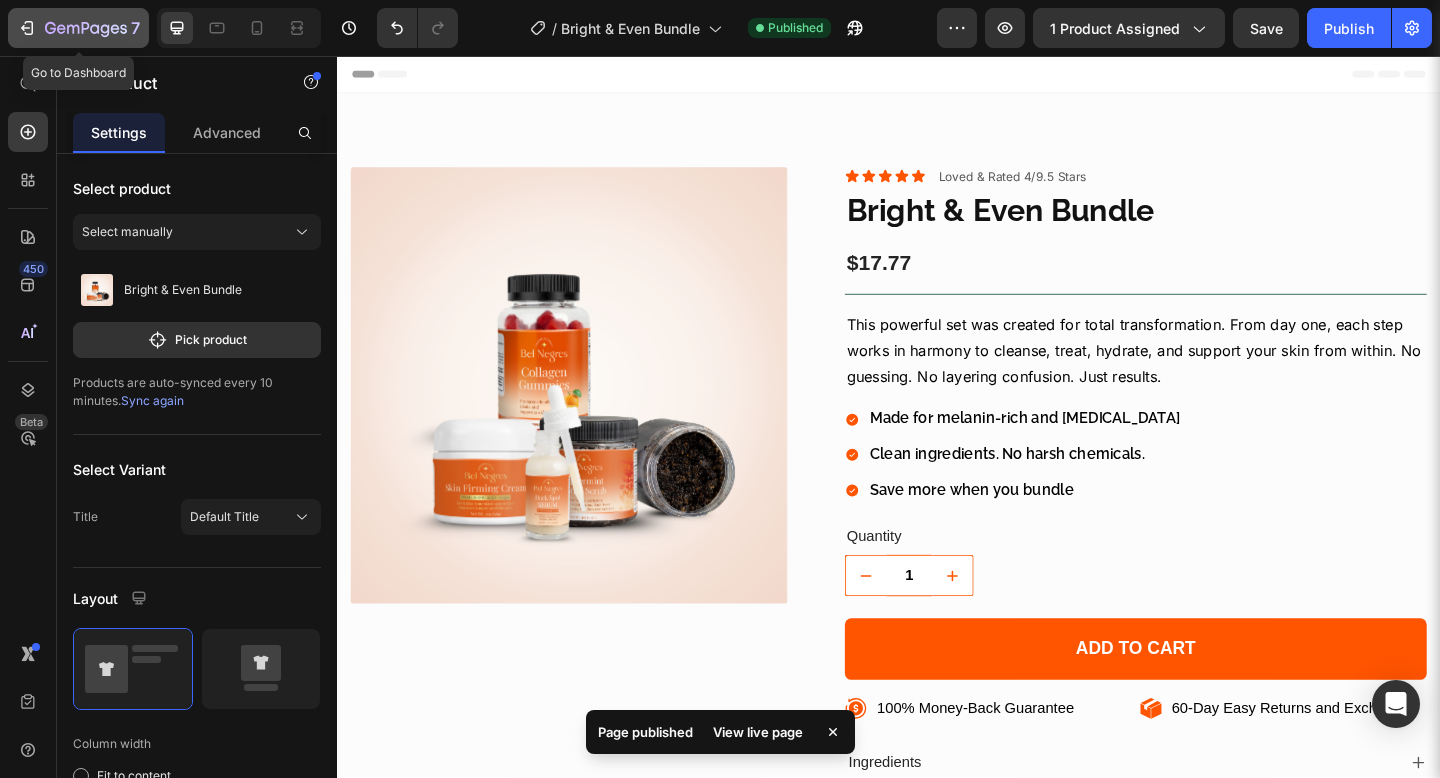 click 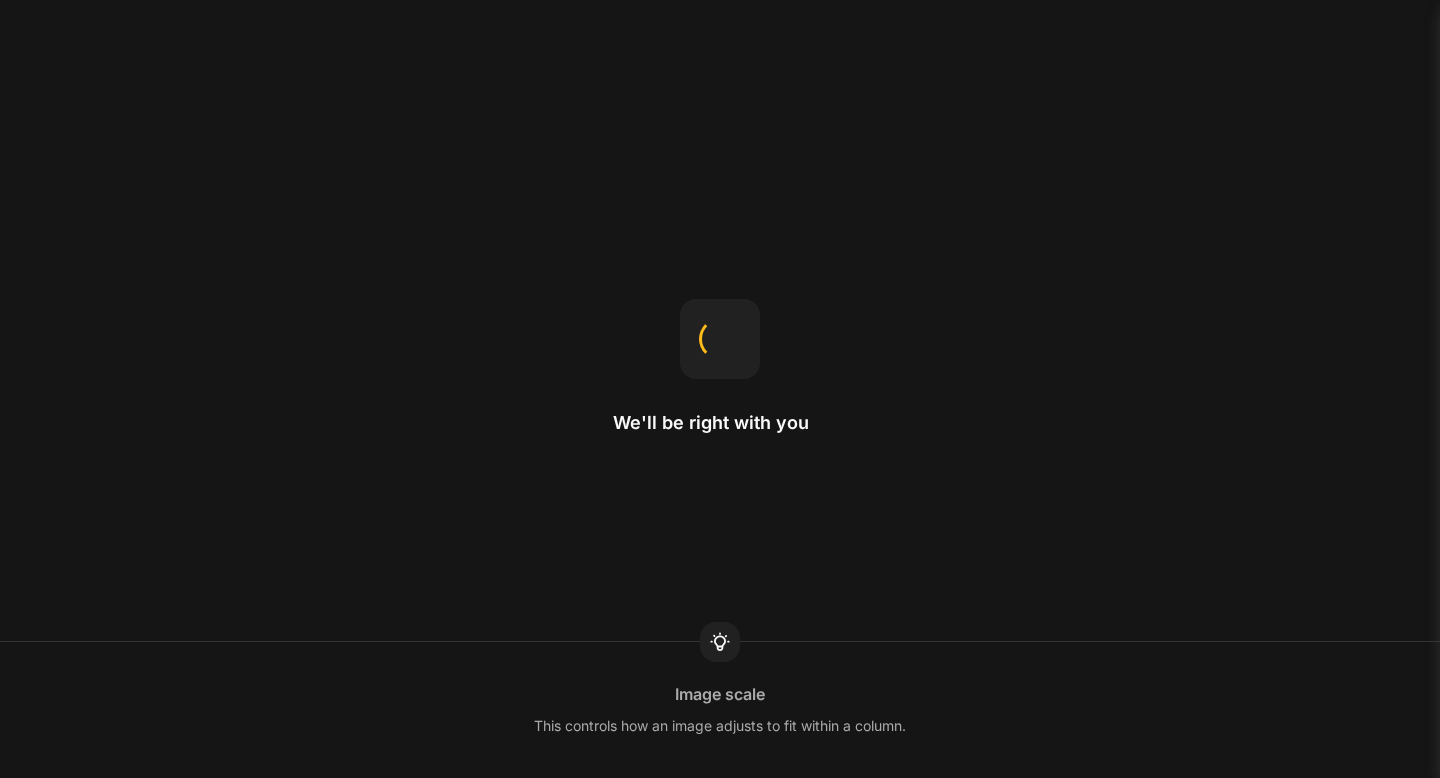 scroll, scrollTop: 0, scrollLeft: 0, axis: both 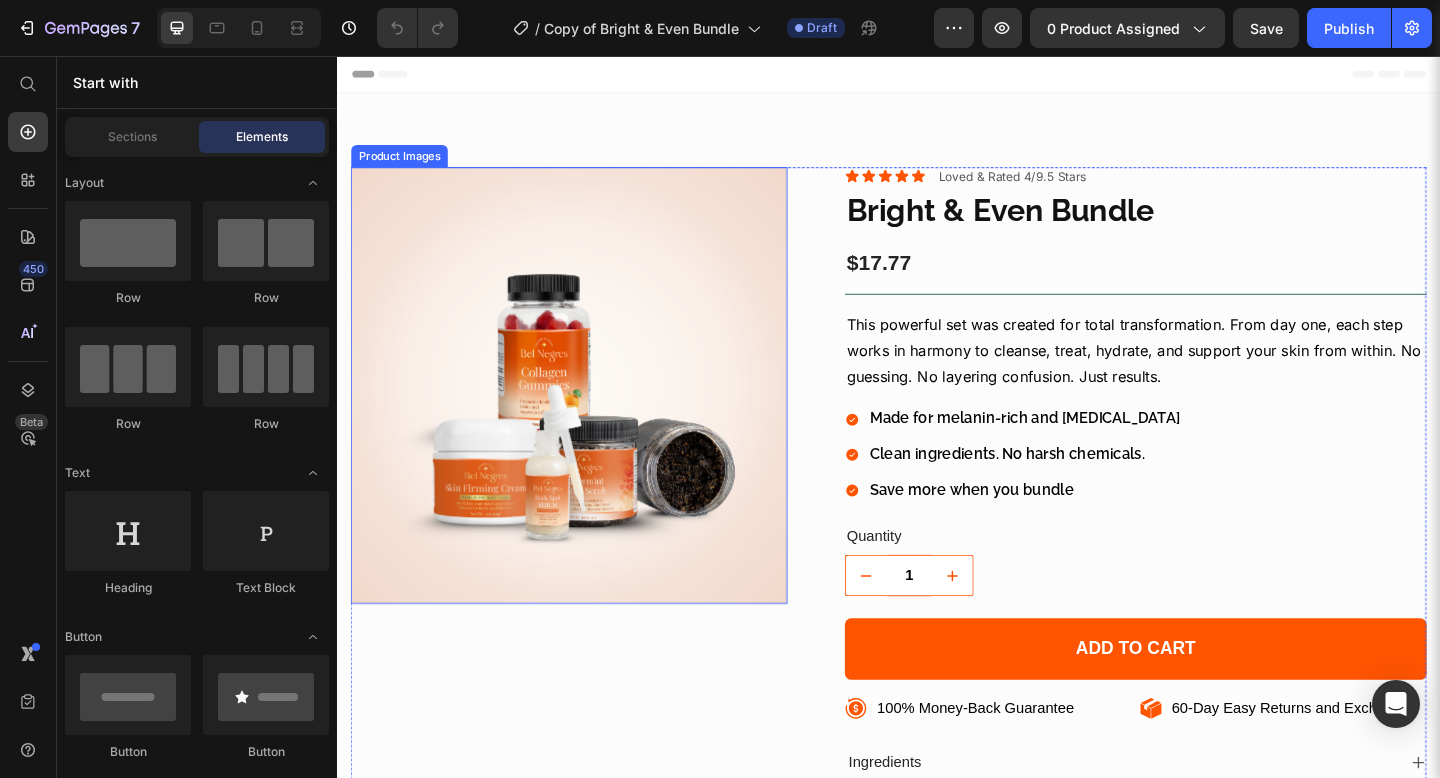 click at bounding box center [589, 414] 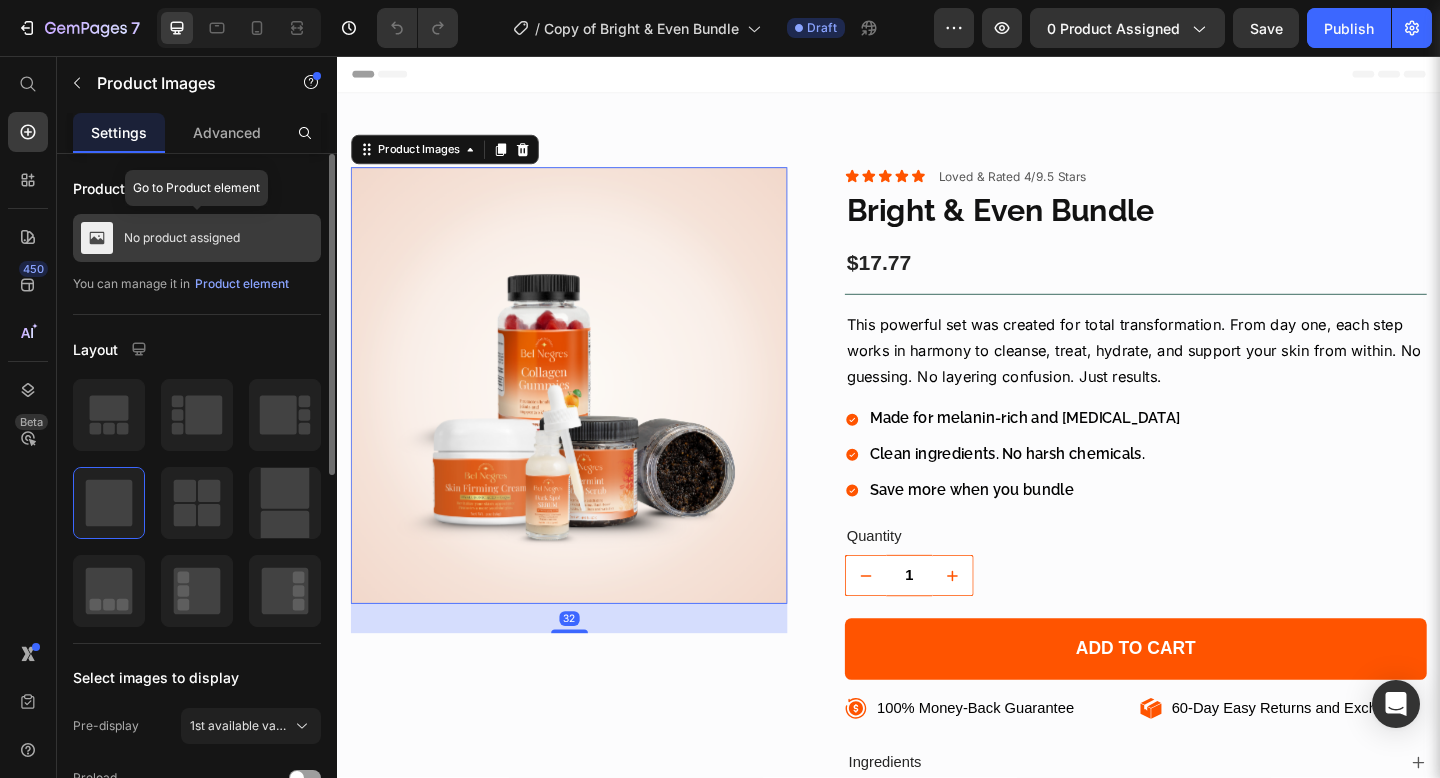 click on "No product assigned" at bounding box center [197, 238] 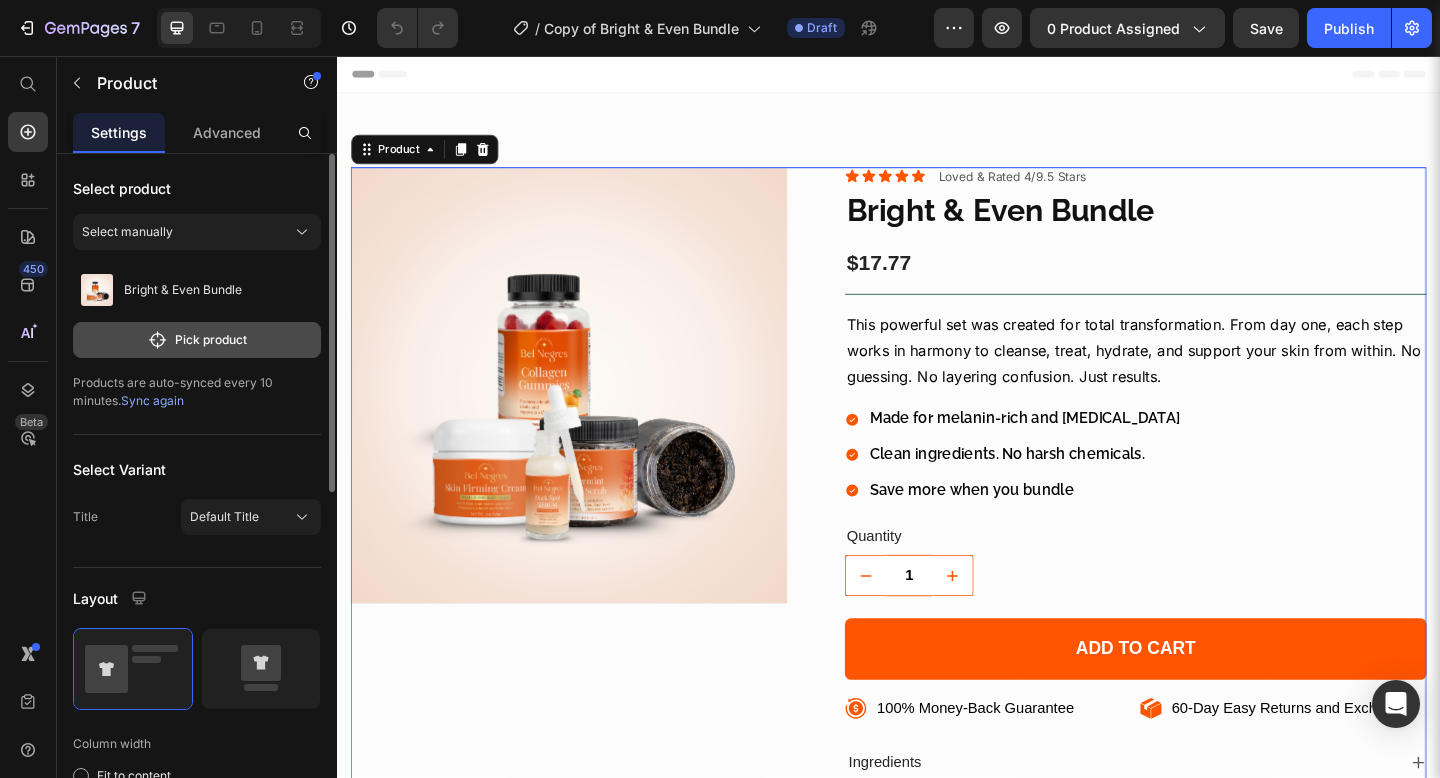 click on "Pick product" 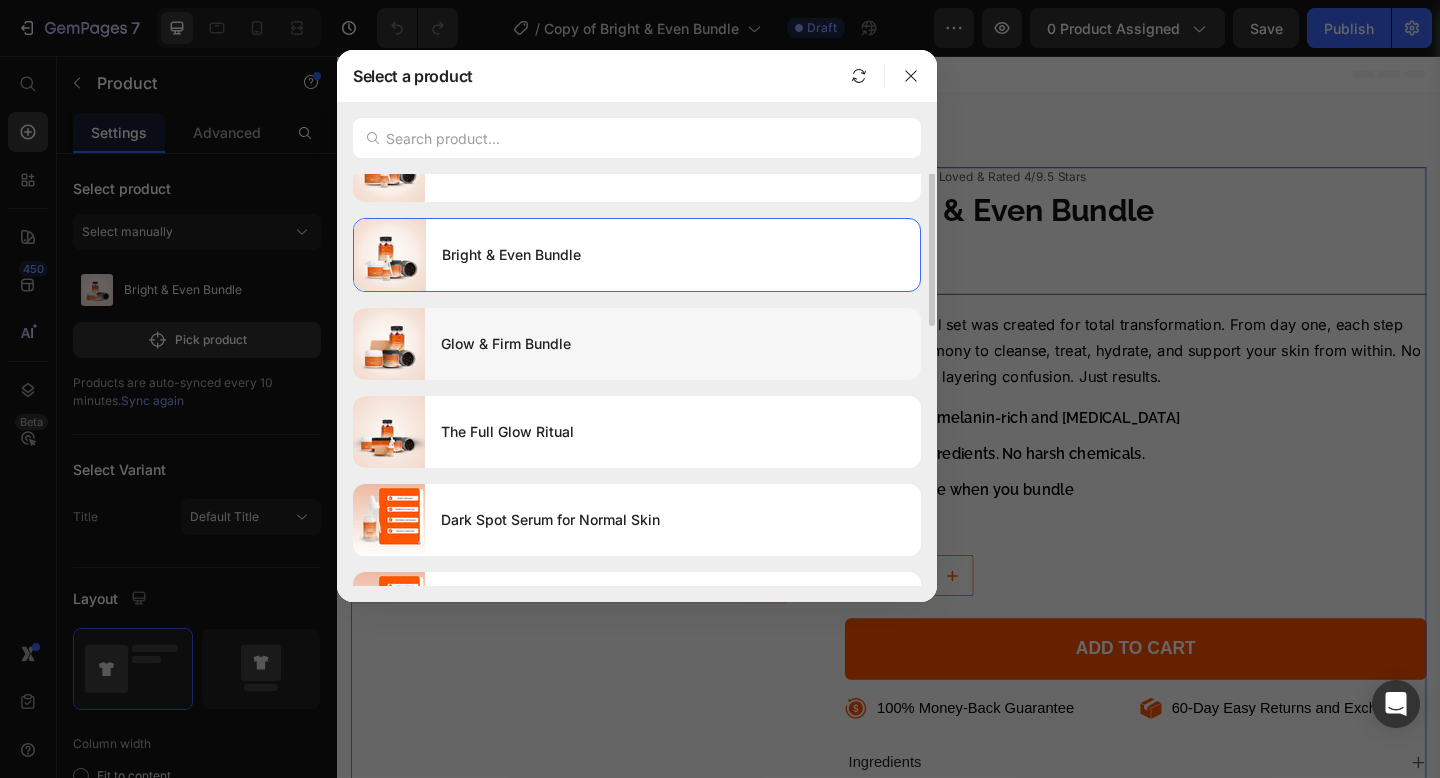 scroll, scrollTop: 0, scrollLeft: 0, axis: both 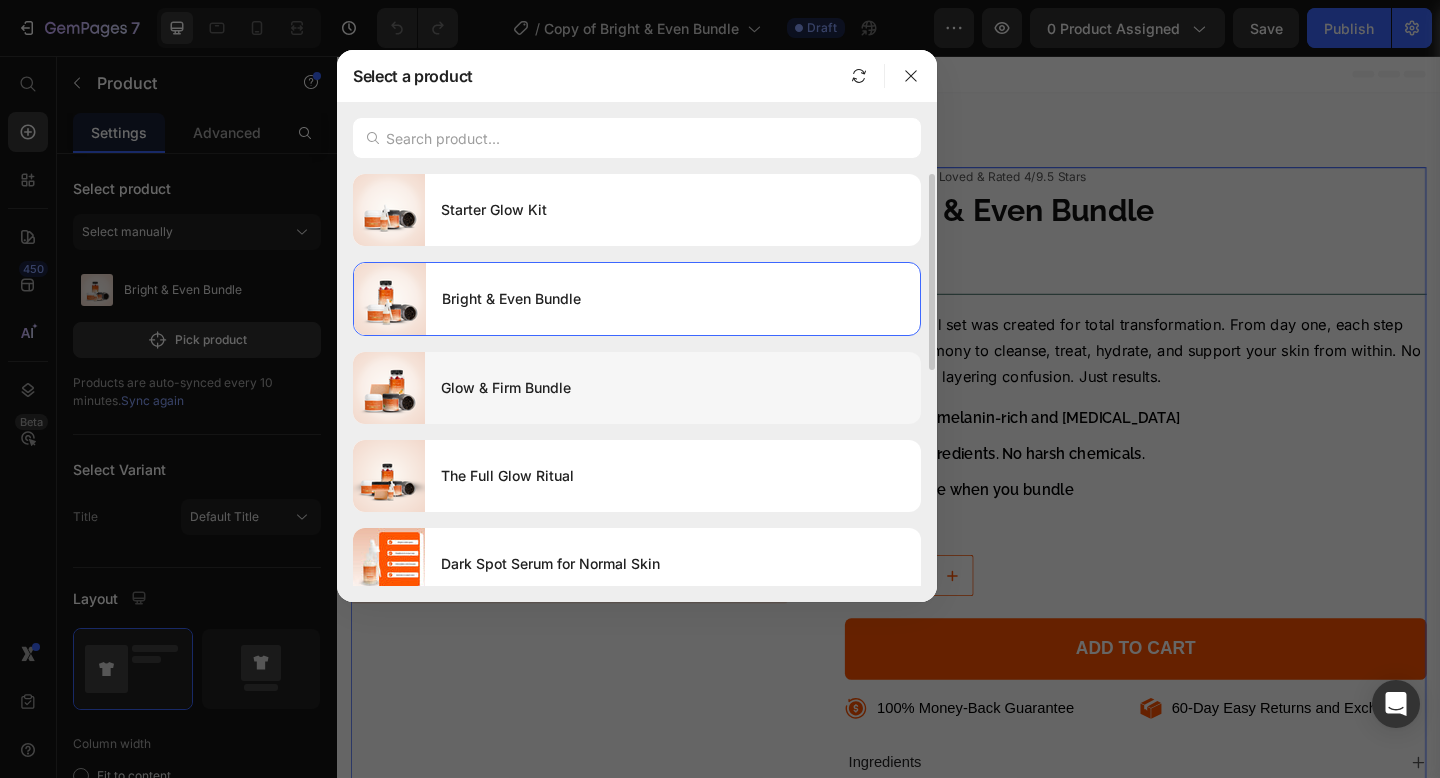 click on "Glow & Firm Bundle" at bounding box center [673, 388] 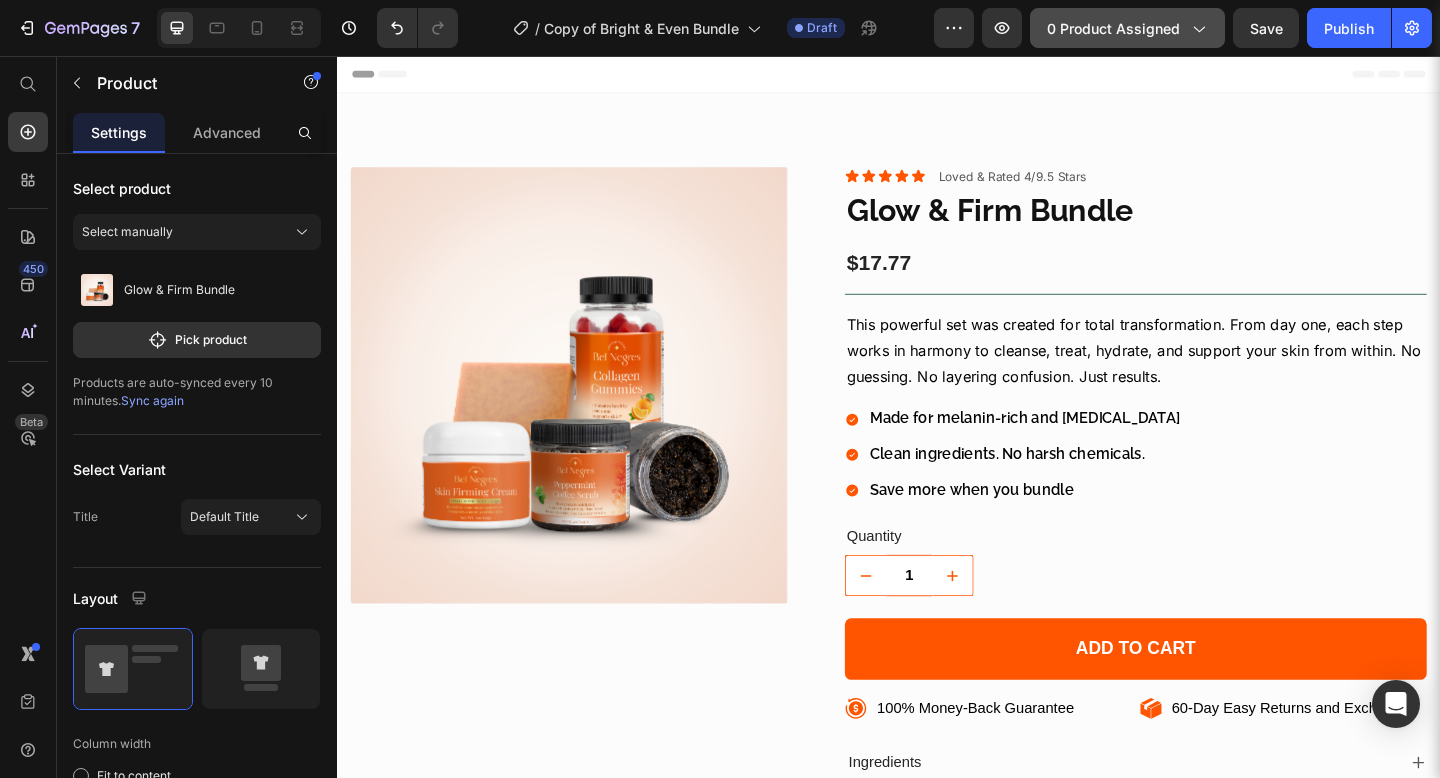 click on "0 product assigned" at bounding box center [1127, 28] 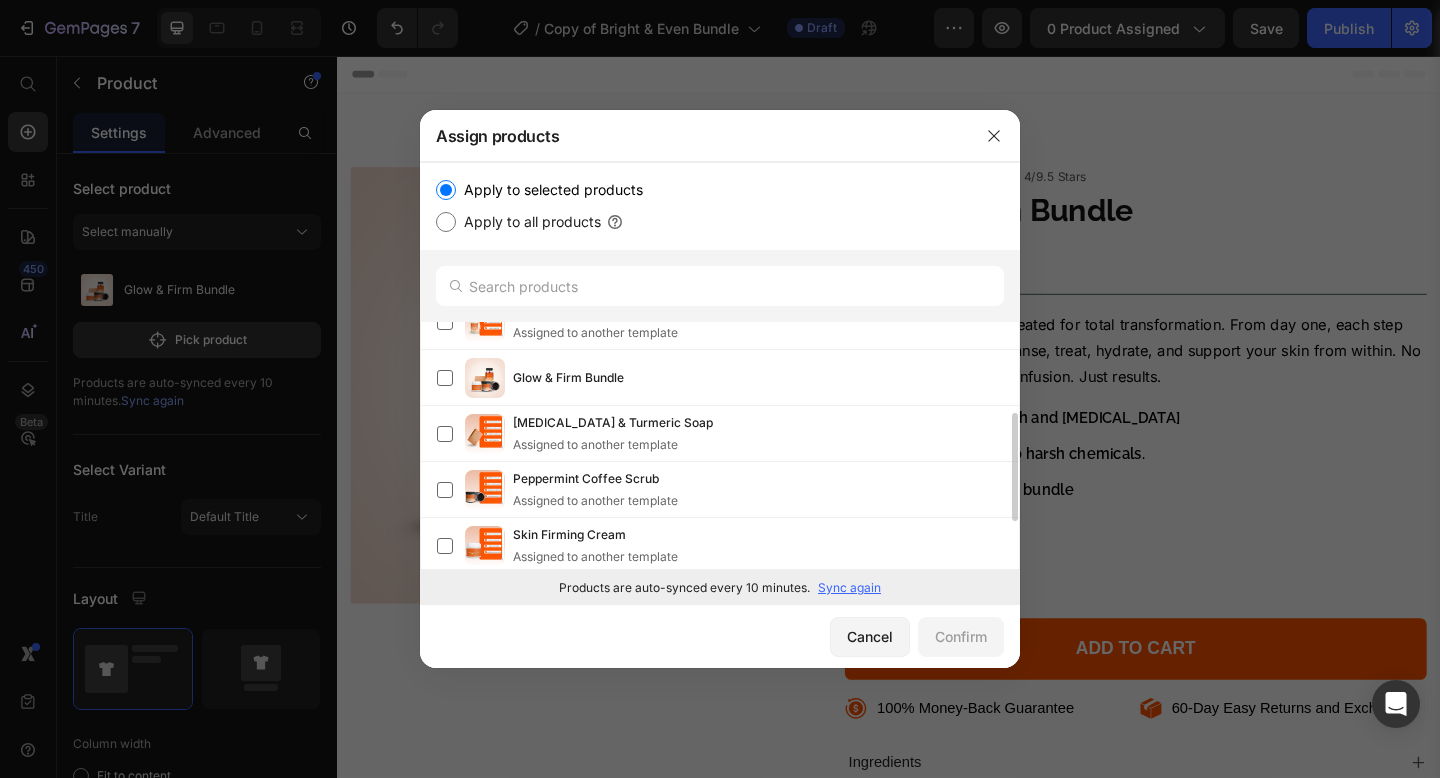 scroll, scrollTop: 194, scrollLeft: 0, axis: vertical 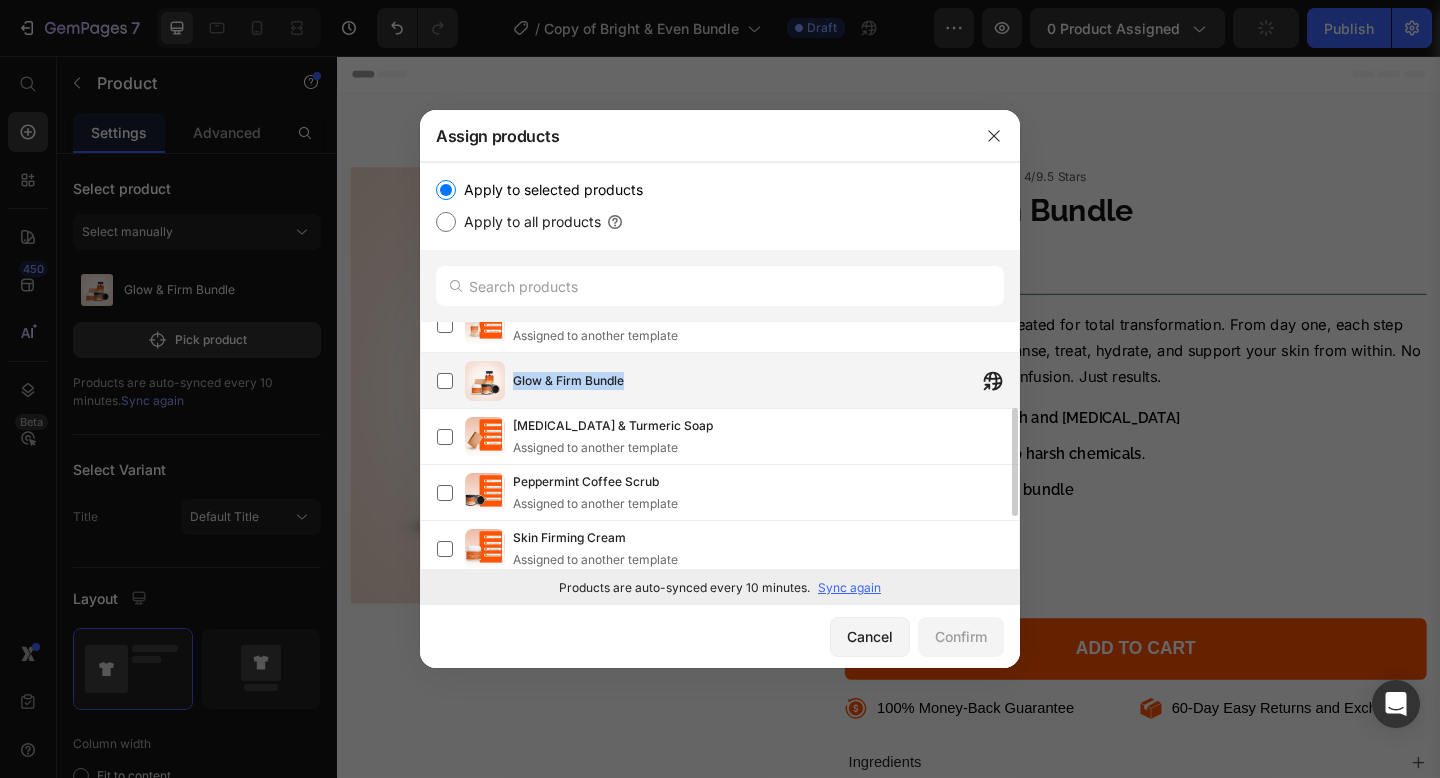 drag, startPoint x: 514, startPoint y: 382, endPoint x: 630, endPoint y: 379, distance: 116.03879 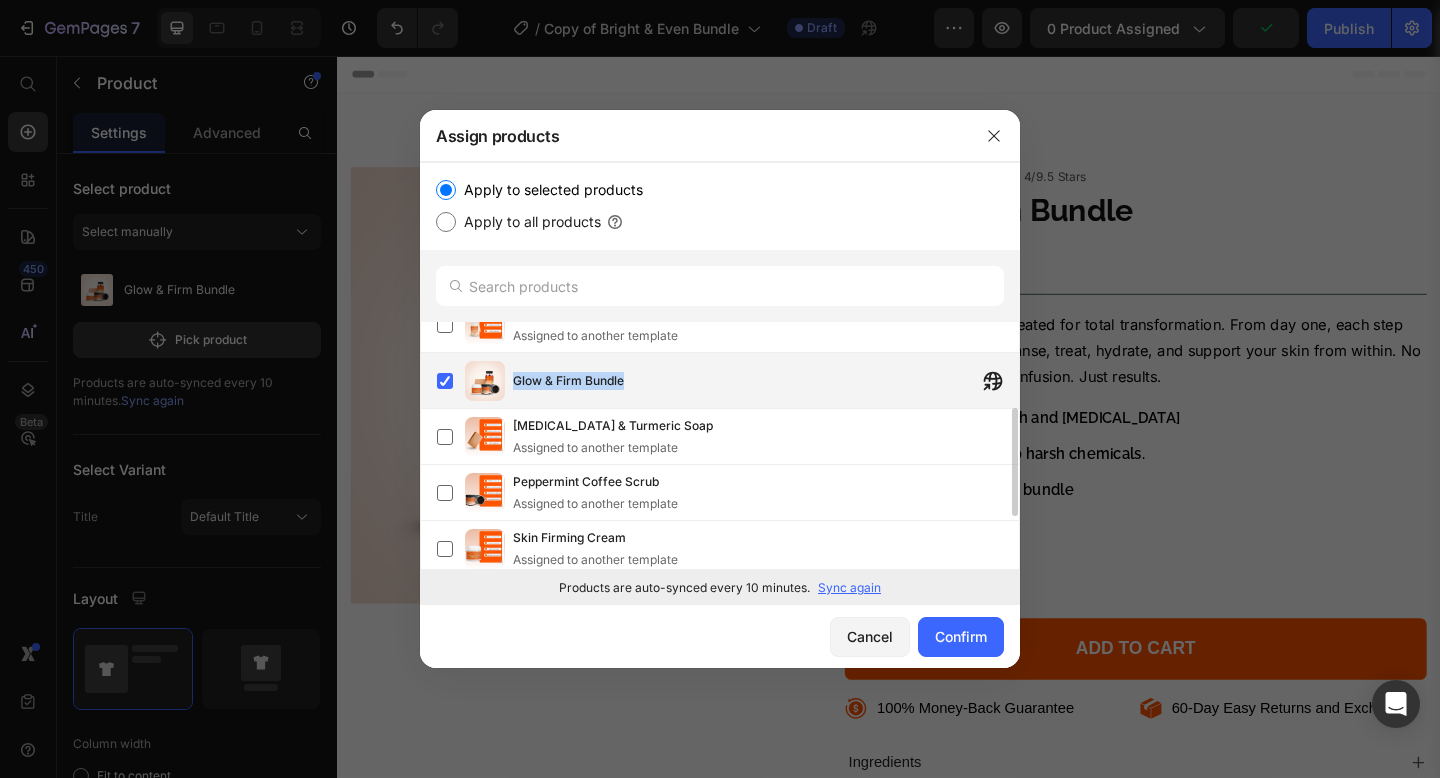 copy on "Glow & Firm Bundle" 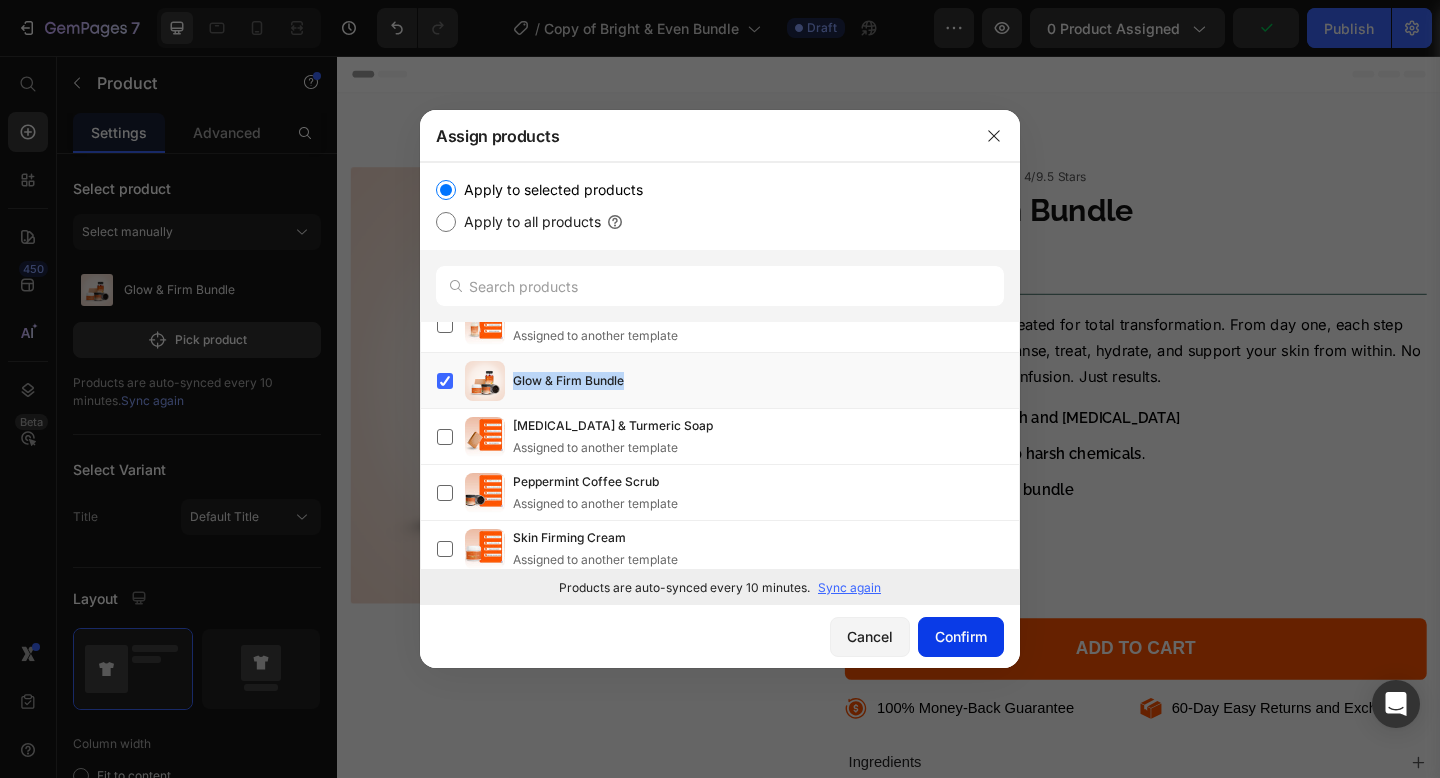 click on "Confirm" 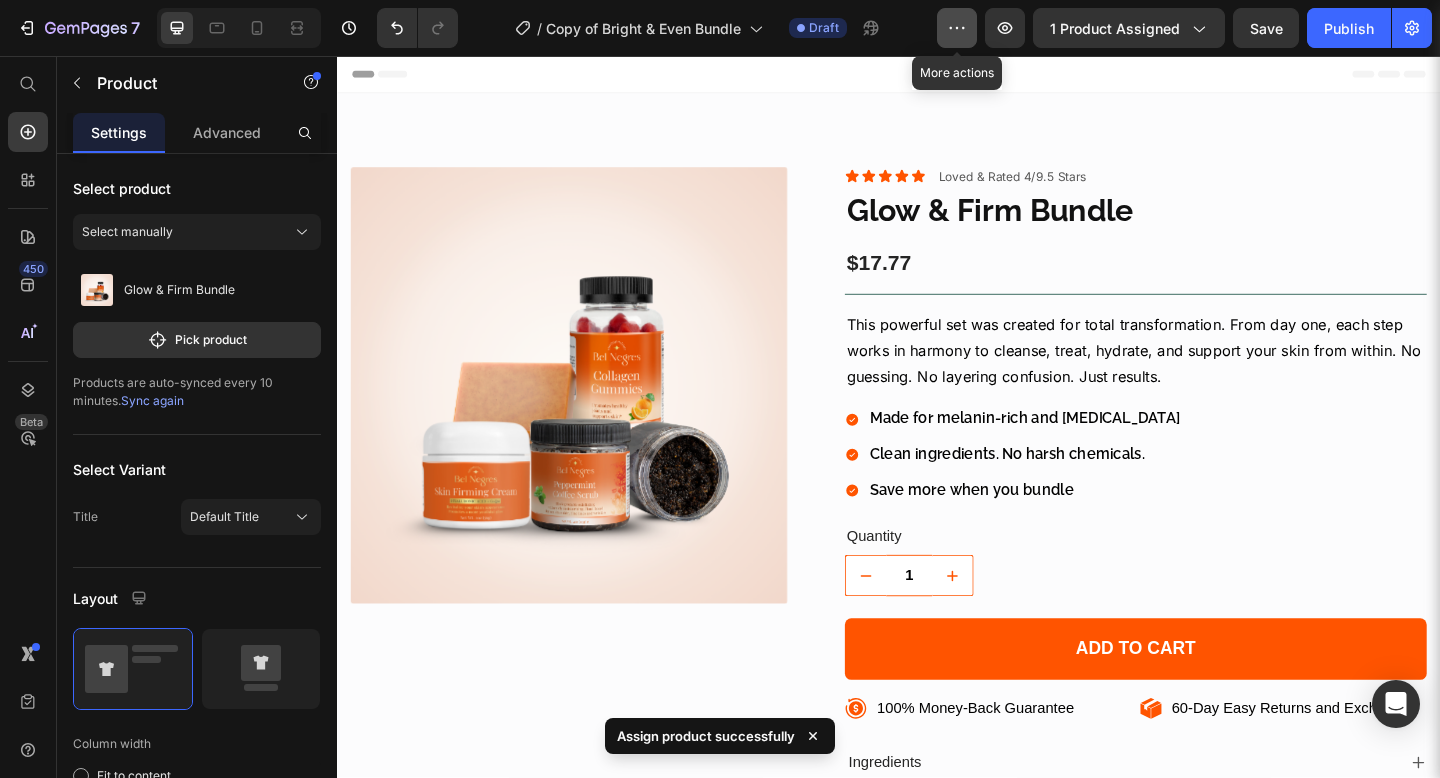 click 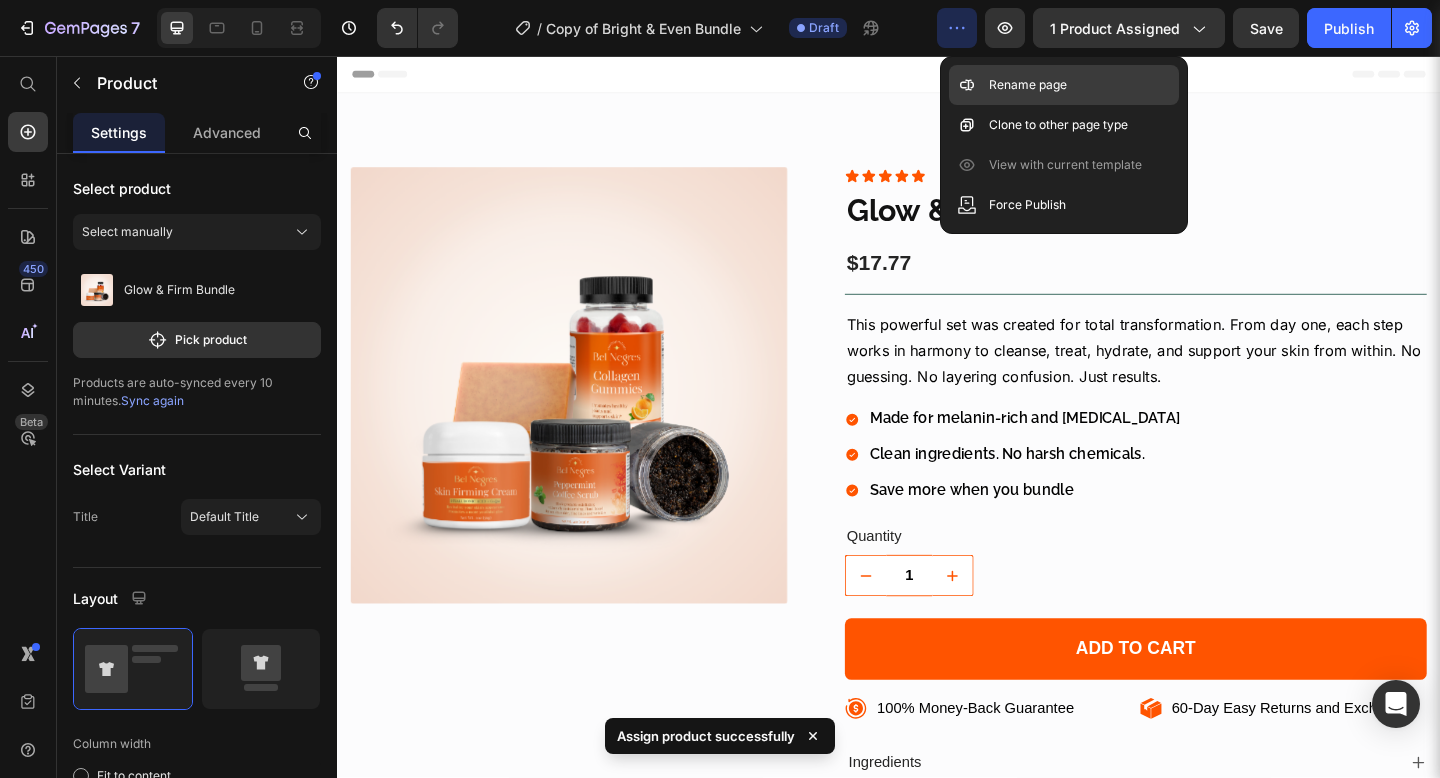 click 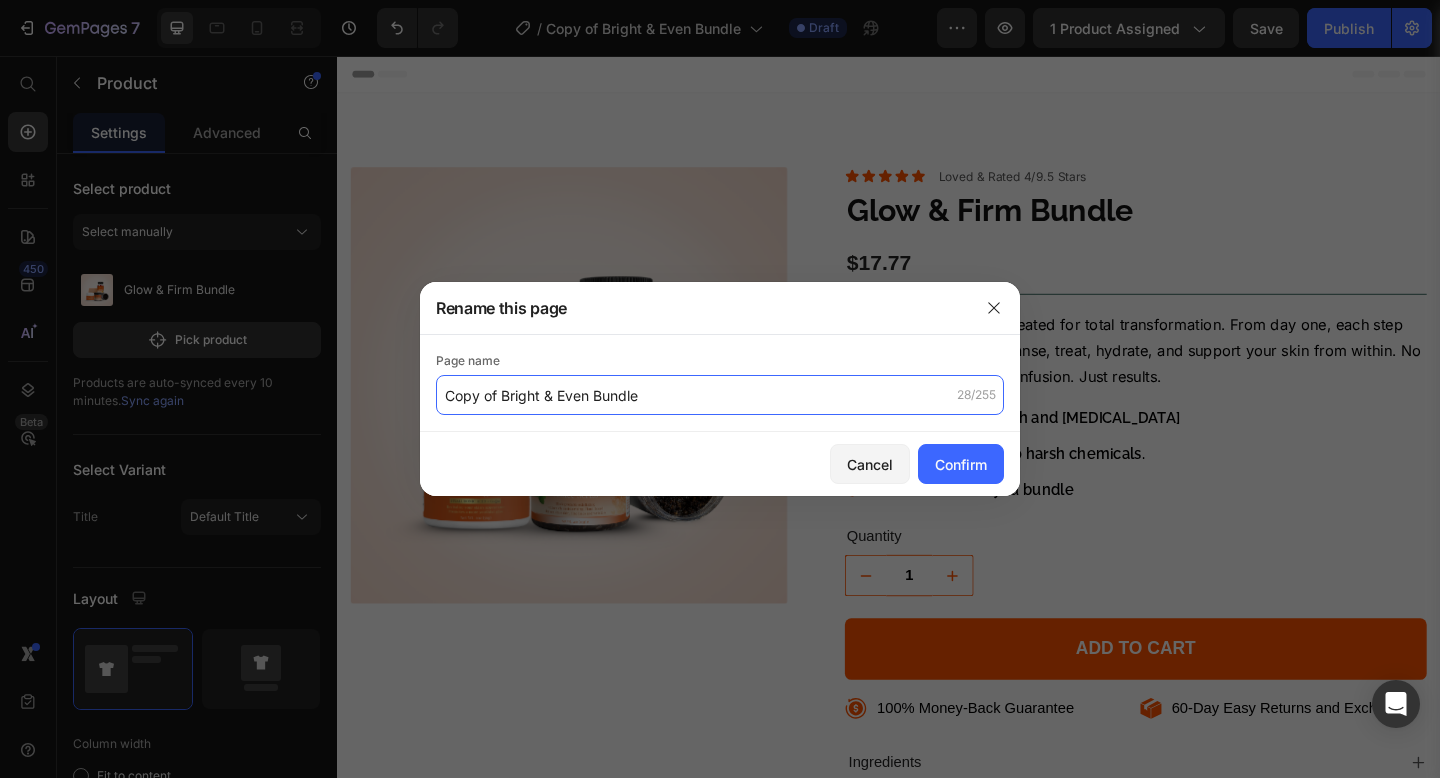 click on "Copy of Bright & Even Bundle" 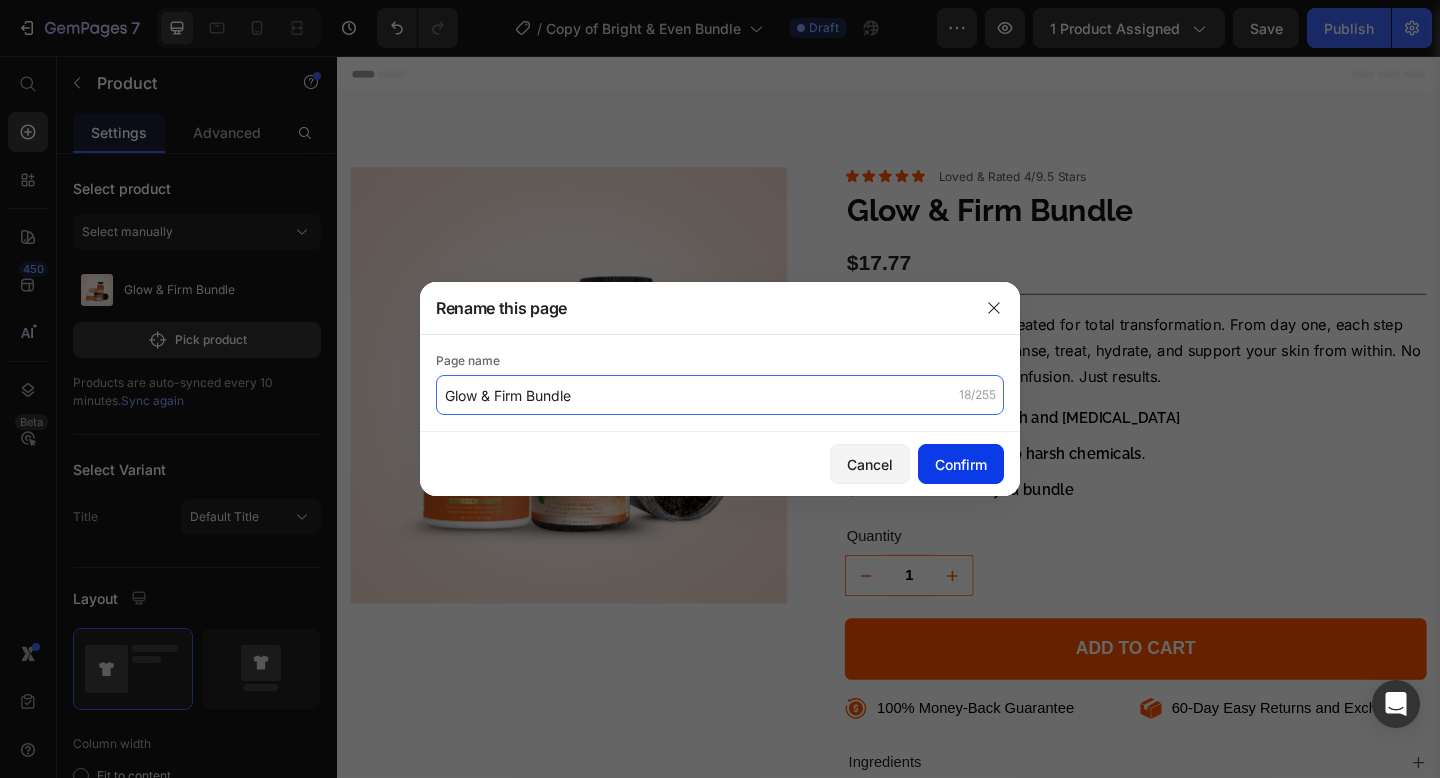 type on "Glow & Firm Bundle" 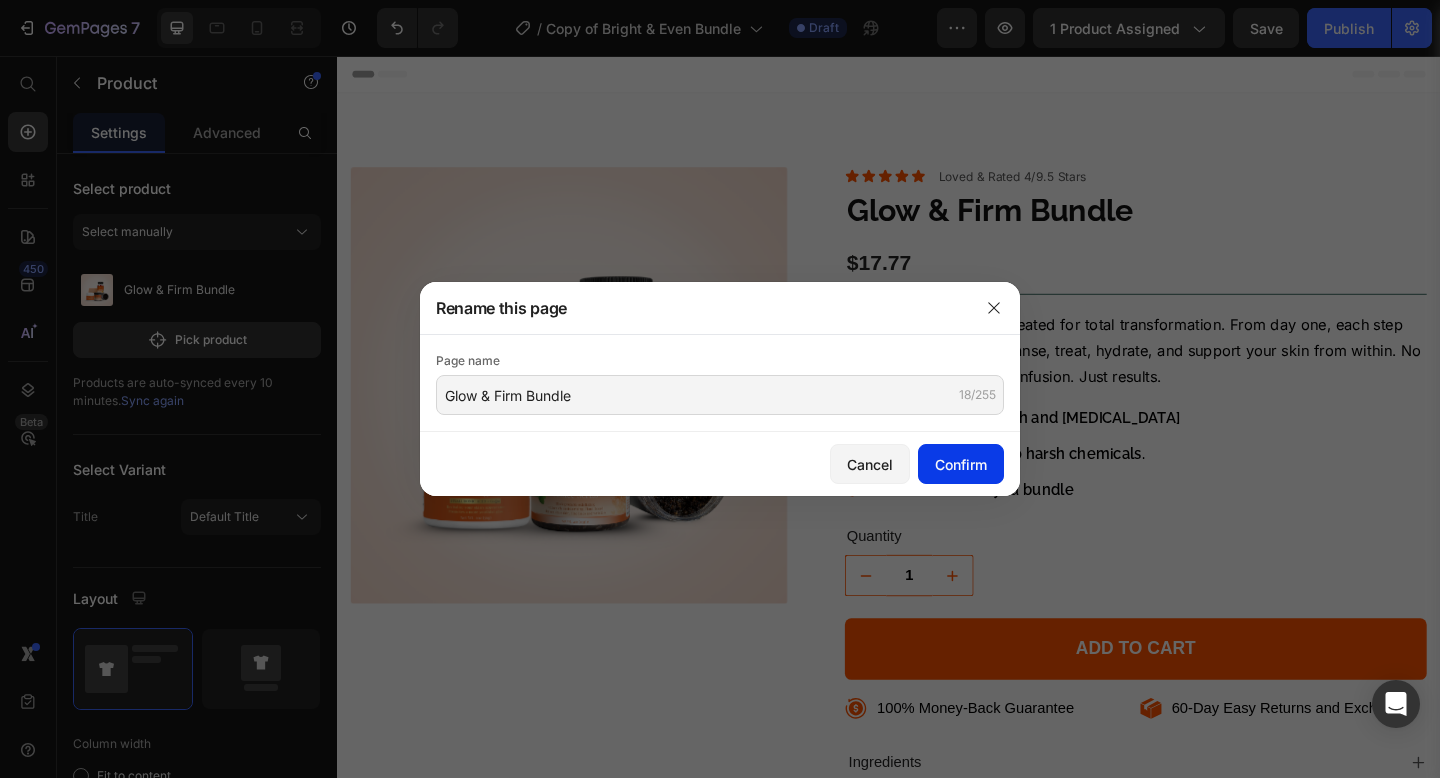 click on "Confirm" 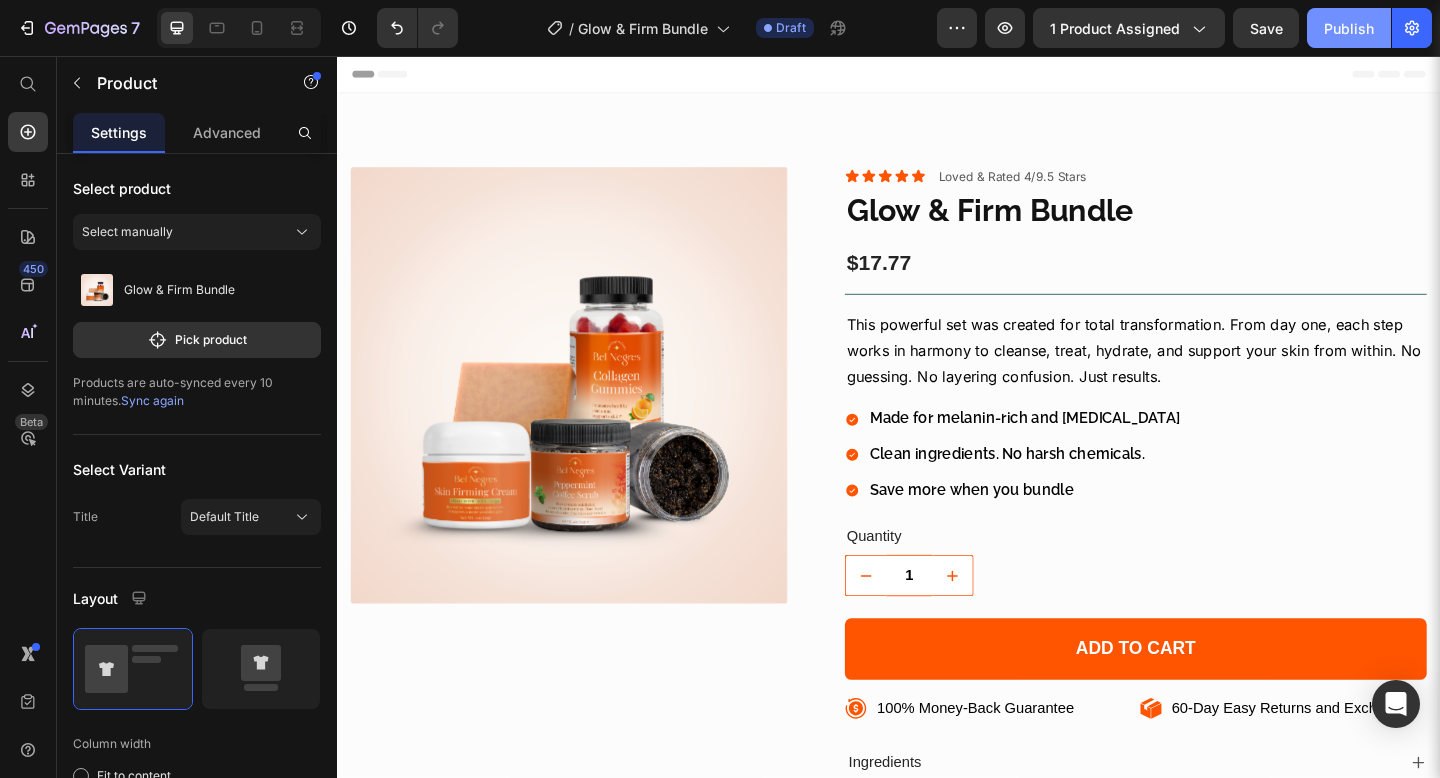 click on "Publish" at bounding box center (1349, 28) 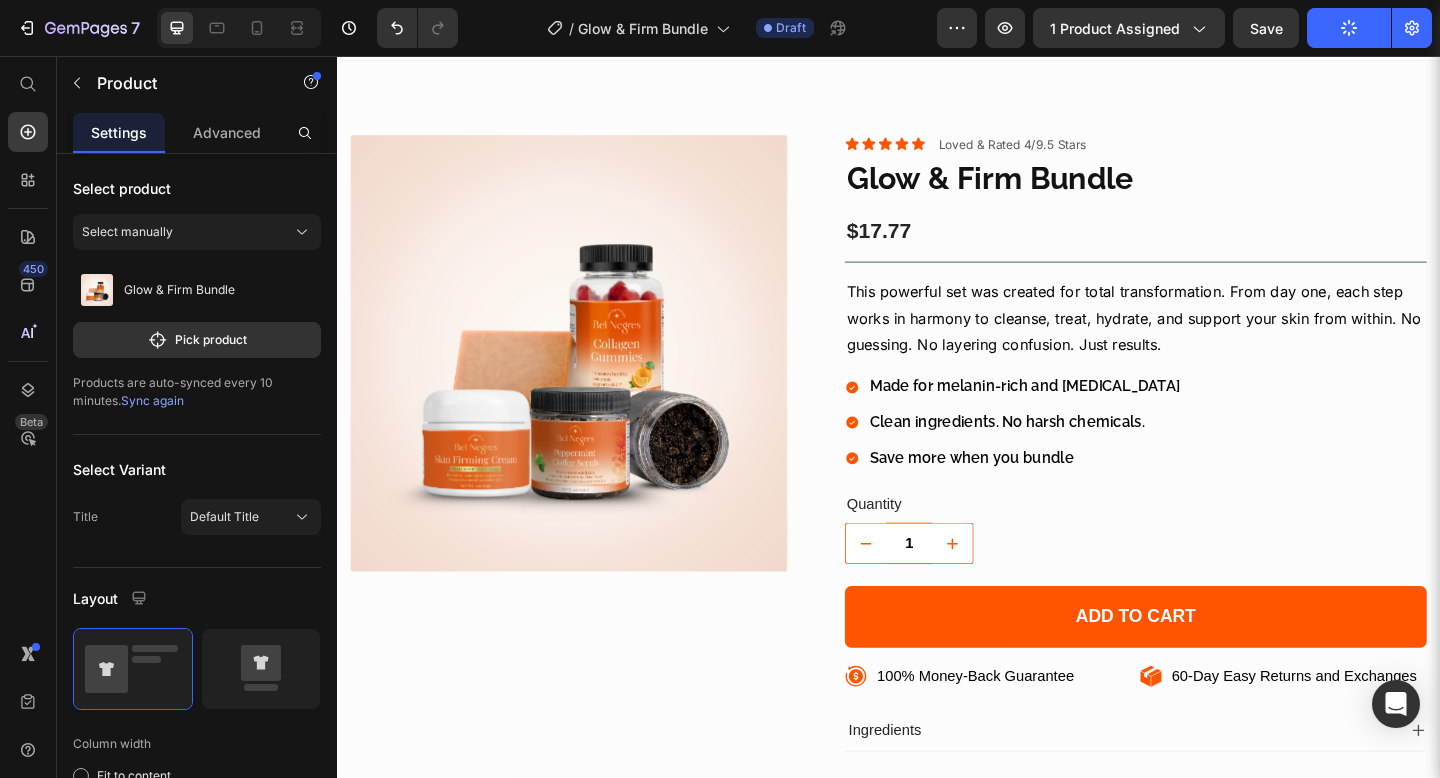 scroll, scrollTop: 0, scrollLeft: 0, axis: both 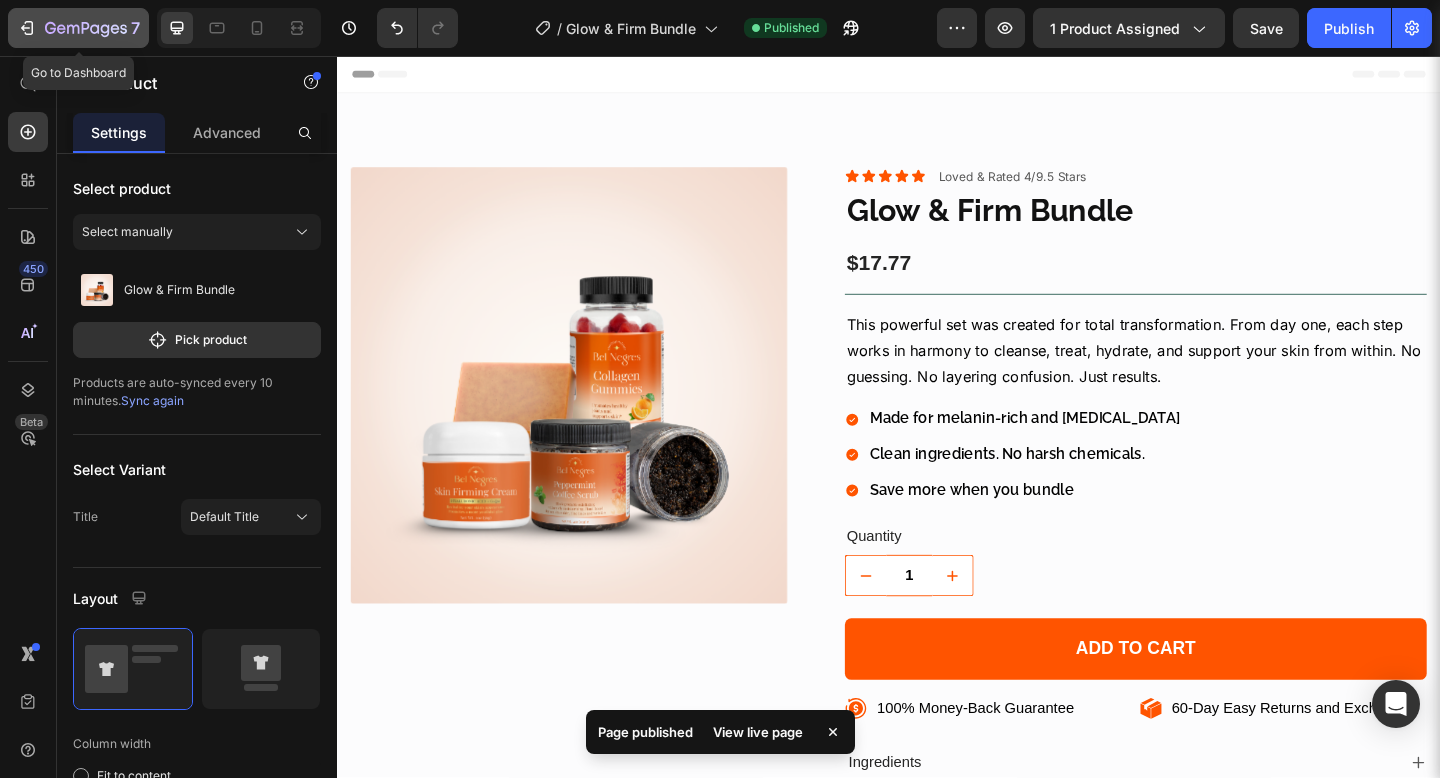 click 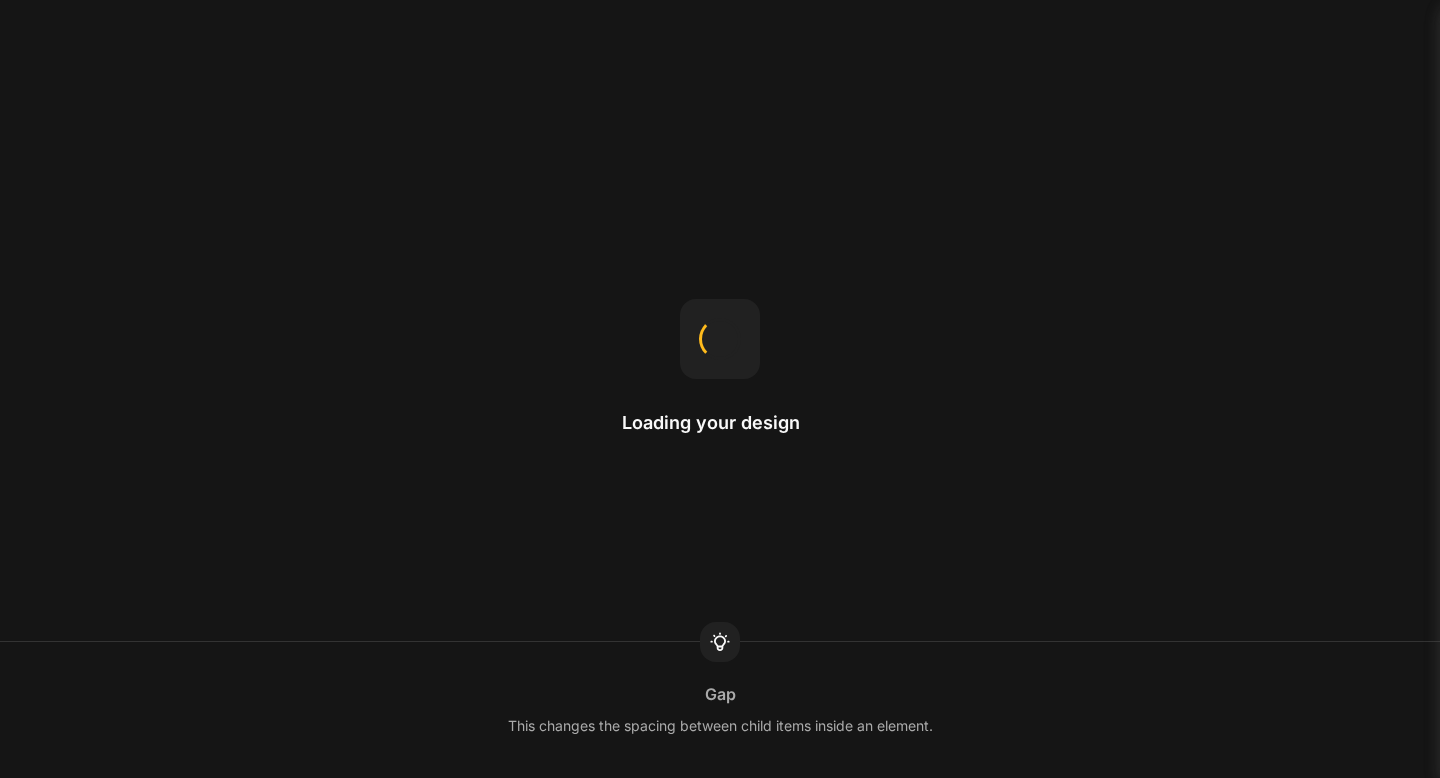 scroll, scrollTop: 0, scrollLeft: 0, axis: both 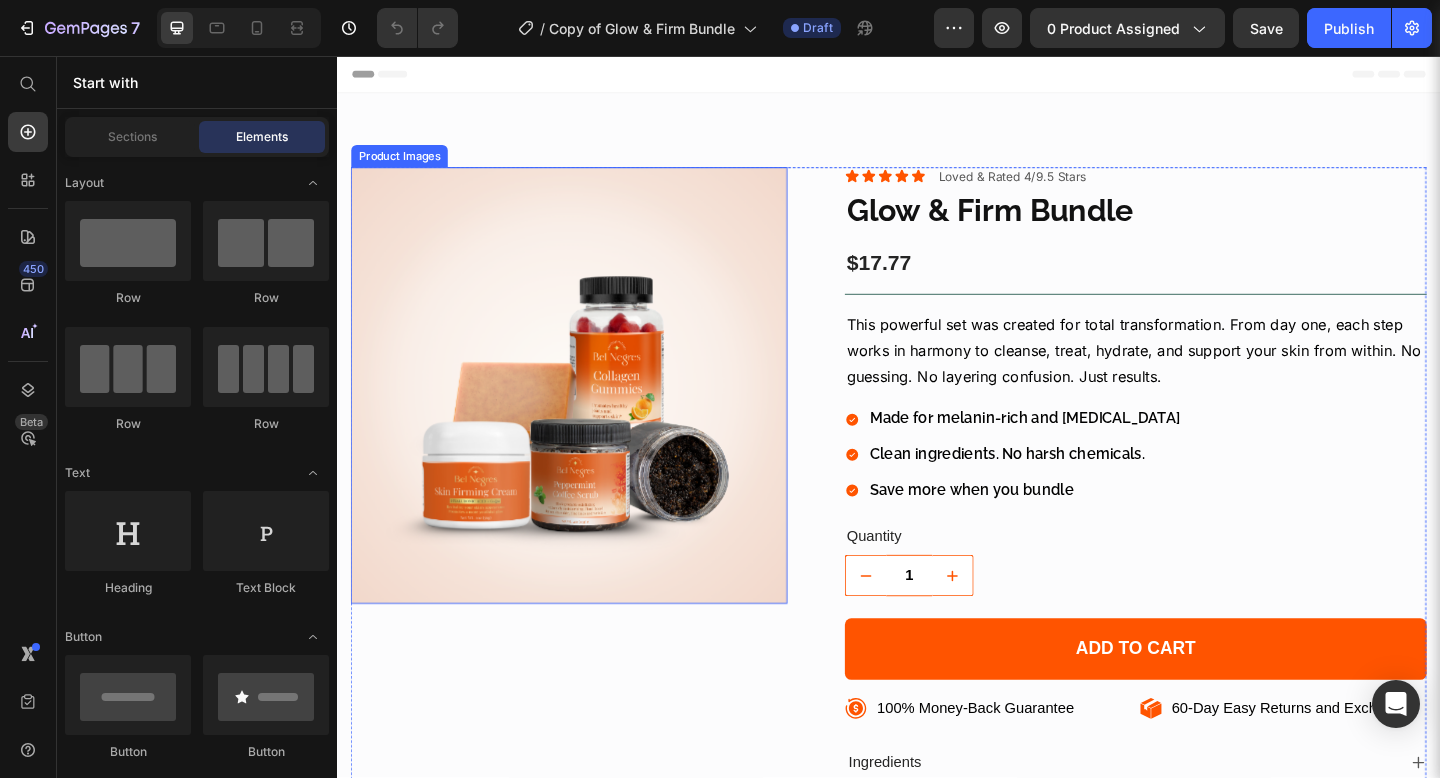 click at bounding box center [589, 414] 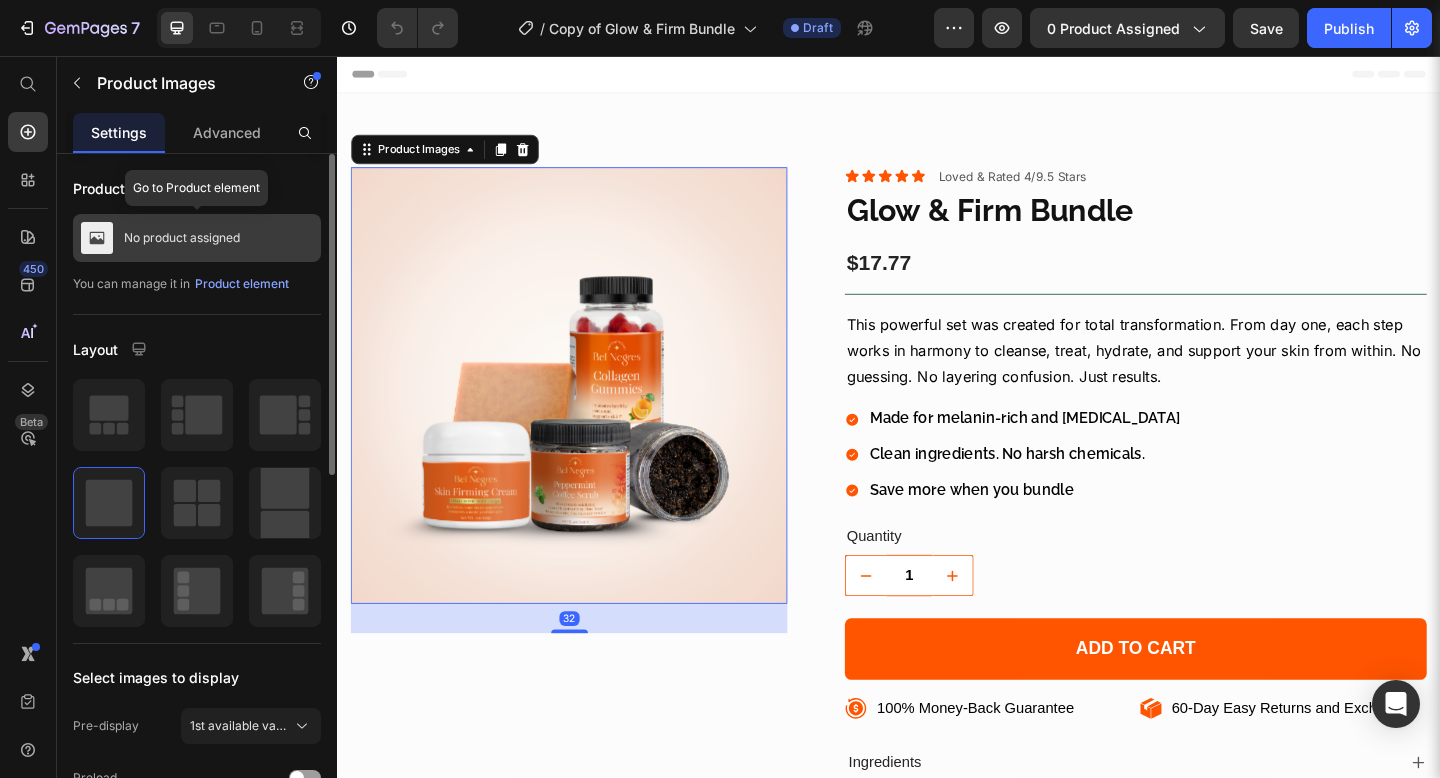 click on "No product assigned" at bounding box center [182, 238] 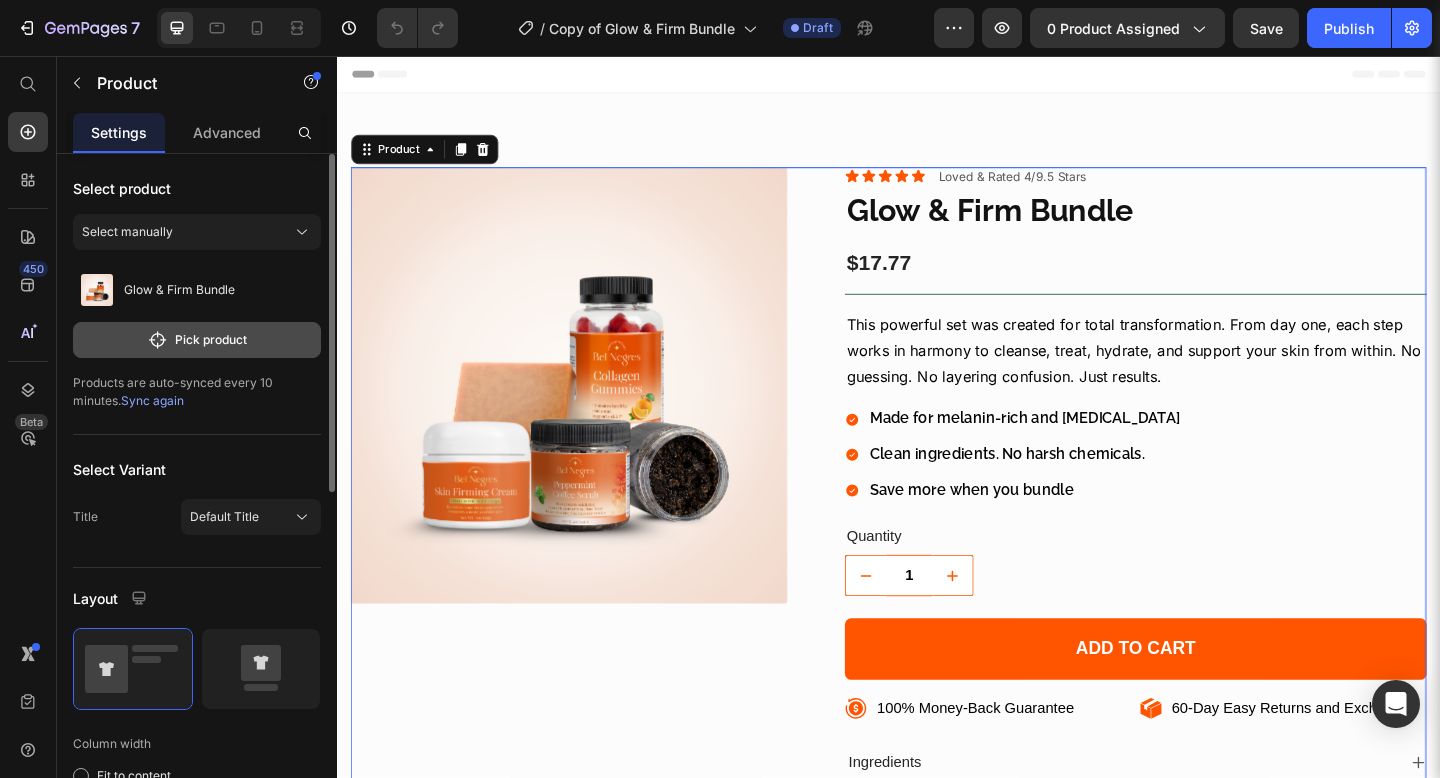 click on "Pick product" at bounding box center [197, 340] 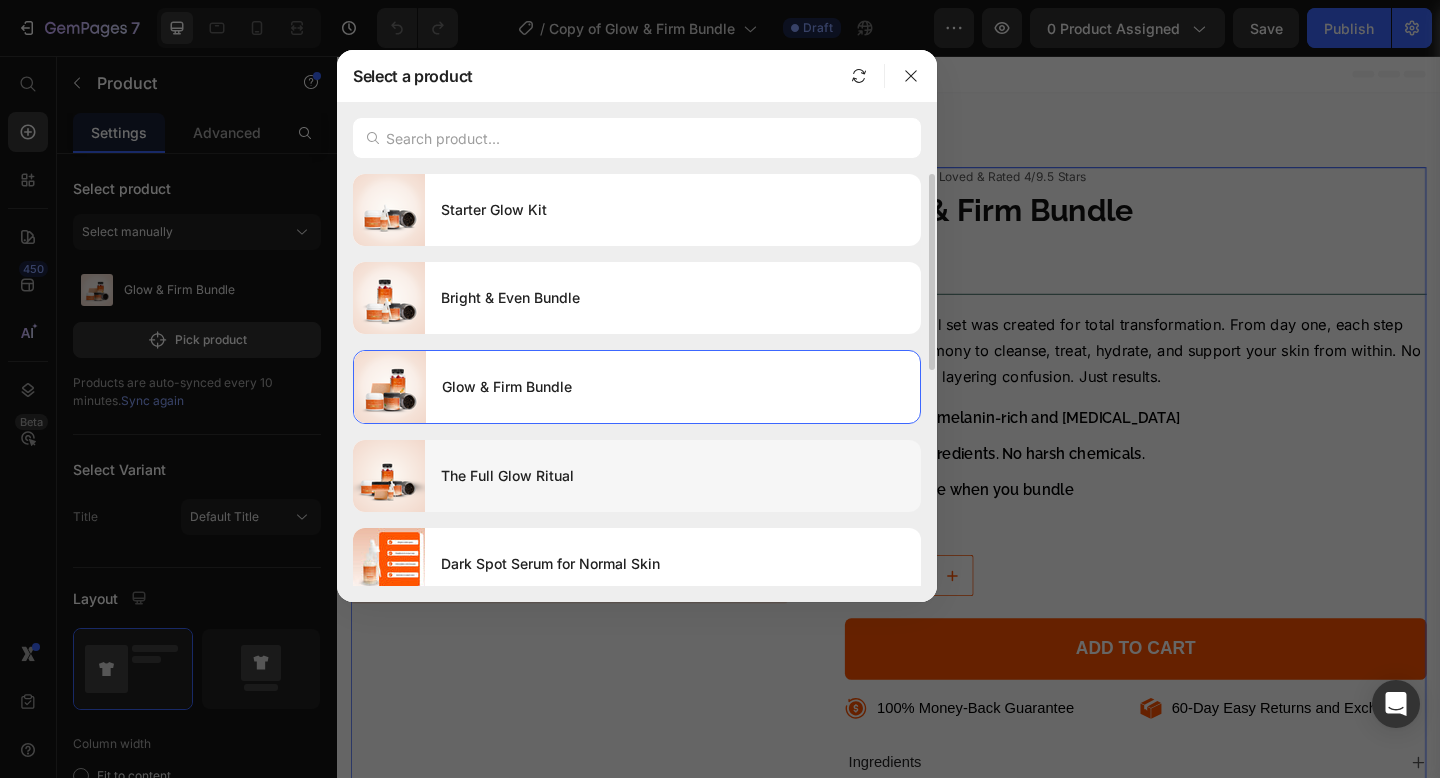 click on "The Full Glow Ritual" at bounding box center [673, 476] 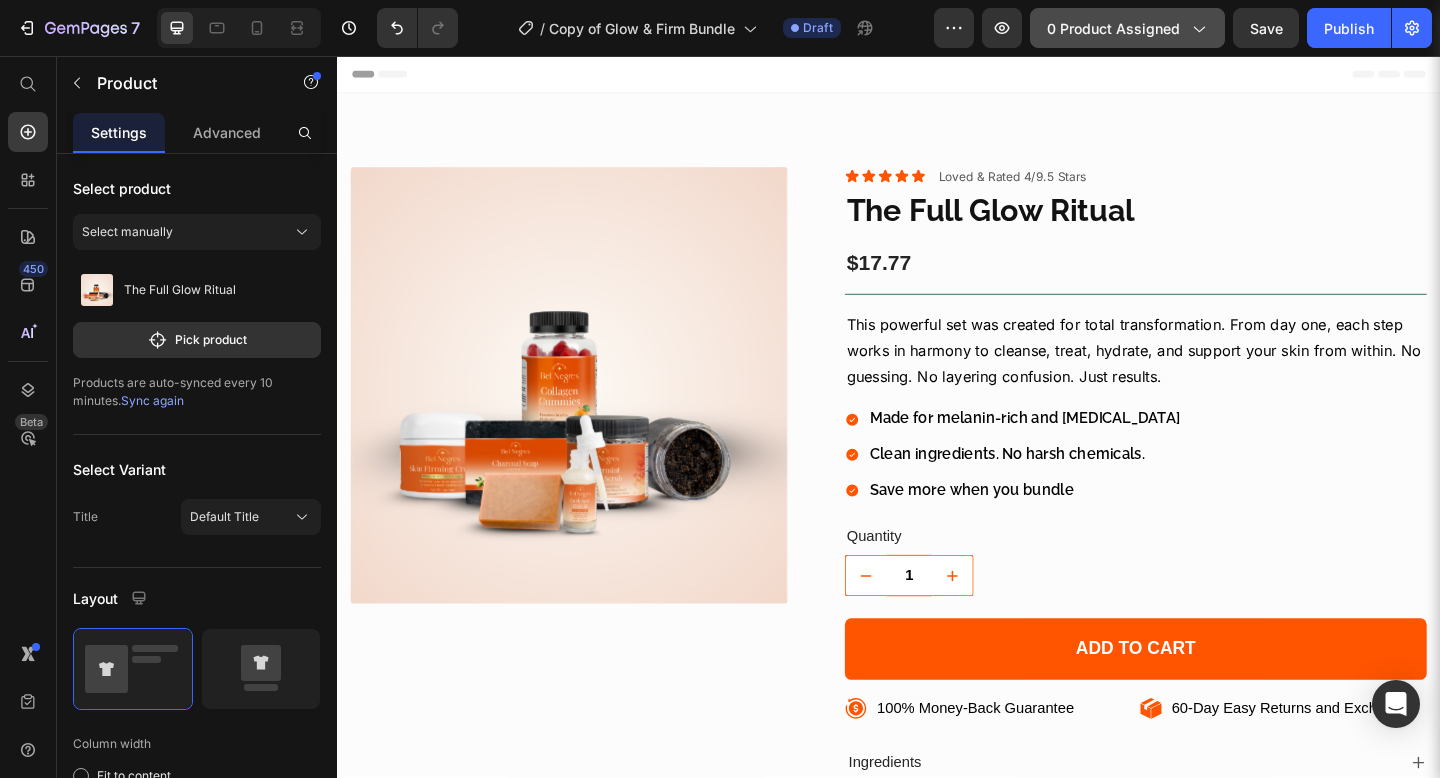 click 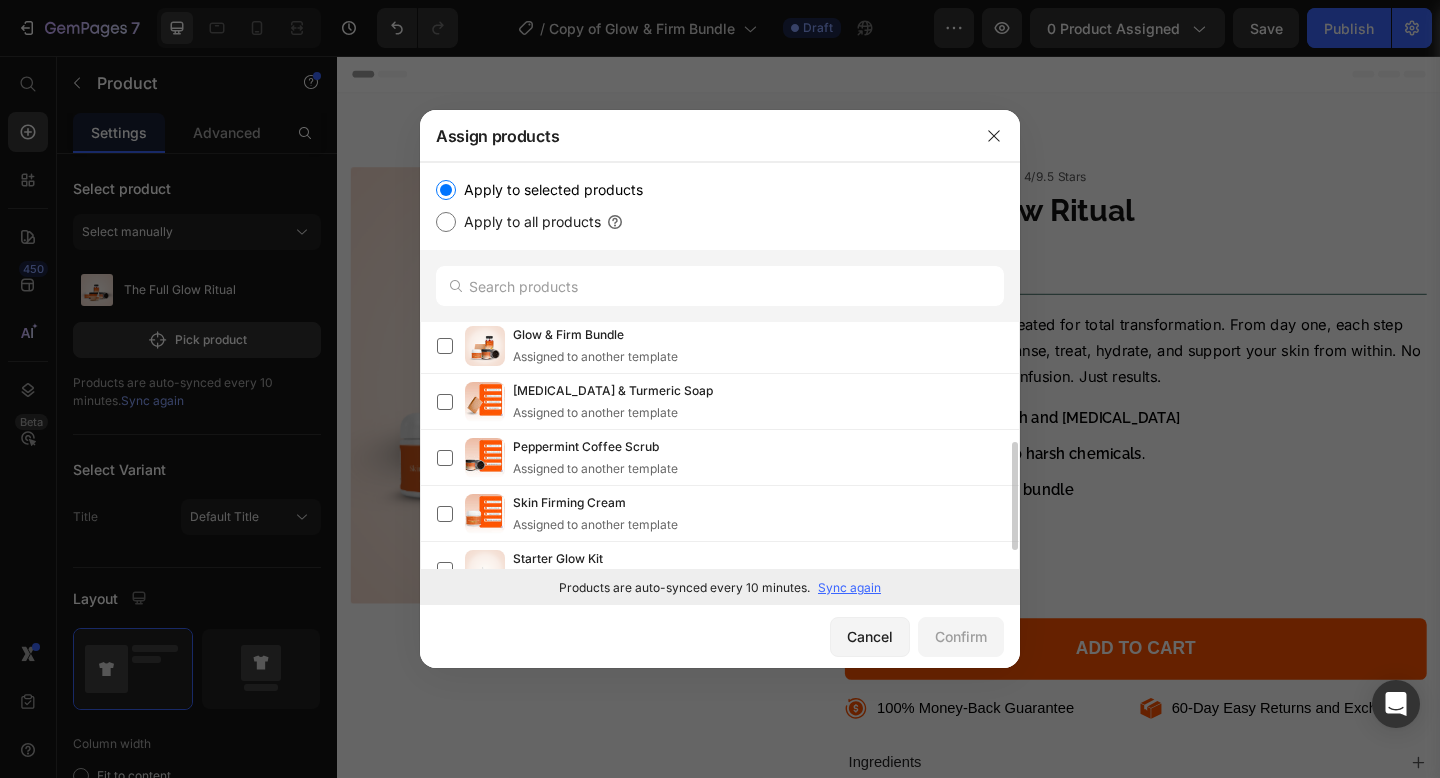 scroll, scrollTop: 313, scrollLeft: 0, axis: vertical 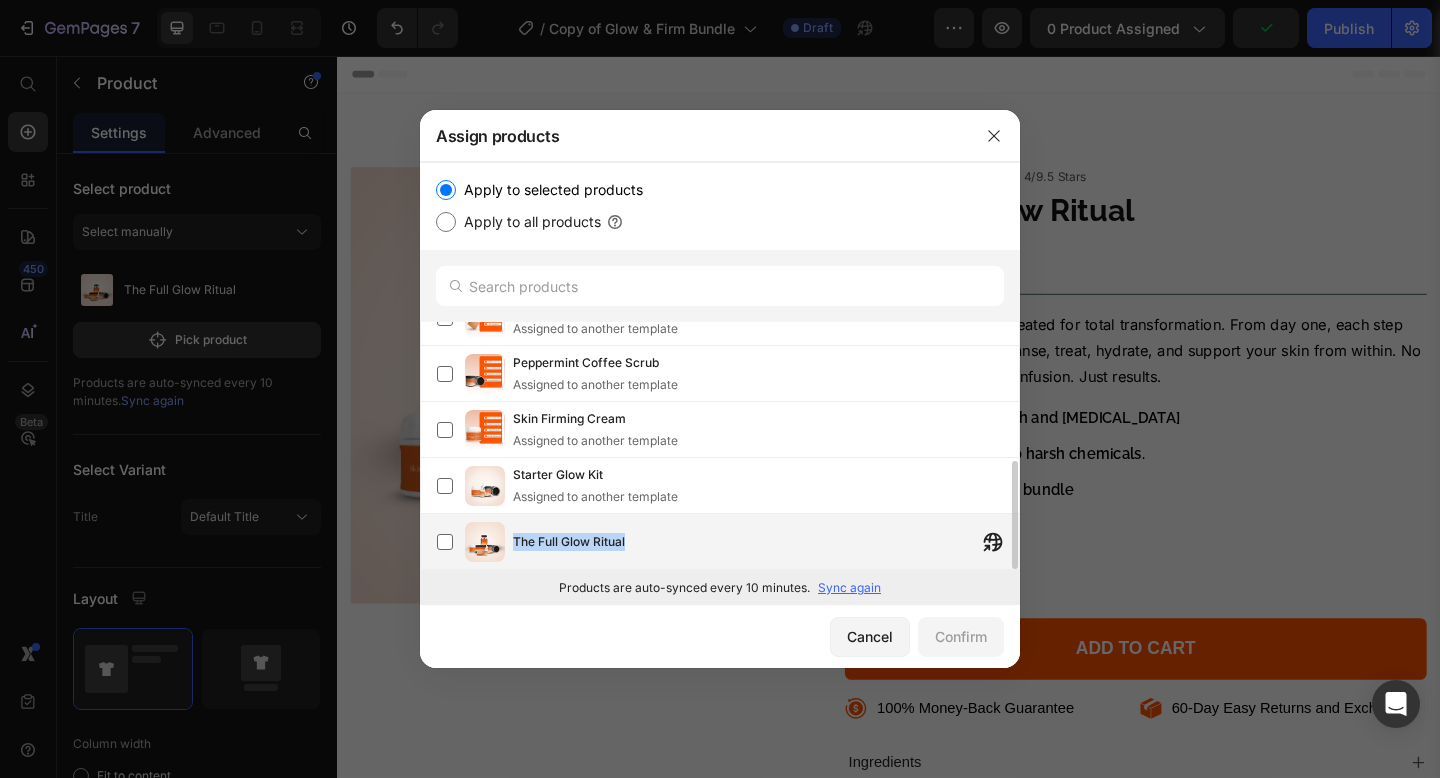 drag, startPoint x: 515, startPoint y: 539, endPoint x: 642, endPoint y: 541, distance: 127.01575 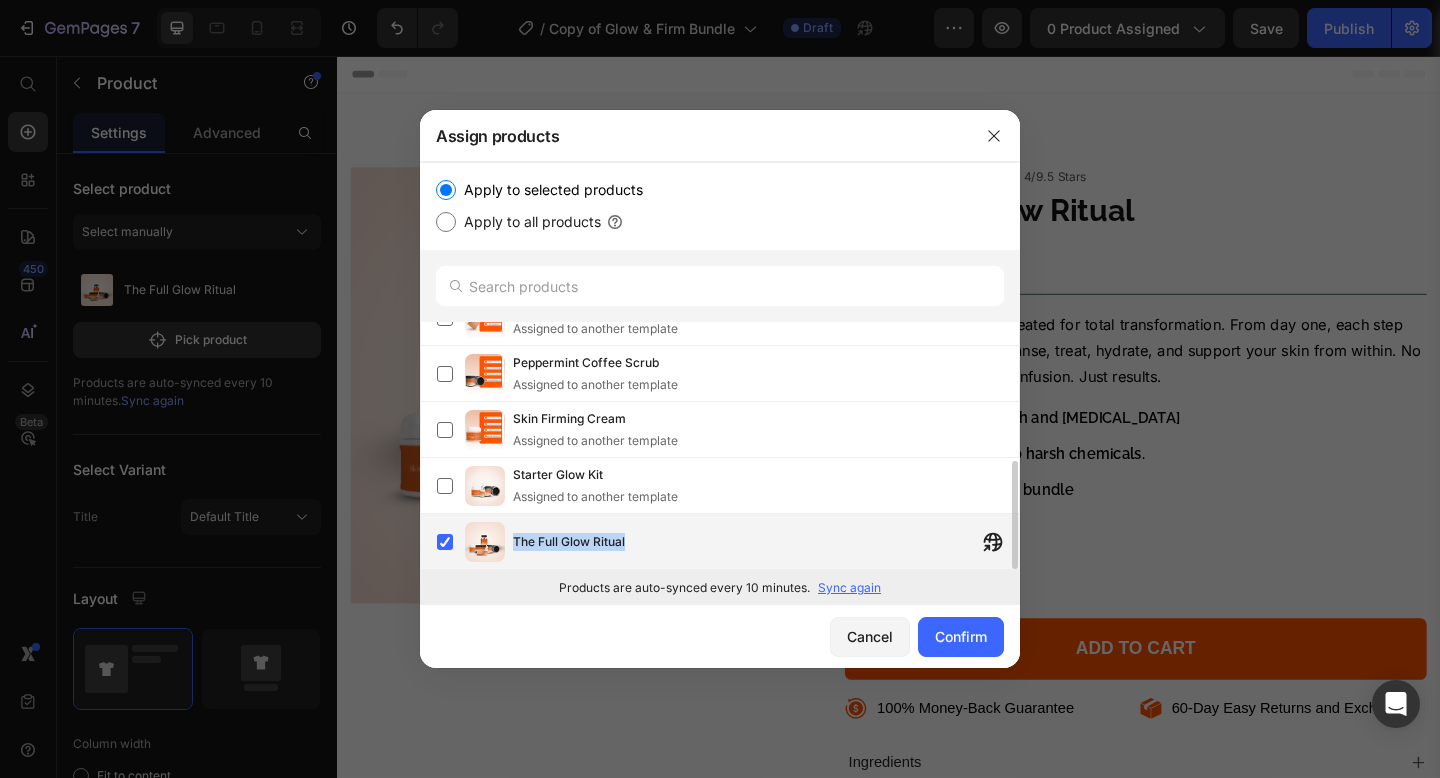 copy on "The Full Glow Ritual" 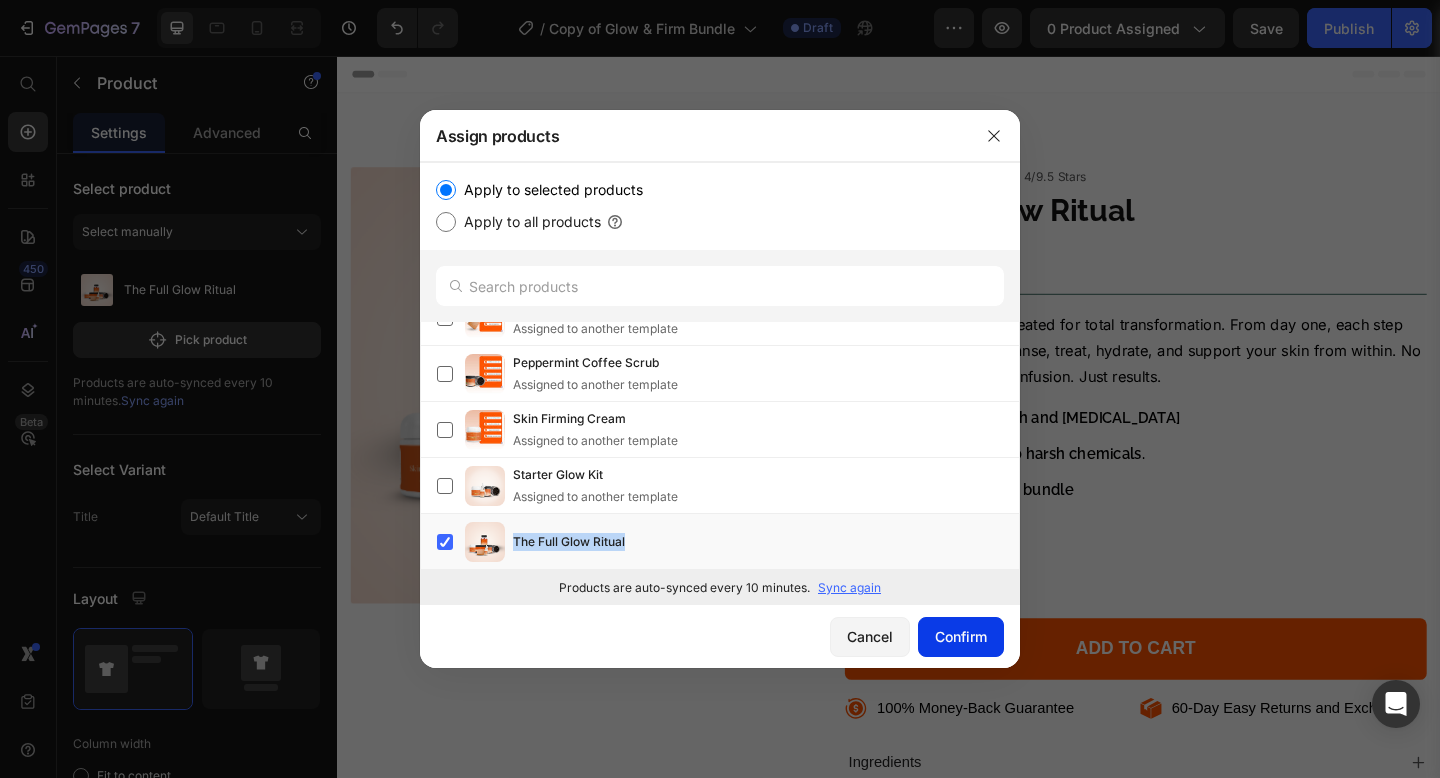 click on "Confirm" 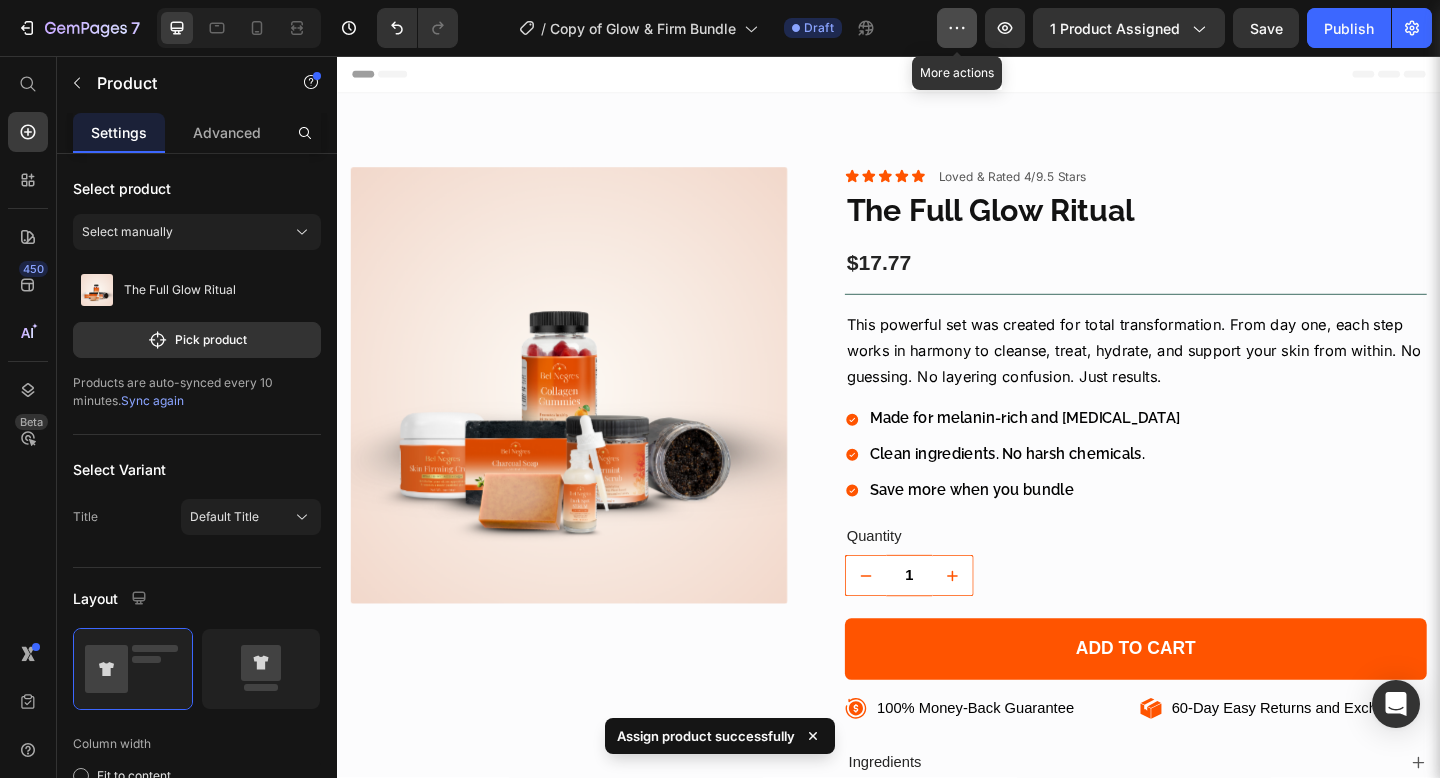 click 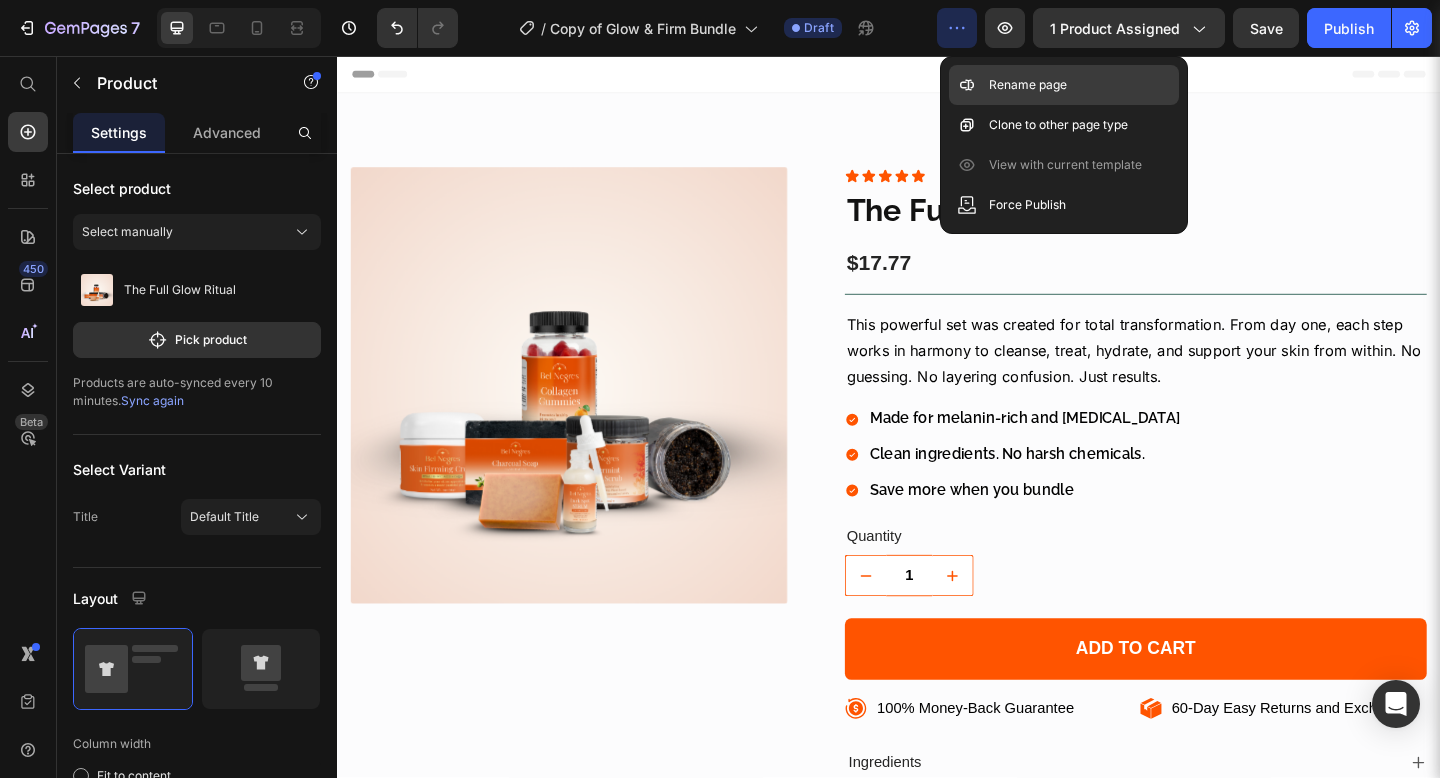 click on "Rename page" 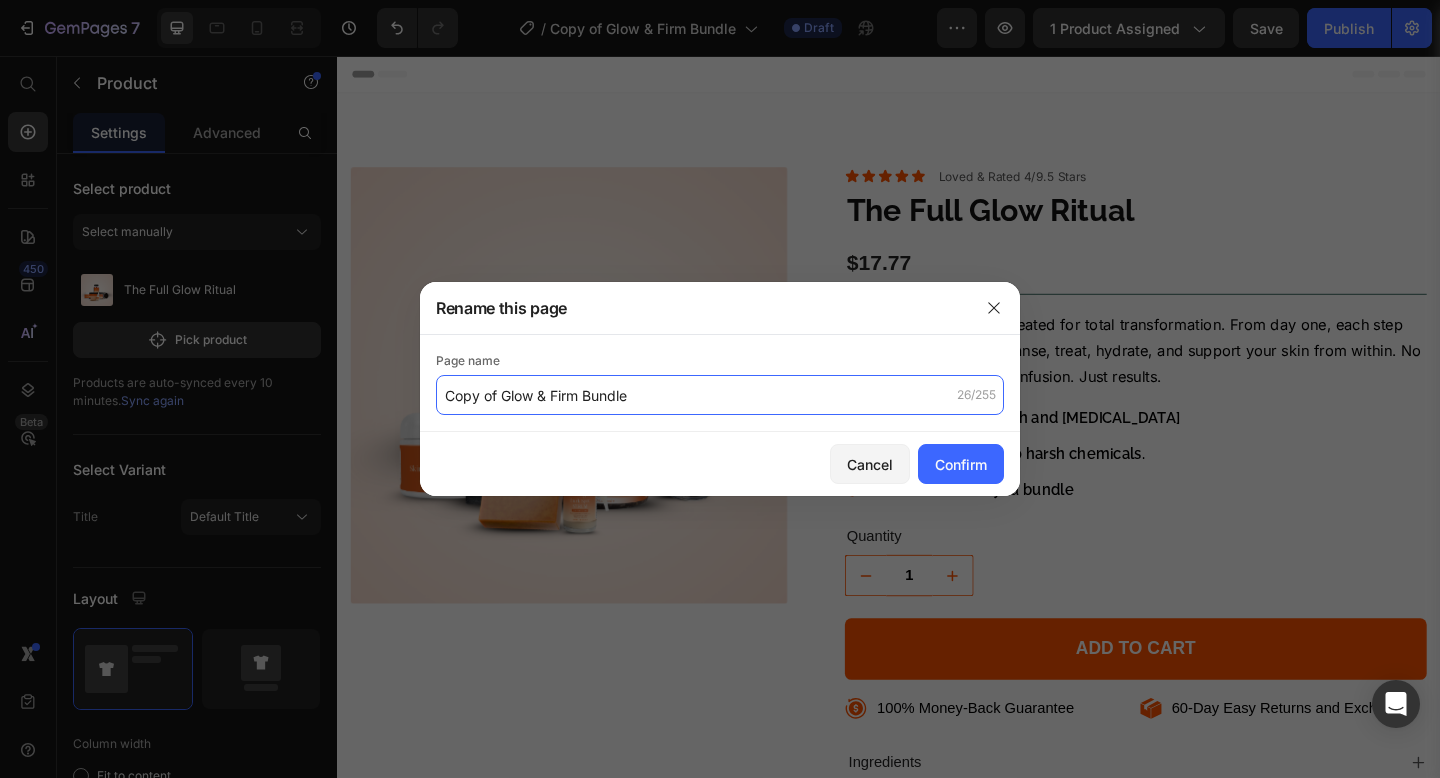 click on "Copy of Glow & Firm Bundle" 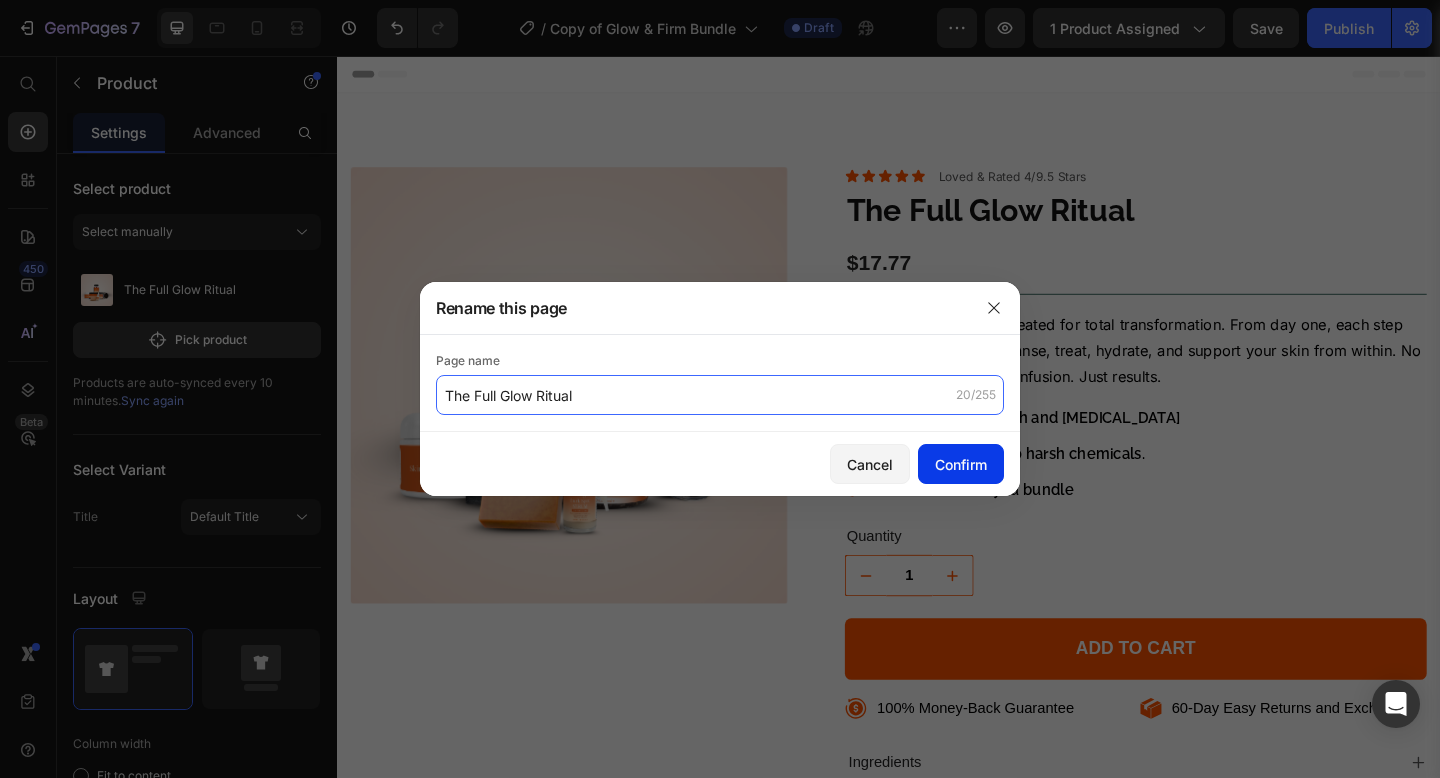 type on "The Full Glow Ritual" 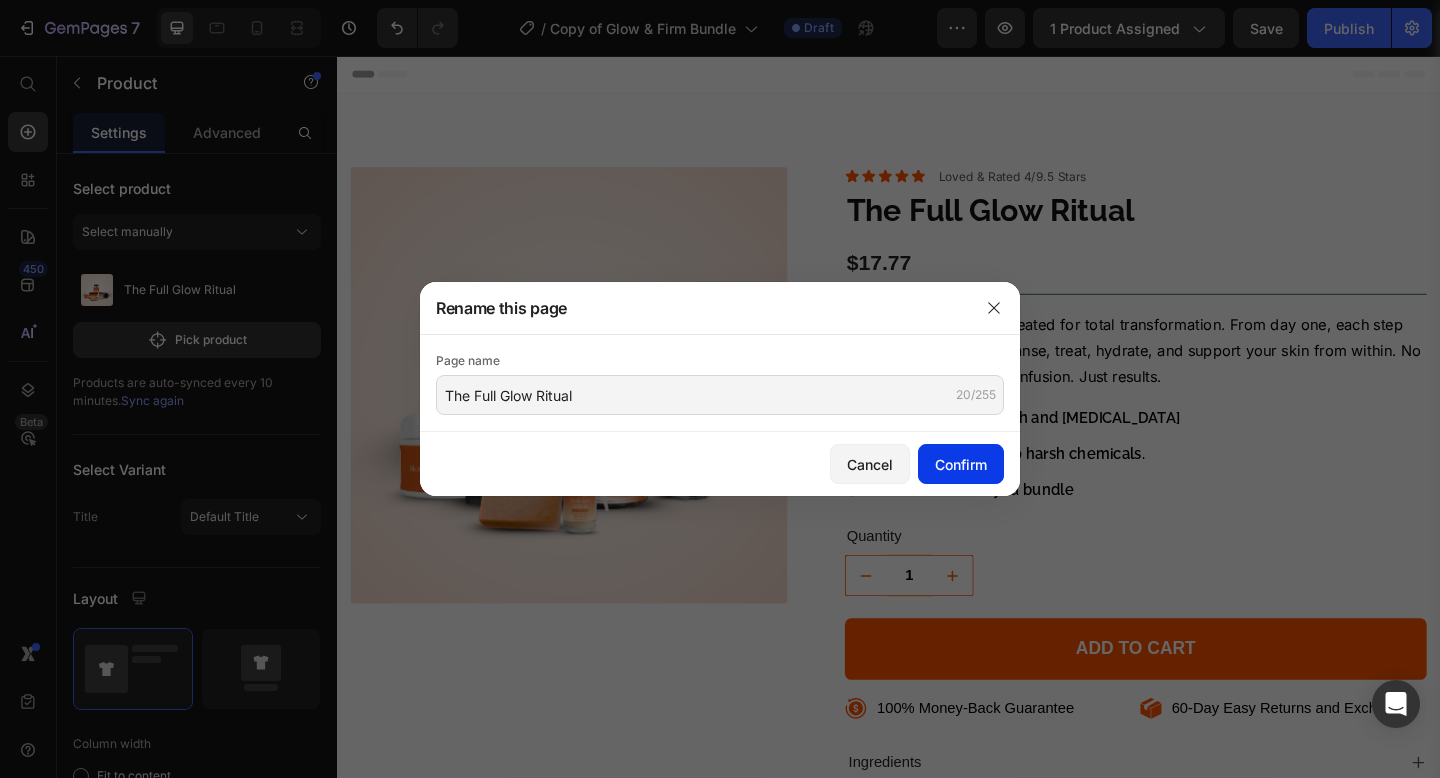 click on "Confirm" at bounding box center [961, 464] 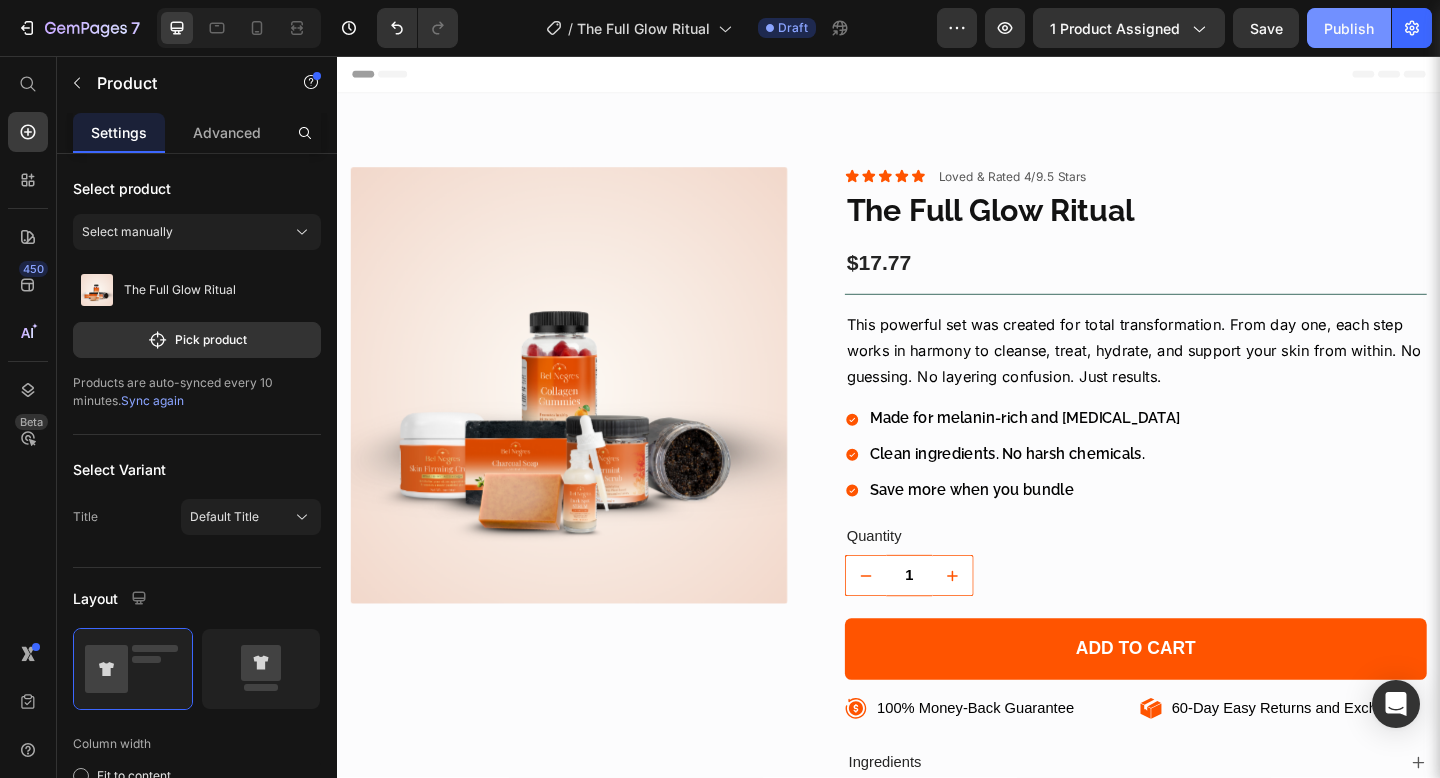 click on "Publish" 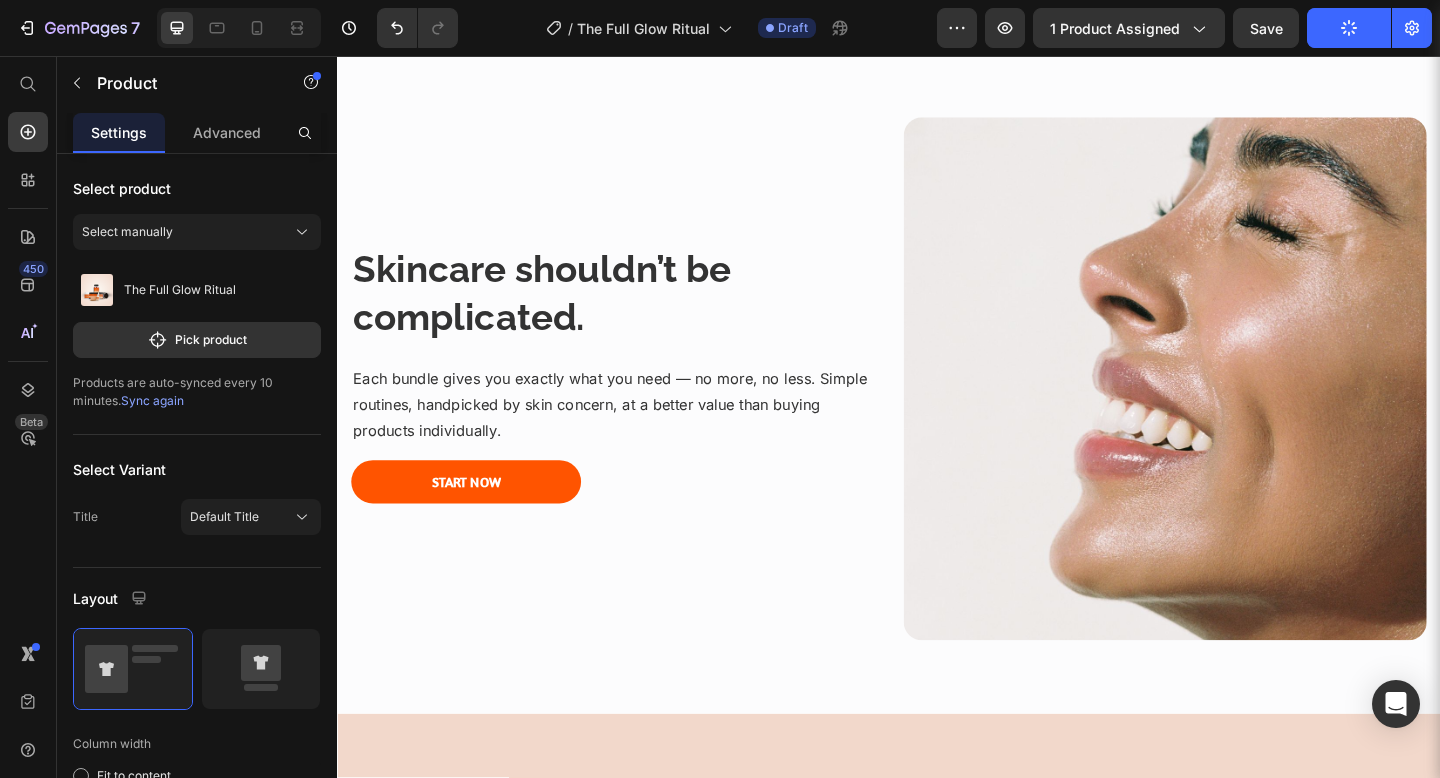 scroll, scrollTop: 0, scrollLeft: 0, axis: both 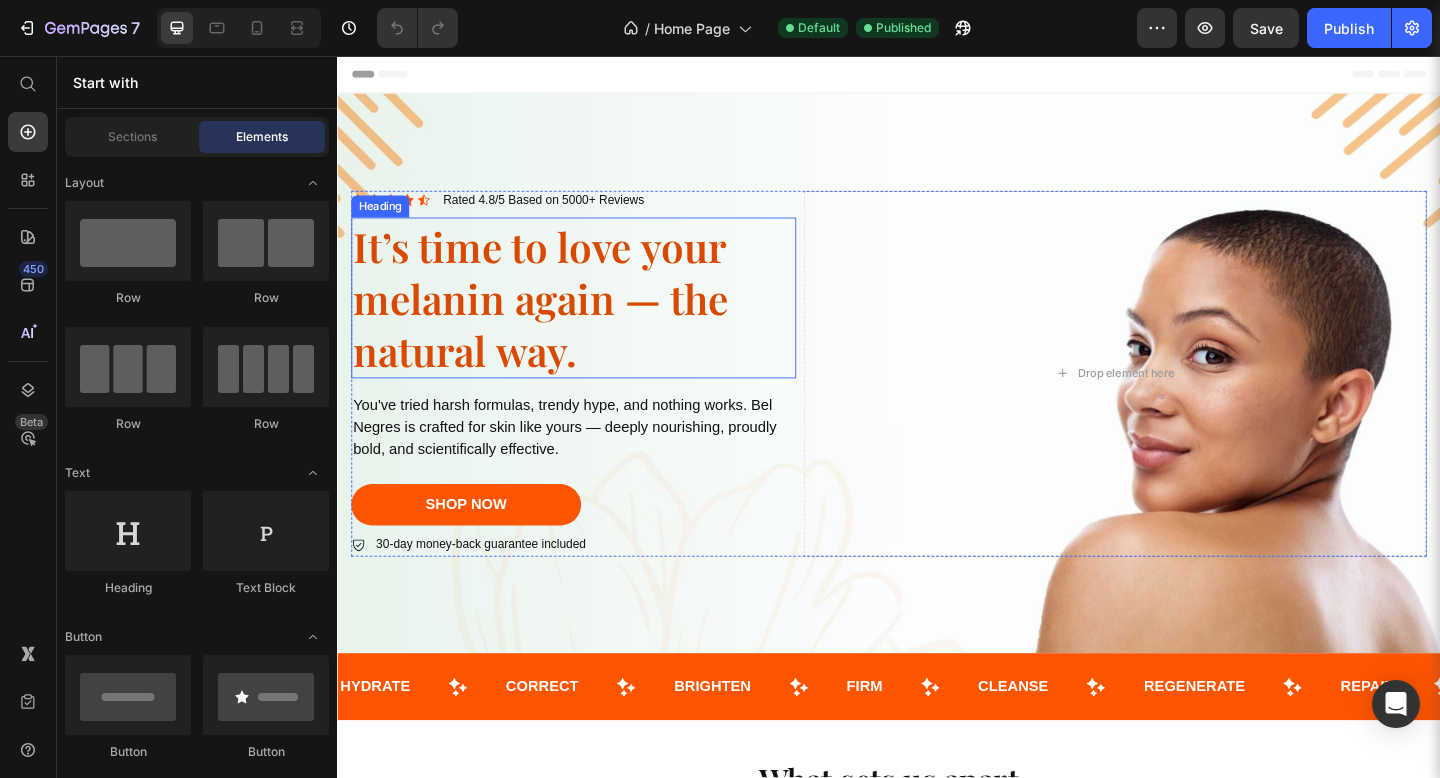 click on "It’s time to love your melanin again — the natural way." at bounding box center [558, 319] 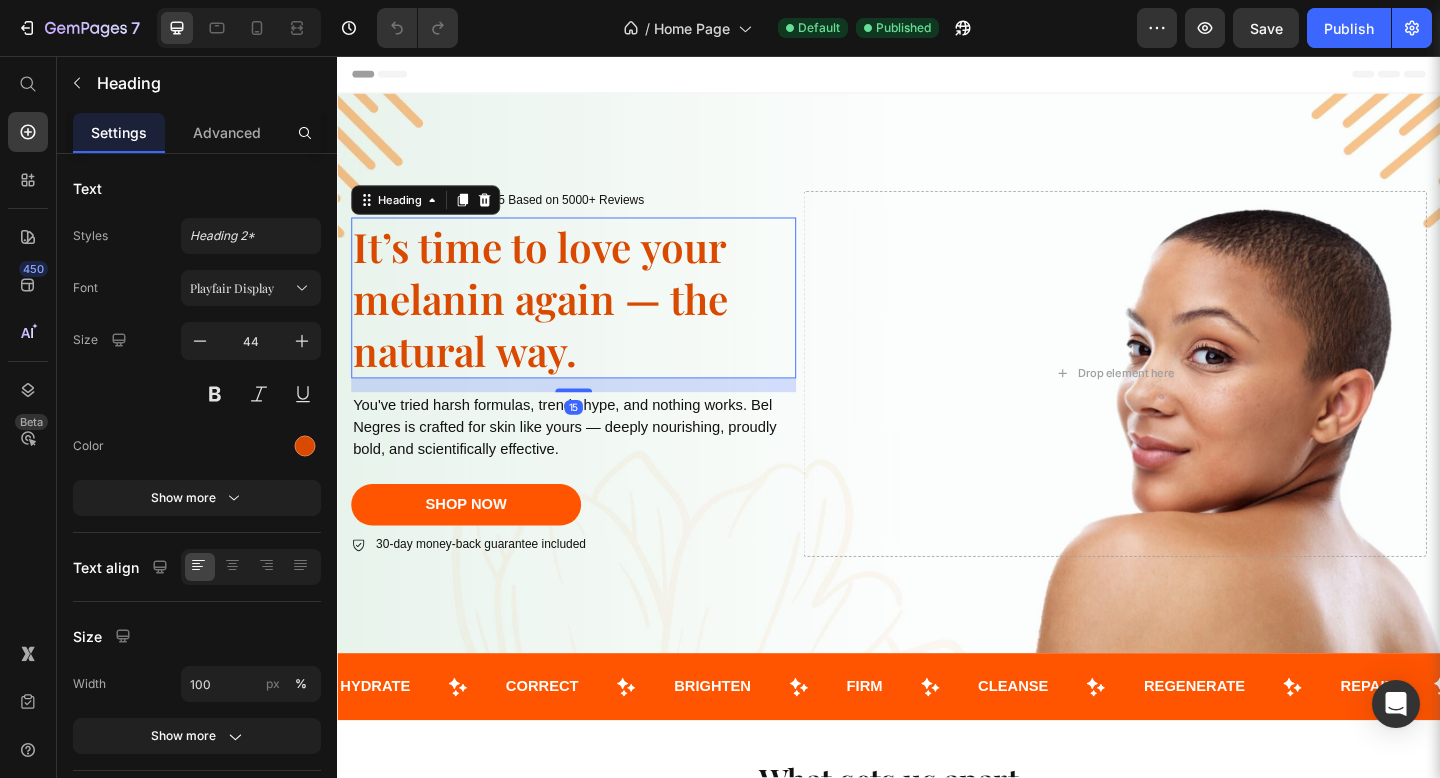 scroll, scrollTop: 0, scrollLeft: 0, axis: both 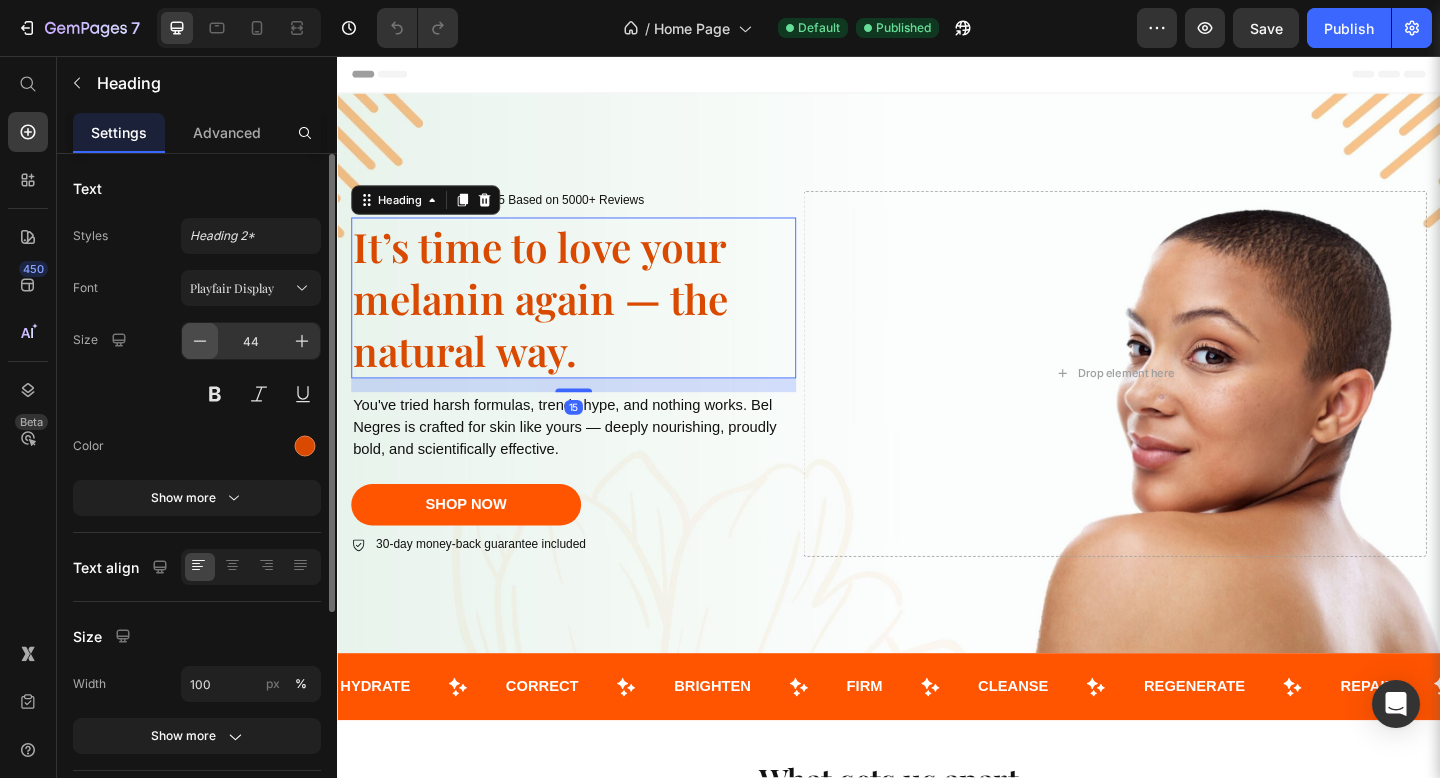 click 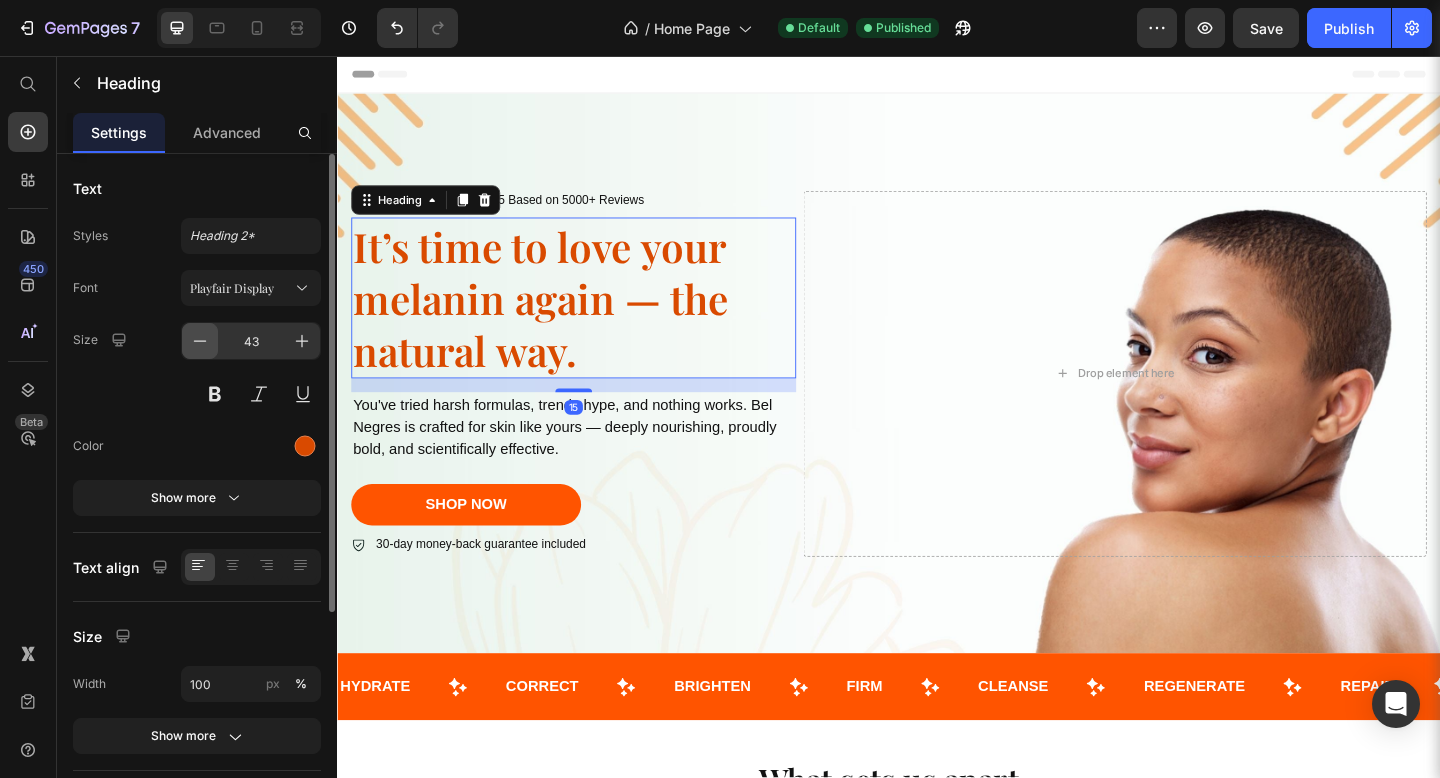 click 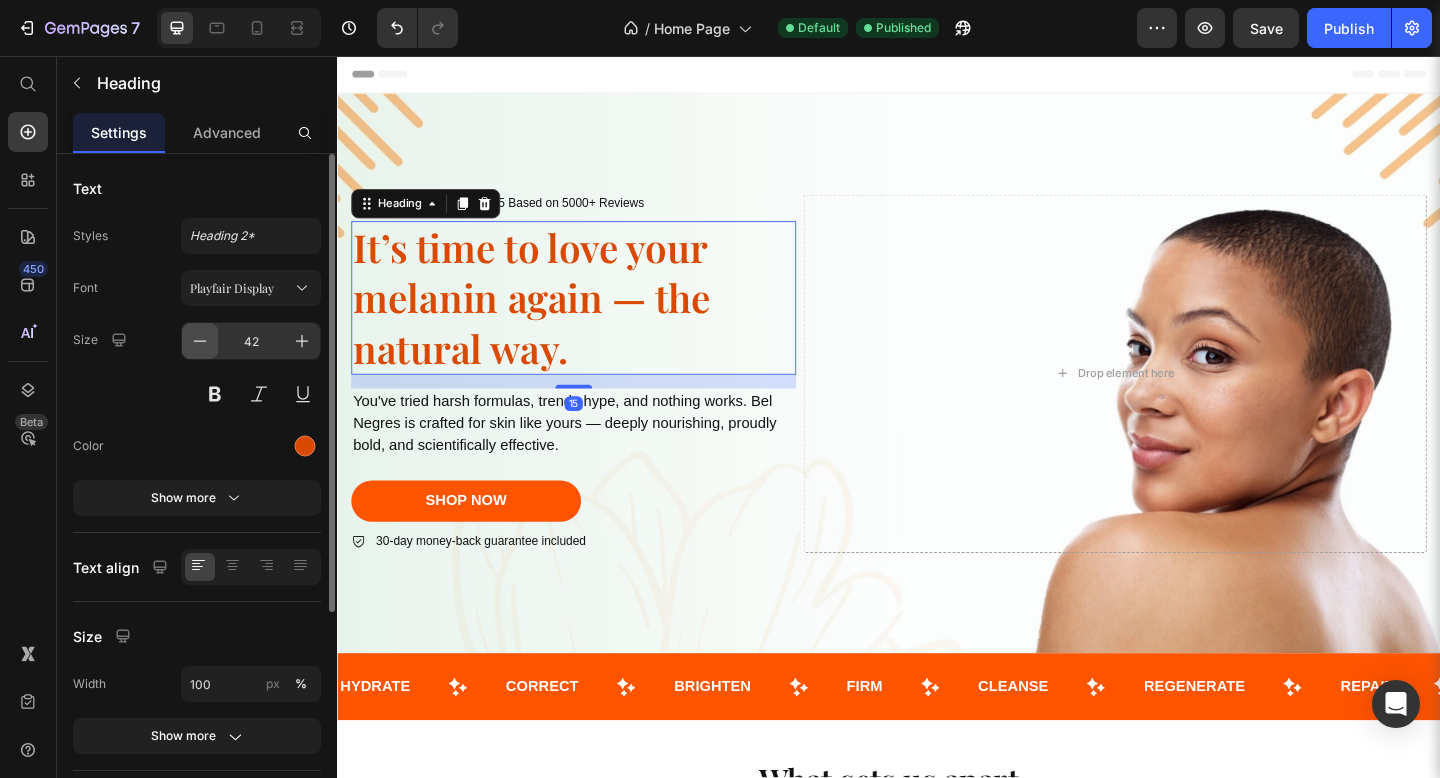 click 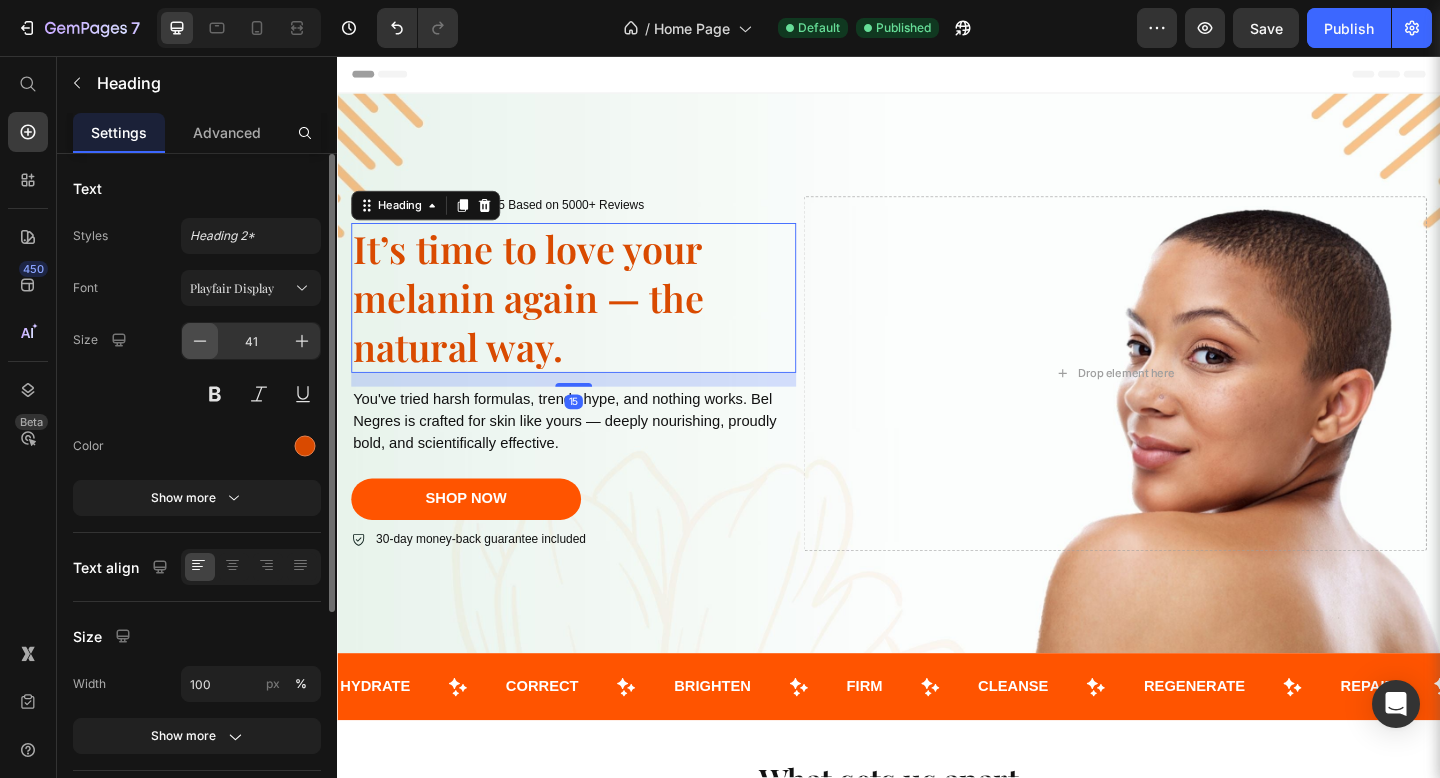 click 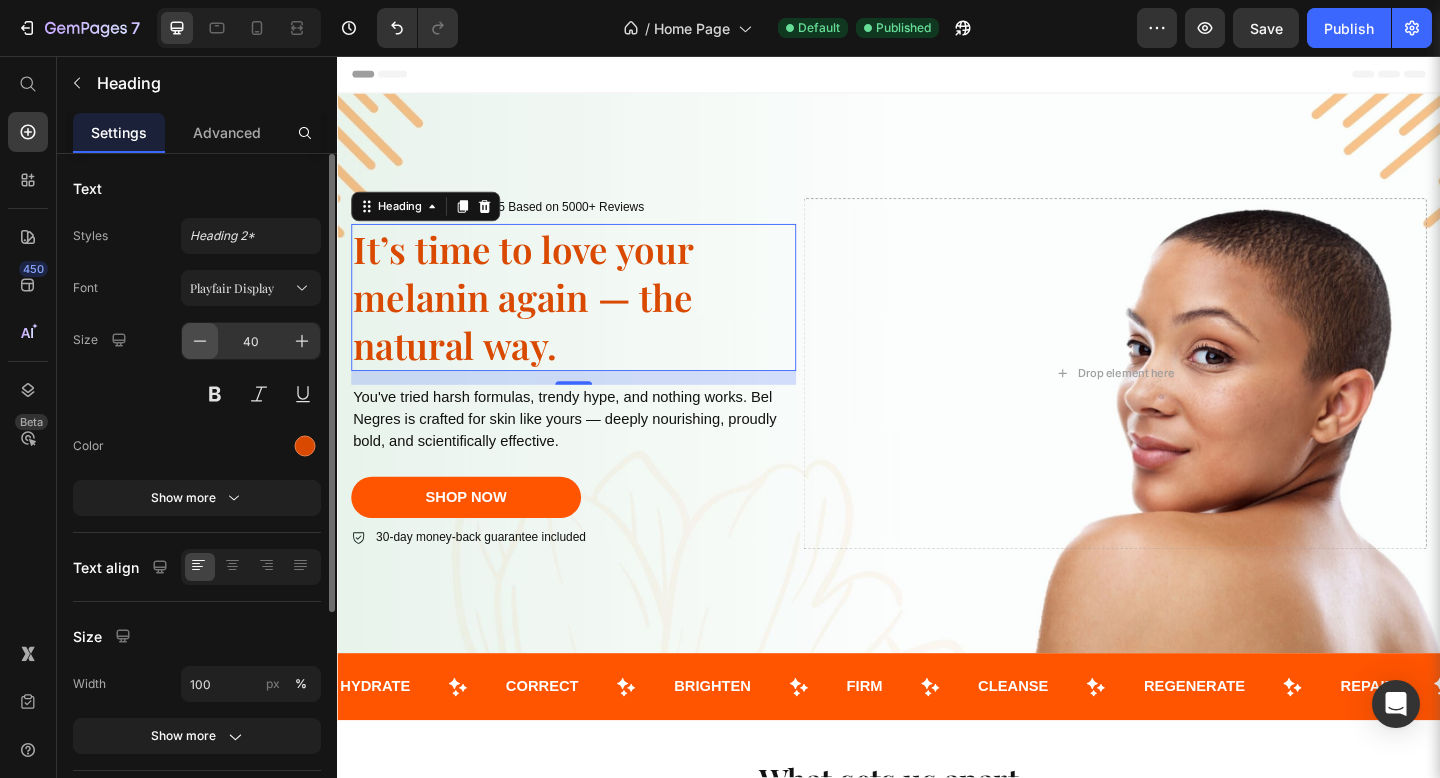 click 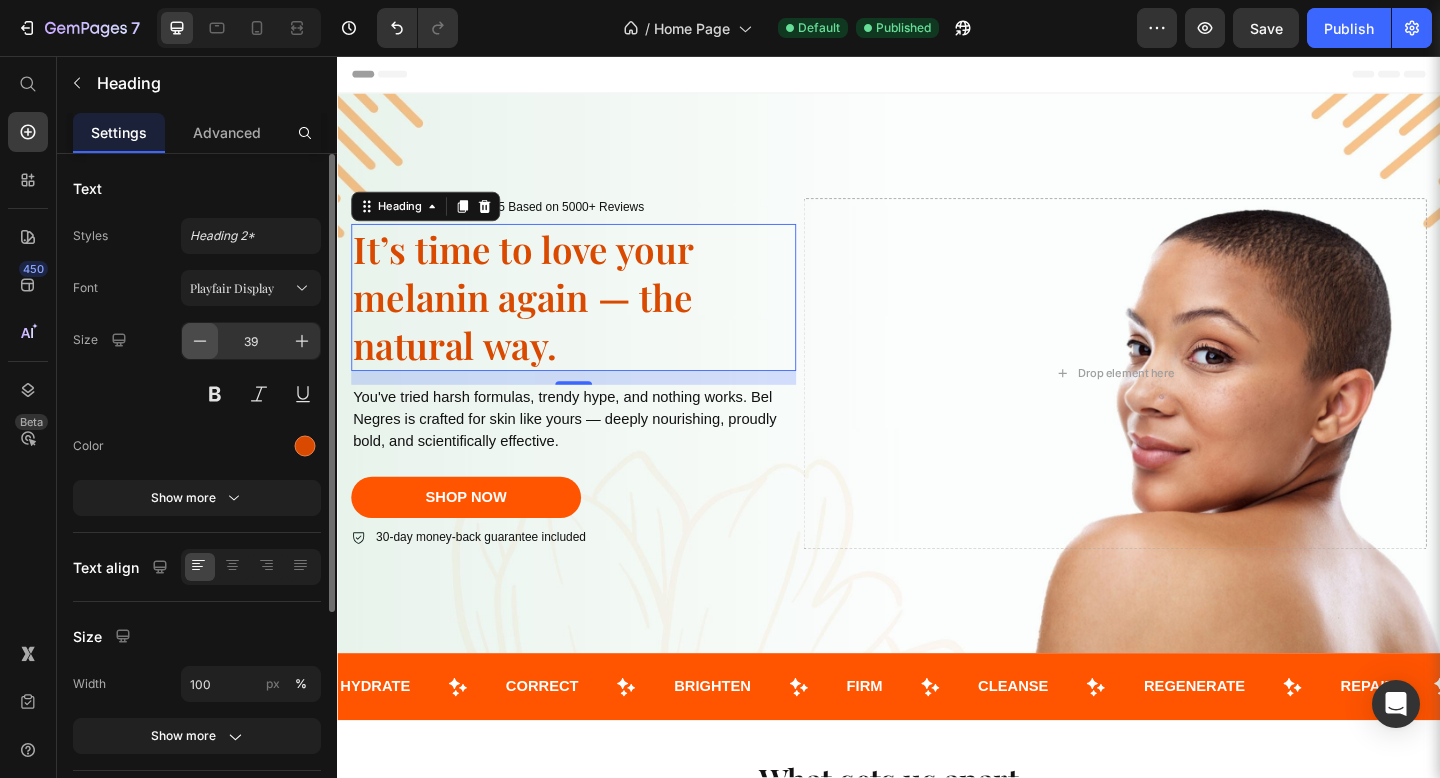 click 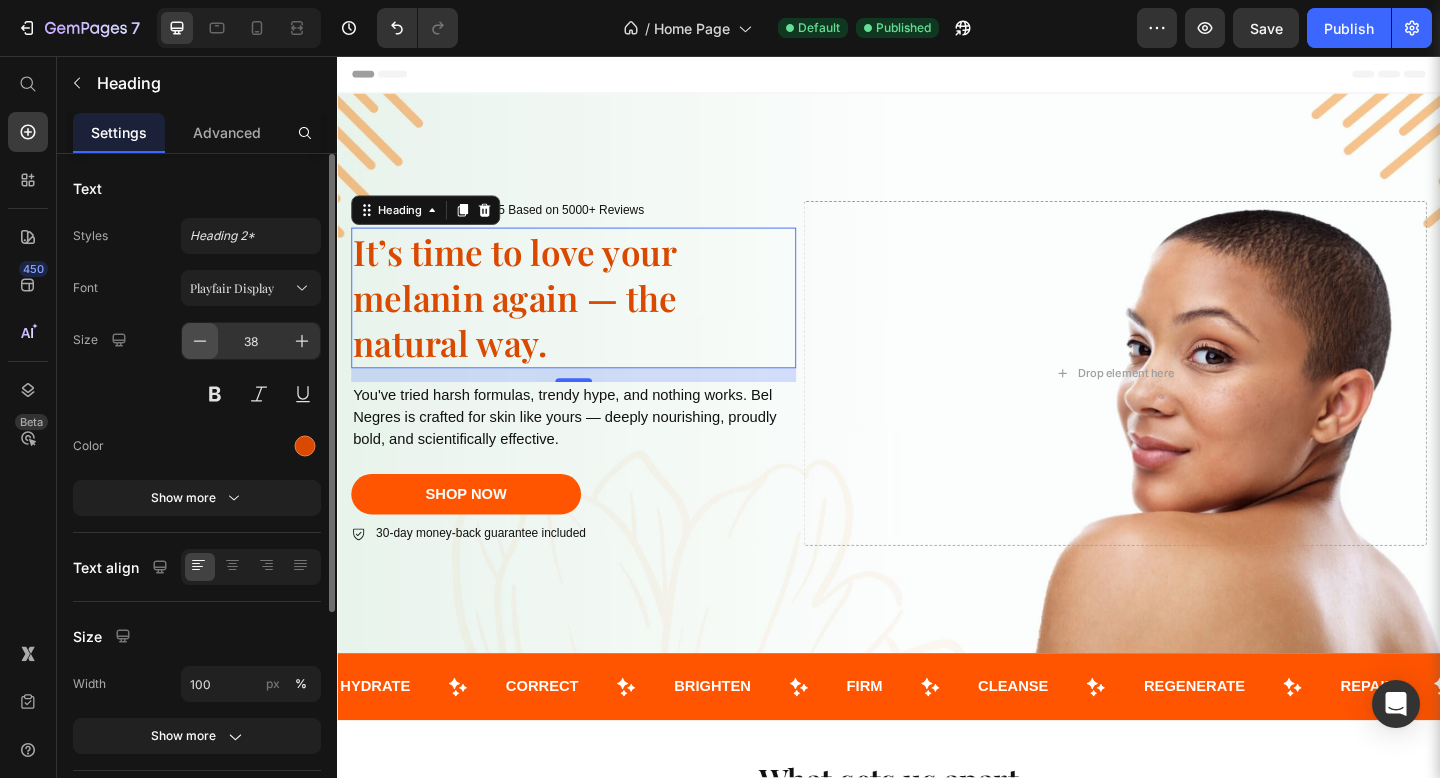 click 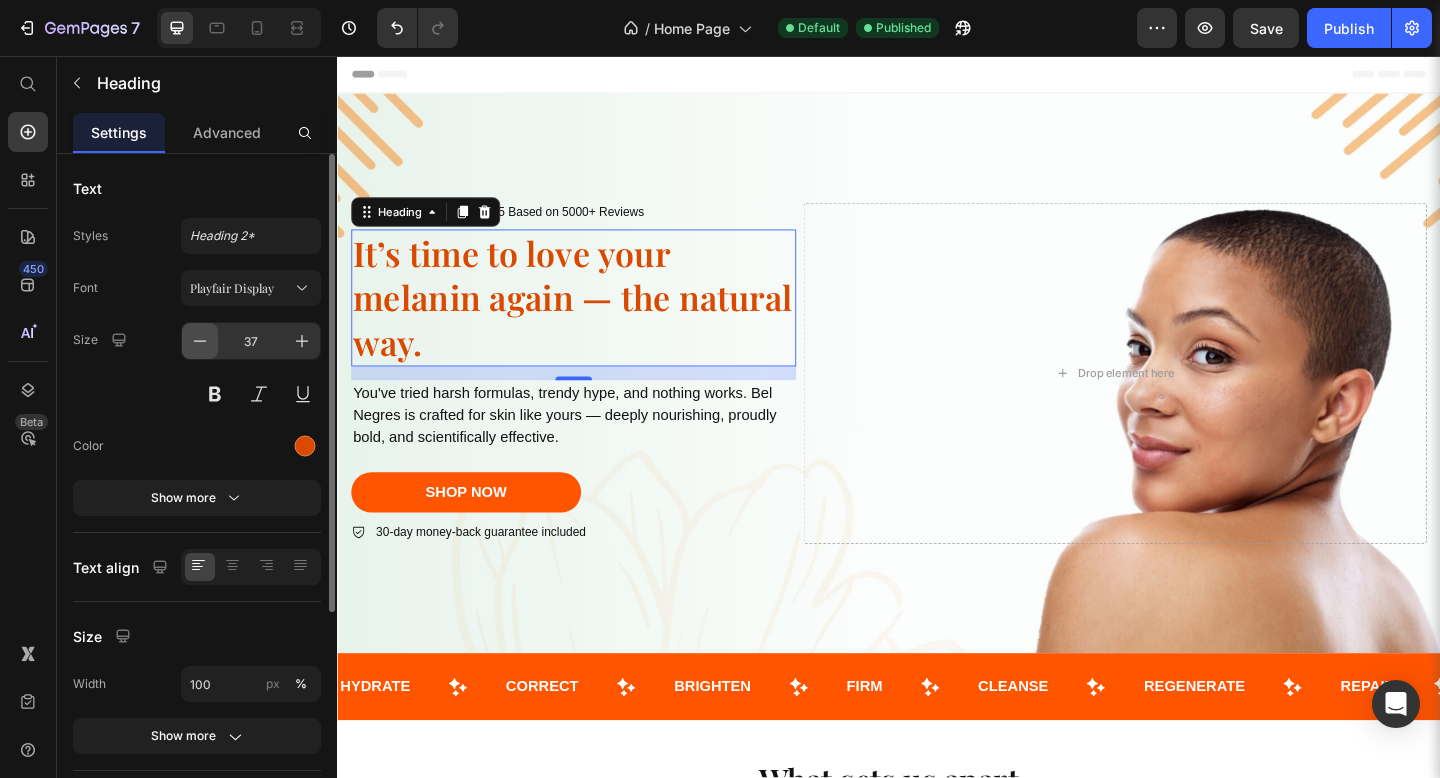 click 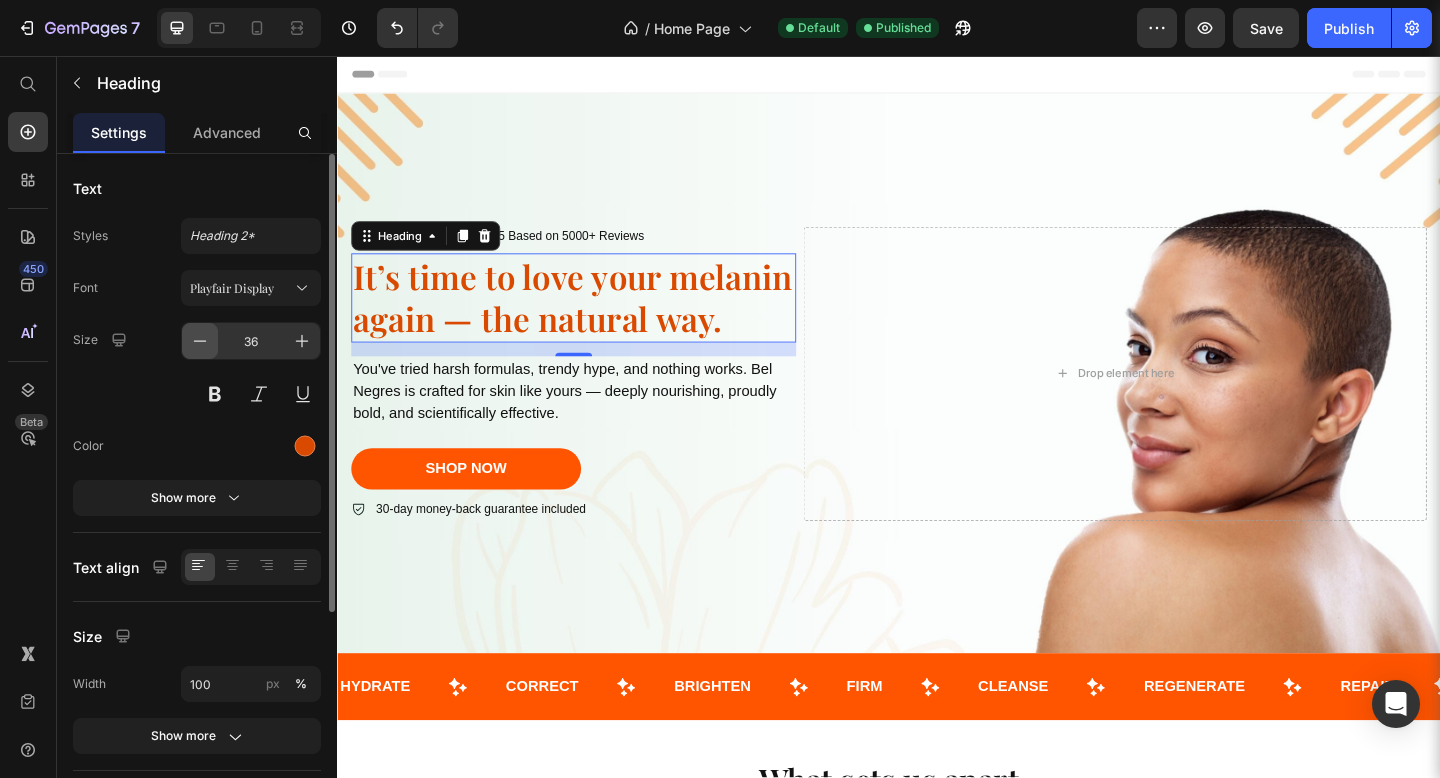 click 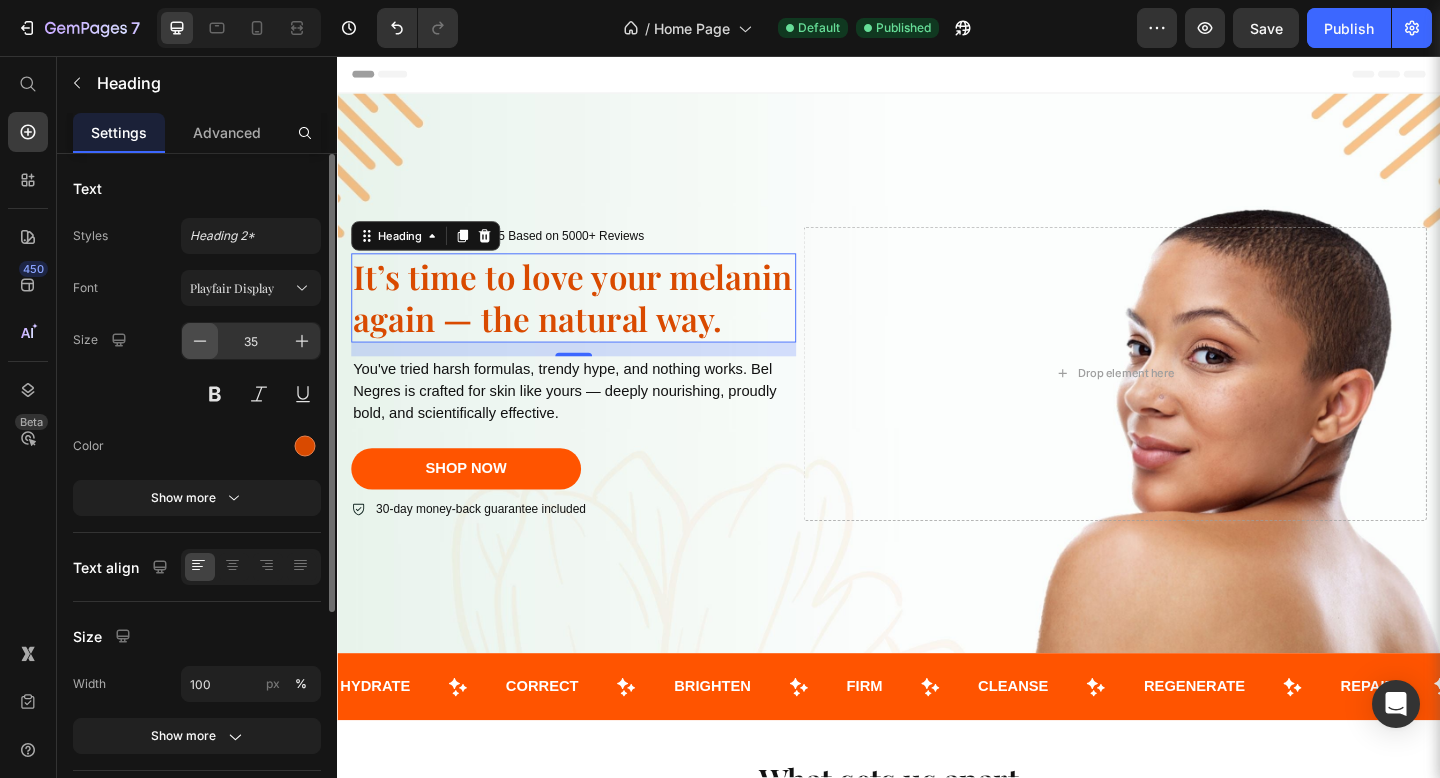 click 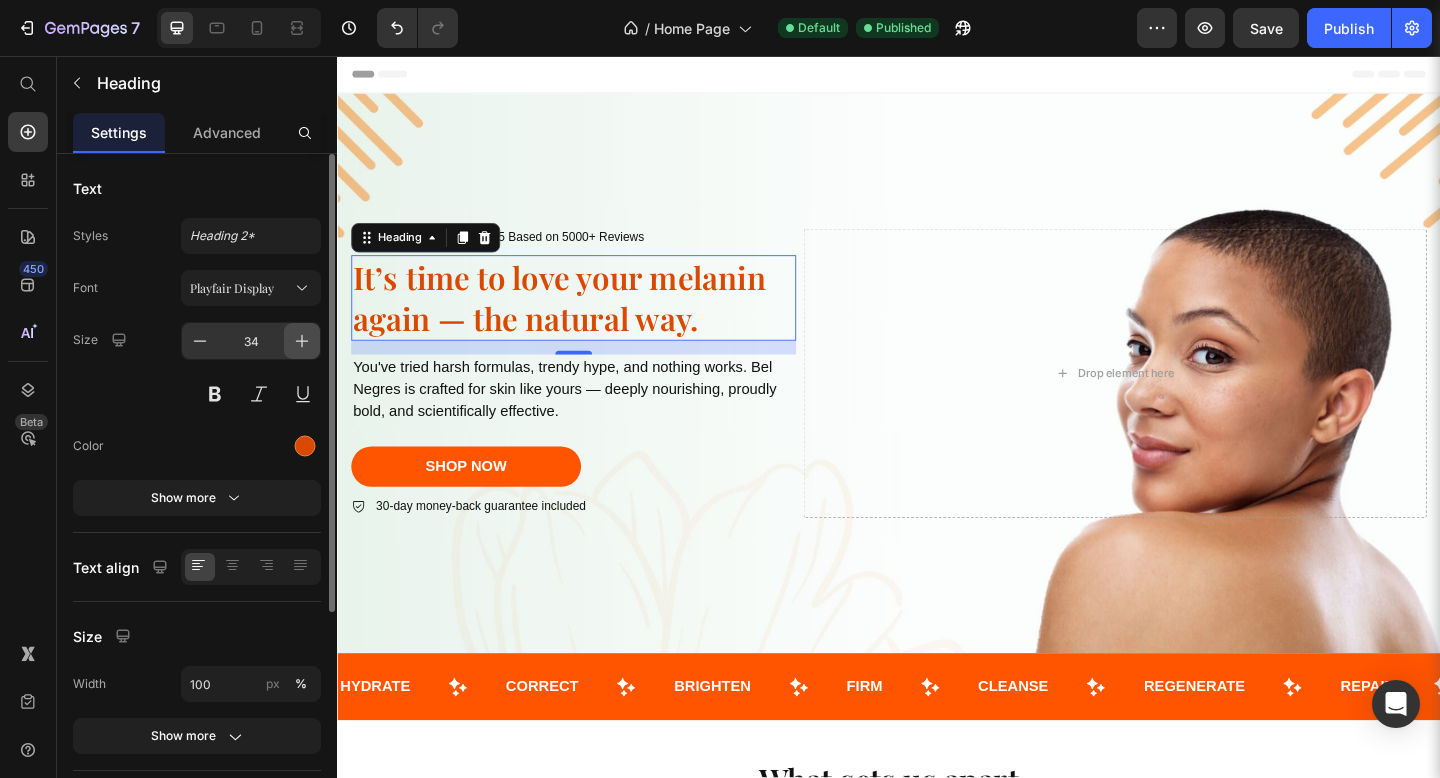 click 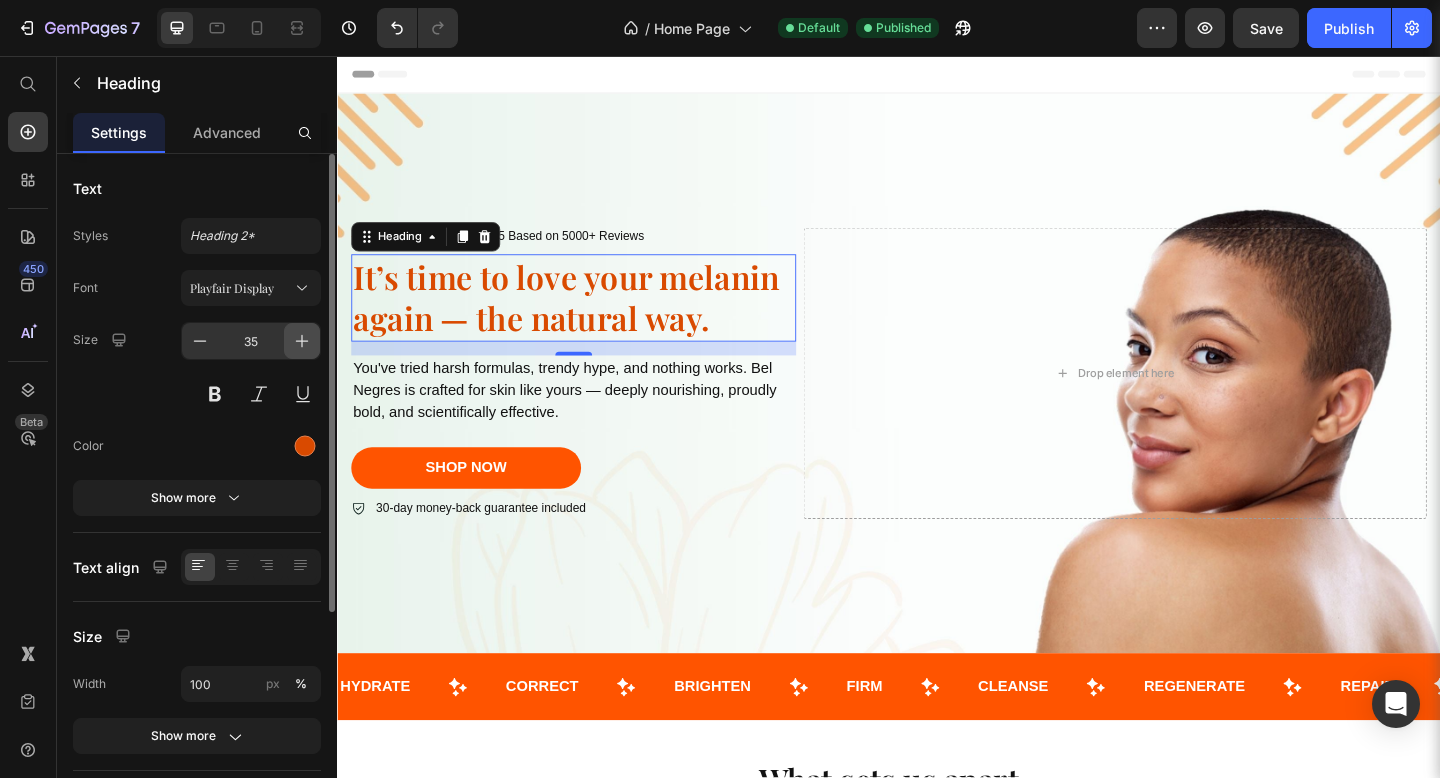 click 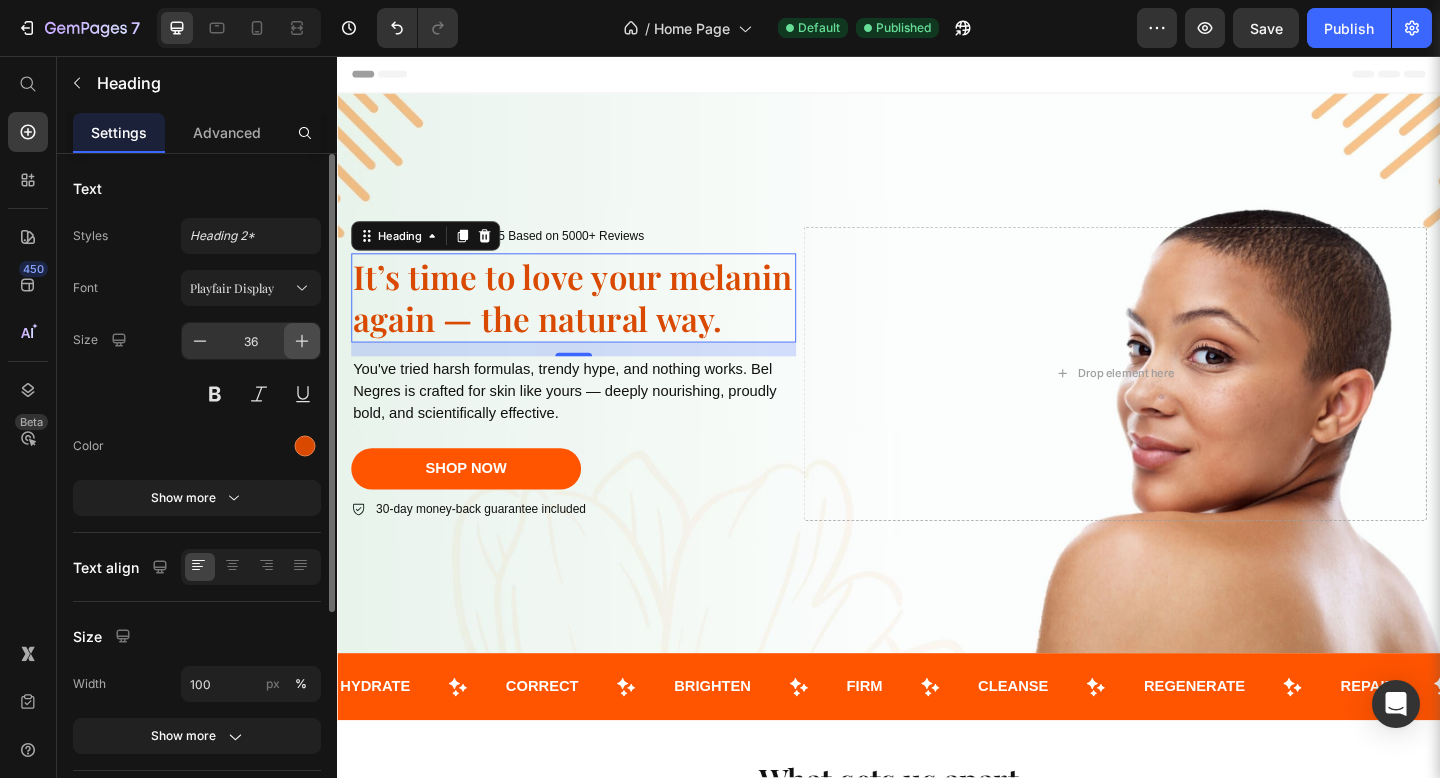 click 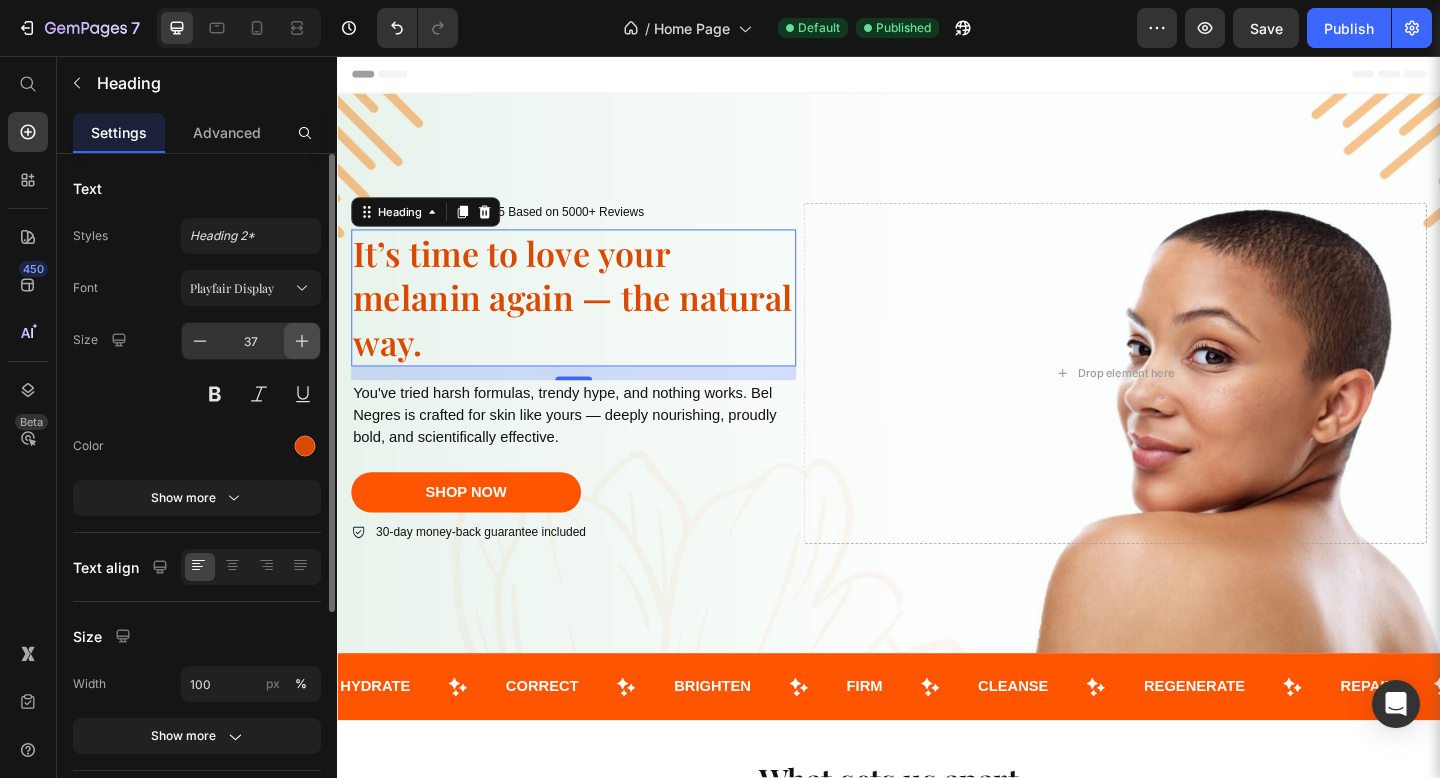 click 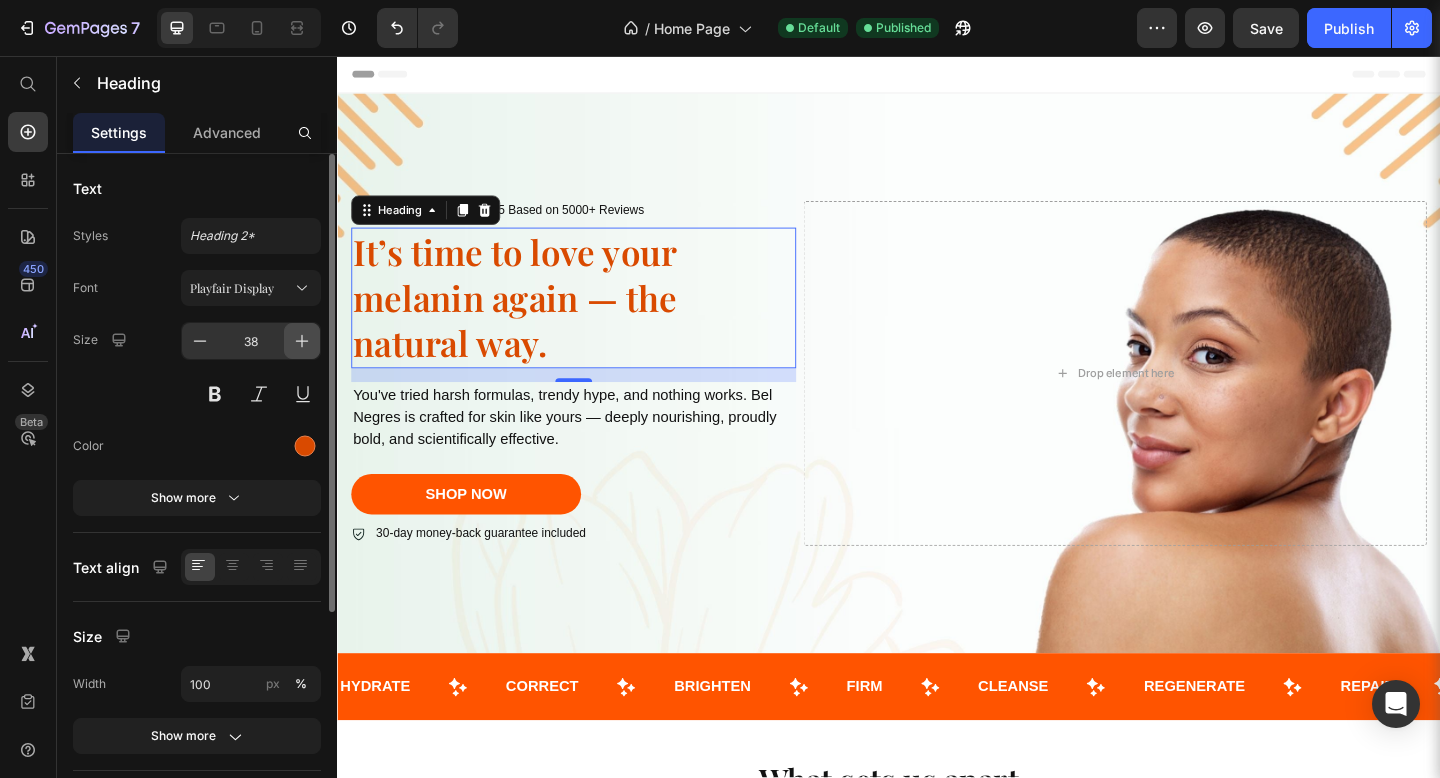 click 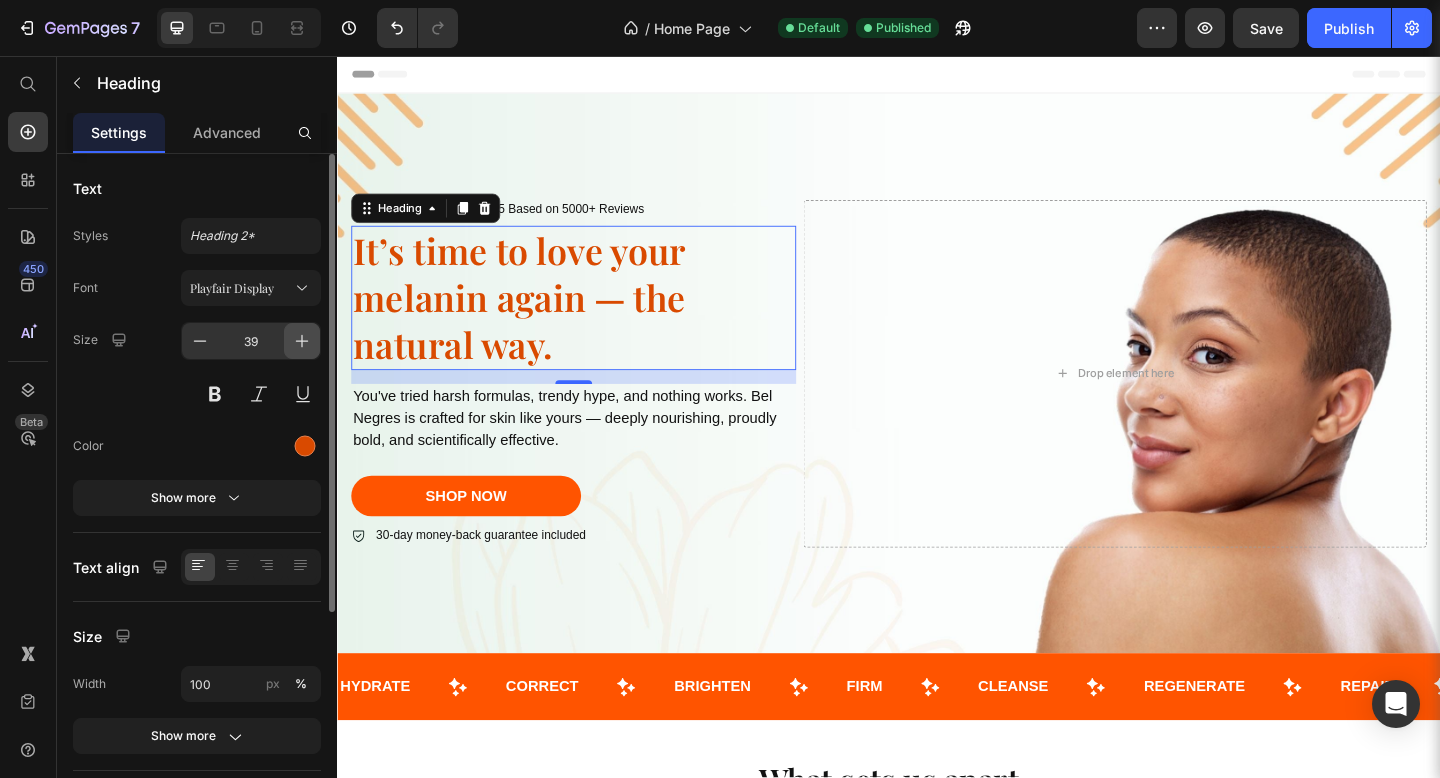 click 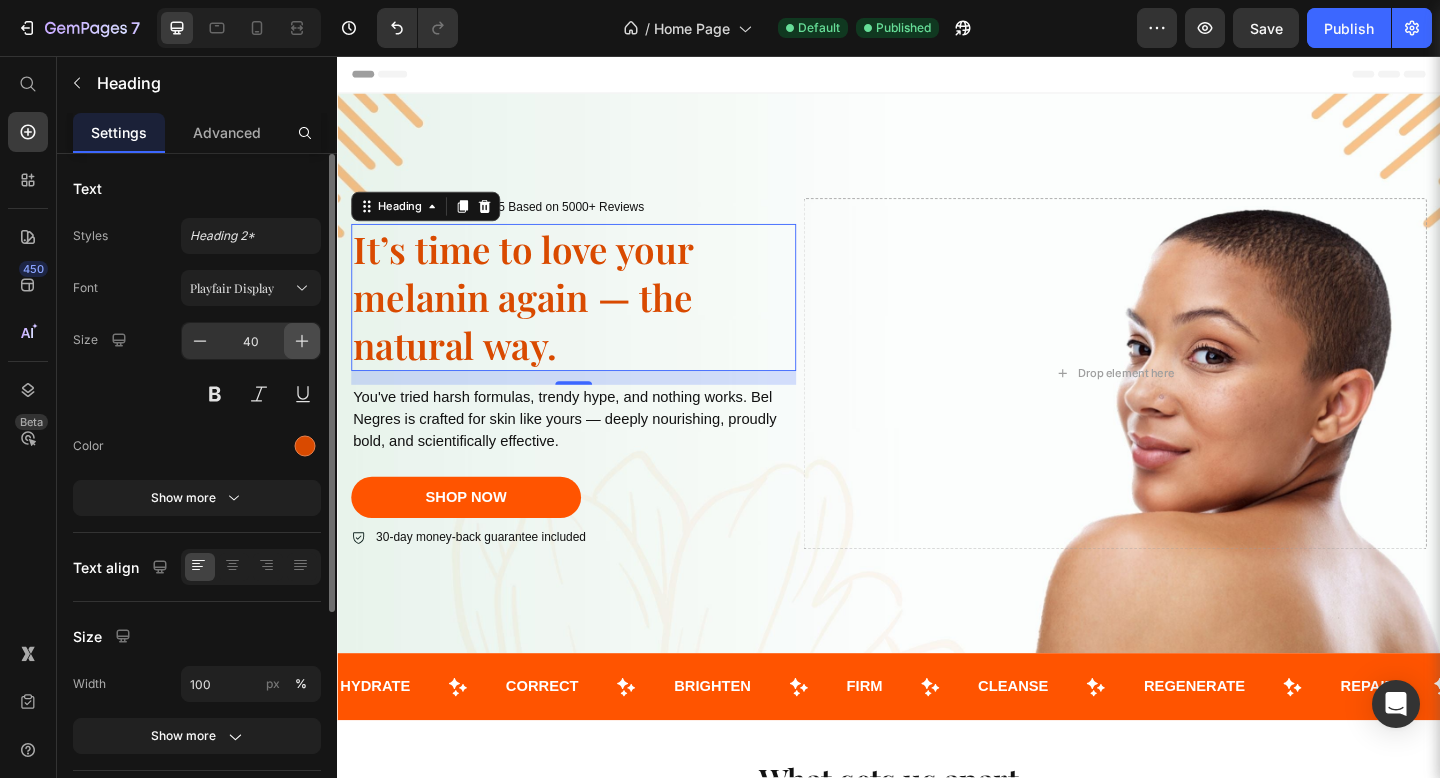 click 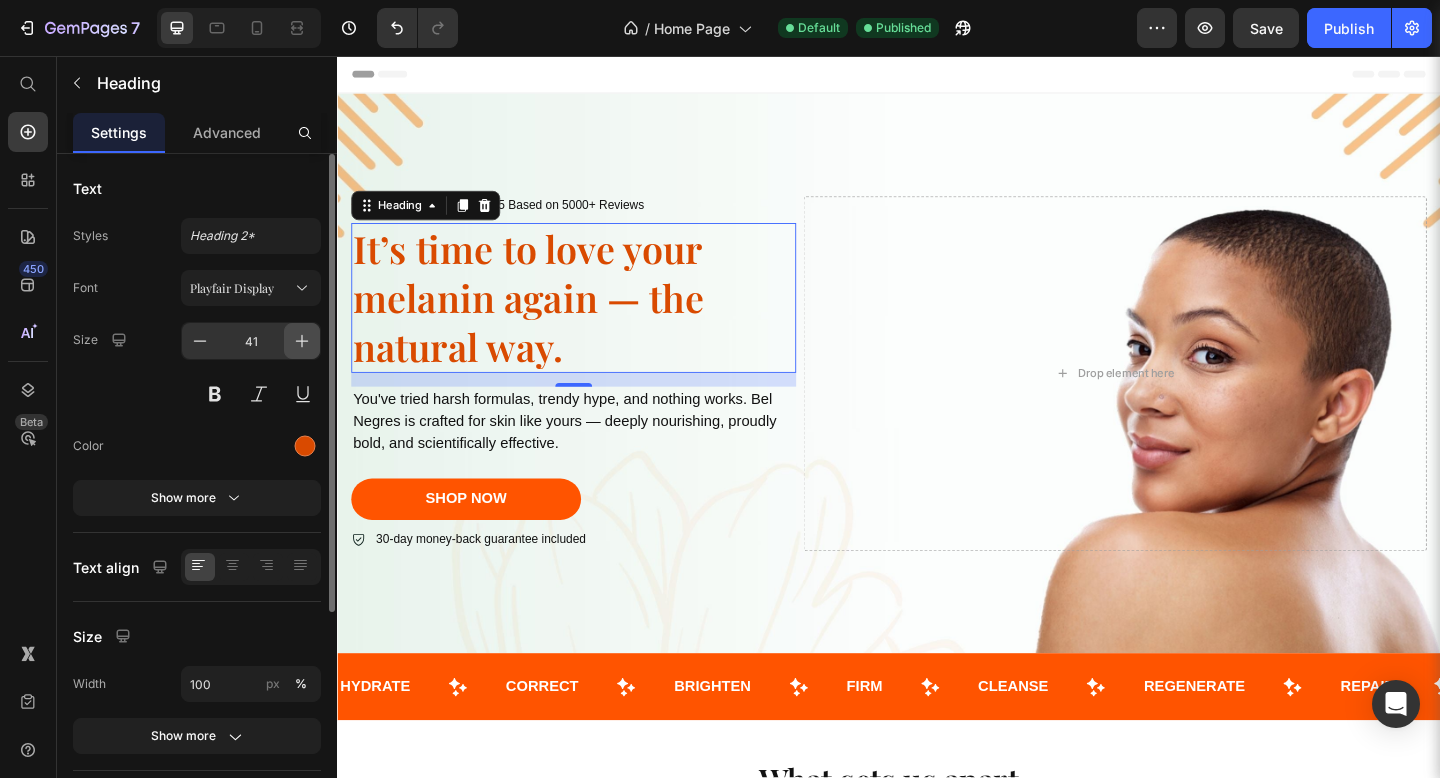 click 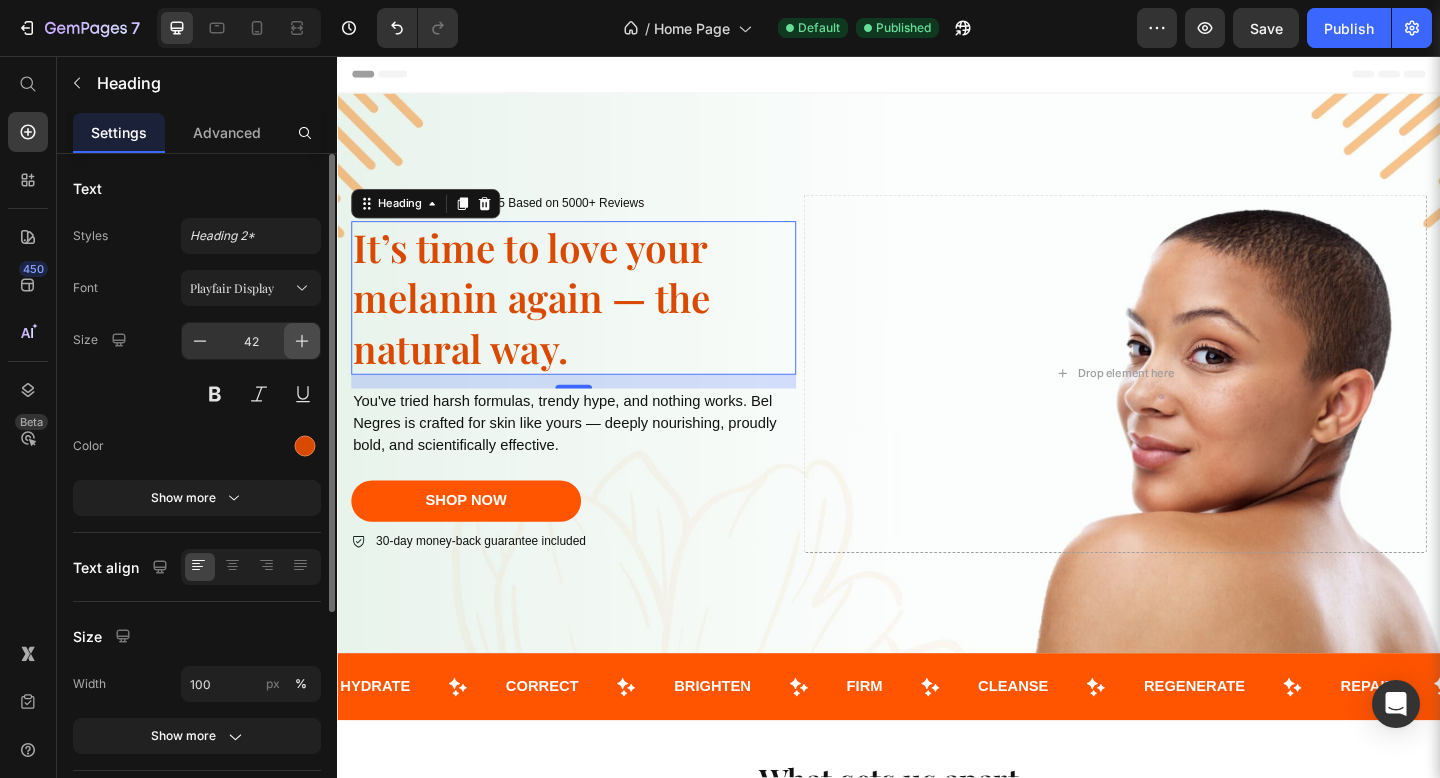 click 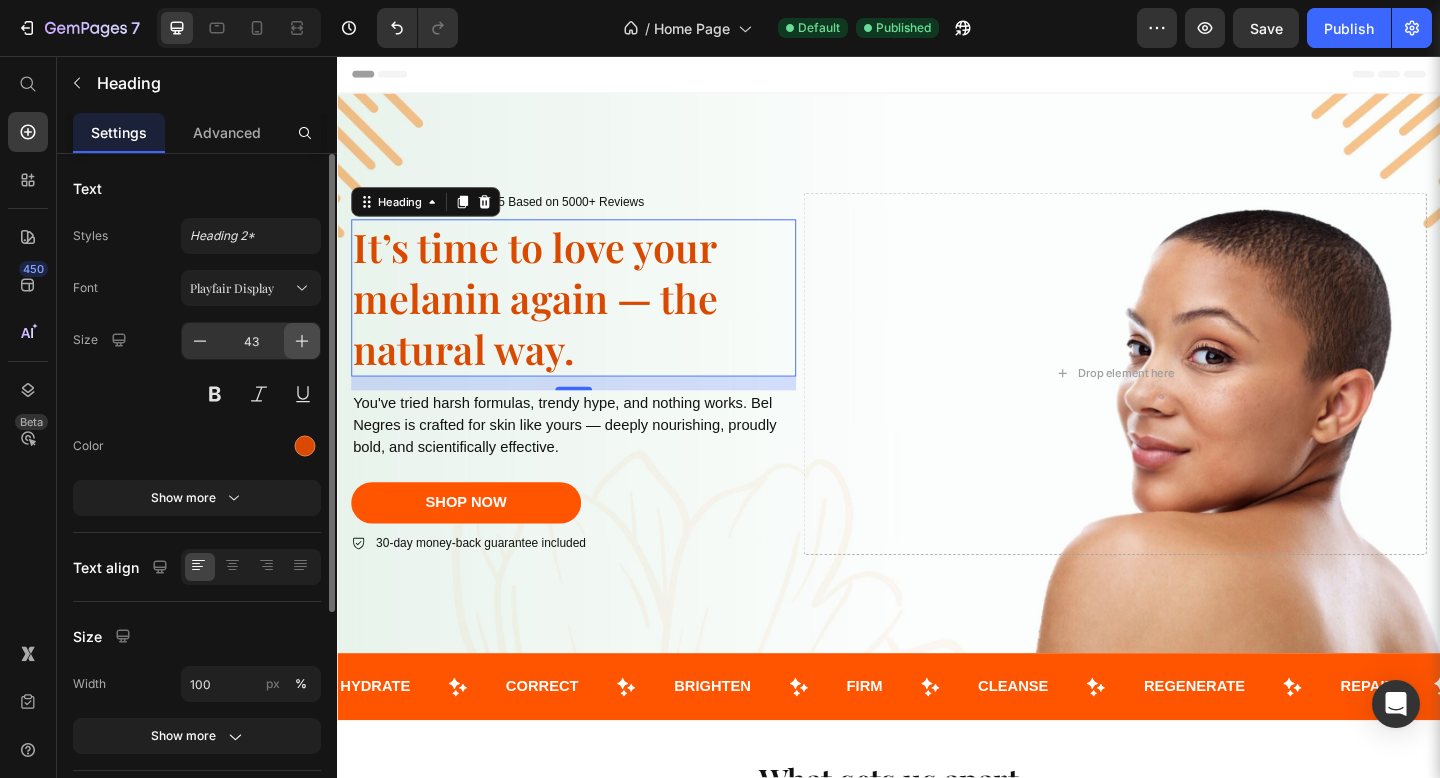 click 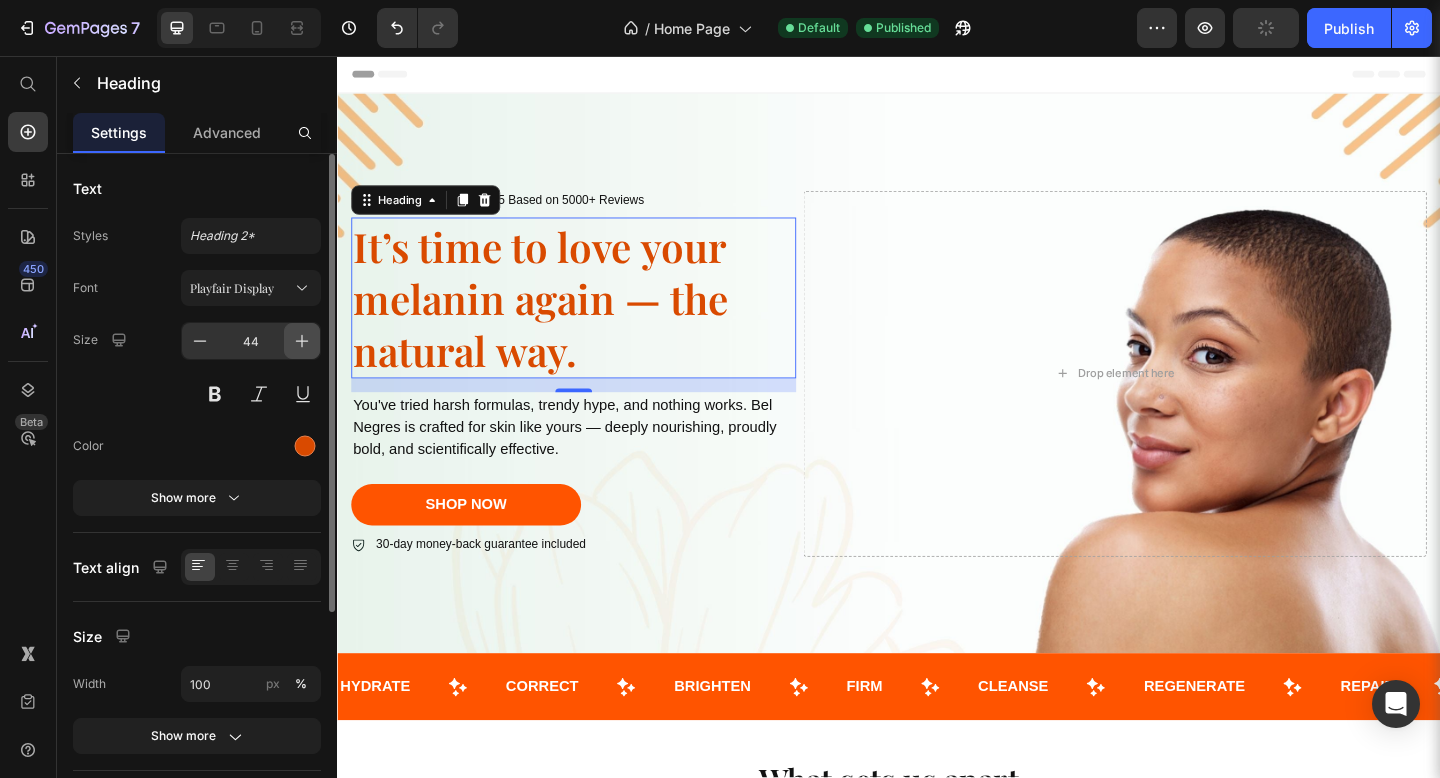 click 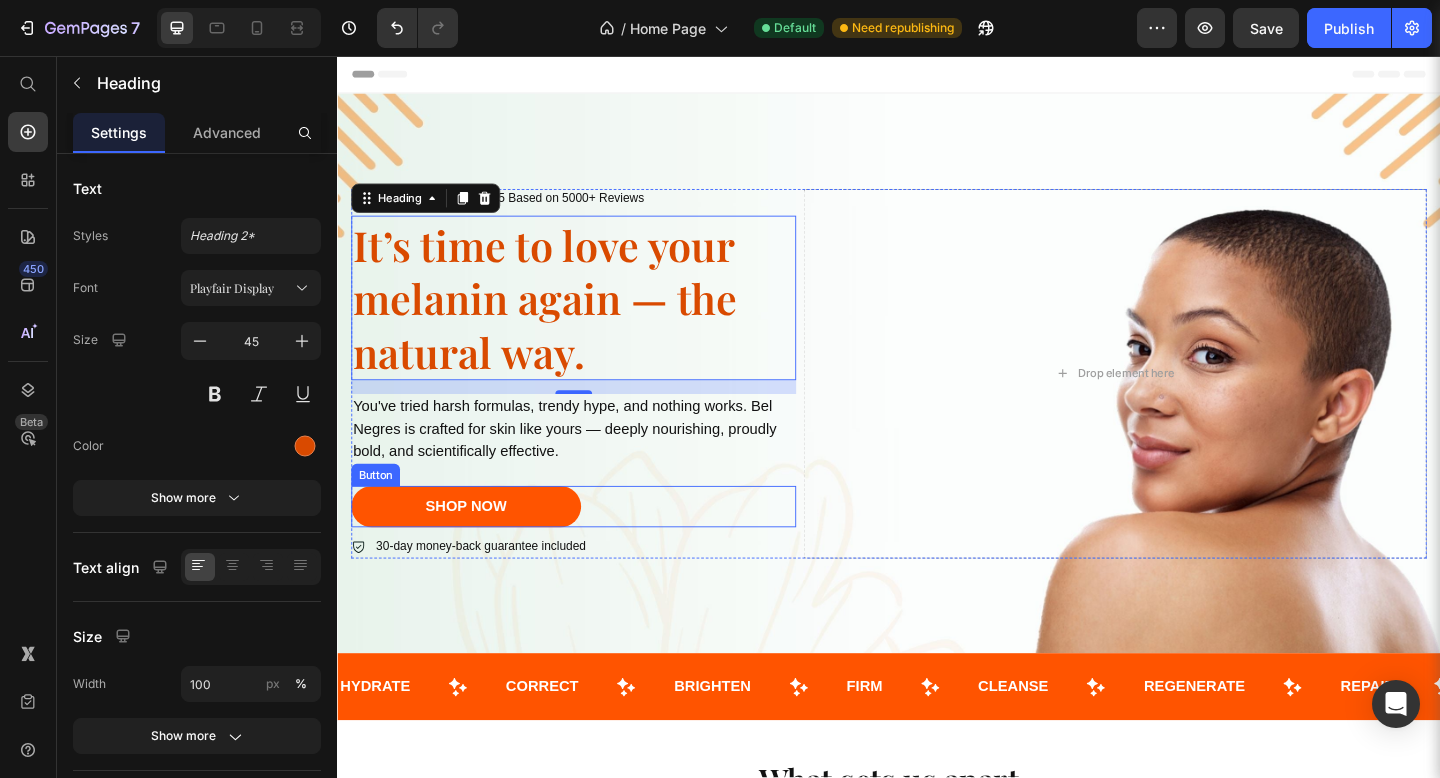 click on "shop now Button" at bounding box center [594, 546] 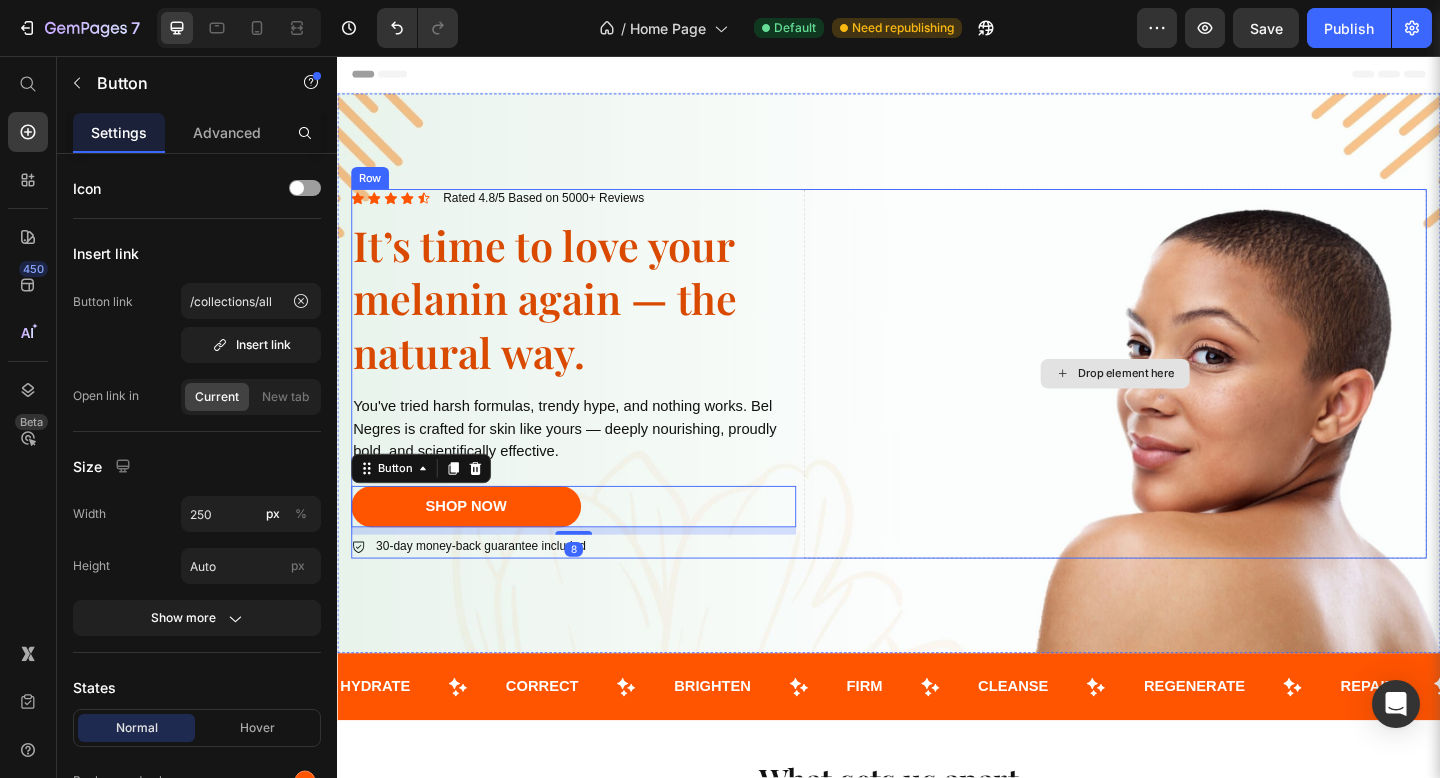 click on "Drop element here" at bounding box center (1183, 402) 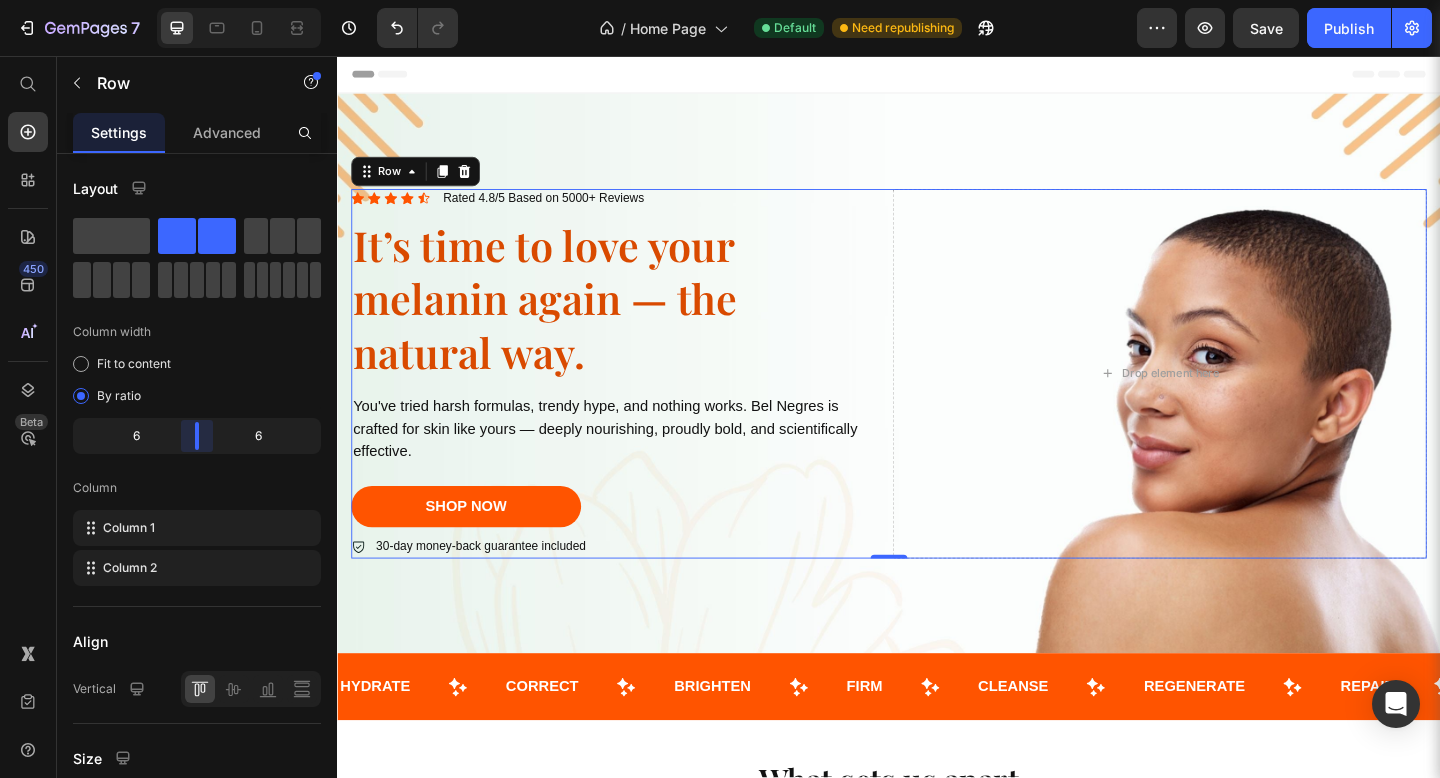 drag, startPoint x: 178, startPoint y: 436, endPoint x: 196, endPoint y: 444, distance: 19.697716 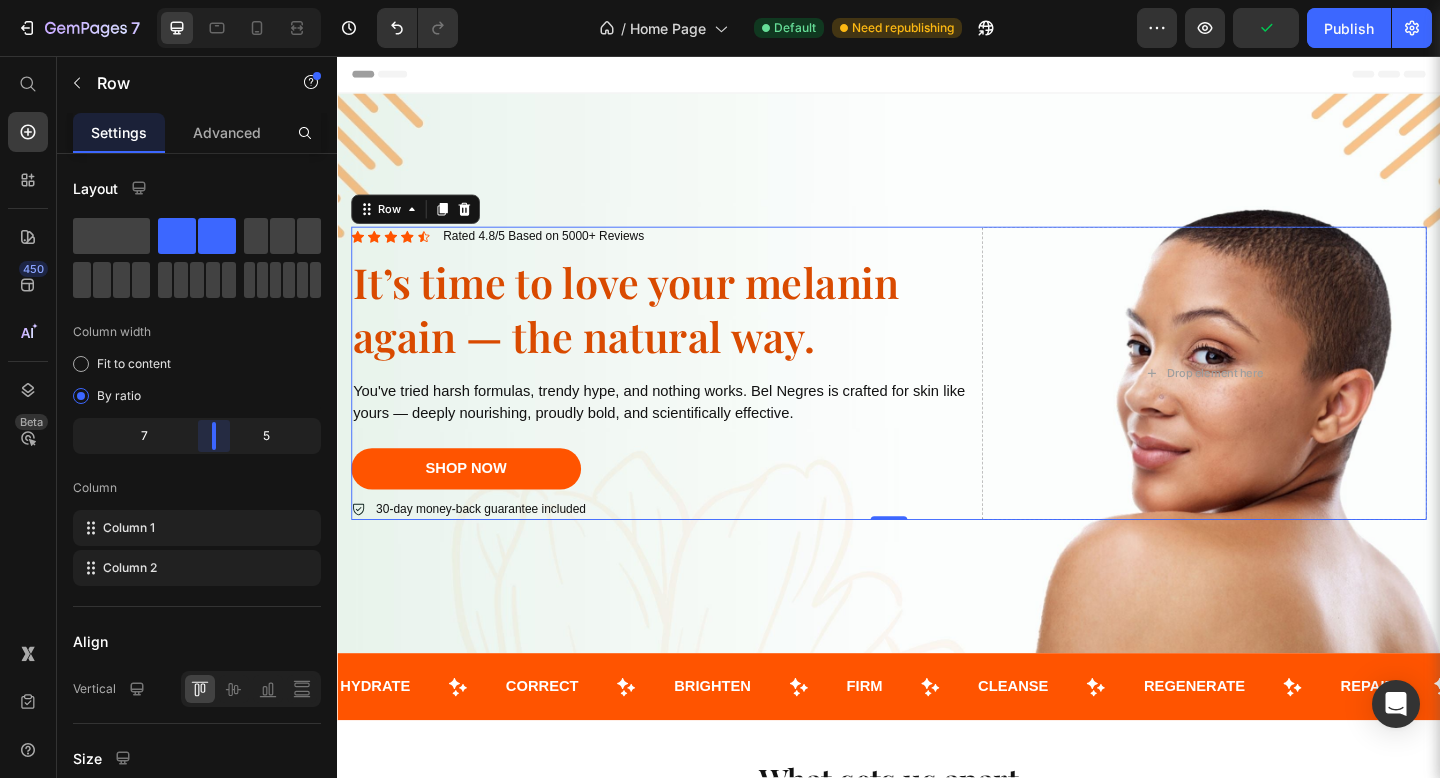 drag, startPoint x: 196, startPoint y: 444, endPoint x: 219, endPoint y: 454, distance: 25.079872 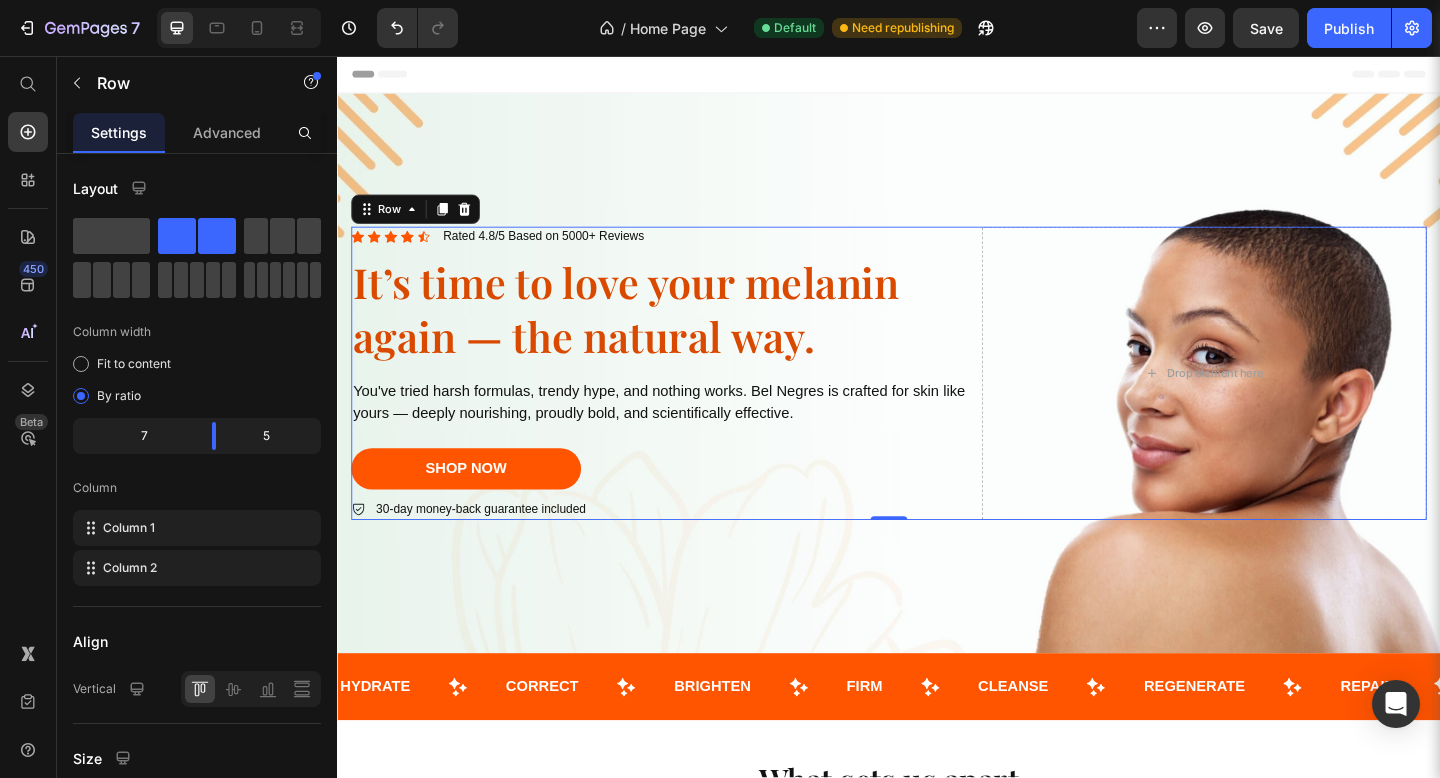 click on "Column width Fit to content By ratio 7 5 Column Column 1 Column 2" 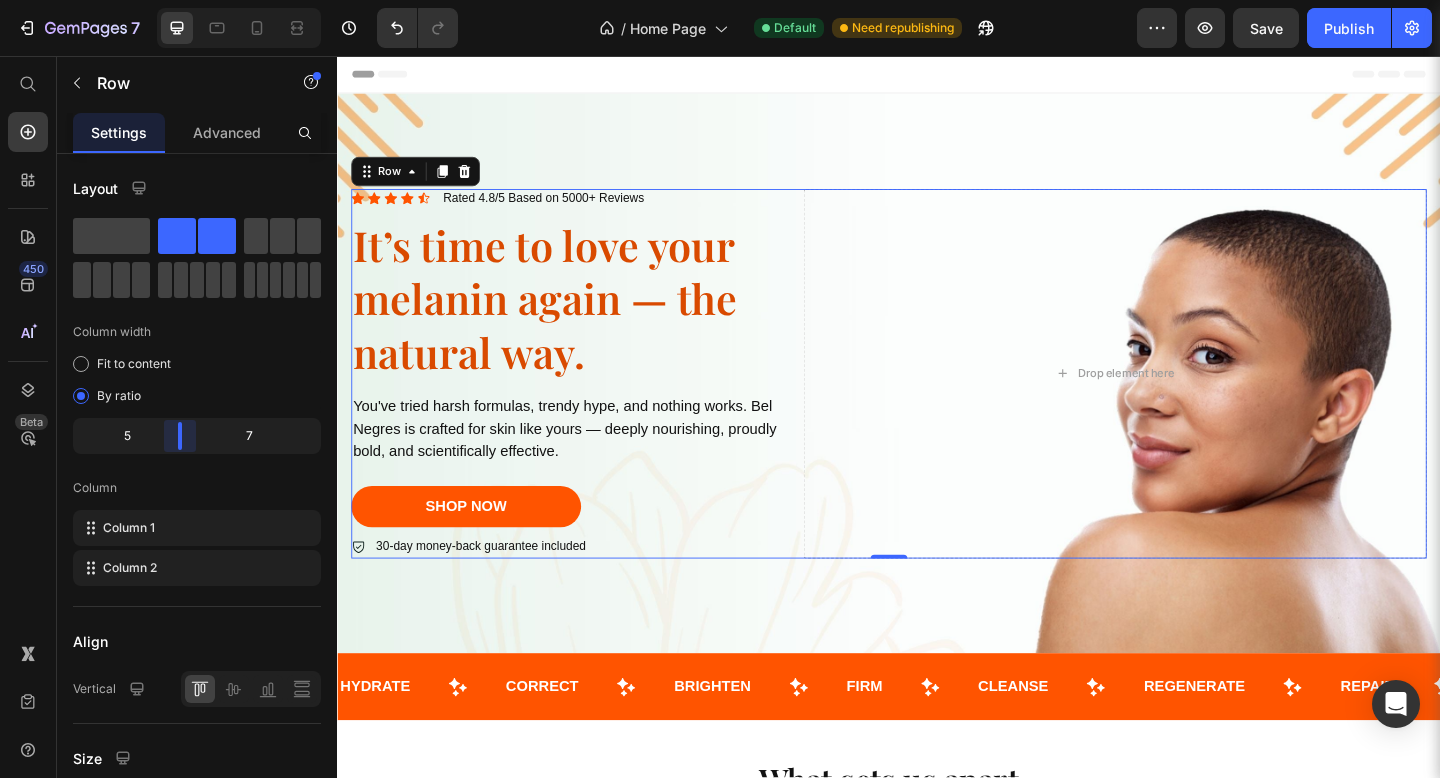 drag, startPoint x: 216, startPoint y: 442, endPoint x: 187, endPoint y: 439, distance: 29.15476 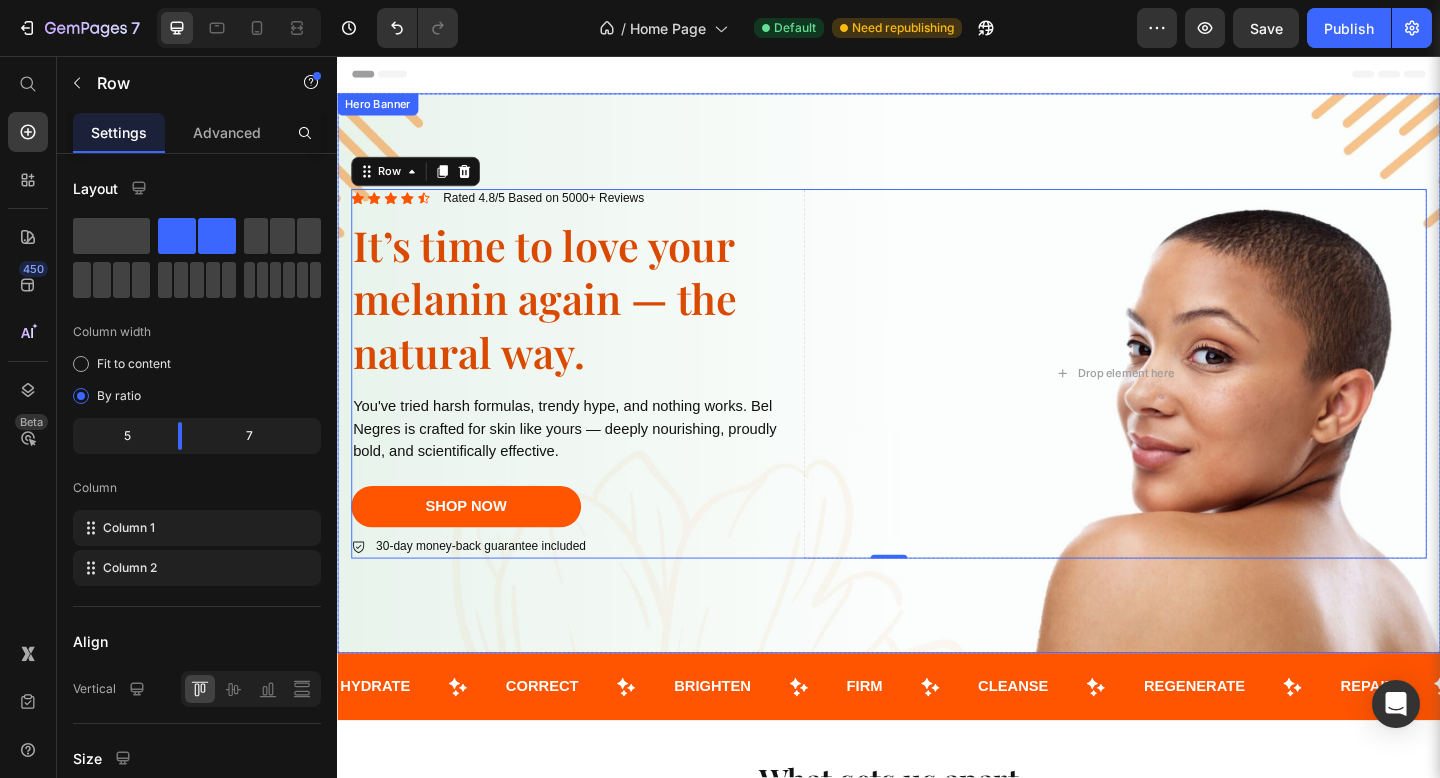 click at bounding box center [937, 401] 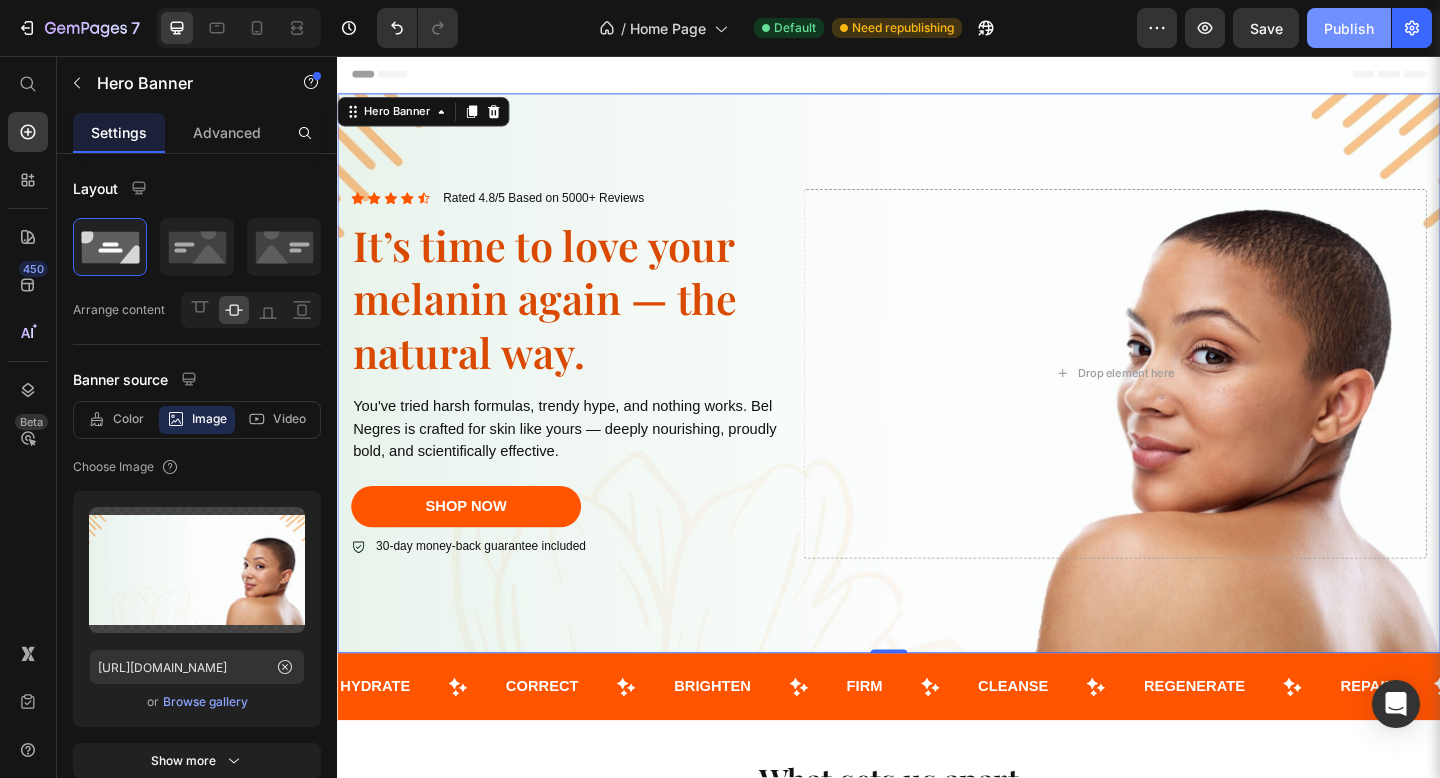 click on "Publish" 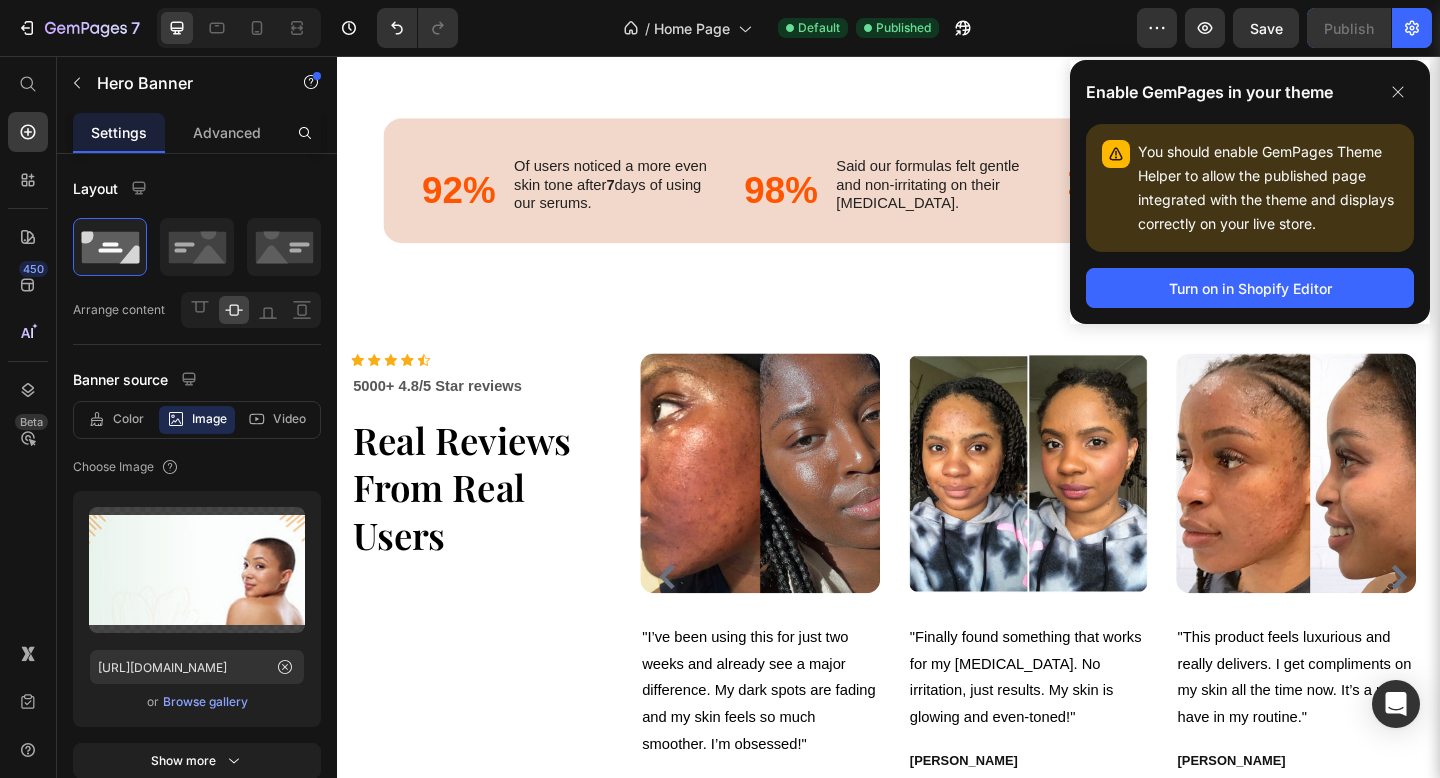 scroll, scrollTop: 1763, scrollLeft: 0, axis: vertical 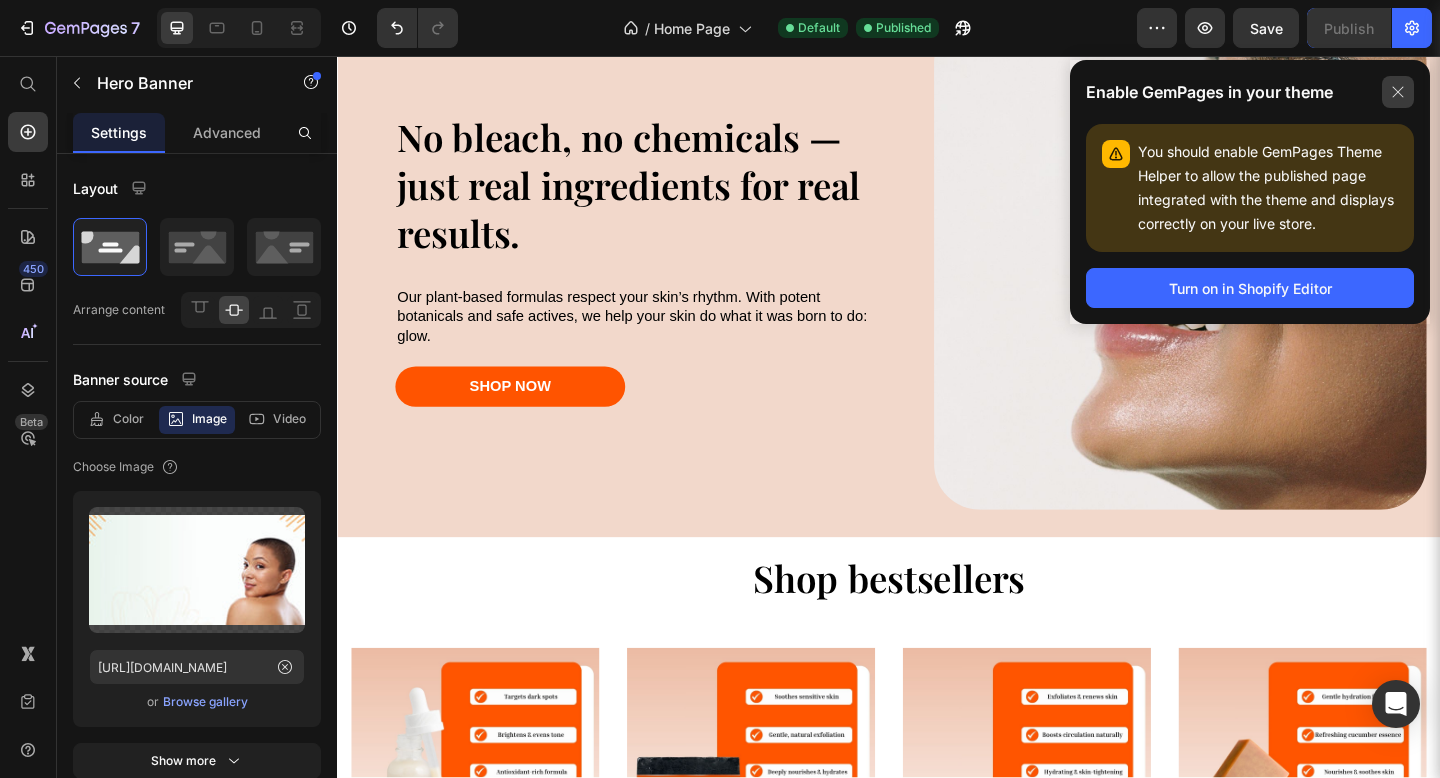 click 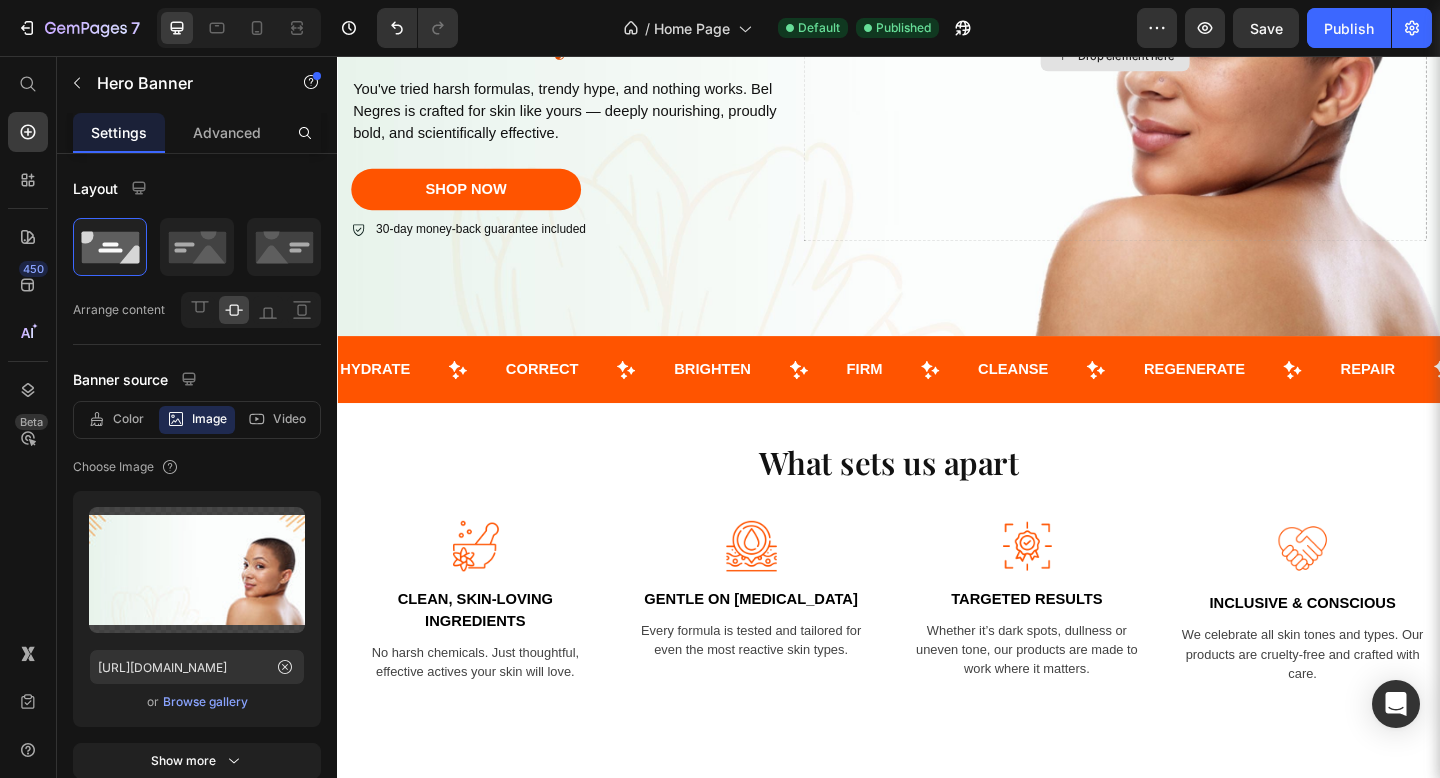 scroll, scrollTop: 0, scrollLeft: 0, axis: both 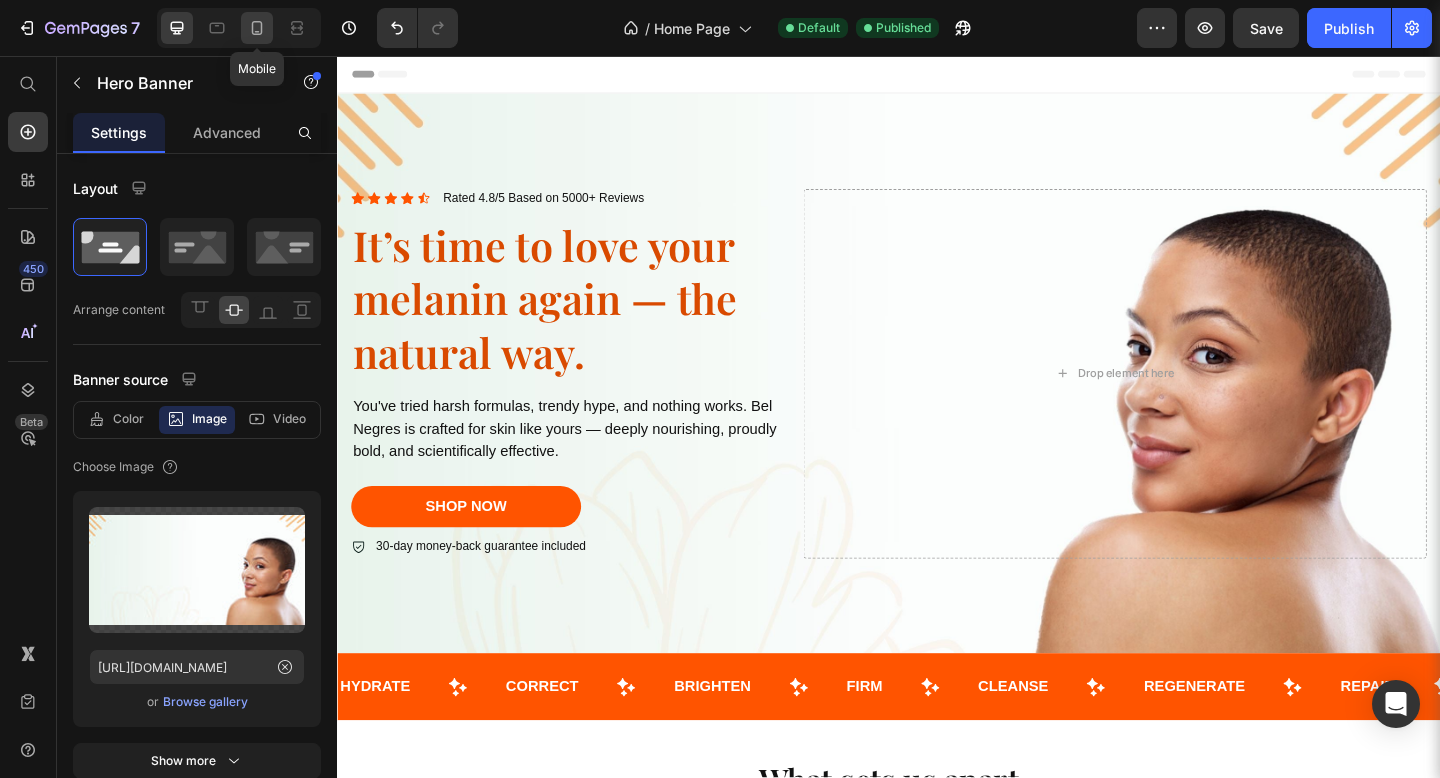 click 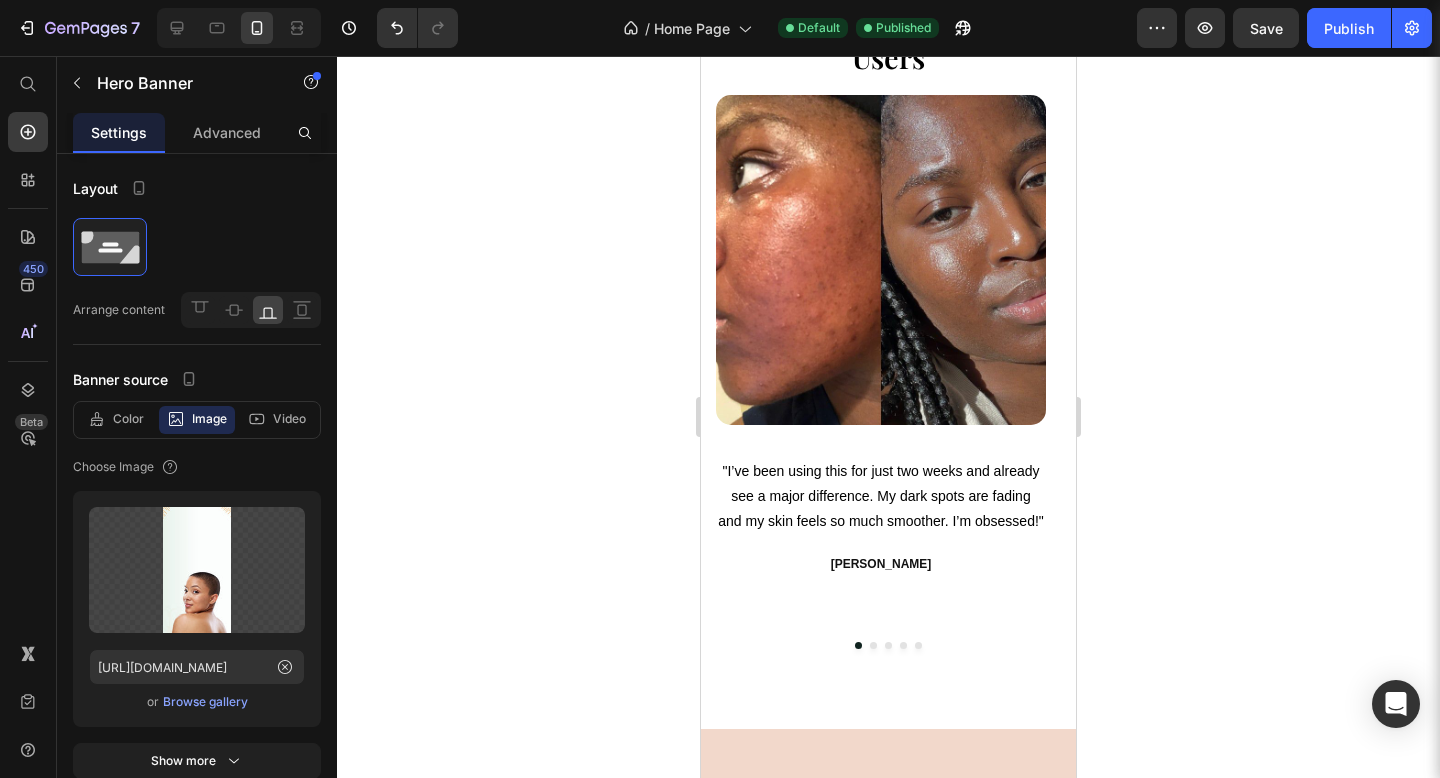 scroll, scrollTop: 3176, scrollLeft: 0, axis: vertical 